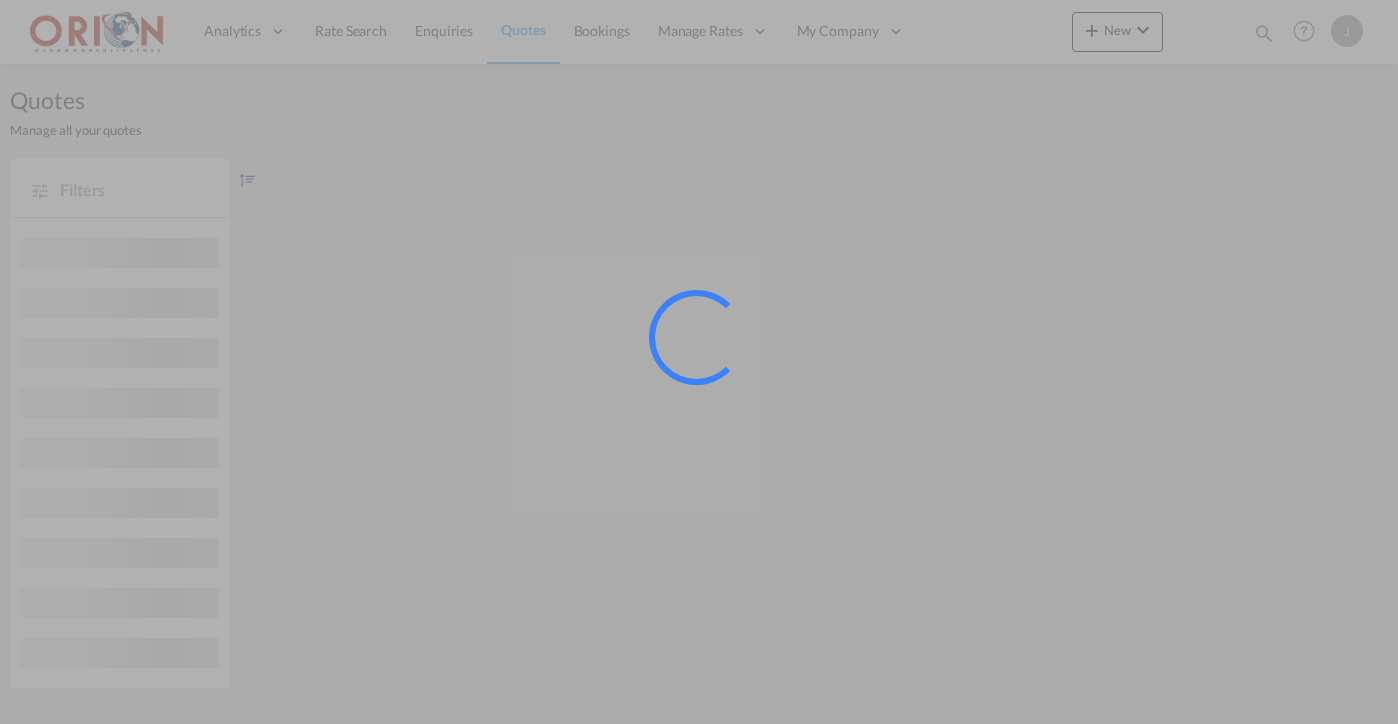 scroll, scrollTop: 0, scrollLeft: 0, axis: both 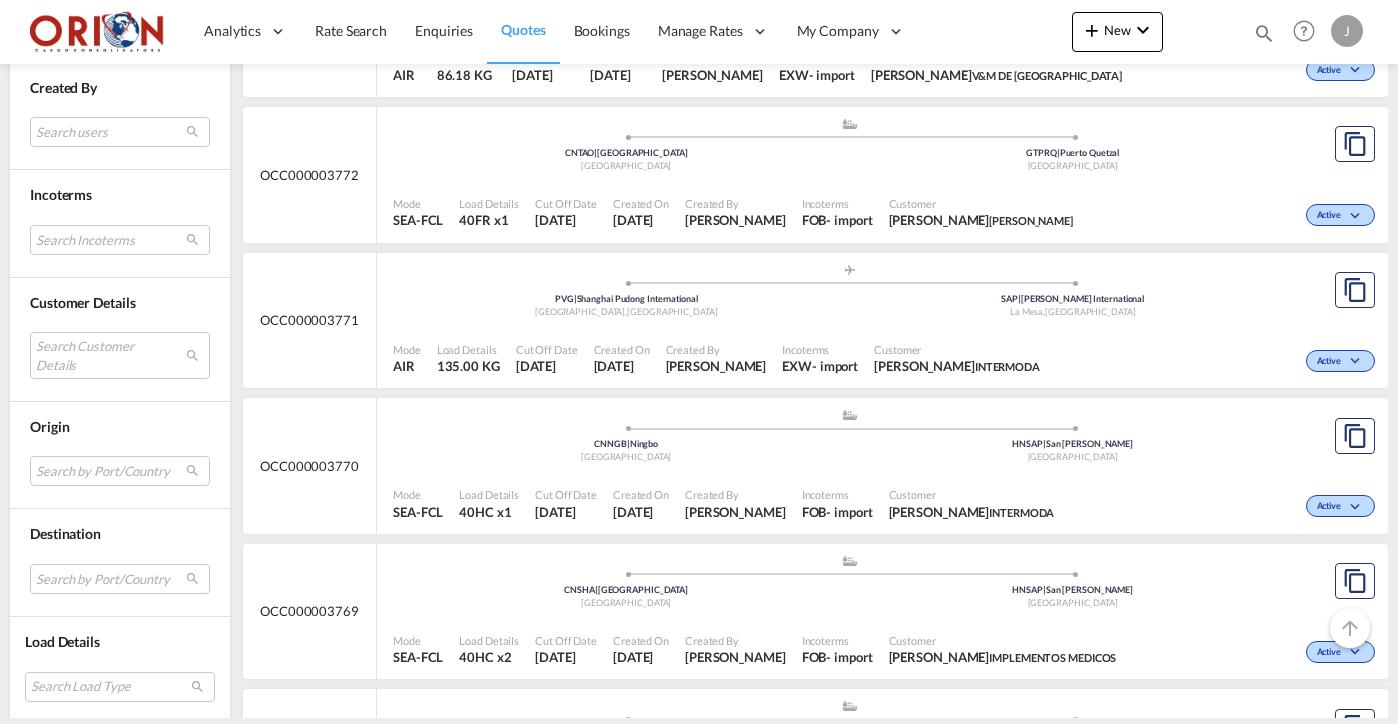 click on ".a{fill:#aaa8ad;} .a{fill:#aaa8ad;} CNNGB  |  Ningbo
China
HNSAP
|  [GEOGRAPHIC_DATA][PERSON_NAME][GEOGRAPHIC_DATA]" at bounding box center [849, -2471] 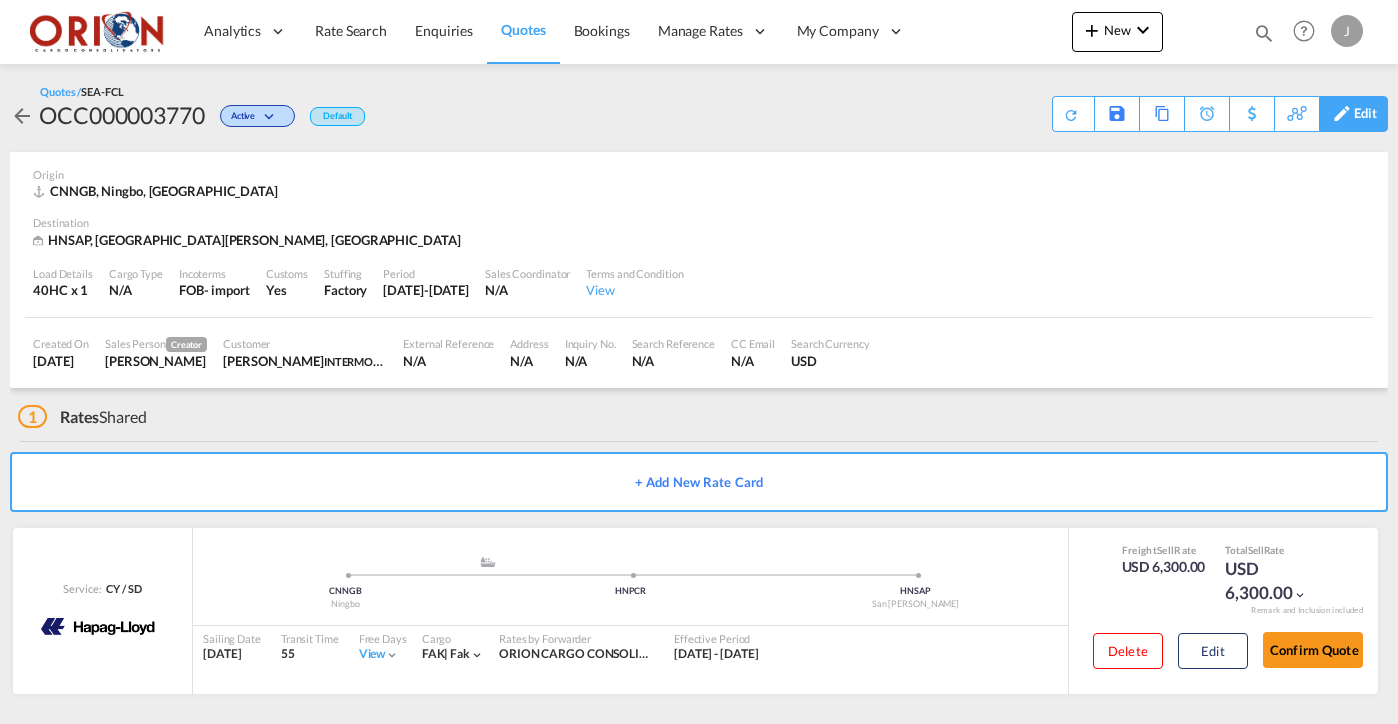 click on "Edit" at bounding box center [1365, 114] 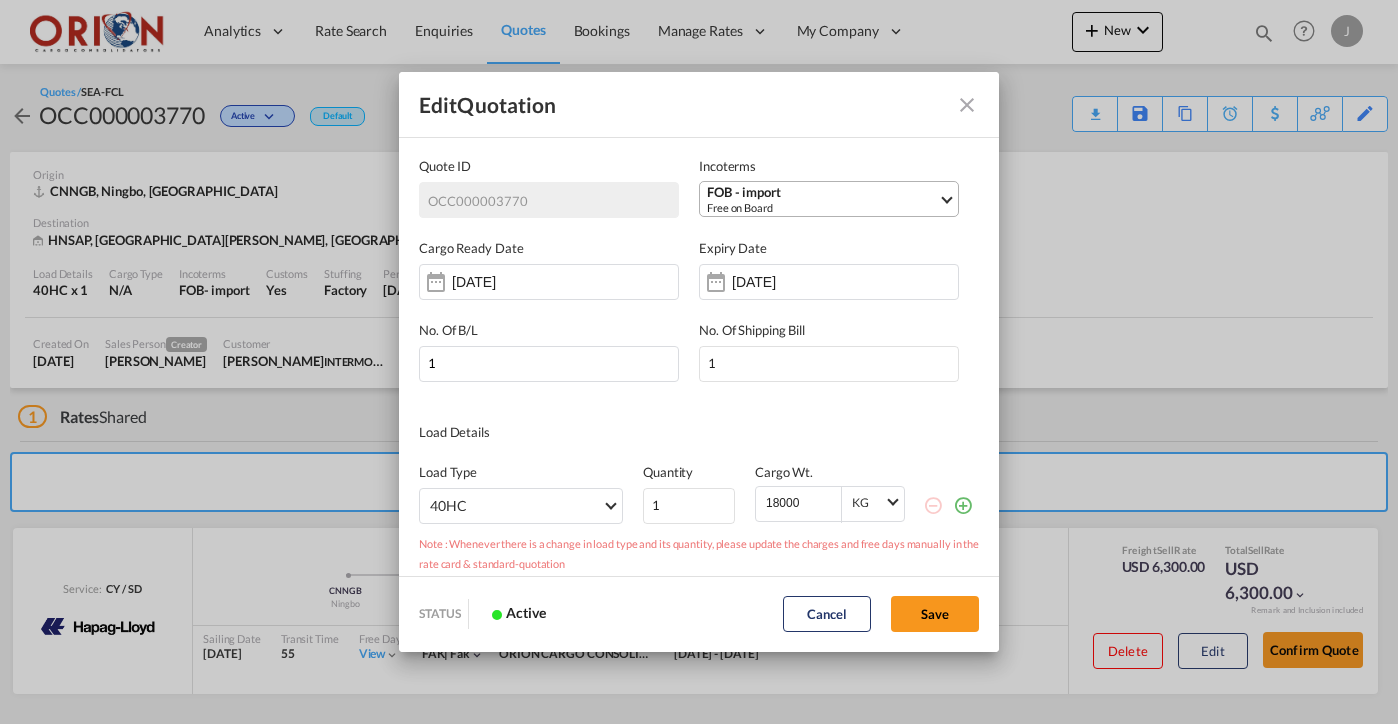click on "FOB - import
Free on Board
DPU - import
Delivery at Place Unloaded CFR - import
Cost and Freight CPT - import
Carrier Paid to CPT - export
Carrier Paid to DAP - export
Delivered at Place DPU - export
Delivery at Place Unloaded FAS - import
Free Alongside Ship FOB - export
Free on Board FOB - import
Free on Board CIF - export
Cost,Insurance and Freight CIP - export
Carriage and Insurance Paid to CIF - import
Cost,Insurance and Freight DDP - export
Delivery Duty Paid FAS - export
Free Alongside Ship FCA - import
Free Carrier EXW - import
Ex Works CFR - export
Cost and Freight DAP - import
Delivered at Place CIP - import
Carriage and Insurance Paid to FCA - export
Free Carrier" at bounding box center [829, 199] 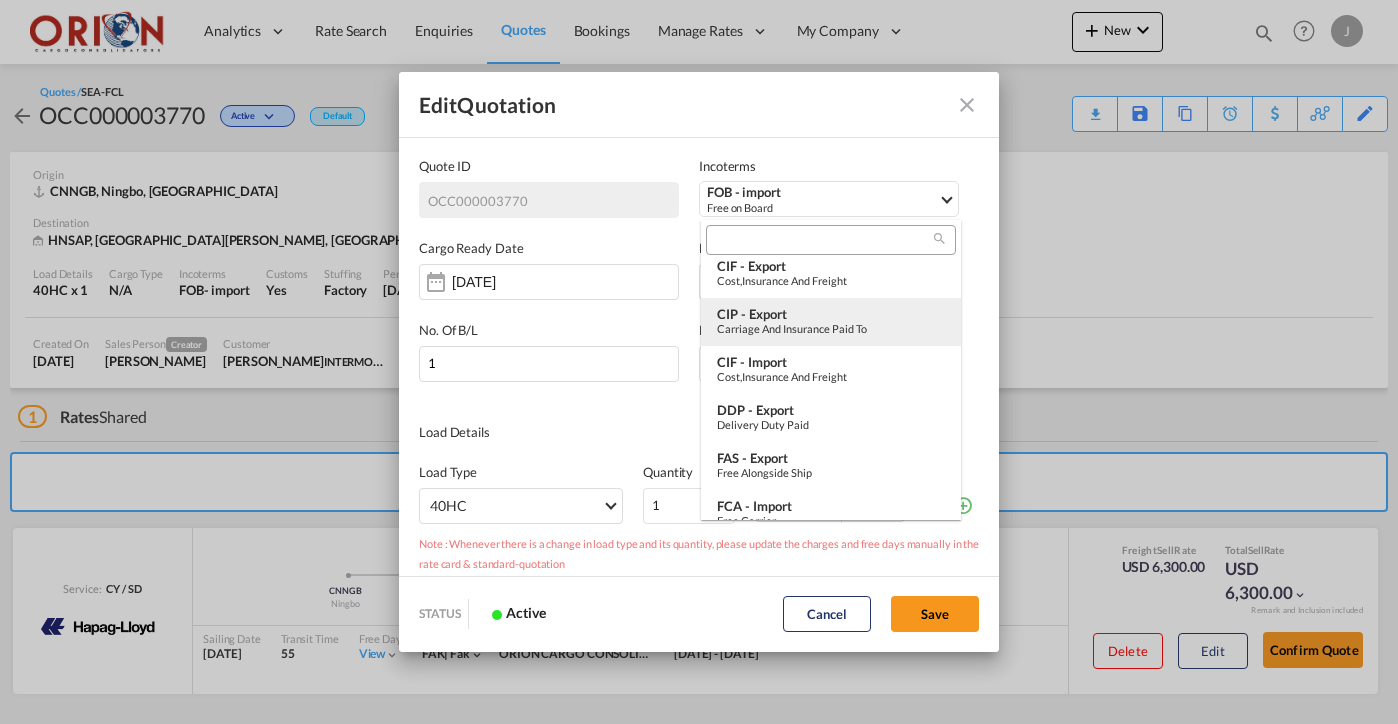 scroll, scrollTop: 557, scrollLeft: 0, axis: vertical 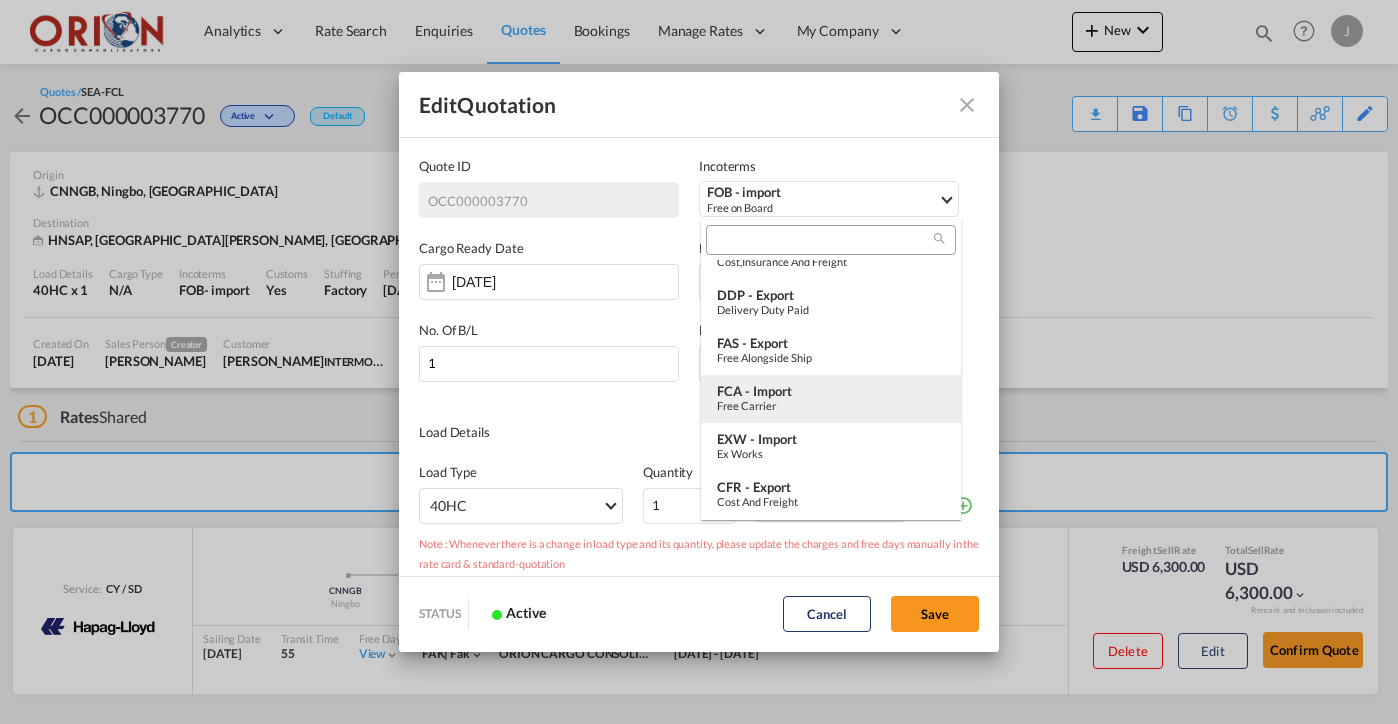 click on "FCA - import
Free Carrier" at bounding box center [831, 399] 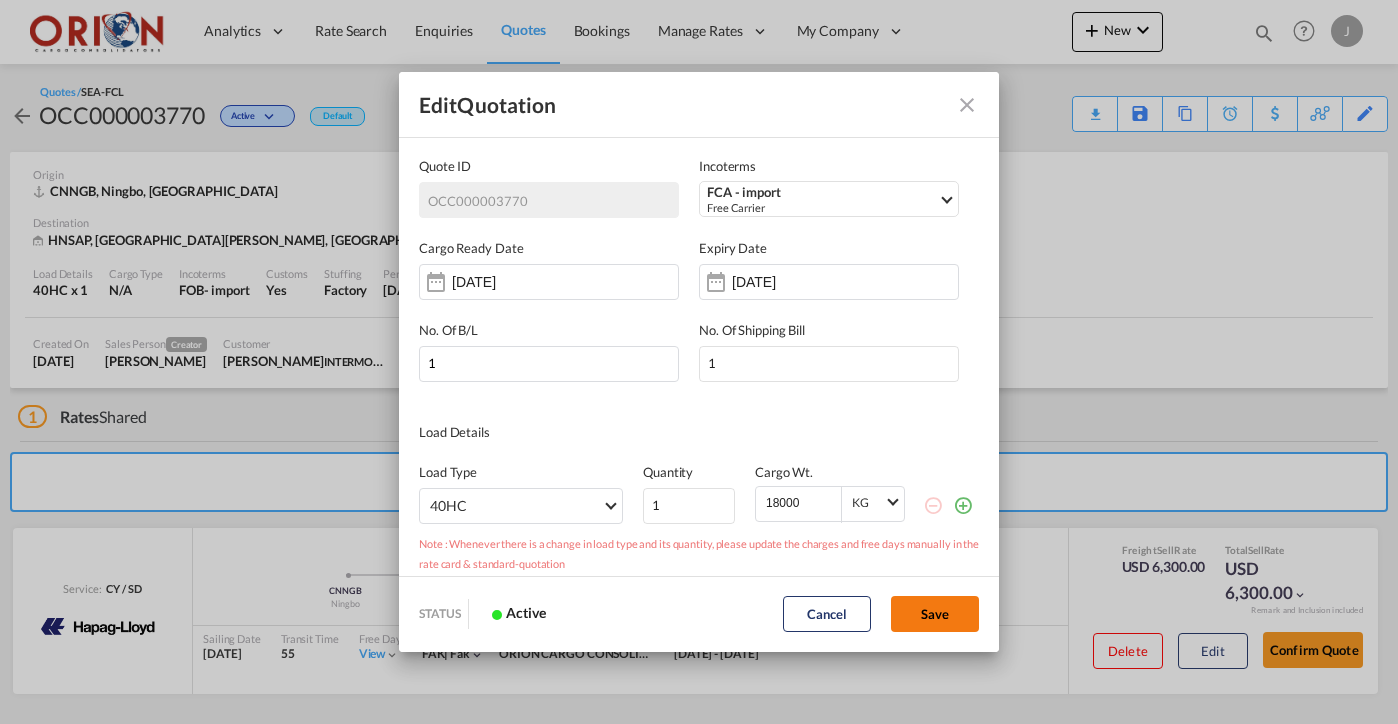 click on "Save" 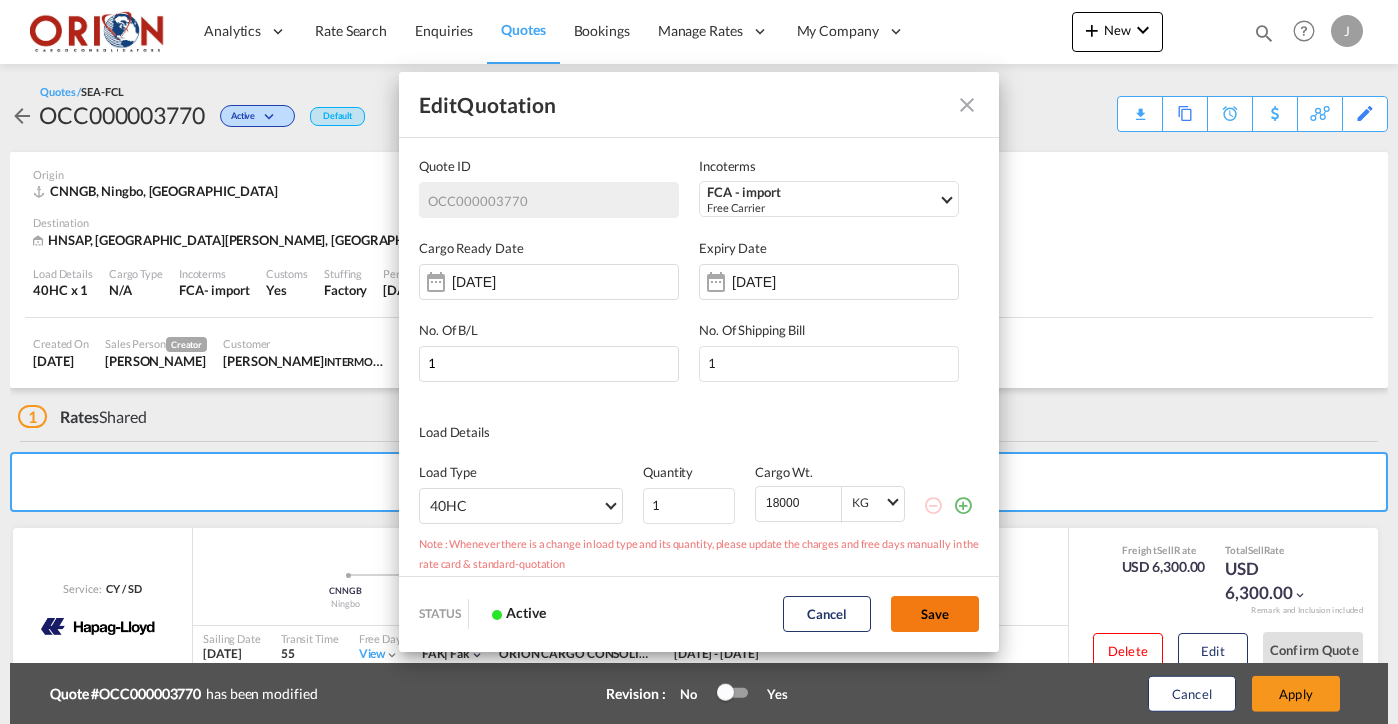 type on "[DATE]" 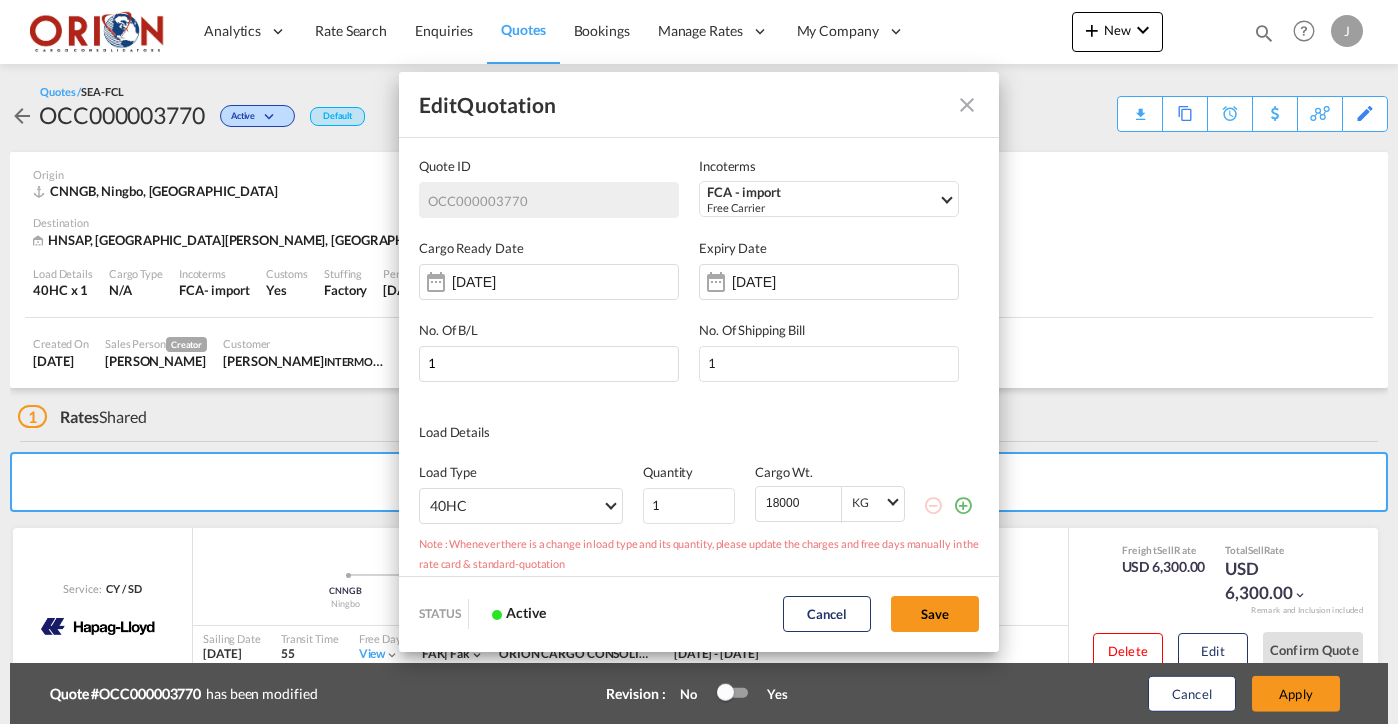 scroll, scrollTop: 0, scrollLeft: 0, axis: both 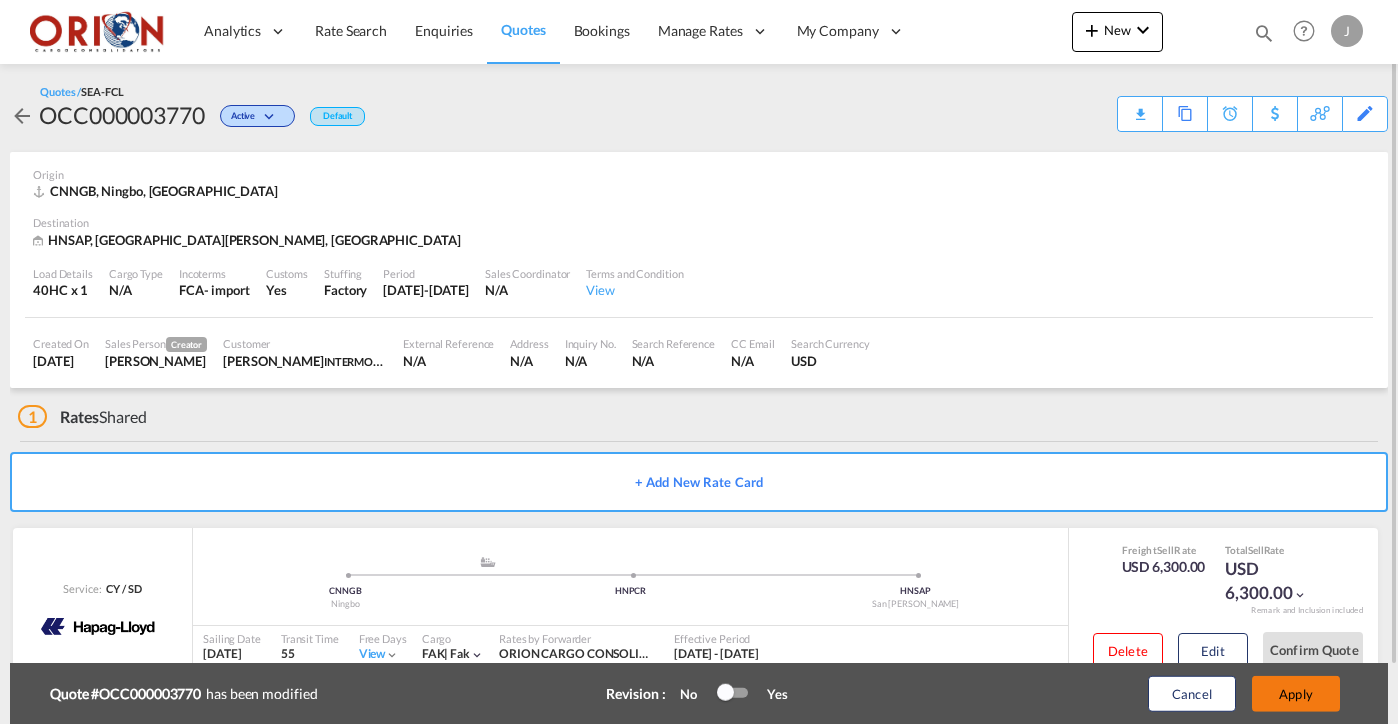click on "Apply" at bounding box center [1296, 694] 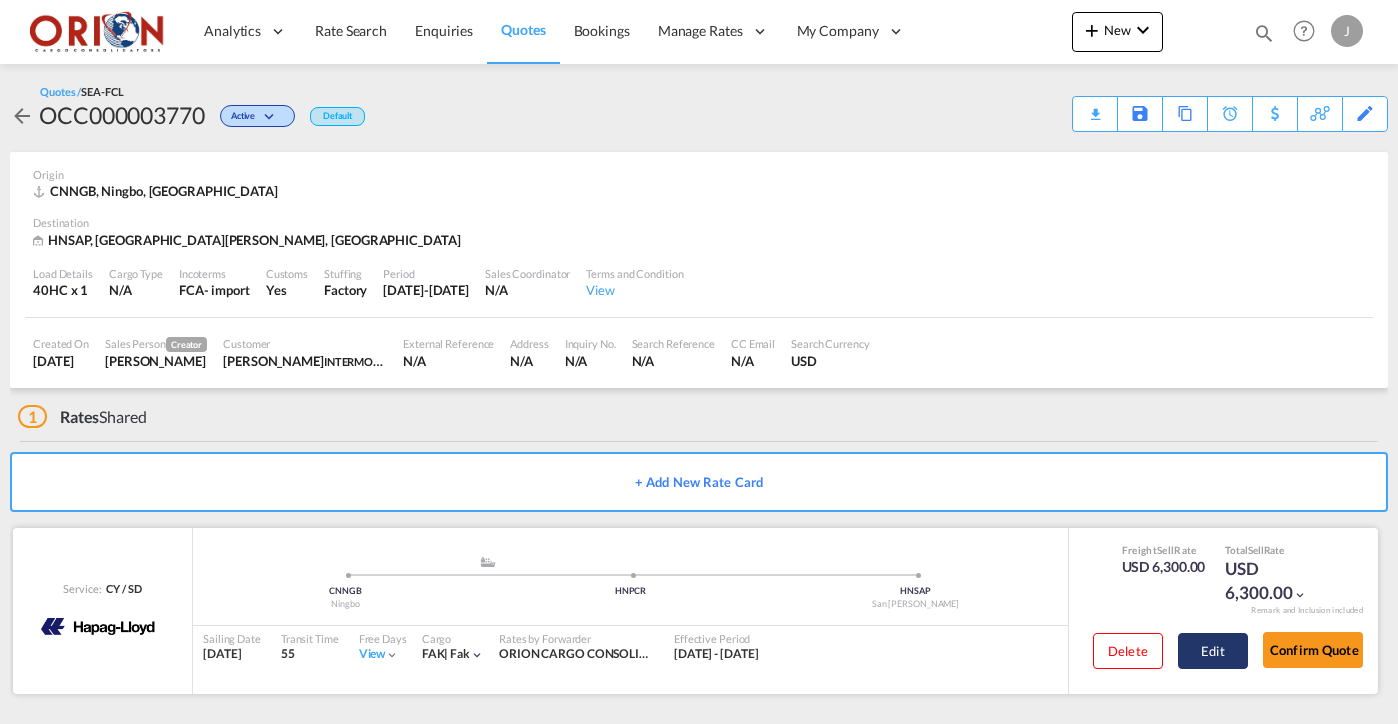 click on "Edit" at bounding box center [1213, 651] 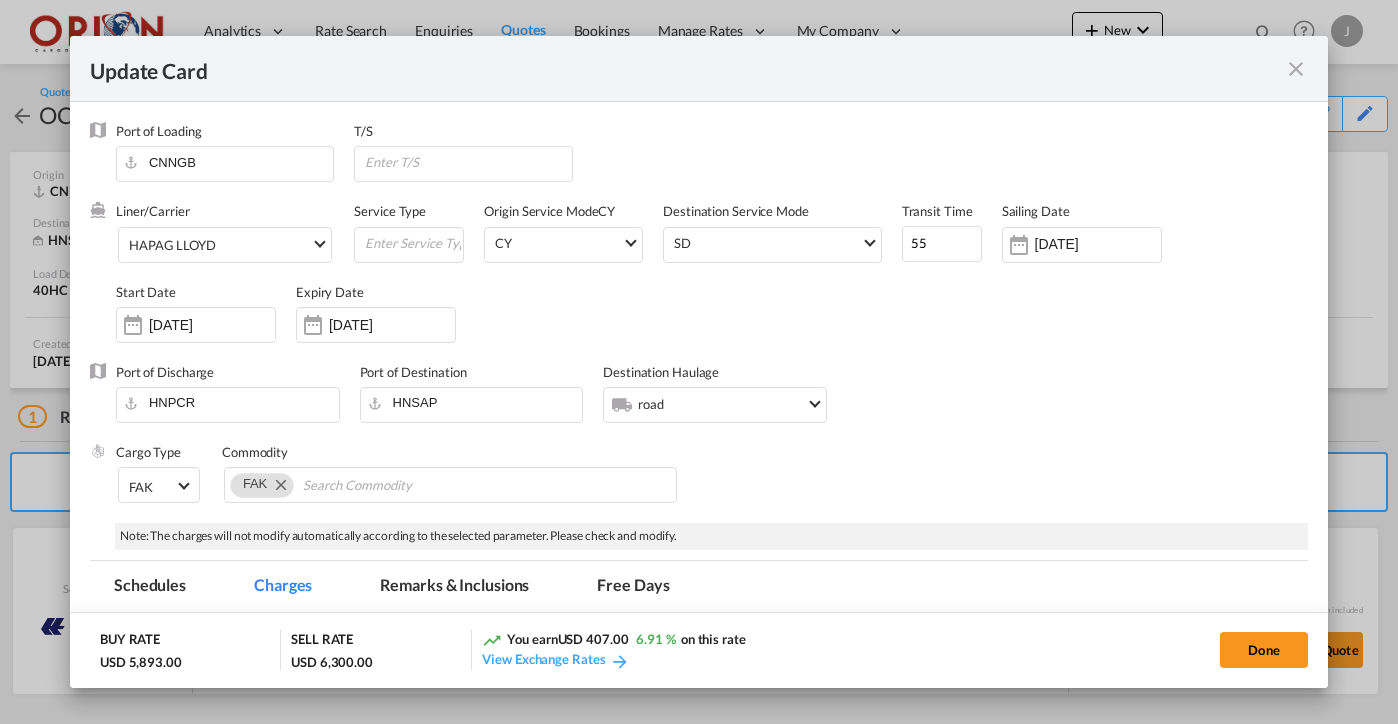 scroll, scrollTop: 433, scrollLeft: 0, axis: vertical 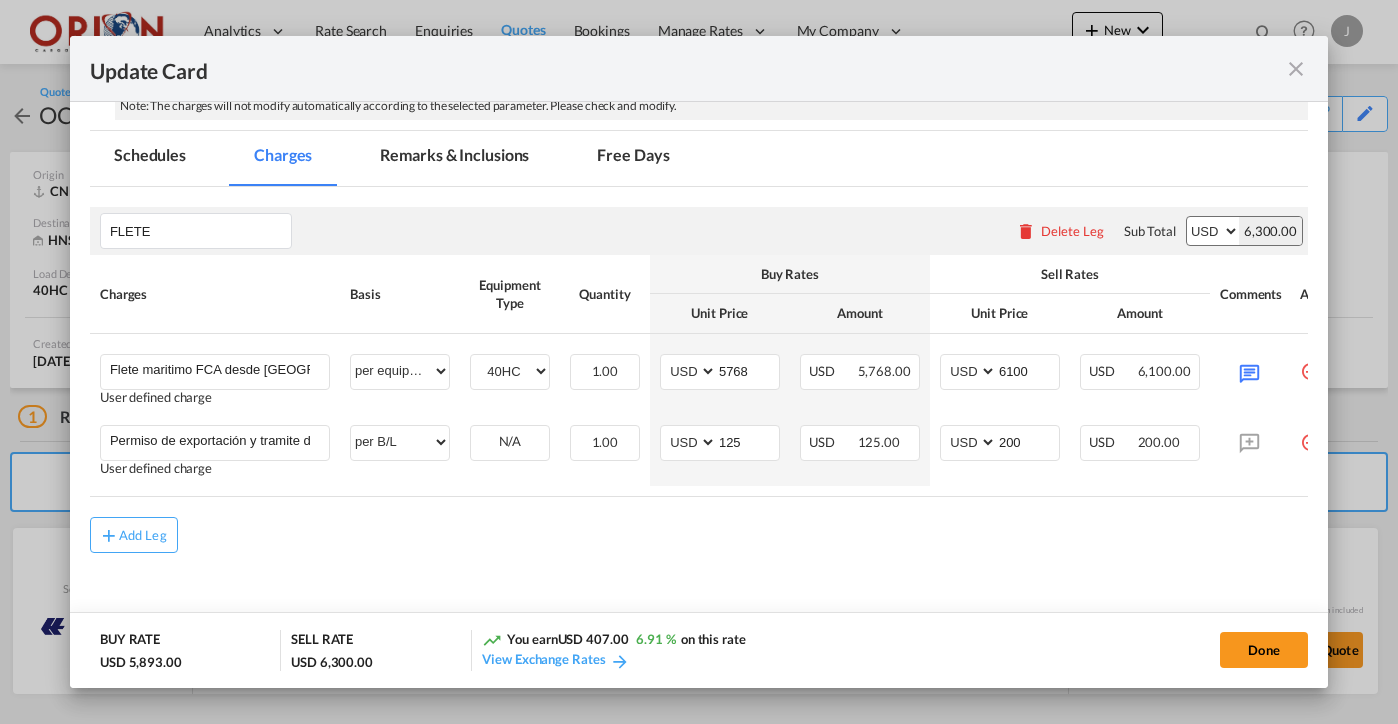 click on "Free Days" at bounding box center [633, 158] 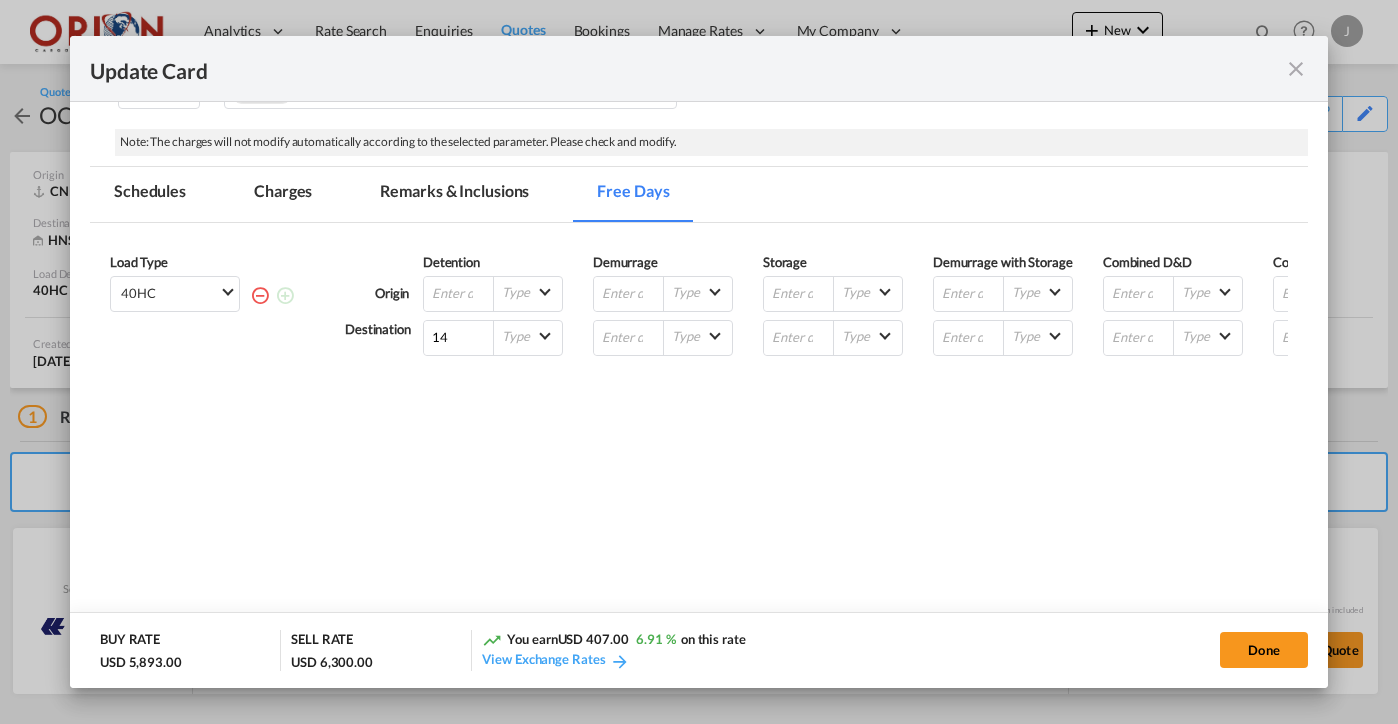 scroll, scrollTop: 392, scrollLeft: 0, axis: vertical 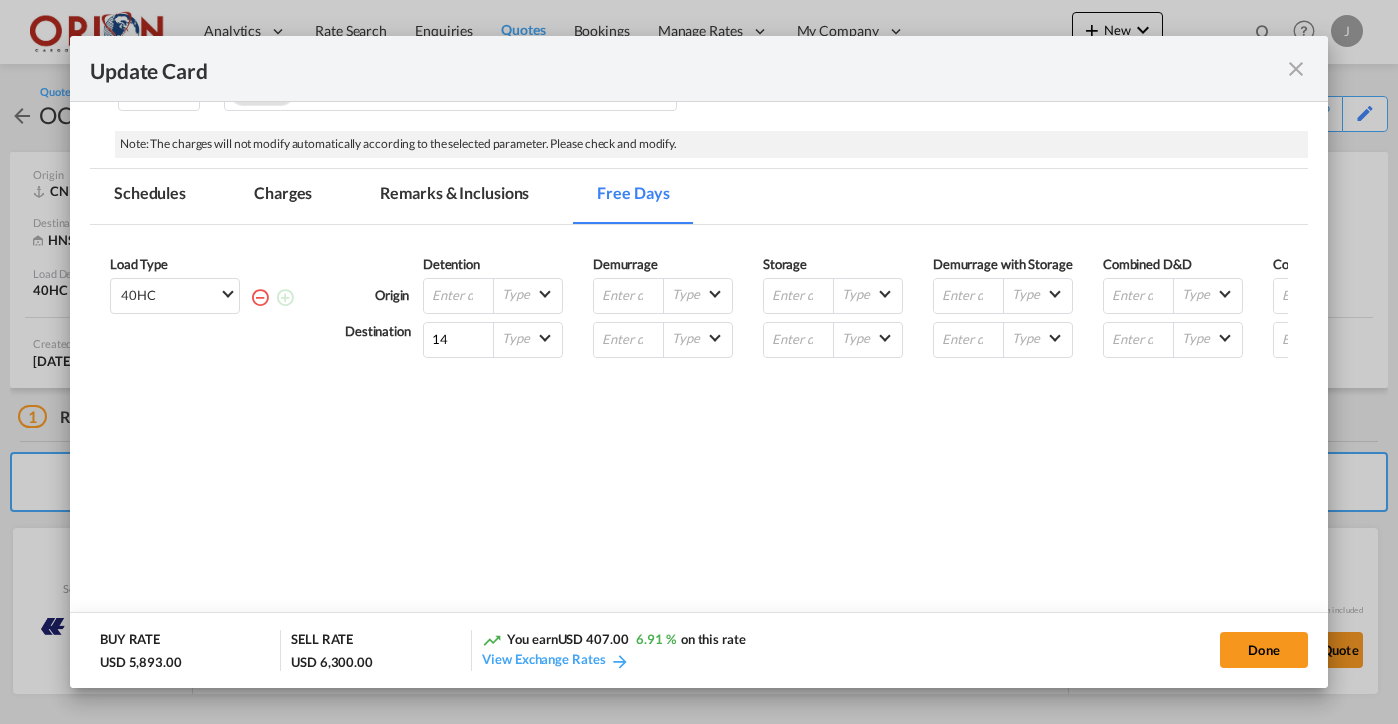 click on "Remarks & Inclusions" at bounding box center [454, 196] 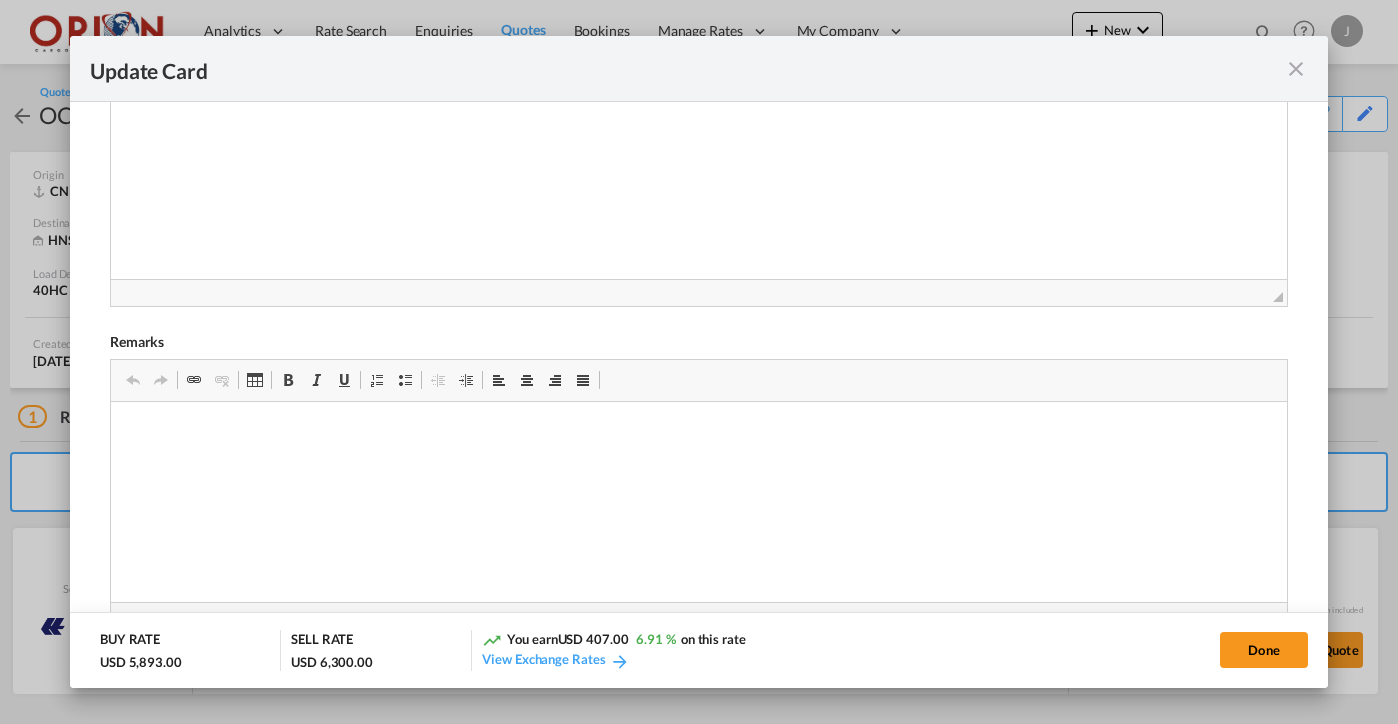 scroll, scrollTop: 0, scrollLeft: 0, axis: both 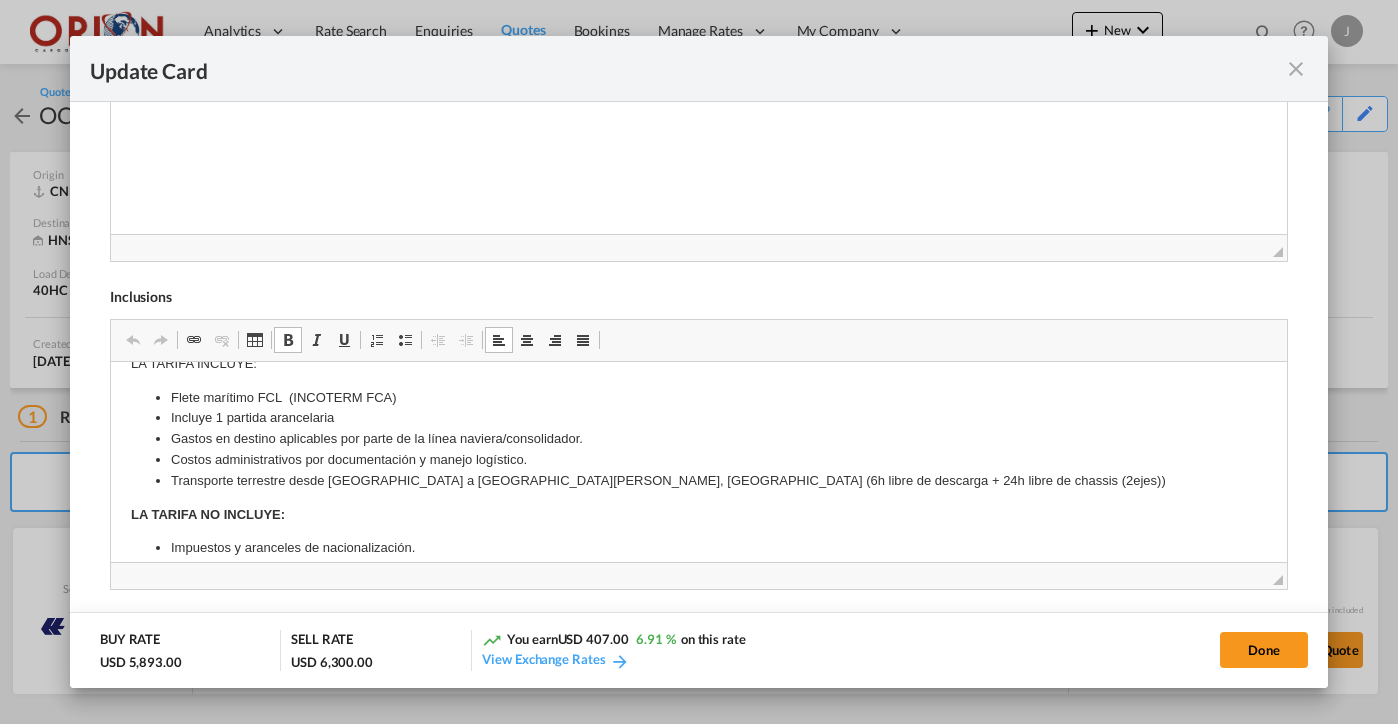 click on "Flete marítimo FCL  (INCOTERM FCA)" at bounding box center (698, 397) 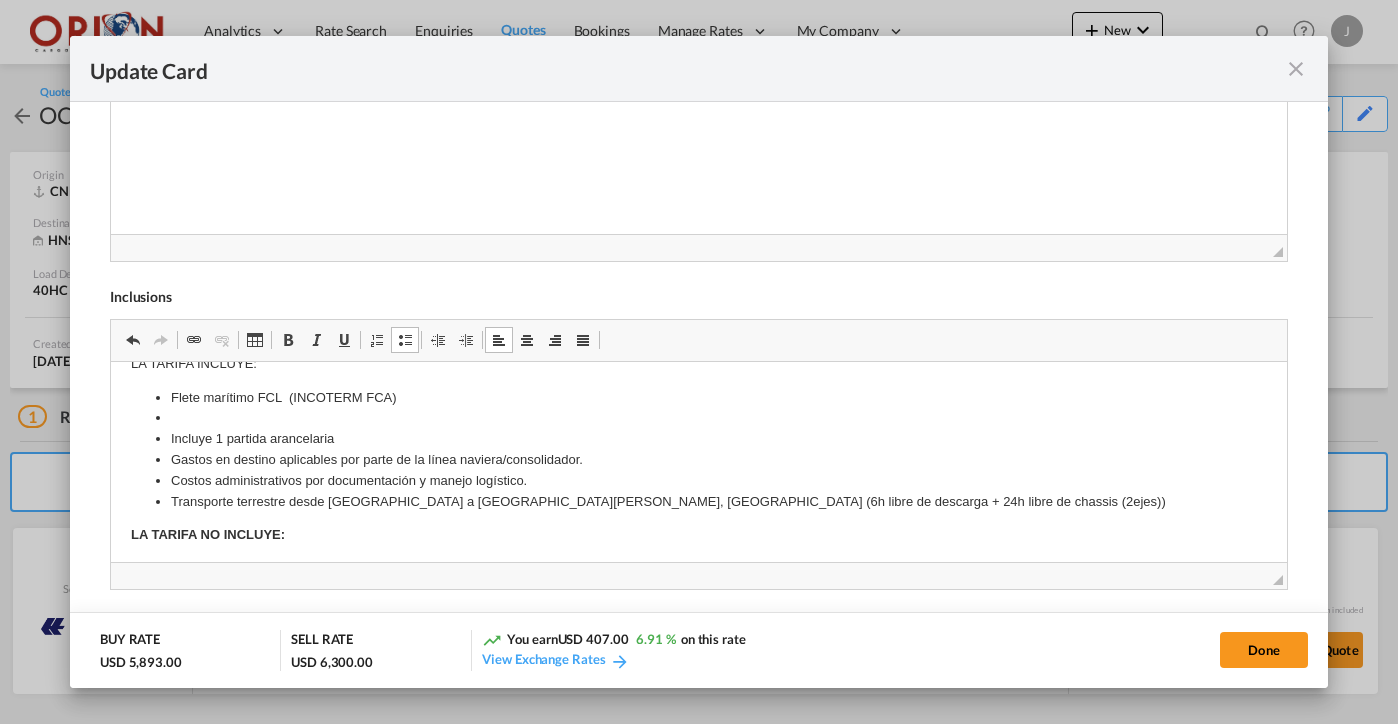 type 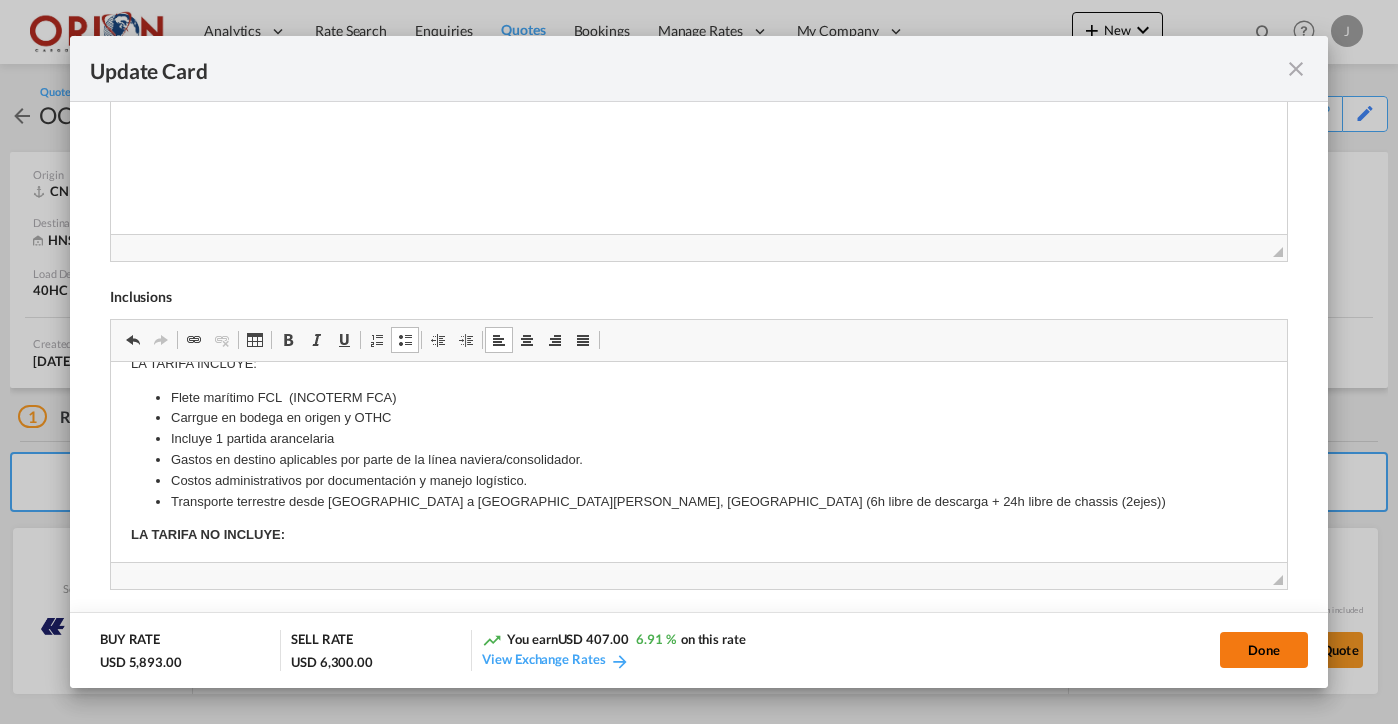 click on "Done" 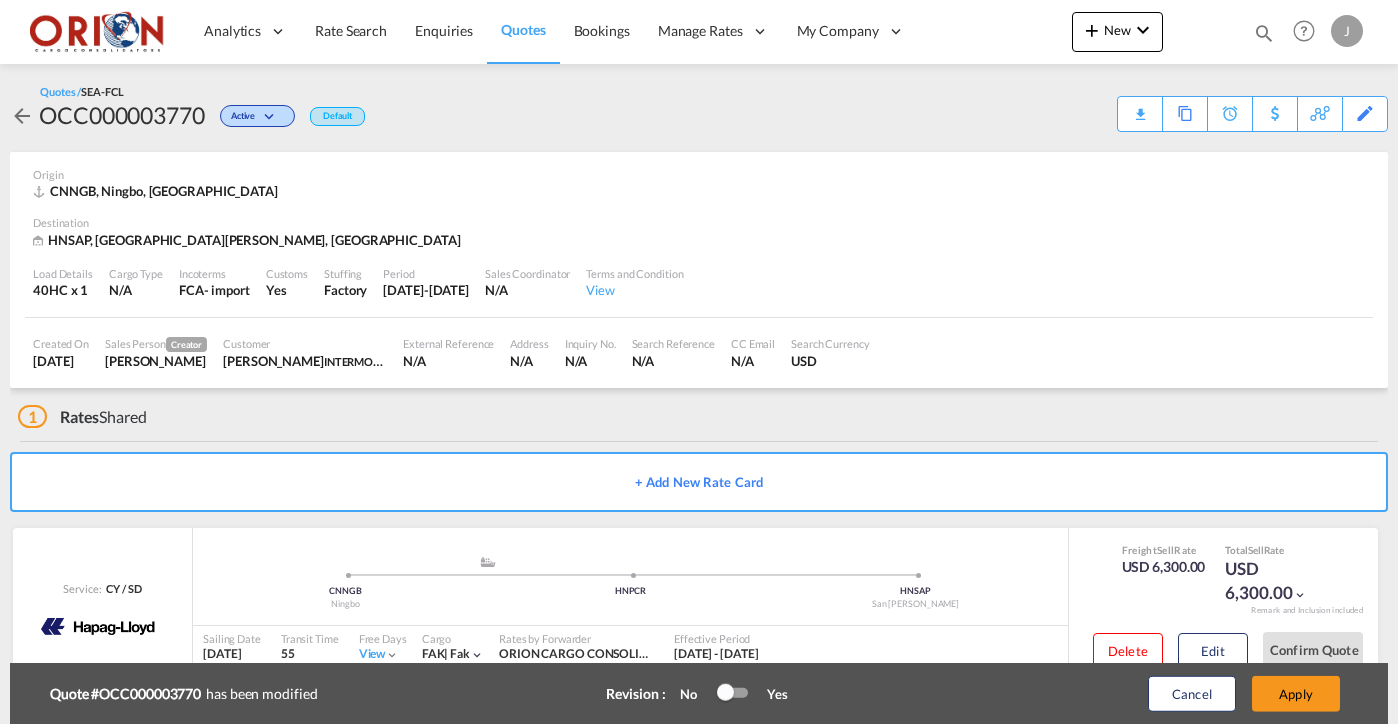 scroll, scrollTop: 392, scrollLeft: 0, axis: vertical 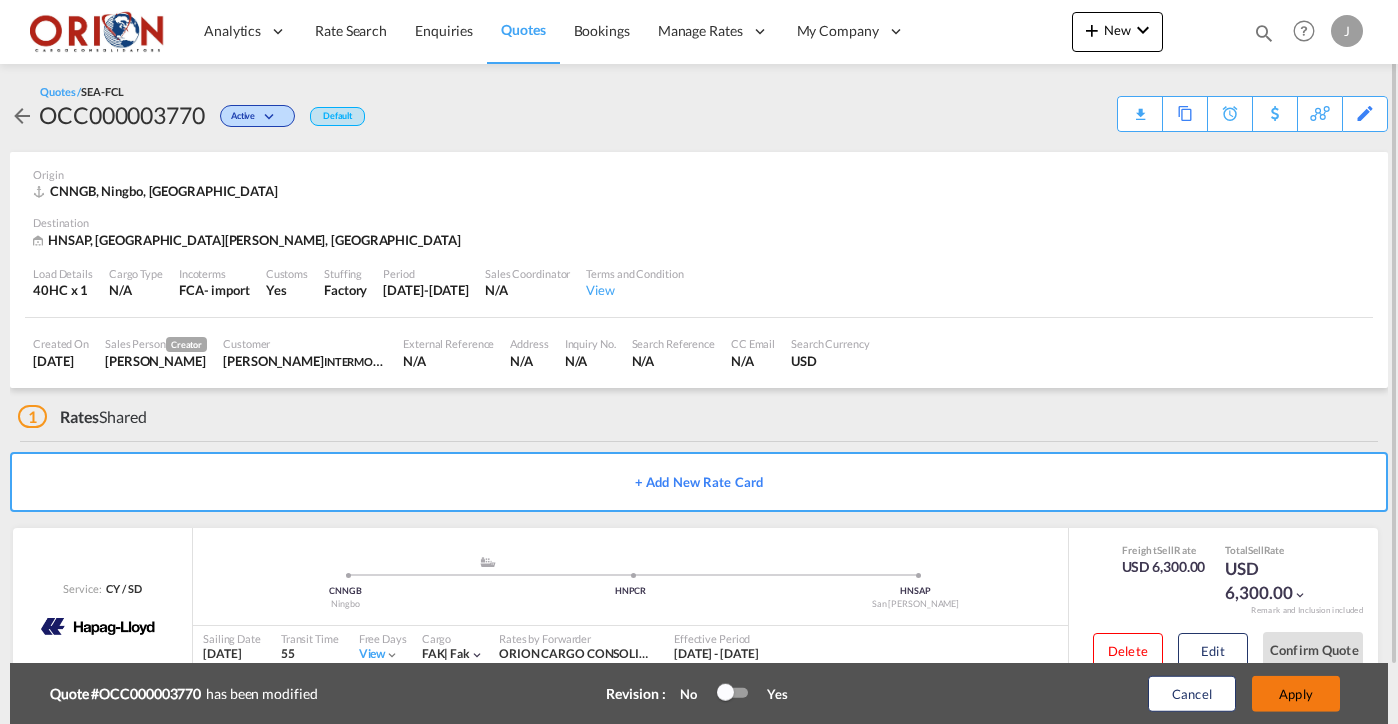 click on "Apply" at bounding box center [1296, 694] 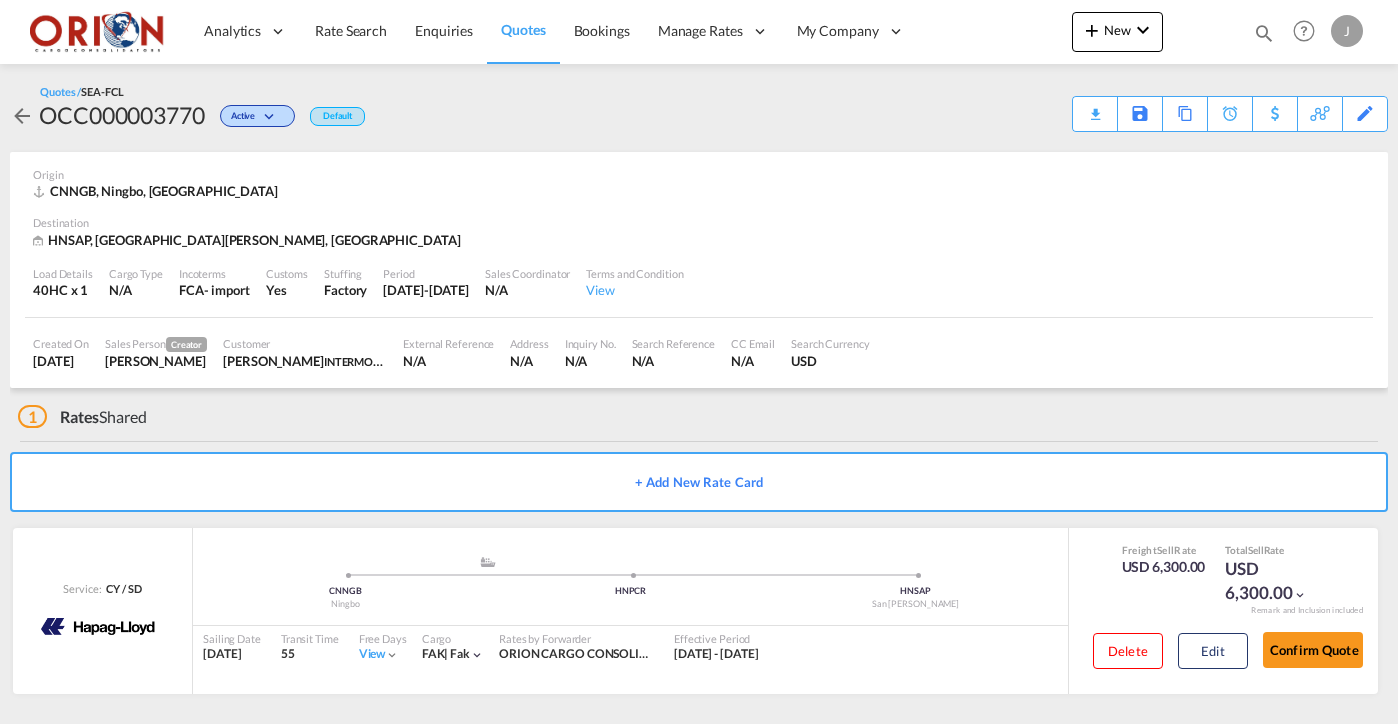 click on "Quotes /  SEA-FCL
OCC000003770
Active
Default
Download Quote
Save As Template
Copy Quote
Set Reminder
Request Better Rates
View Activity
Edit" at bounding box center (699, 108) 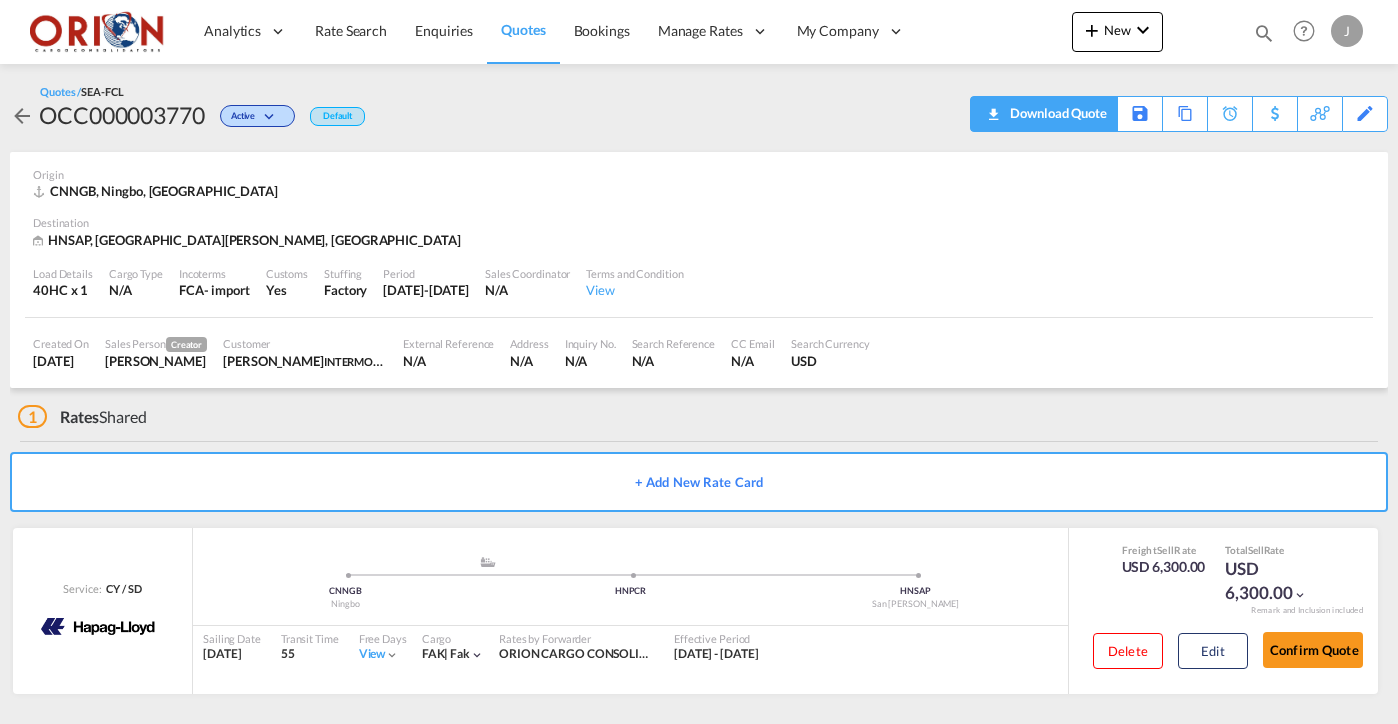 click on "Download Quote" at bounding box center (1056, 113) 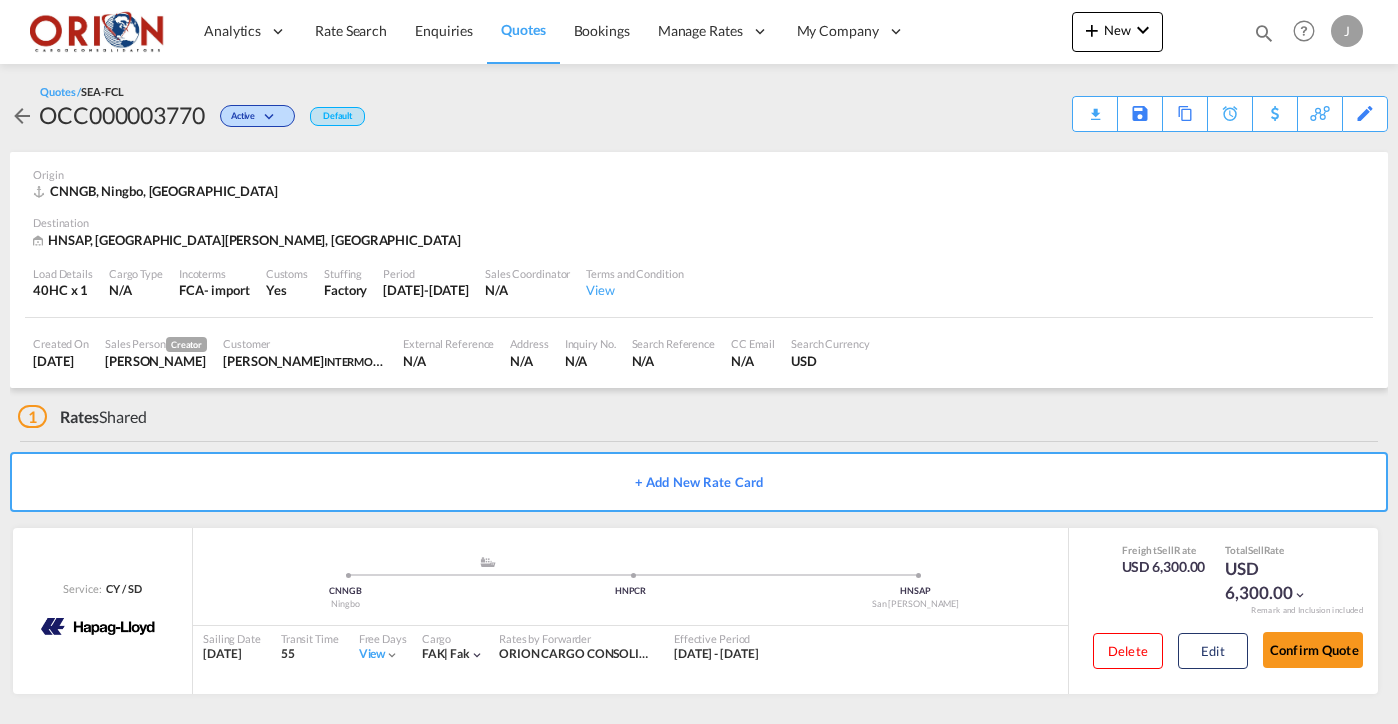 click on "Quotes" at bounding box center (523, 29) 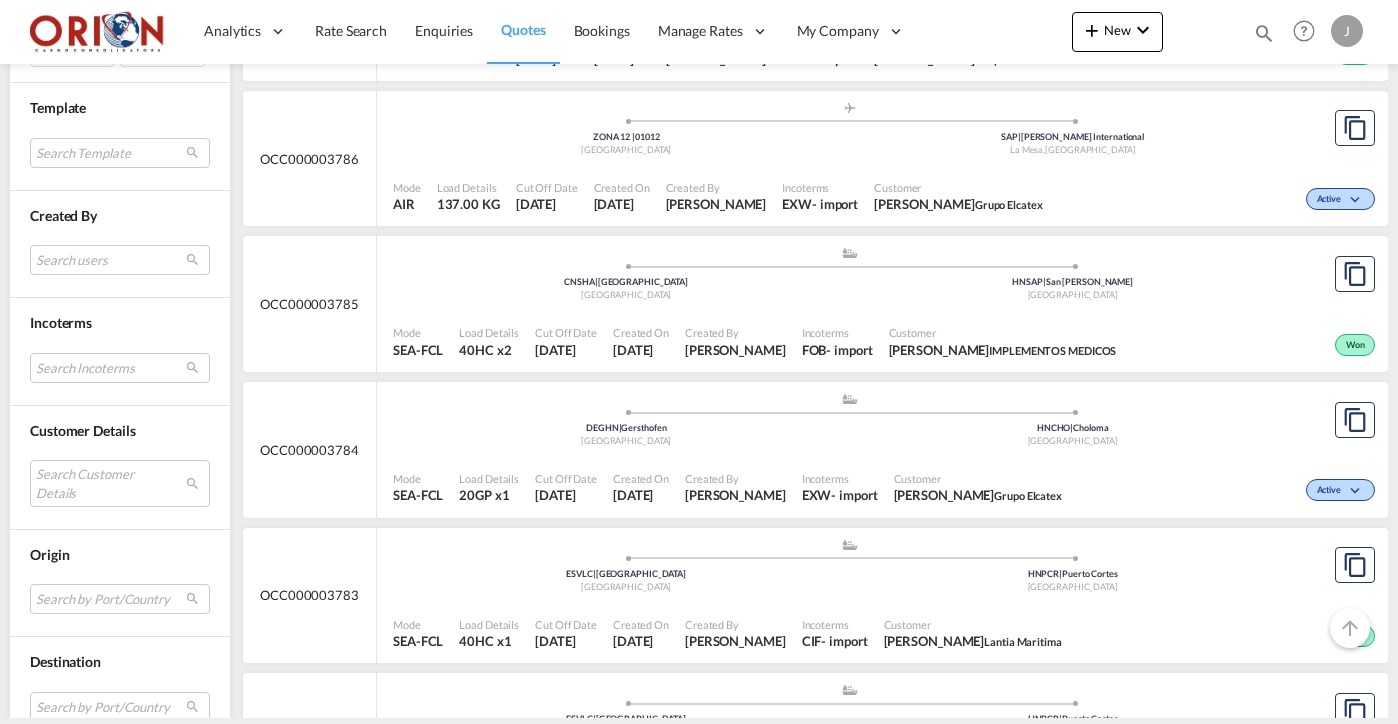 scroll, scrollTop: 722, scrollLeft: 0, axis: vertical 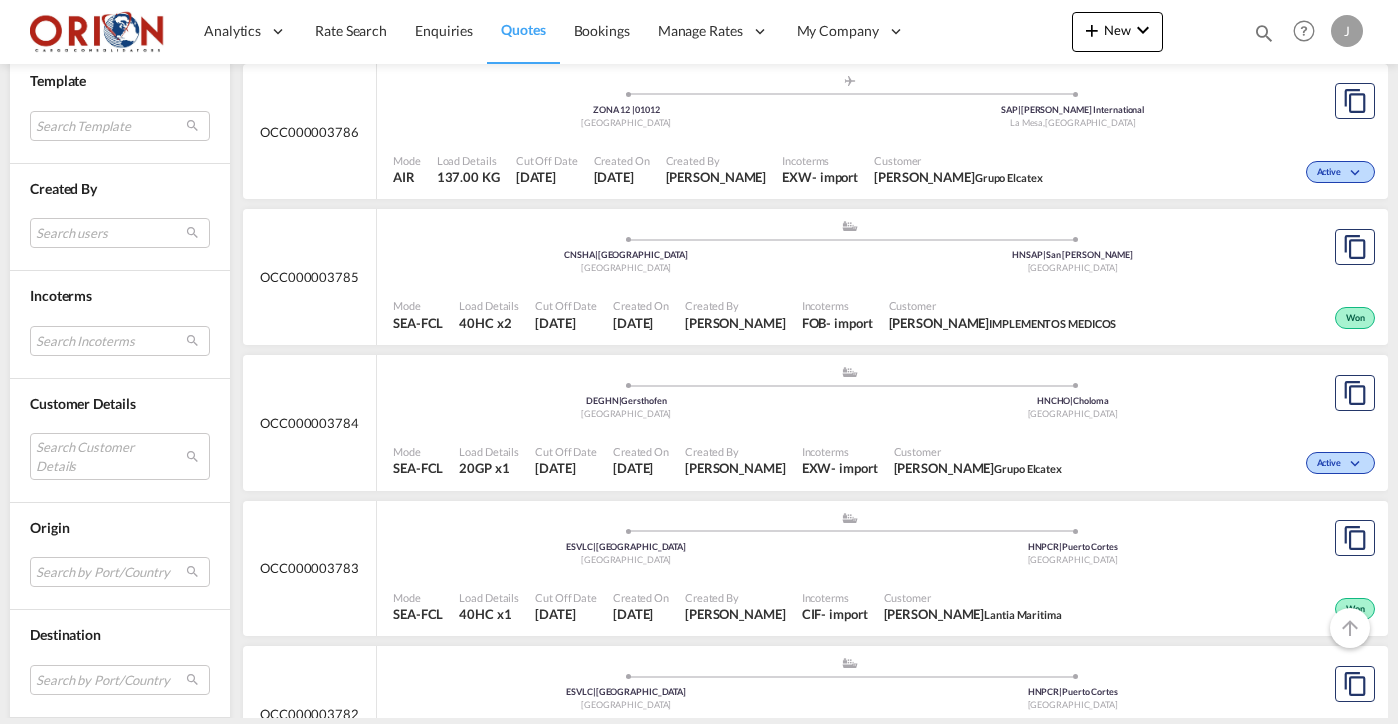 click on "Cut Off Date" at bounding box center [566, 451] 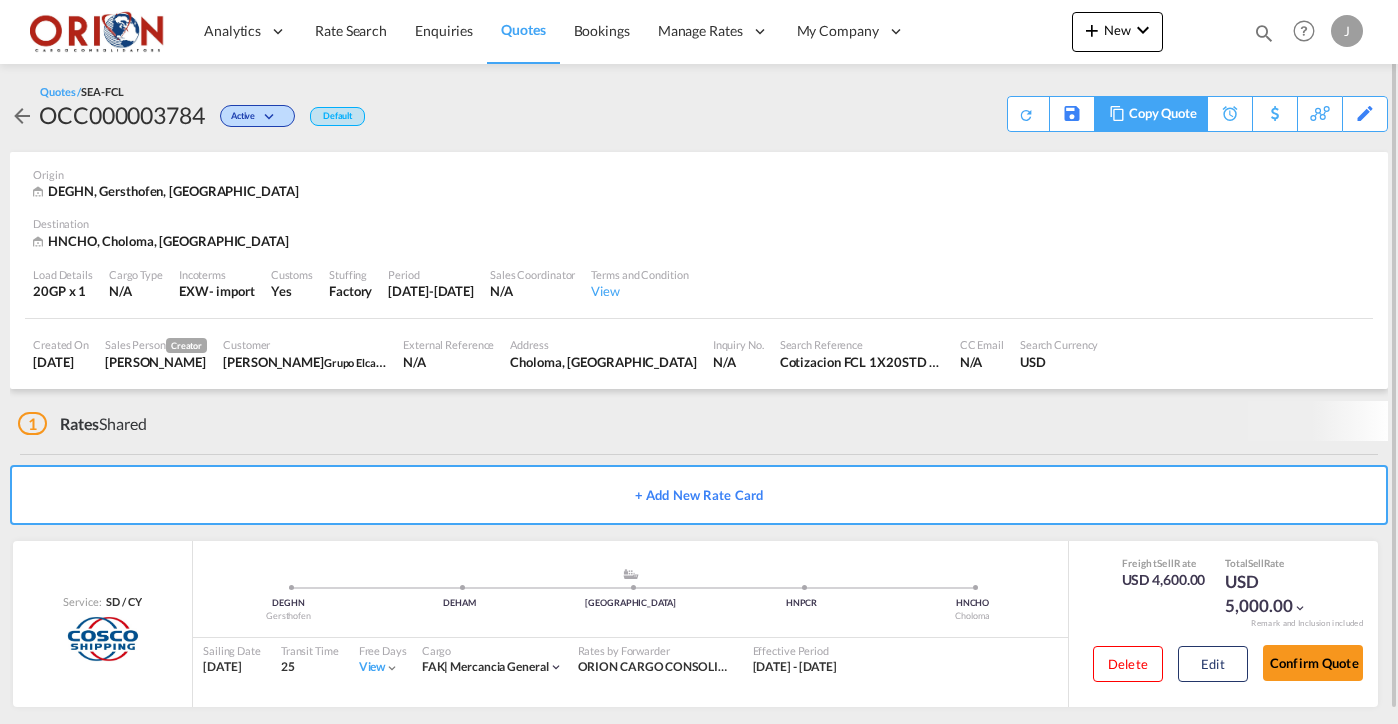 click on "Copy Quote" at bounding box center (1163, 114) 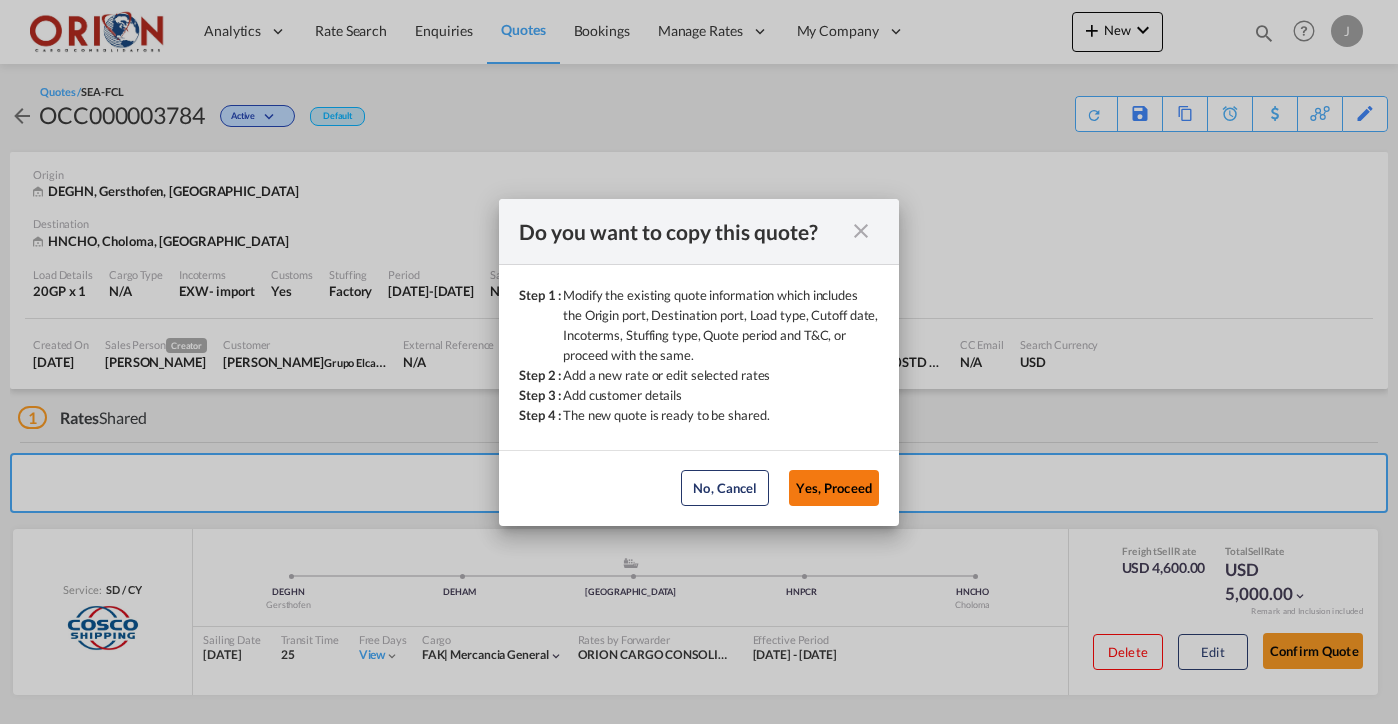 click on "Yes, Proceed" 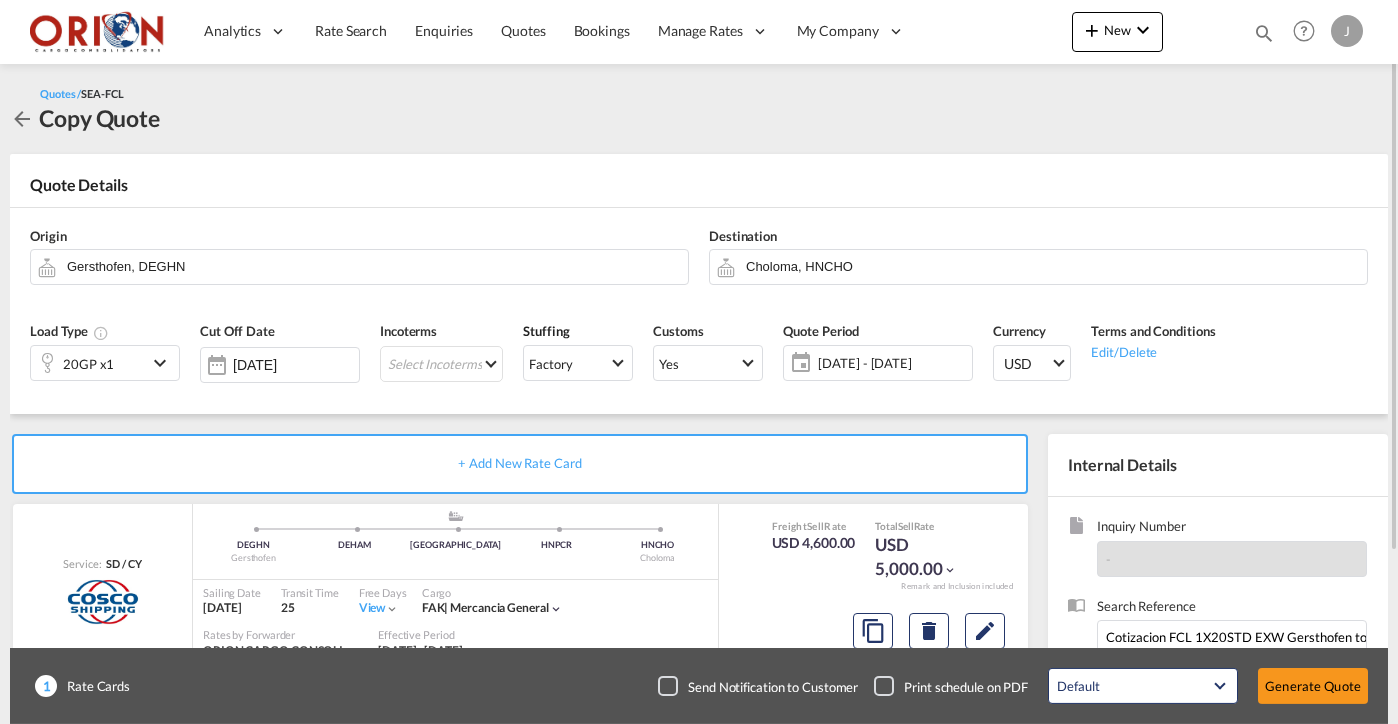 click on "[DATE] - [DATE]" 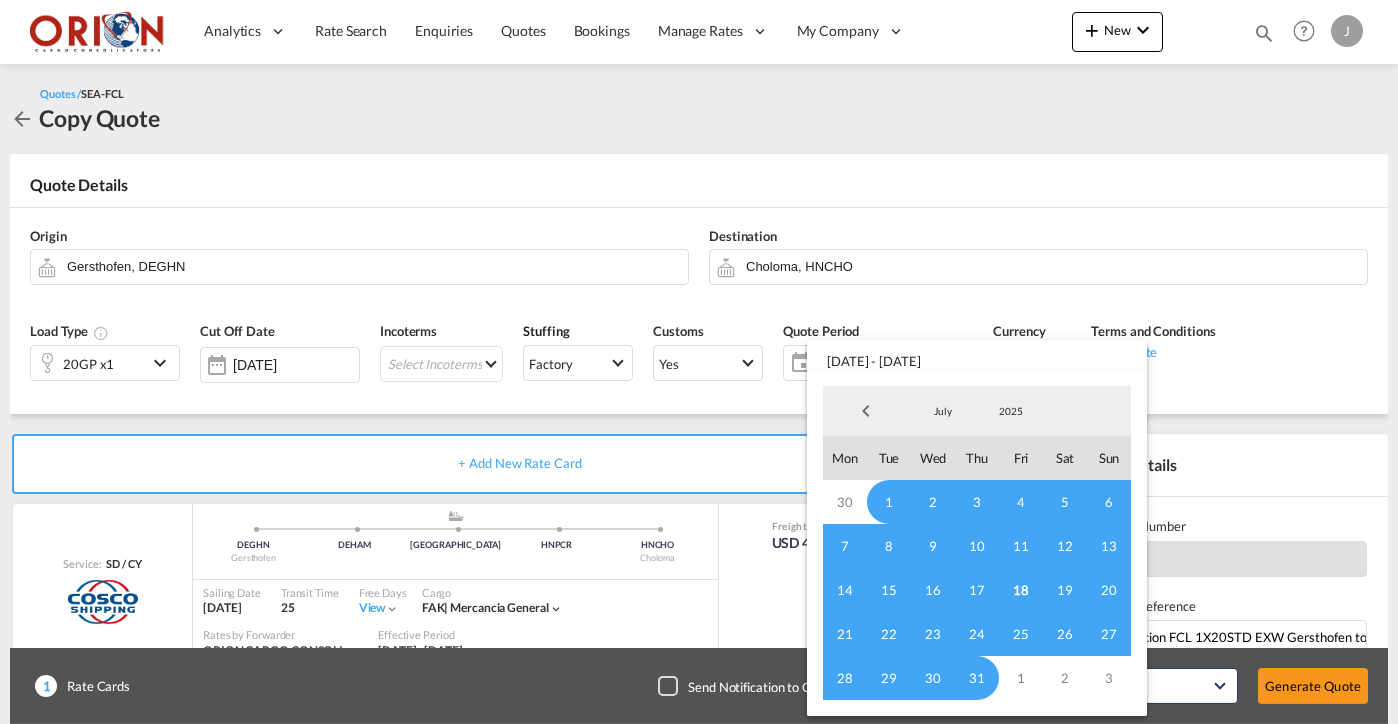 click on "18" at bounding box center (1021, 590) 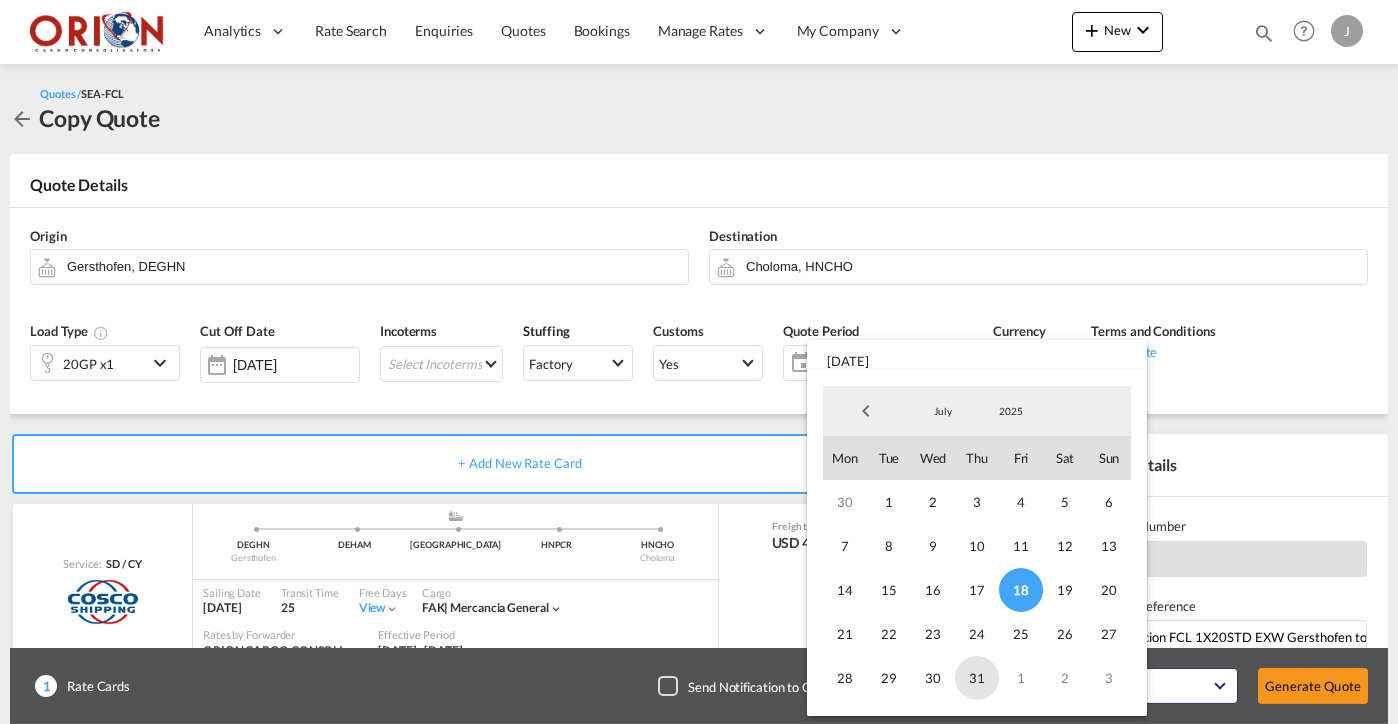 click on "31" at bounding box center [977, 678] 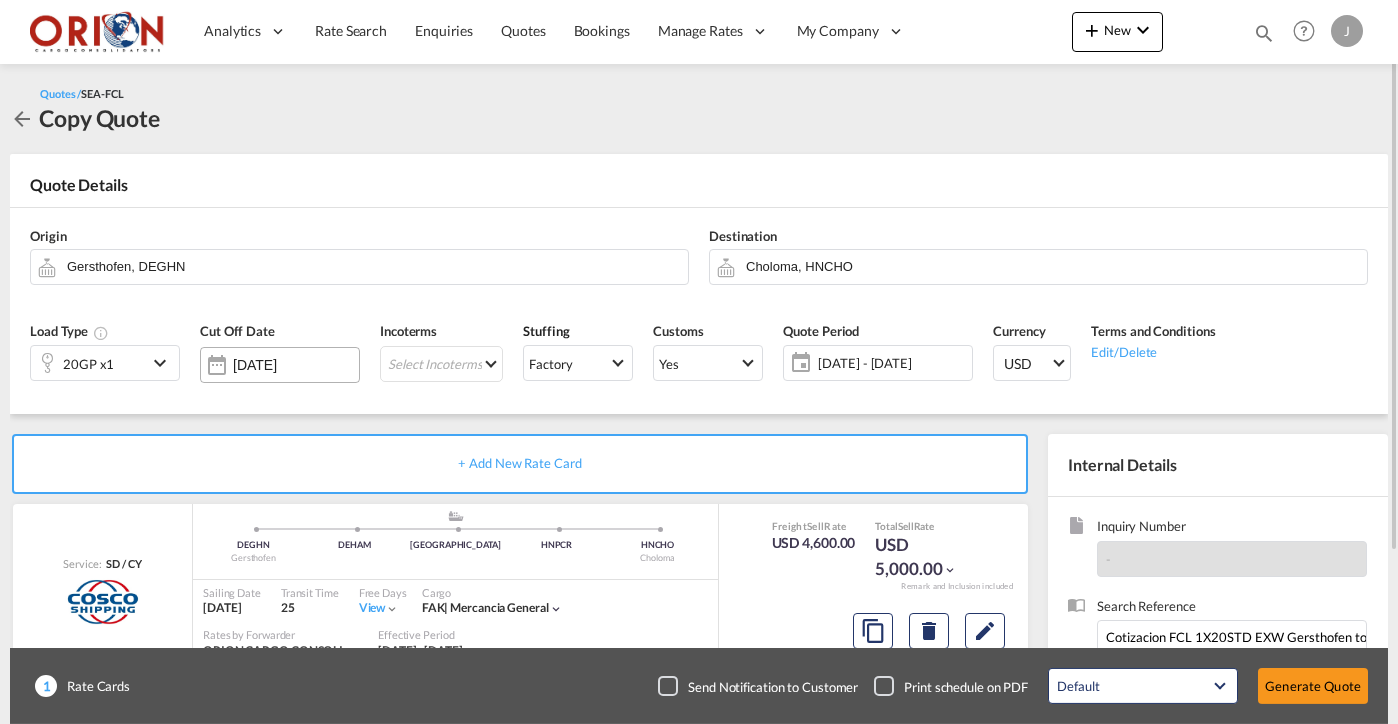 click on "[DATE]" at bounding box center (296, 365) 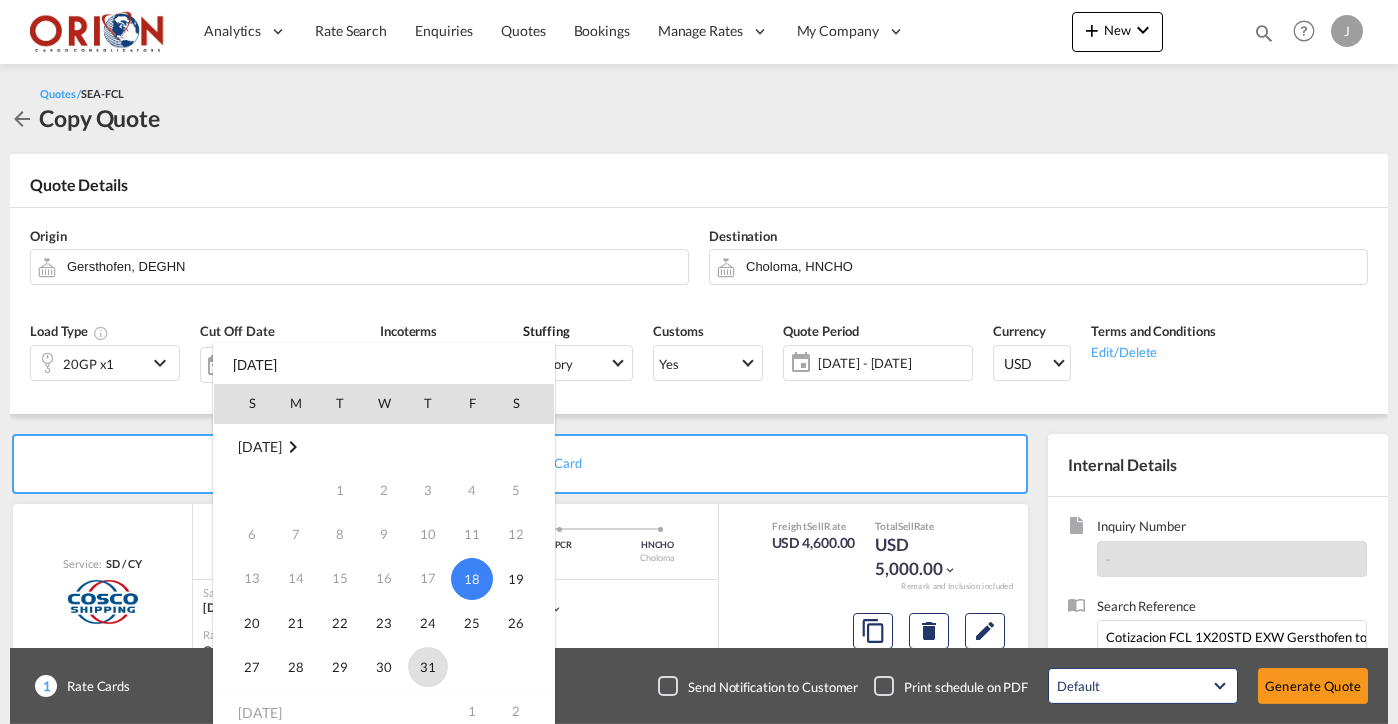 click on "31" at bounding box center (428, 667) 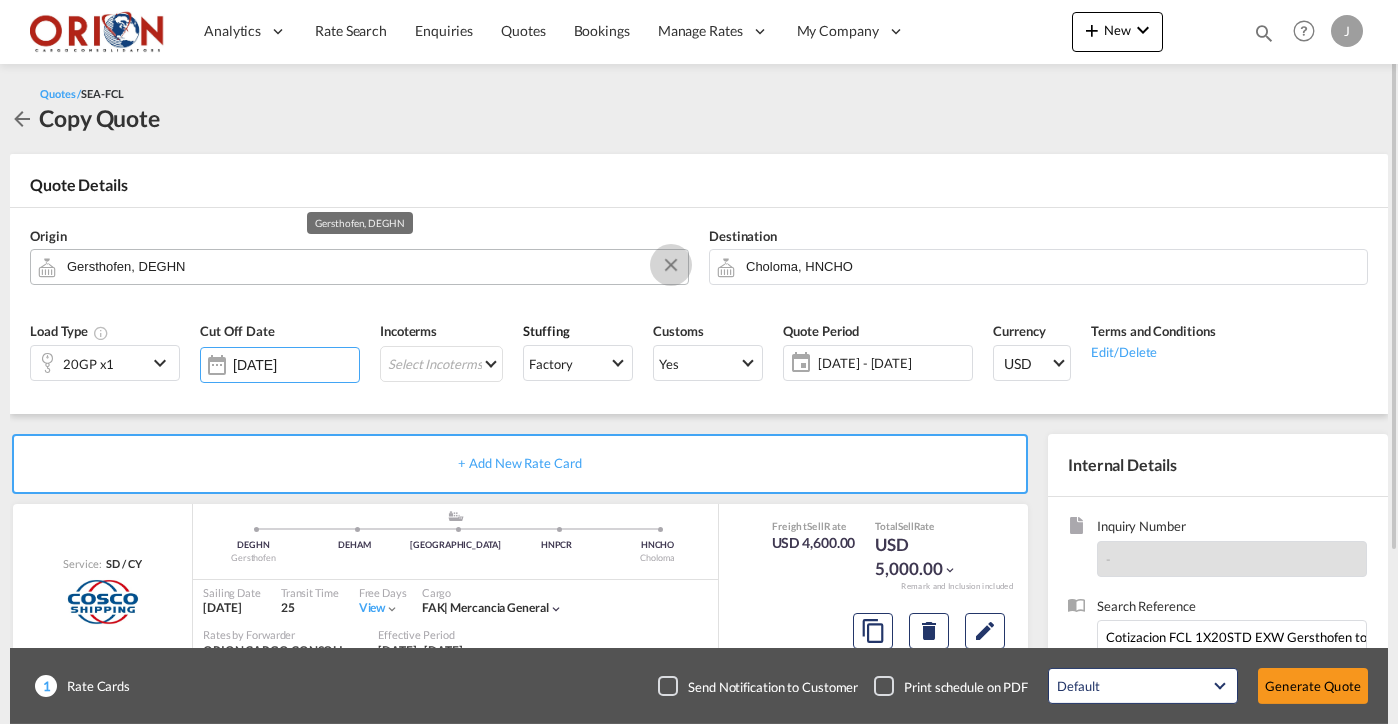click at bounding box center (671, 265) 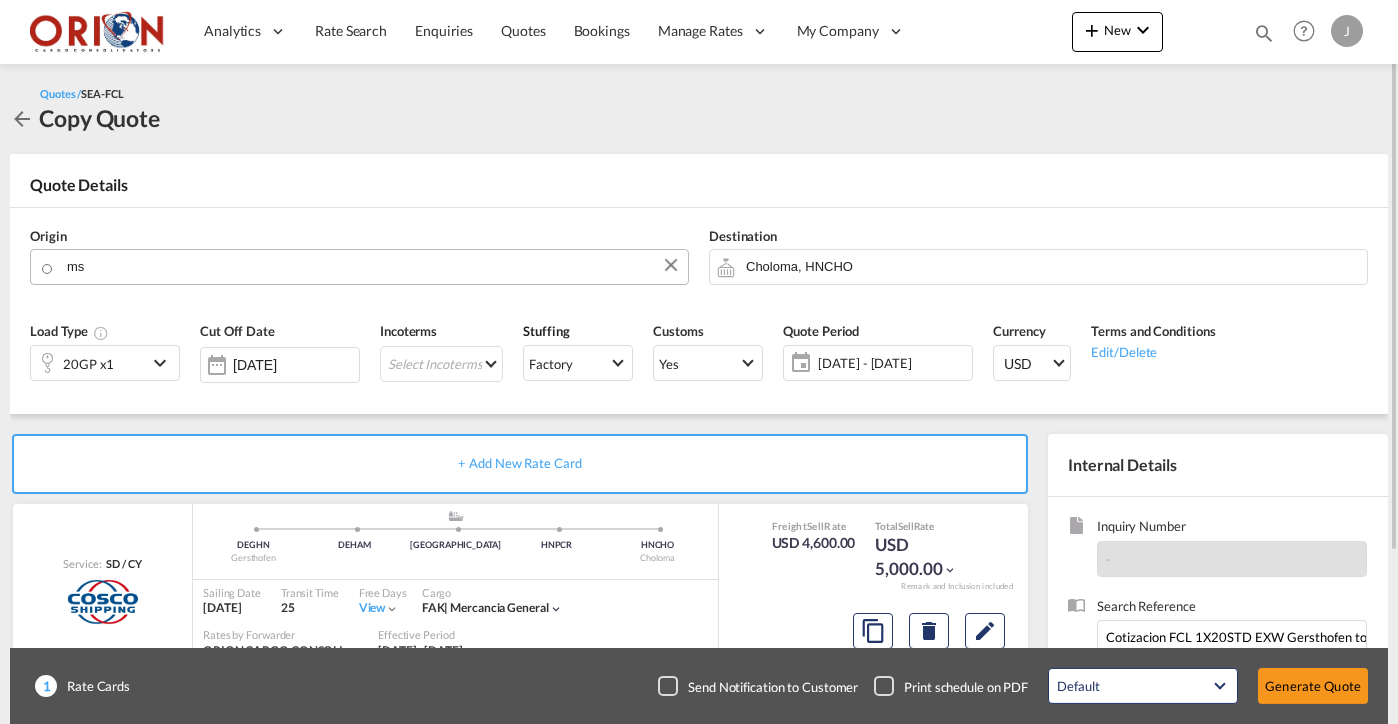 click on "Analytics
Reports
Dashboard
Rate Search
Enquiries
Quotes
Bookings" at bounding box center [699, 362] 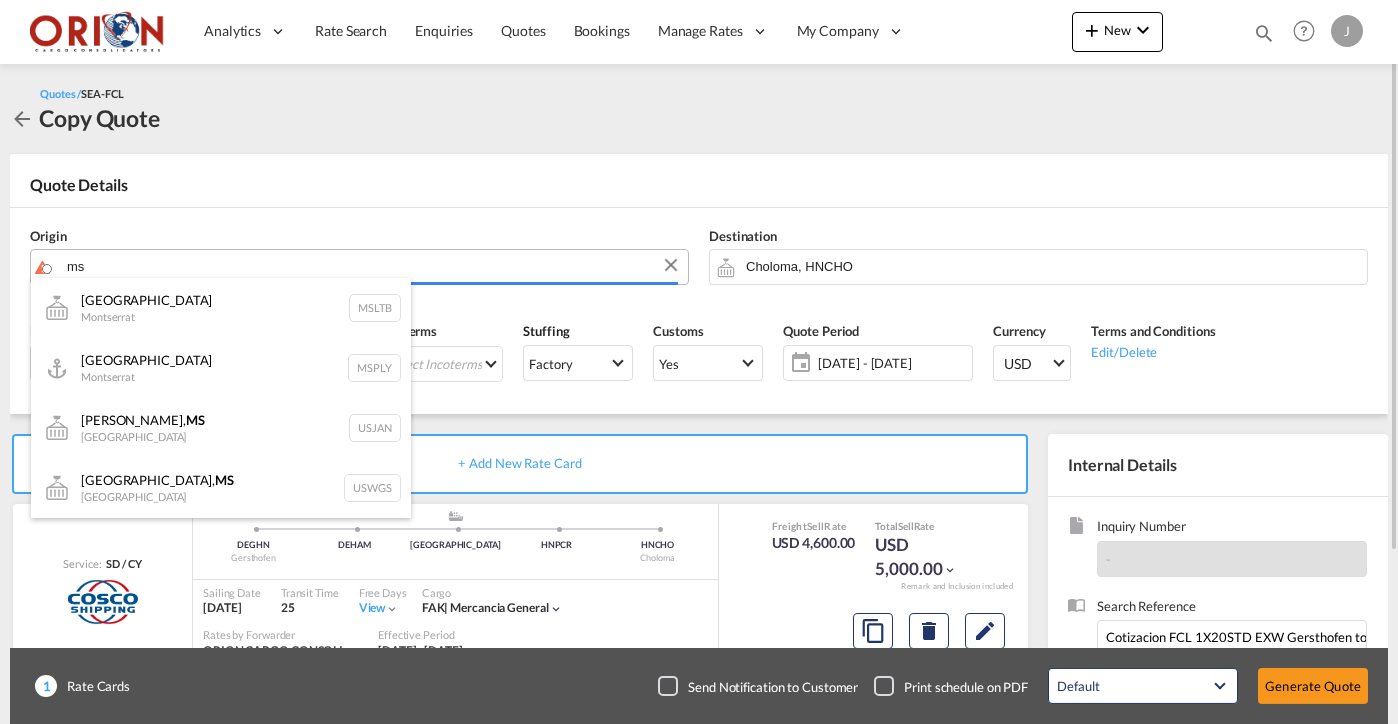 click on "ms" at bounding box center (372, 266) 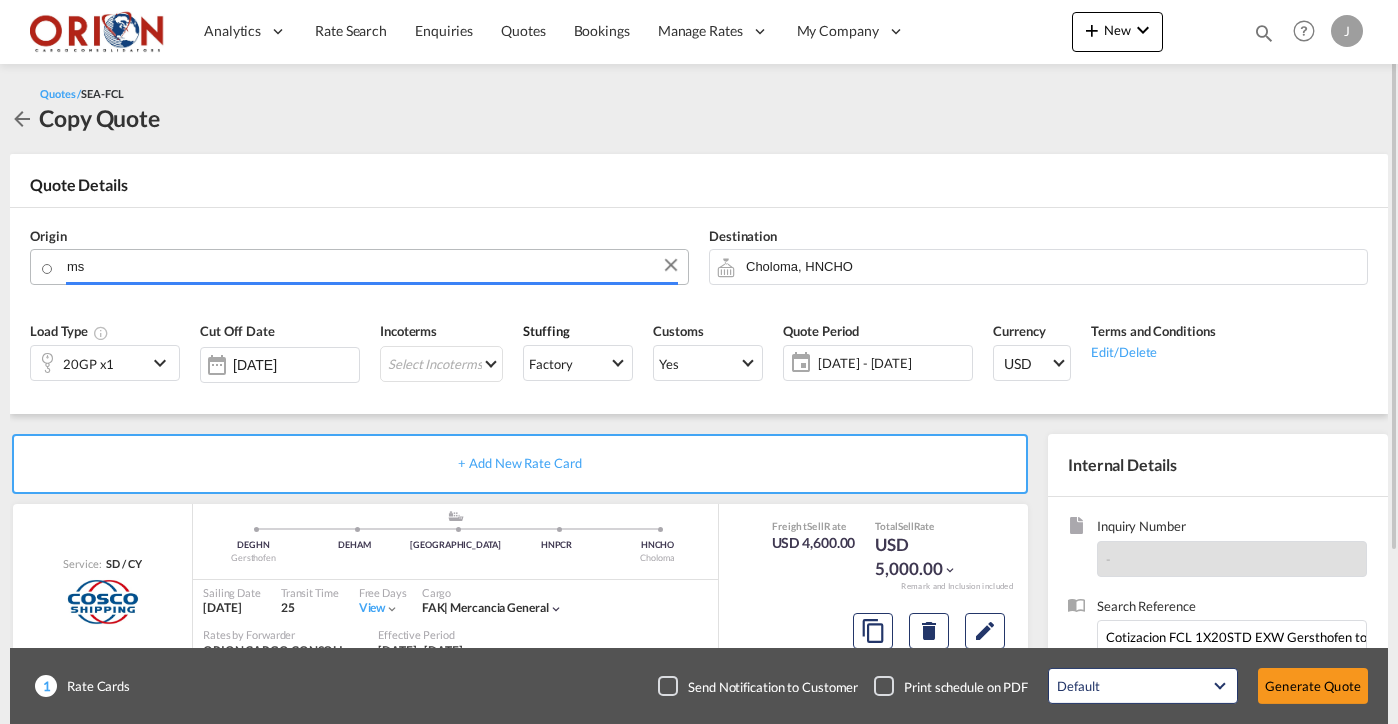 click on "ms" at bounding box center [372, 266] 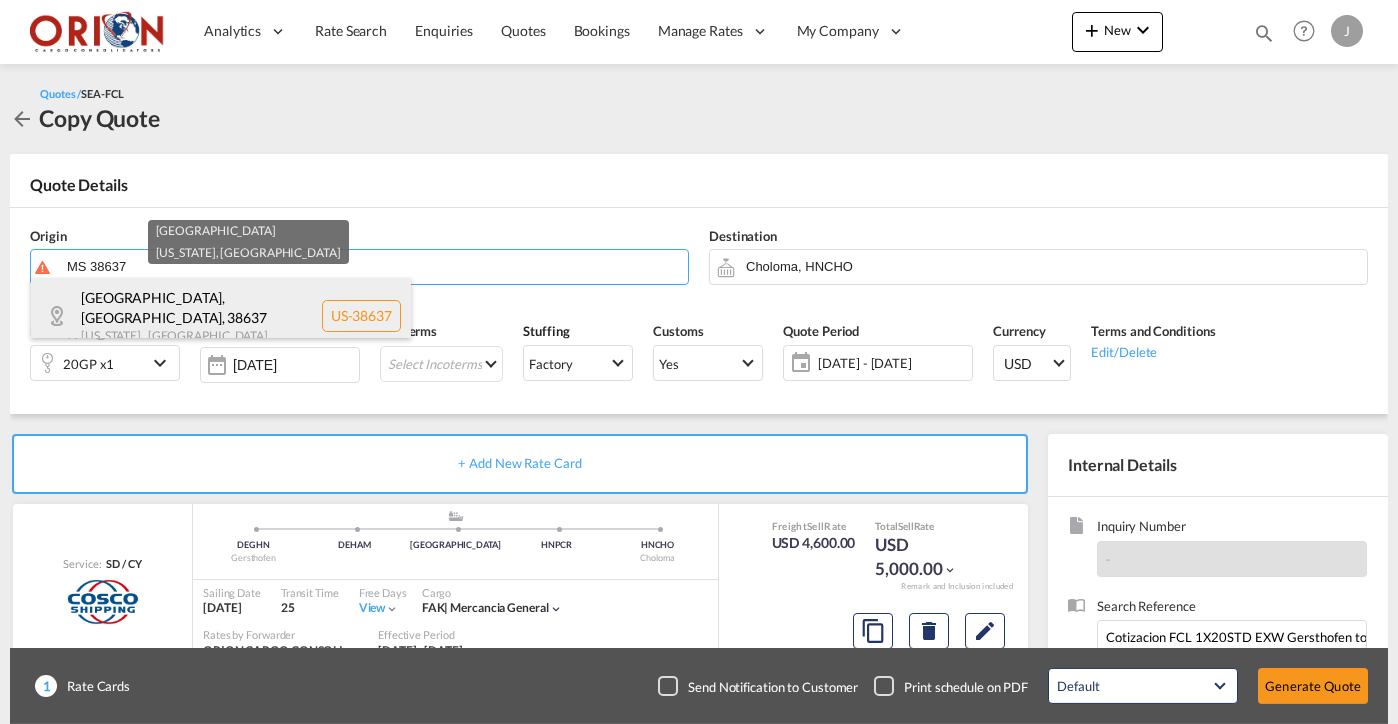click on "[GEOGRAPHIC_DATA]
[US_STATE]
,
[GEOGRAPHIC_DATA]
[GEOGRAPHIC_DATA]-38637" at bounding box center (221, 316) 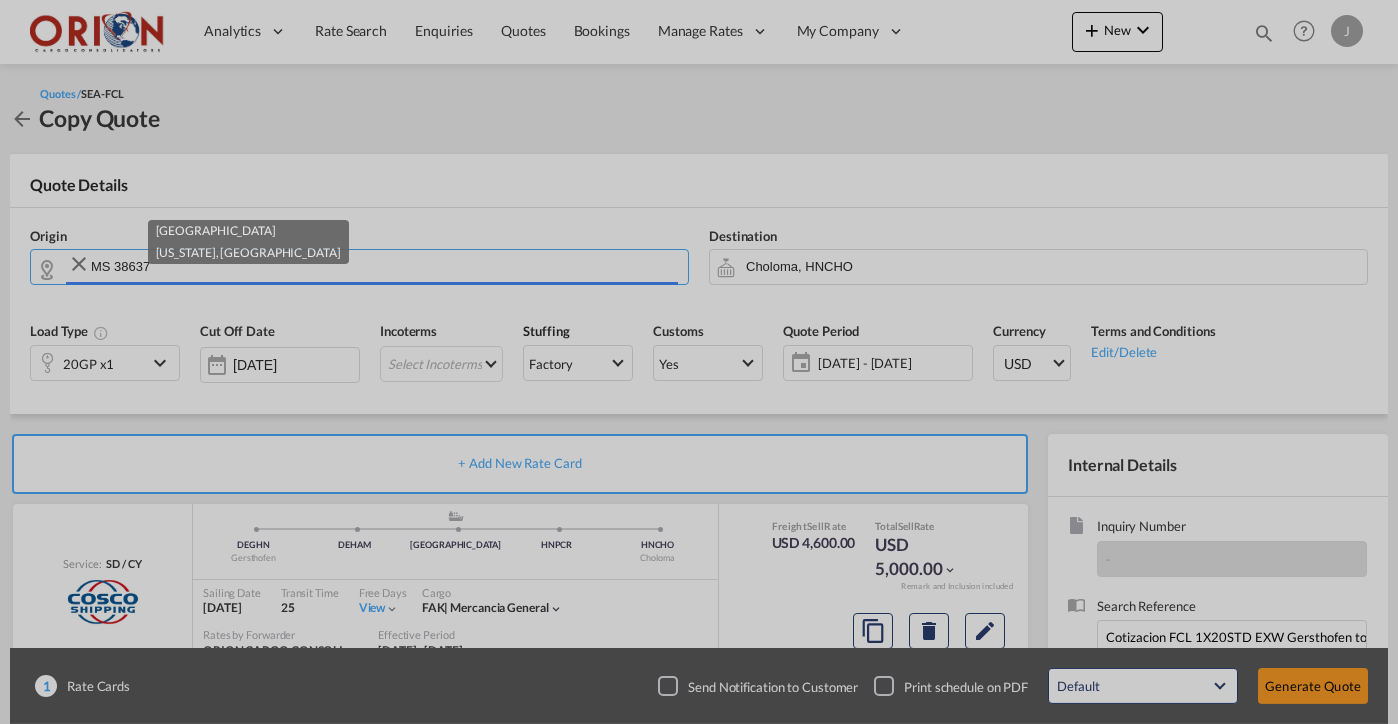 type on "US-38637, [GEOGRAPHIC_DATA], [GEOGRAPHIC_DATA], [US_STATE]" 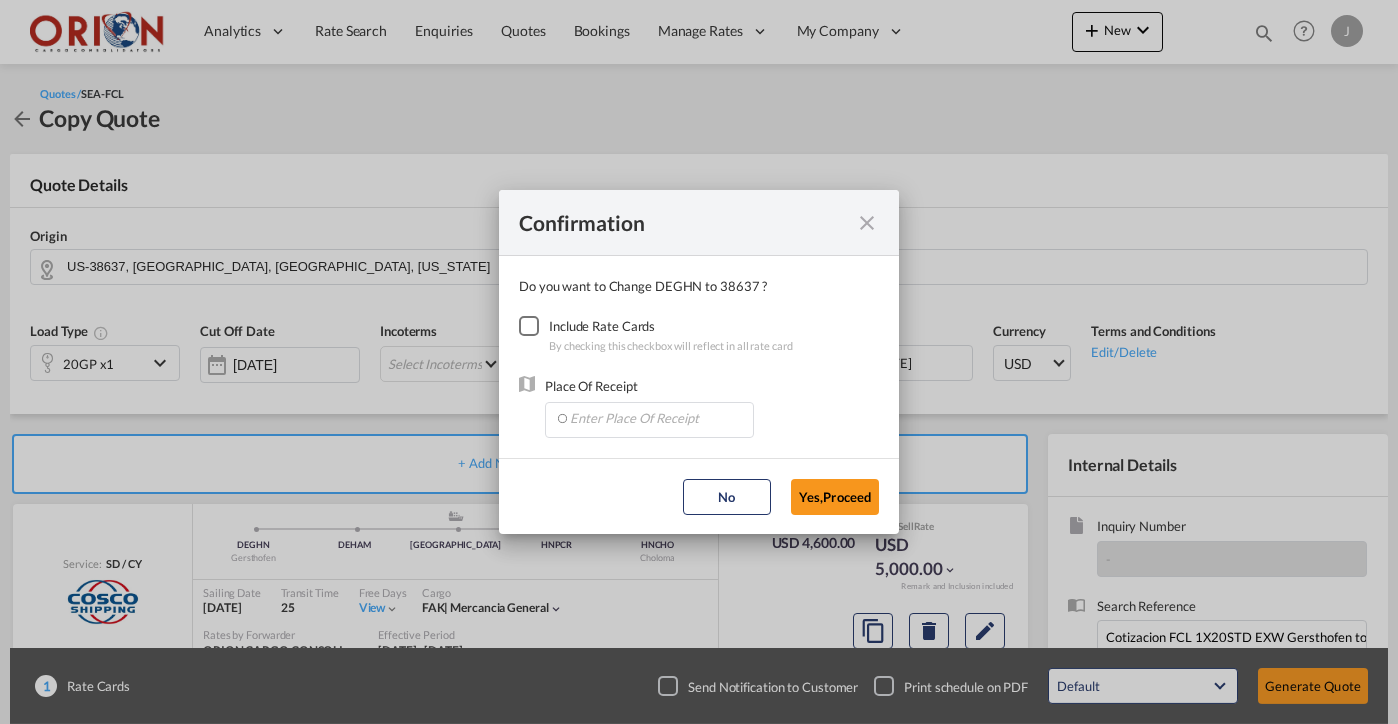 click at bounding box center (529, 326) 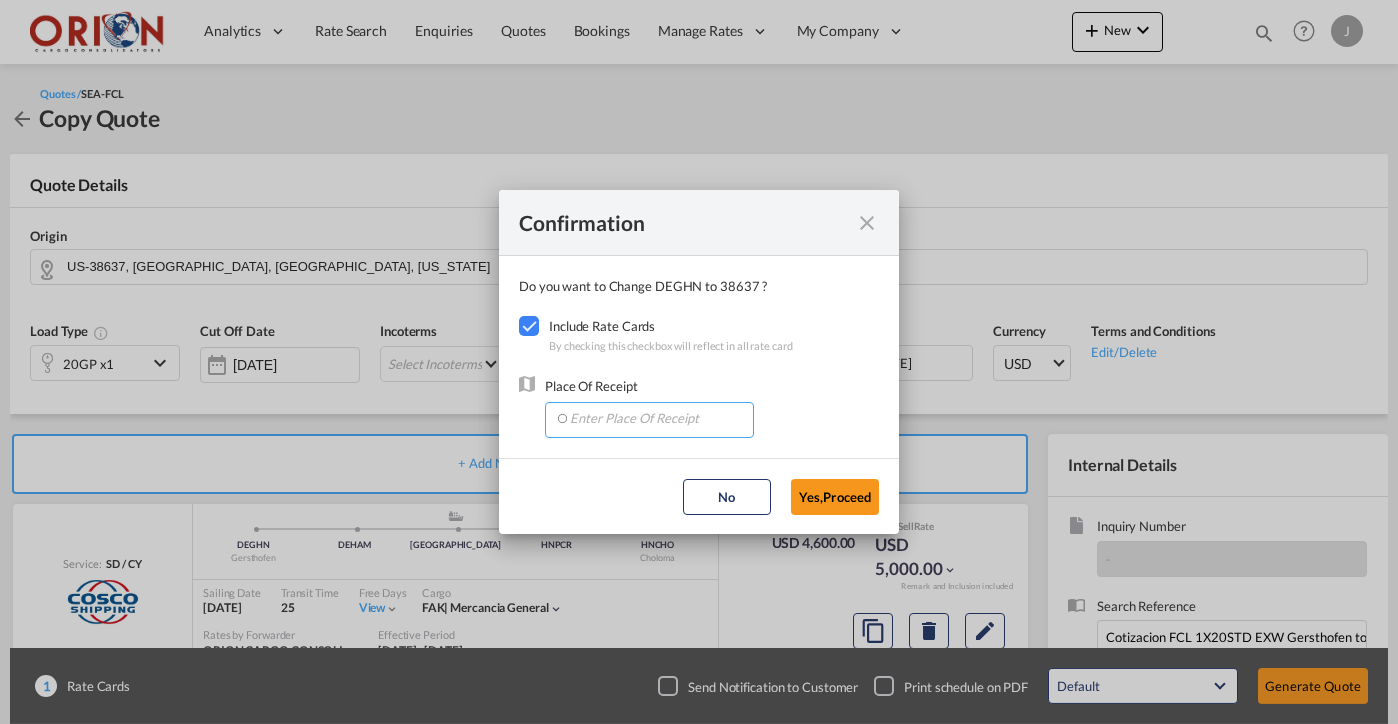 click at bounding box center [654, 418] 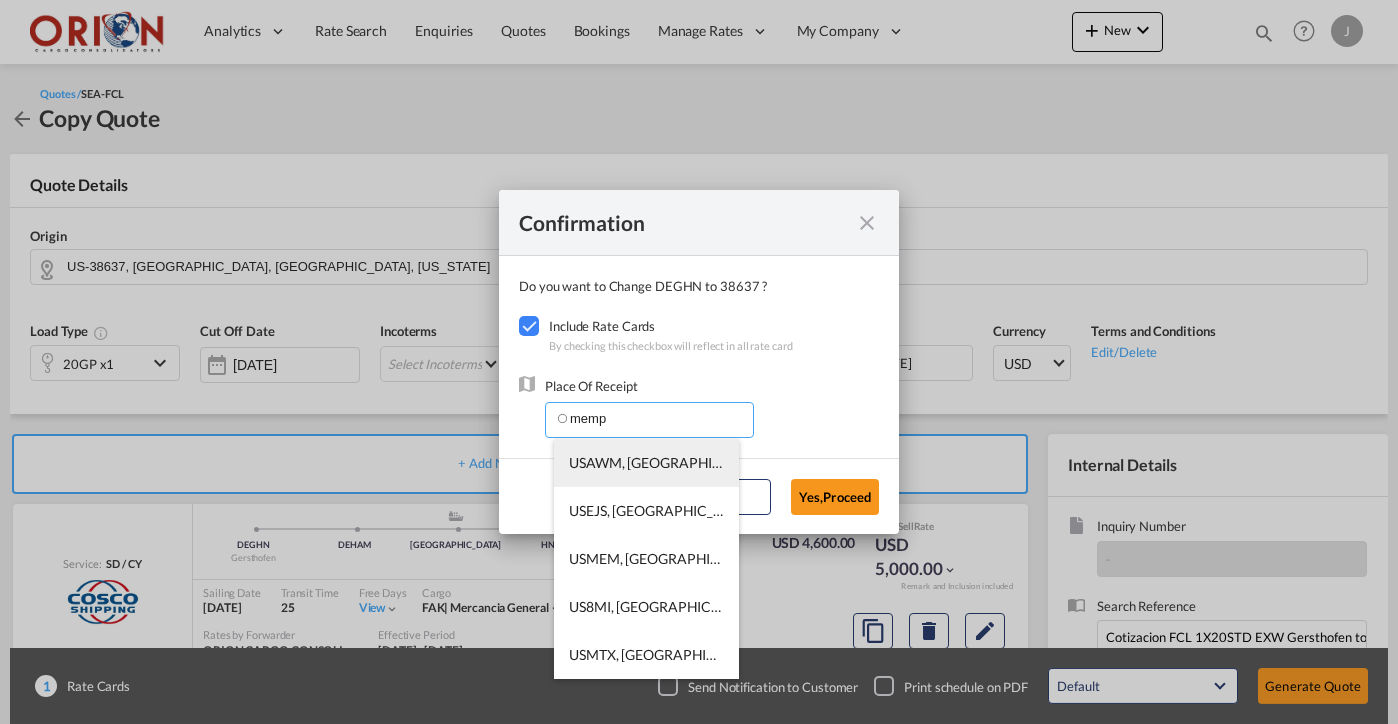 click on "USAWM, [GEOGRAPHIC_DATA], [GEOGRAPHIC_DATA], [GEOGRAPHIC_DATA], [GEOGRAPHIC_DATA], [GEOGRAPHIC_DATA]" at bounding box center (963, 462) 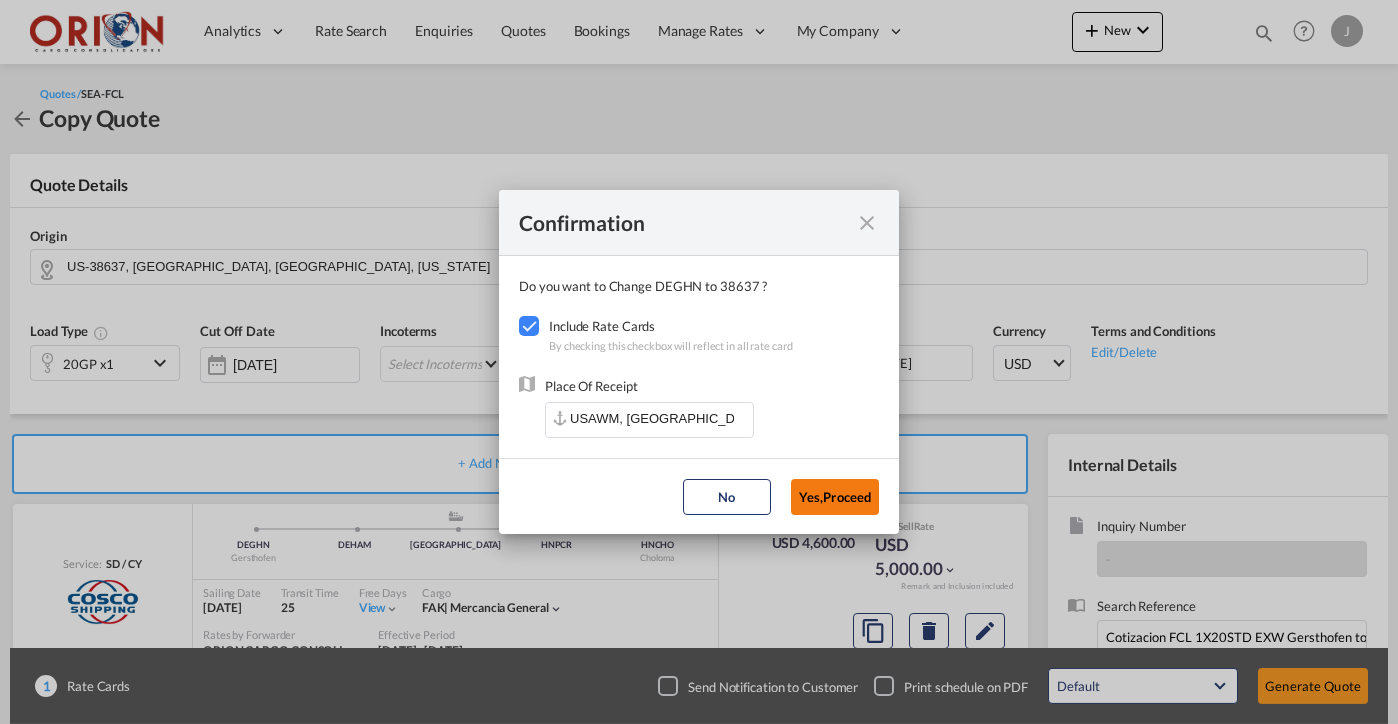 click on "Yes,Proceed" at bounding box center [835, 497] 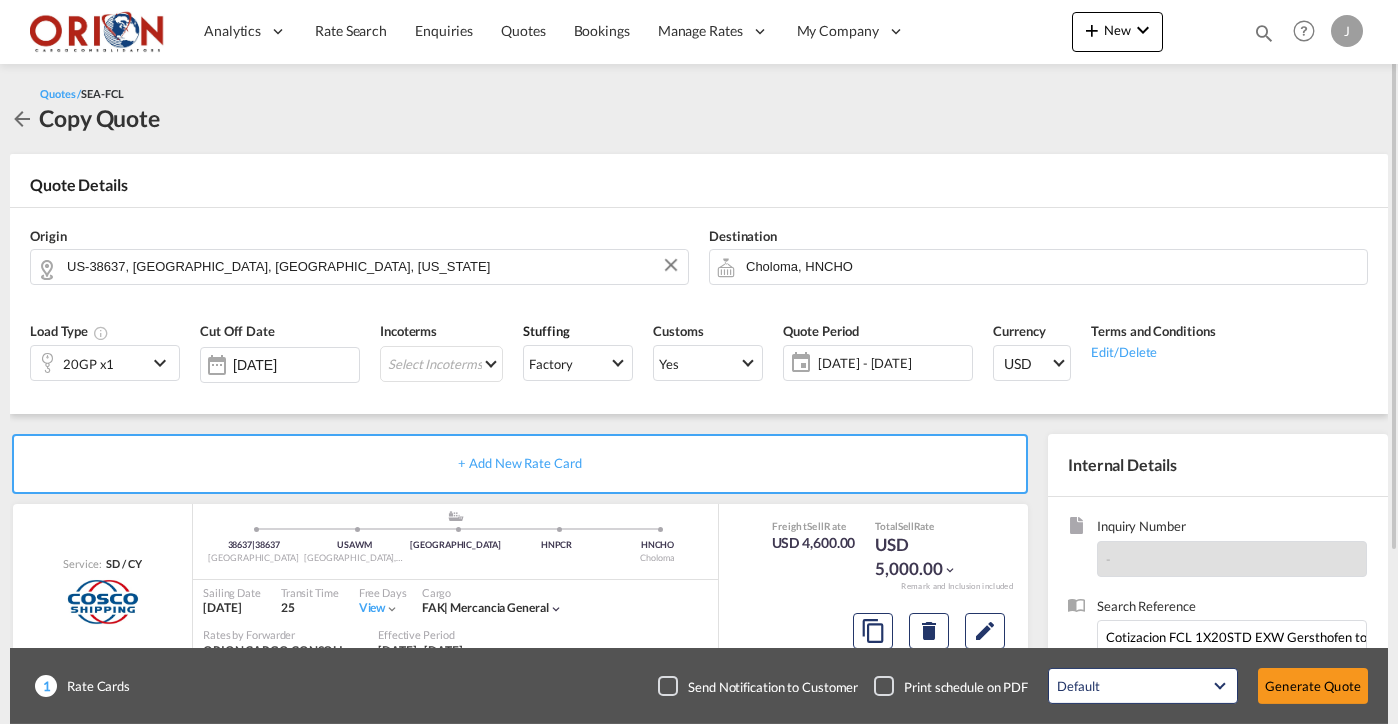 click on "[DATE] - [DATE]" 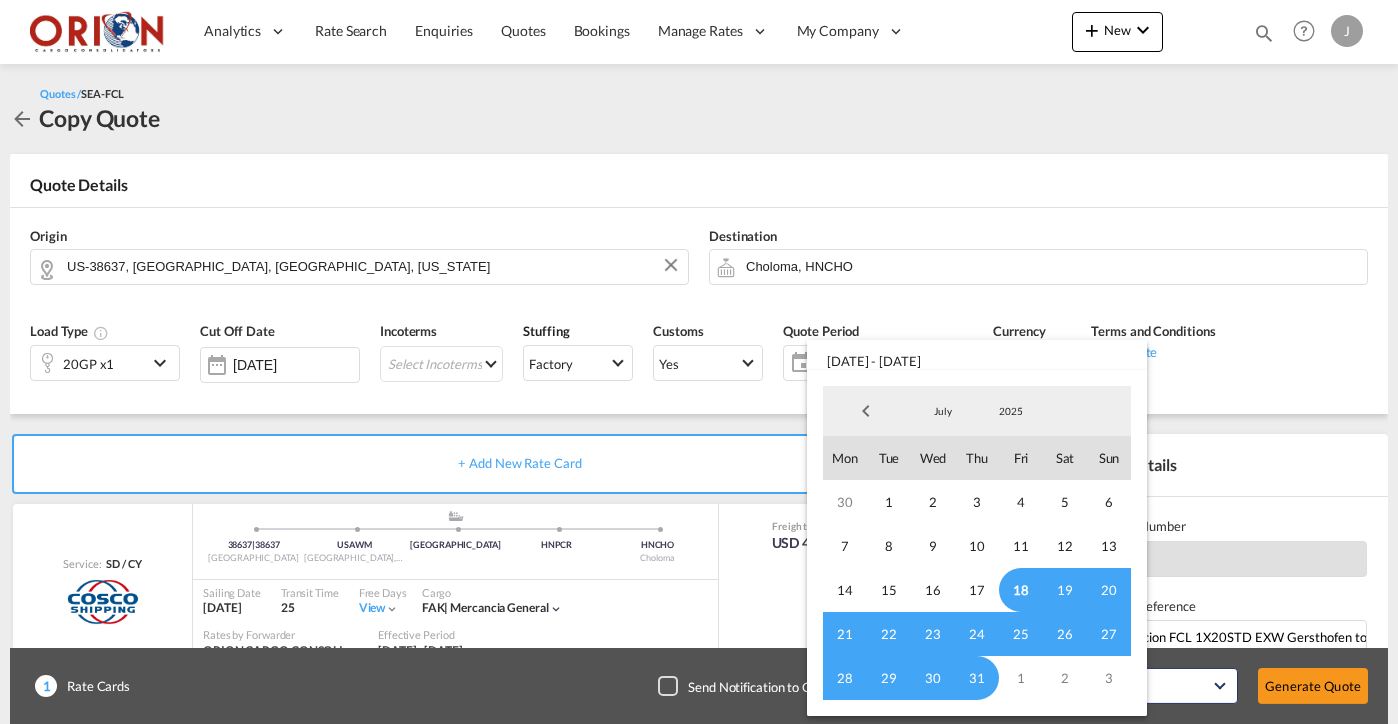 click at bounding box center (699, 362) 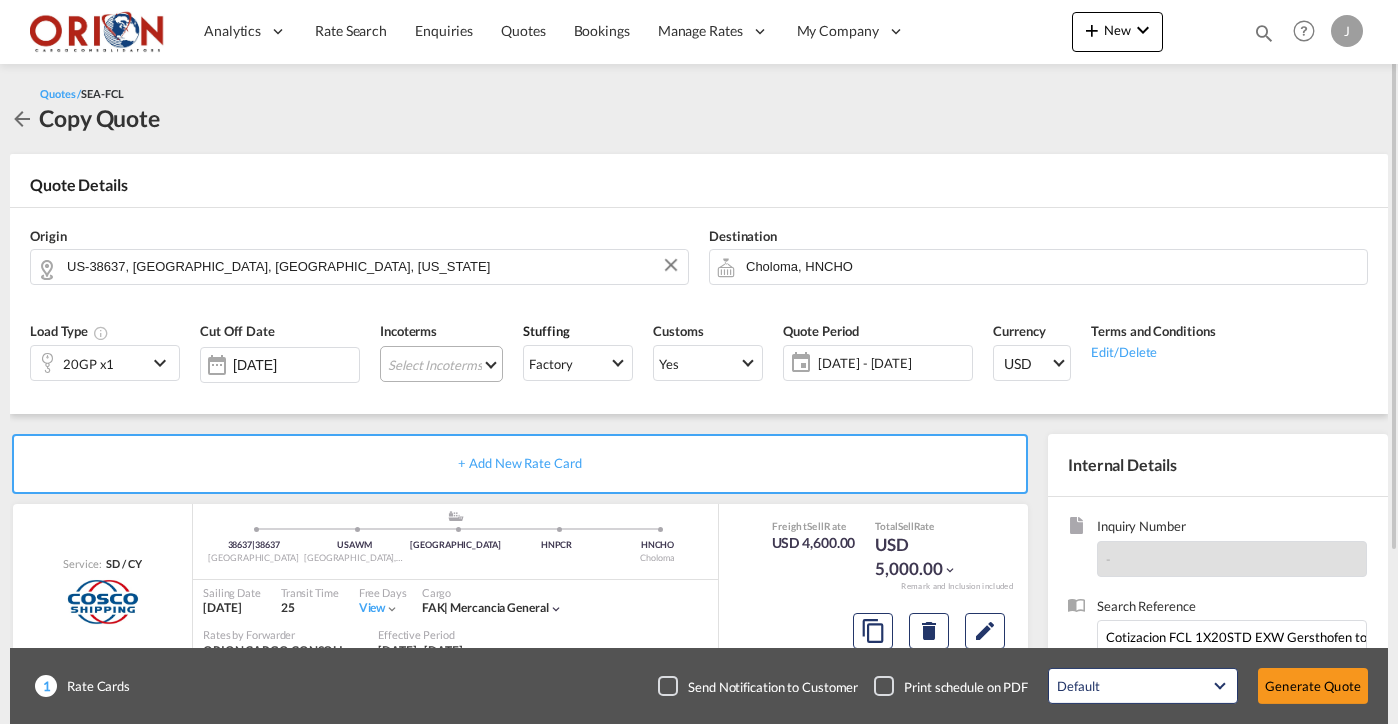 click on "Select Incoterms
DPU - import
Delivery at Place Unloaded CFR - import
Cost and Freight CPT - import
Carrier Paid to CPT - export
Carrier Paid to DAP - export
Delivered at Place DPU - export
Delivery at Place Unloaded FAS - import
Free Alongside Ship FOB - export
Free on Board FOB - import
Free on Board CIF - export
Cost,Insurance and Freight CIP - export
Carriage and Insurance Paid to CIF - import
Cost,Insurance and Freight DDP - export
Delivery Duty Paid FAS - export
Free Alongside Ship FCA - import
Free Carrier EXW - import
Ex Works CFR - export
Cost and Freight DAP - import
Delivered at Place CIP - import
Carriage and Insurance Paid to FCA - export
Free Carrier" at bounding box center [441, 364] 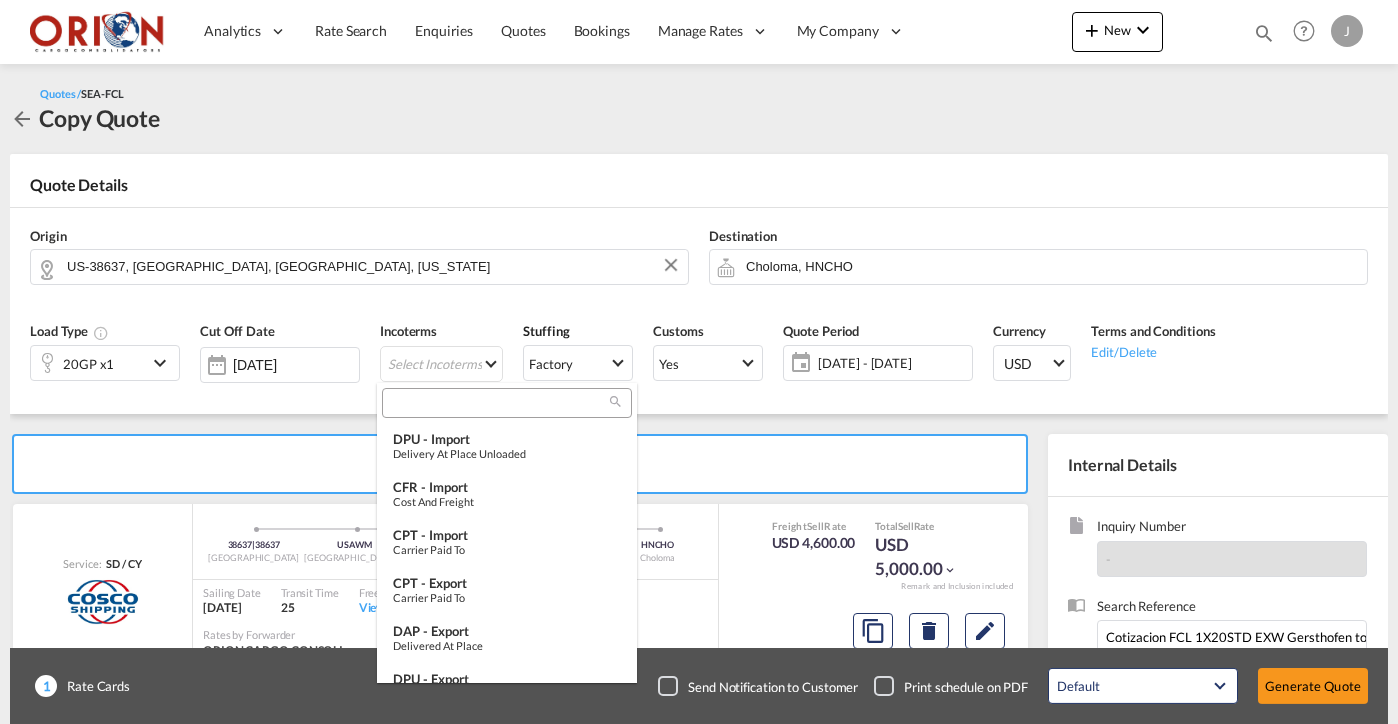 type on "[object Object]" 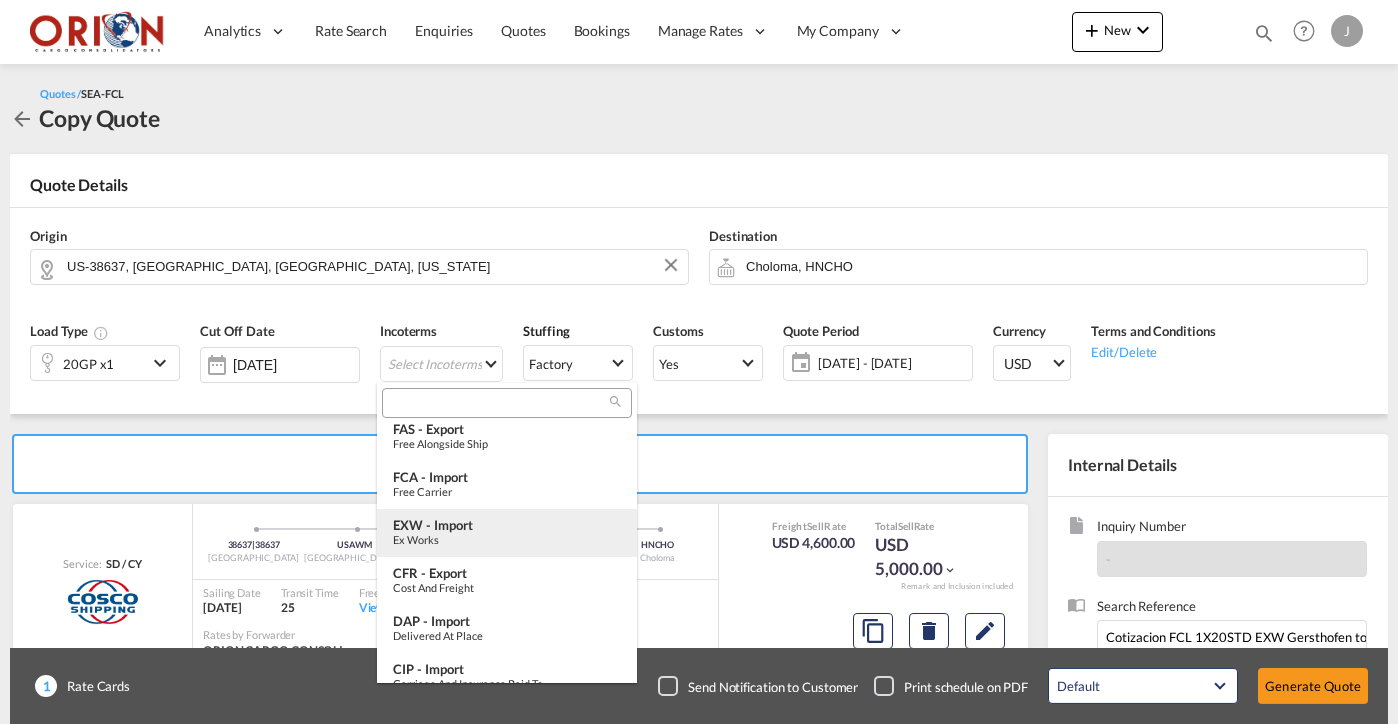 type on "[object Object]" 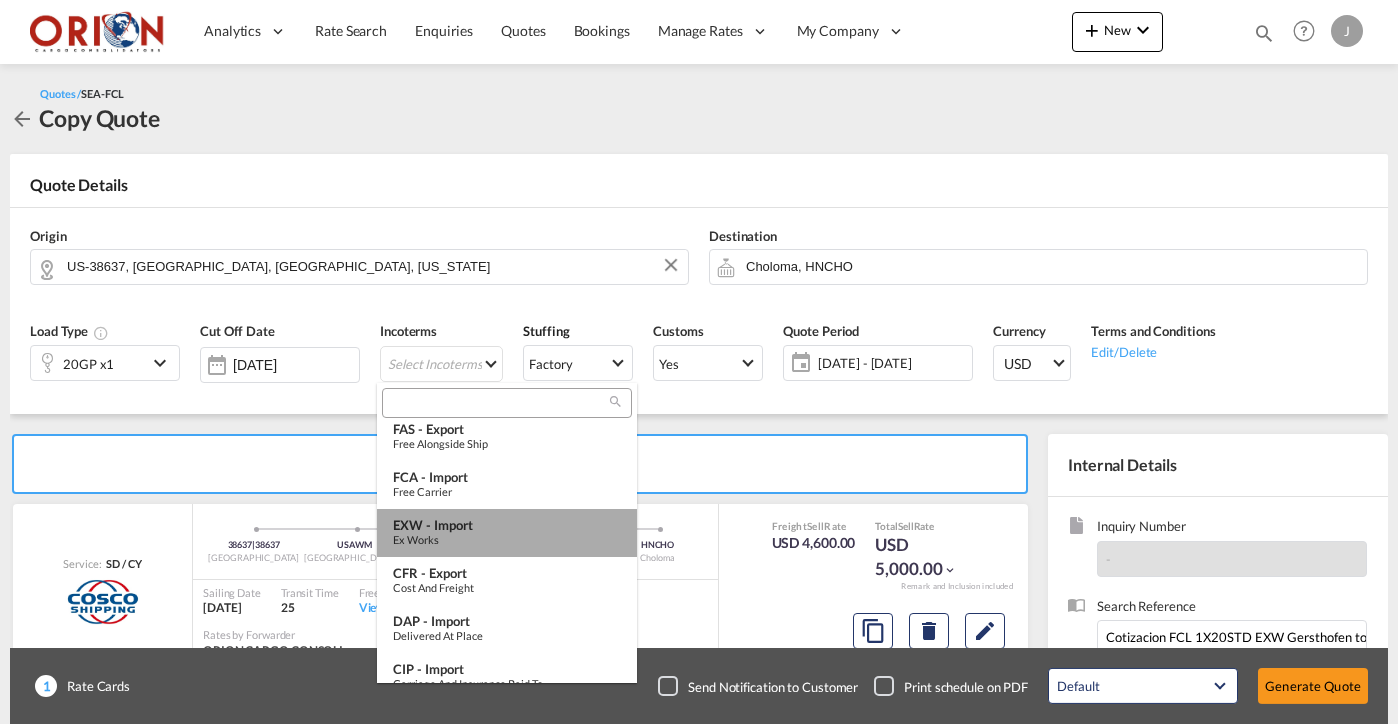 click on "EXW - import" at bounding box center (507, 525) 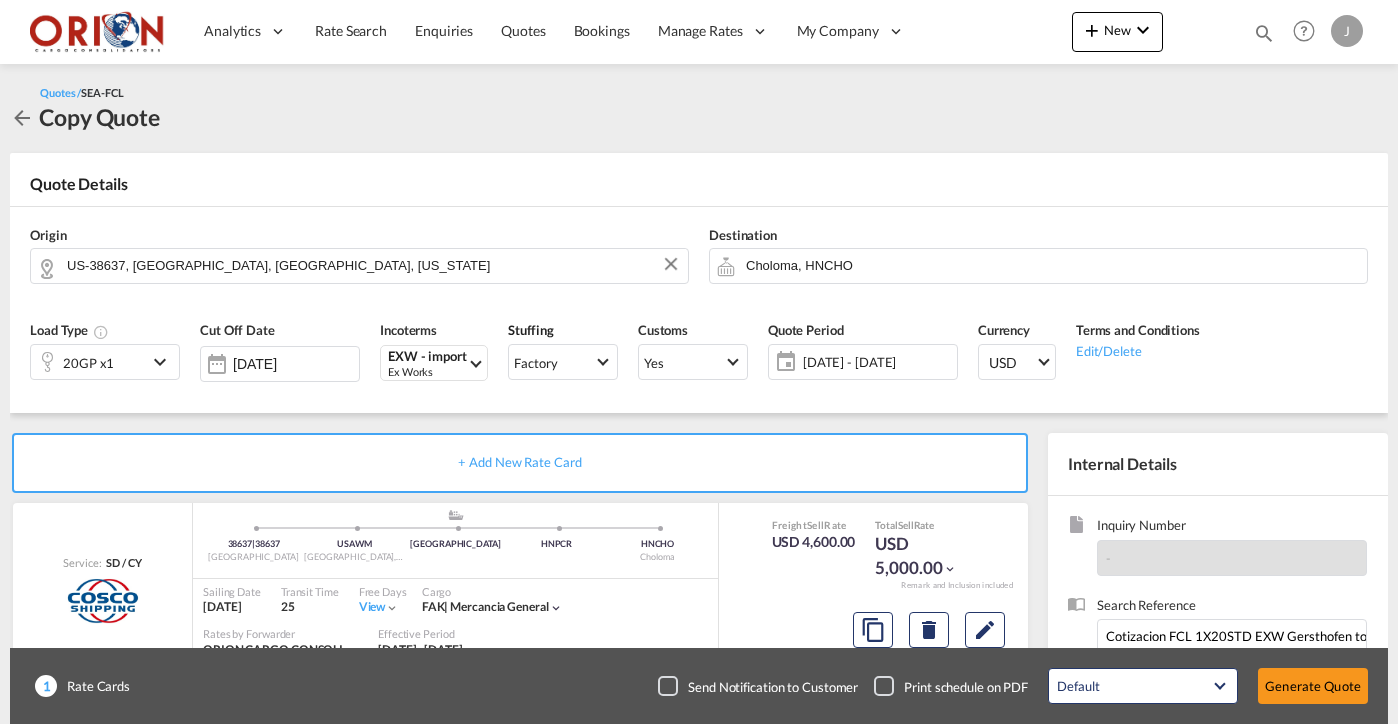 scroll, scrollTop: 226, scrollLeft: 0, axis: vertical 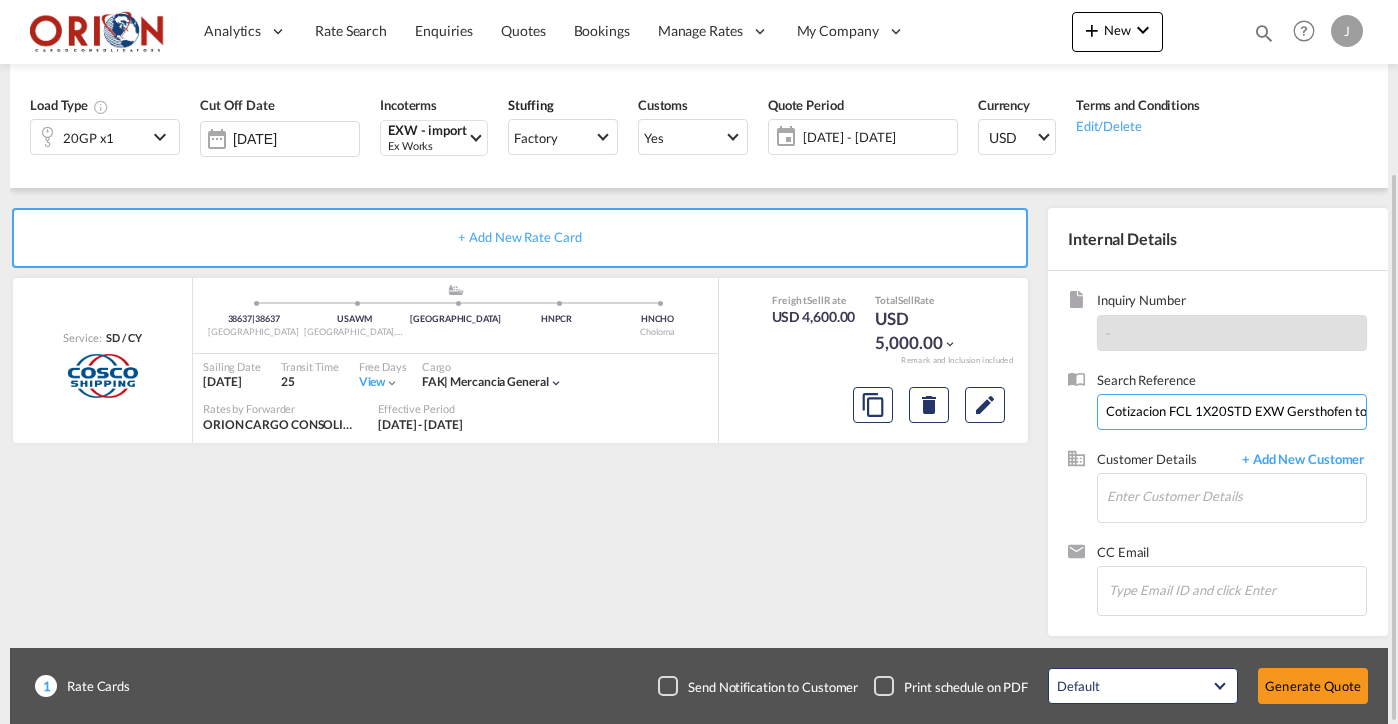 click on "Cotizacion FCL 1X20STD EXW Gersthofen to [GEOGRAPHIC_DATA]" at bounding box center [1232, 412] 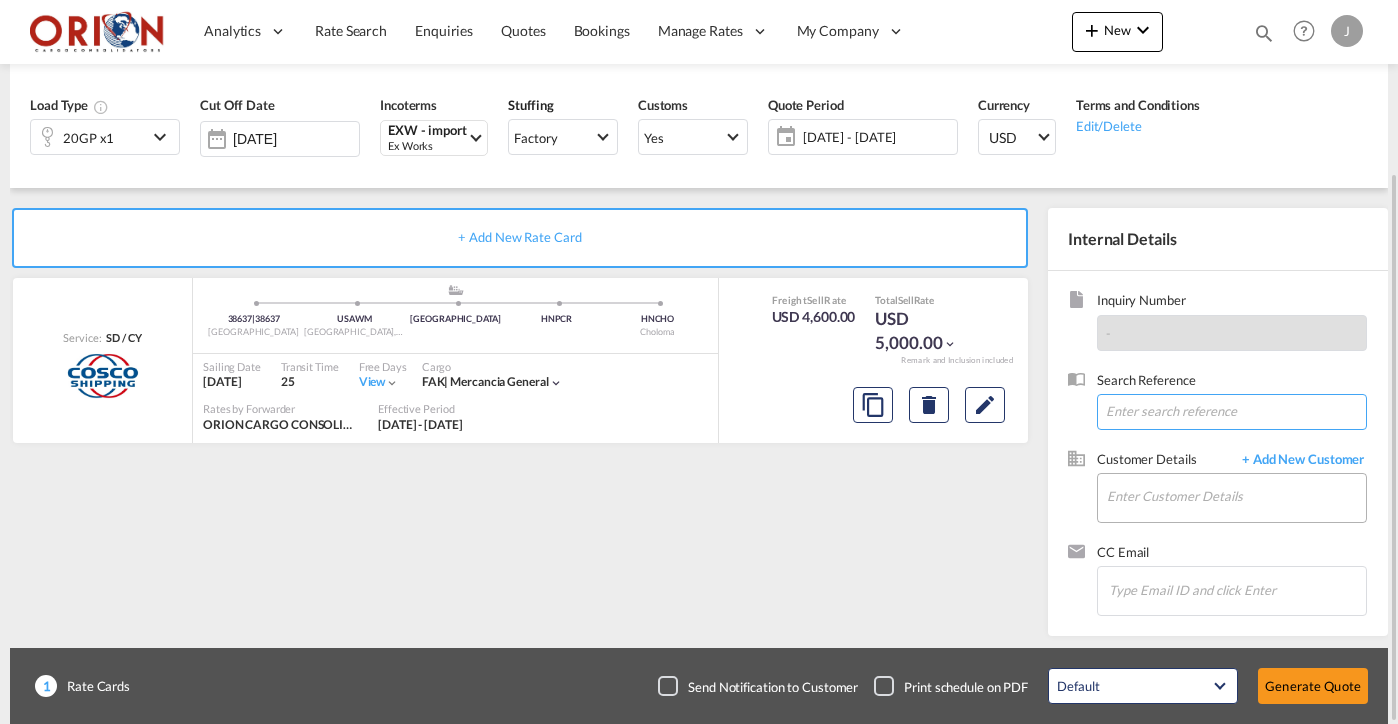 type 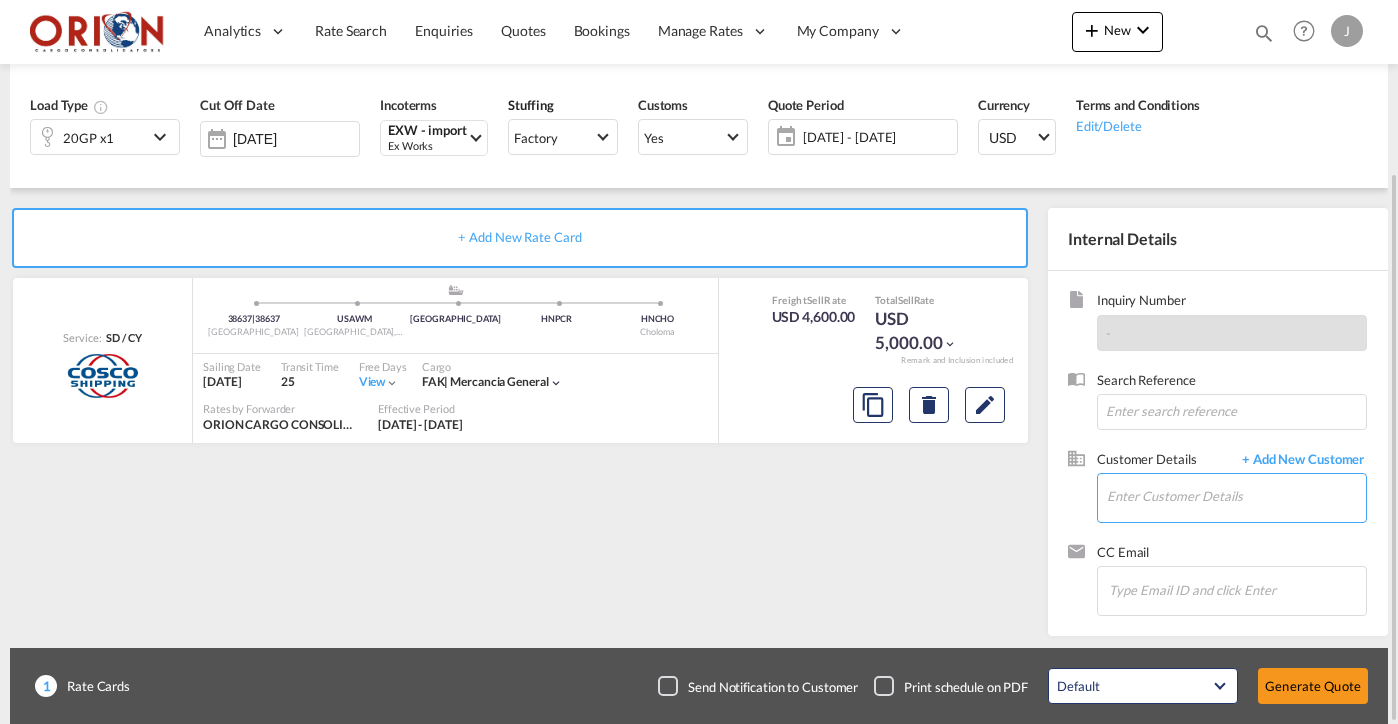 click on "Enter Customer Details" at bounding box center [1236, 496] 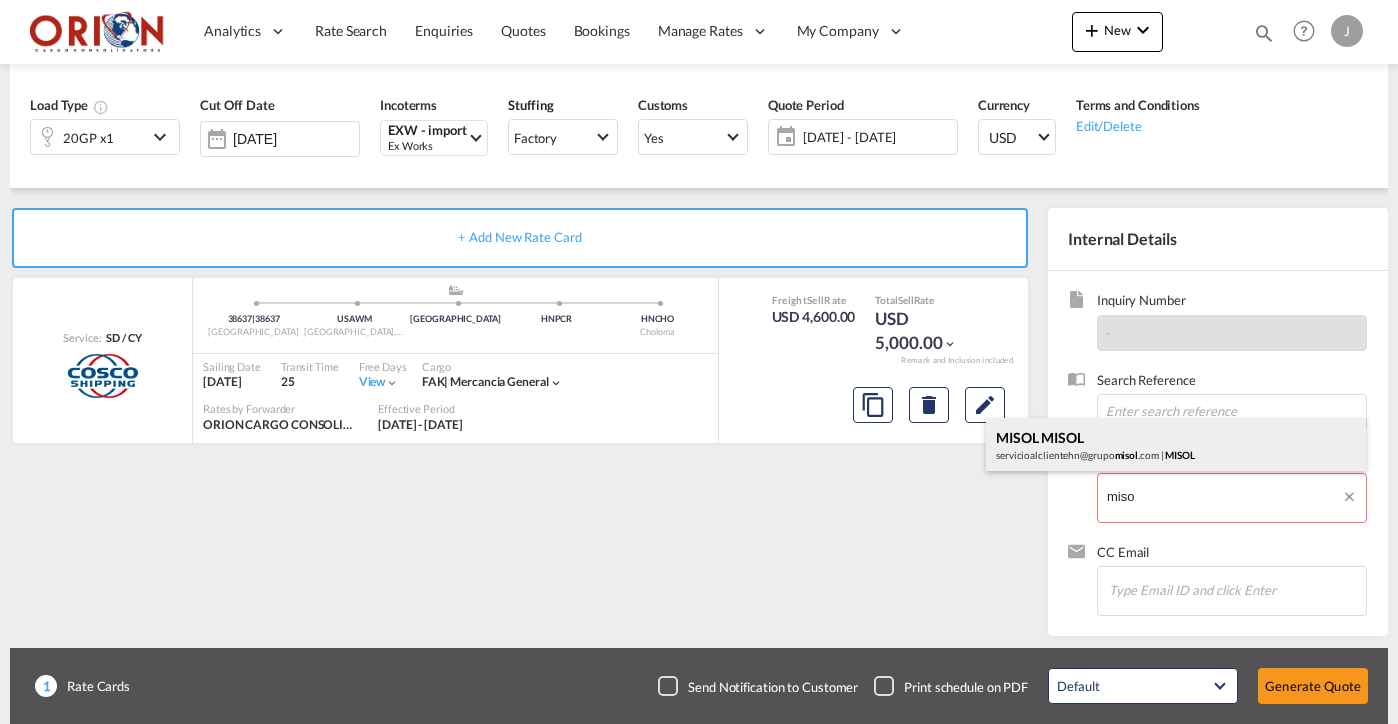 drag, startPoint x: 1137, startPoint y: 472, endPoint x: 1077, endPoint y: 453, distance: 62.936478 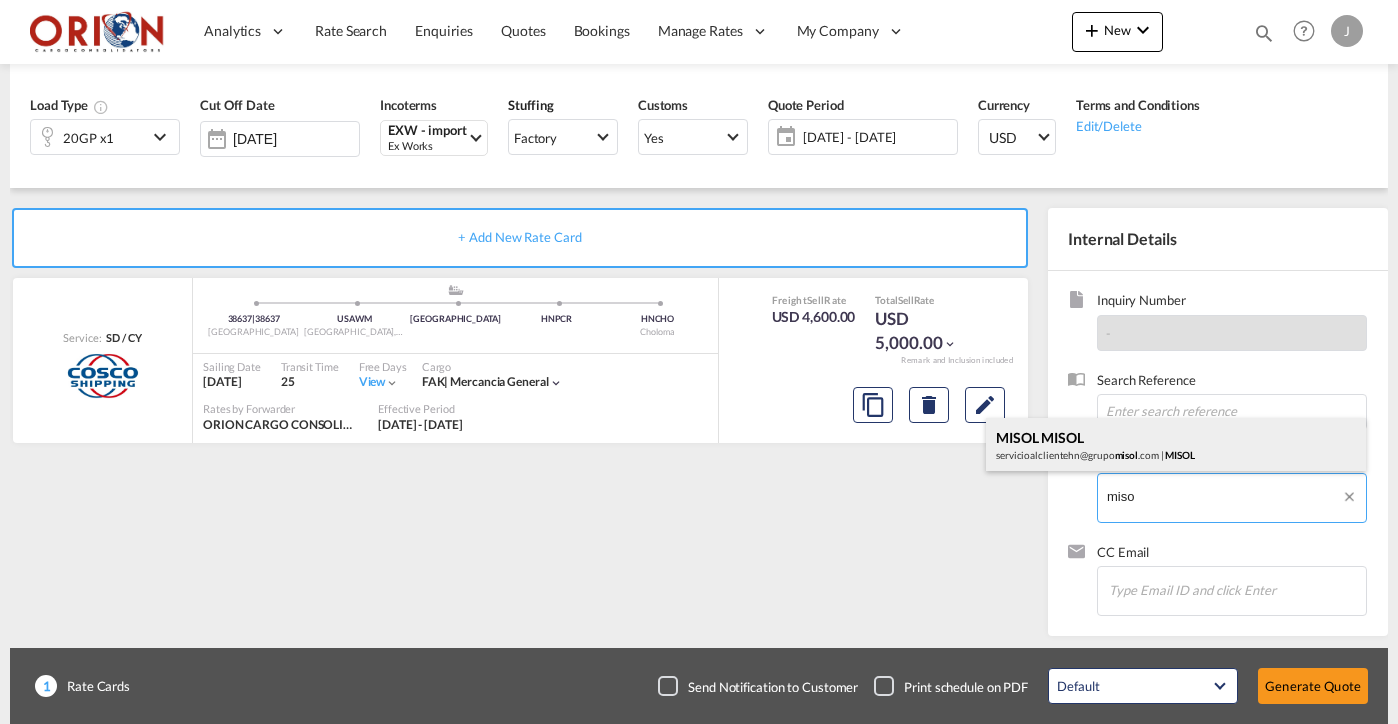 click on "[PERSON_NAME] servicioalclientehn@grupo misol .com    |    MISOL" at bounding box center [1176, 445] 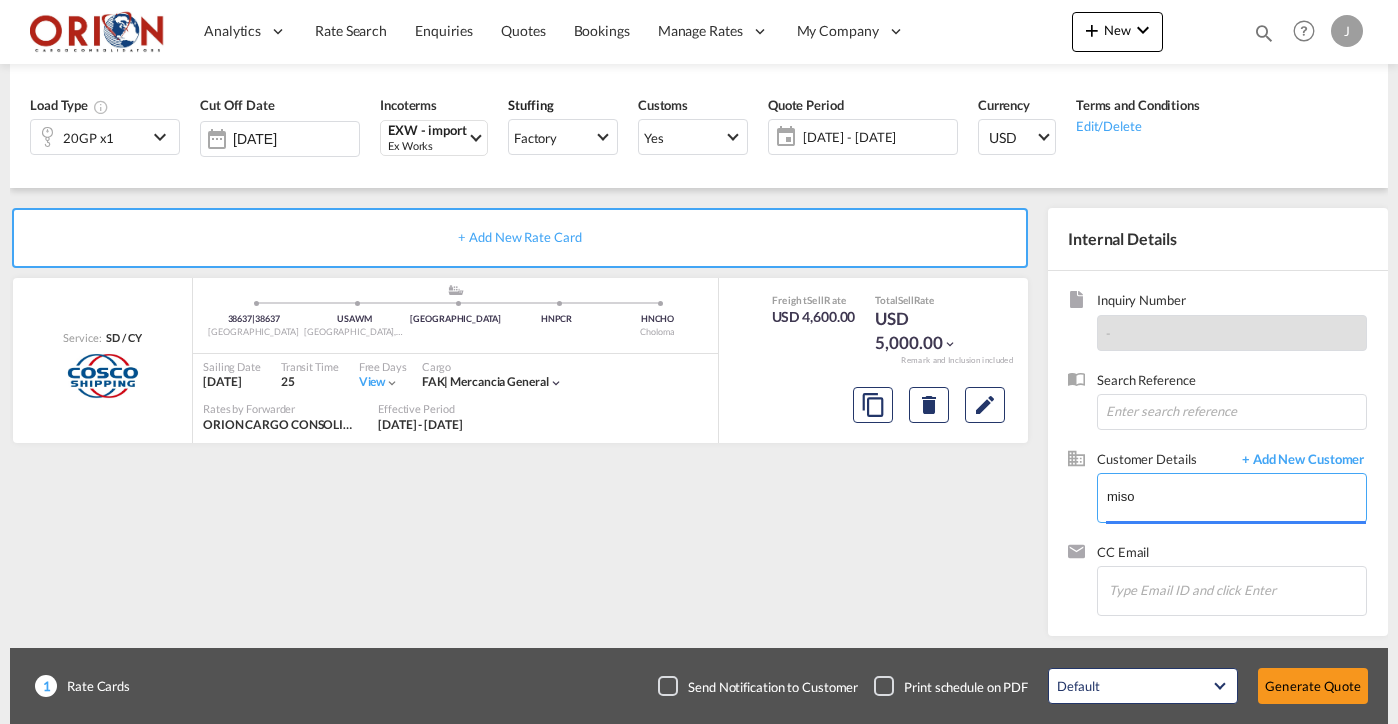 type on "MISOL, [PERSON_NAME], [EMAIL_ADDRESS][DOMAIN_NAME]" 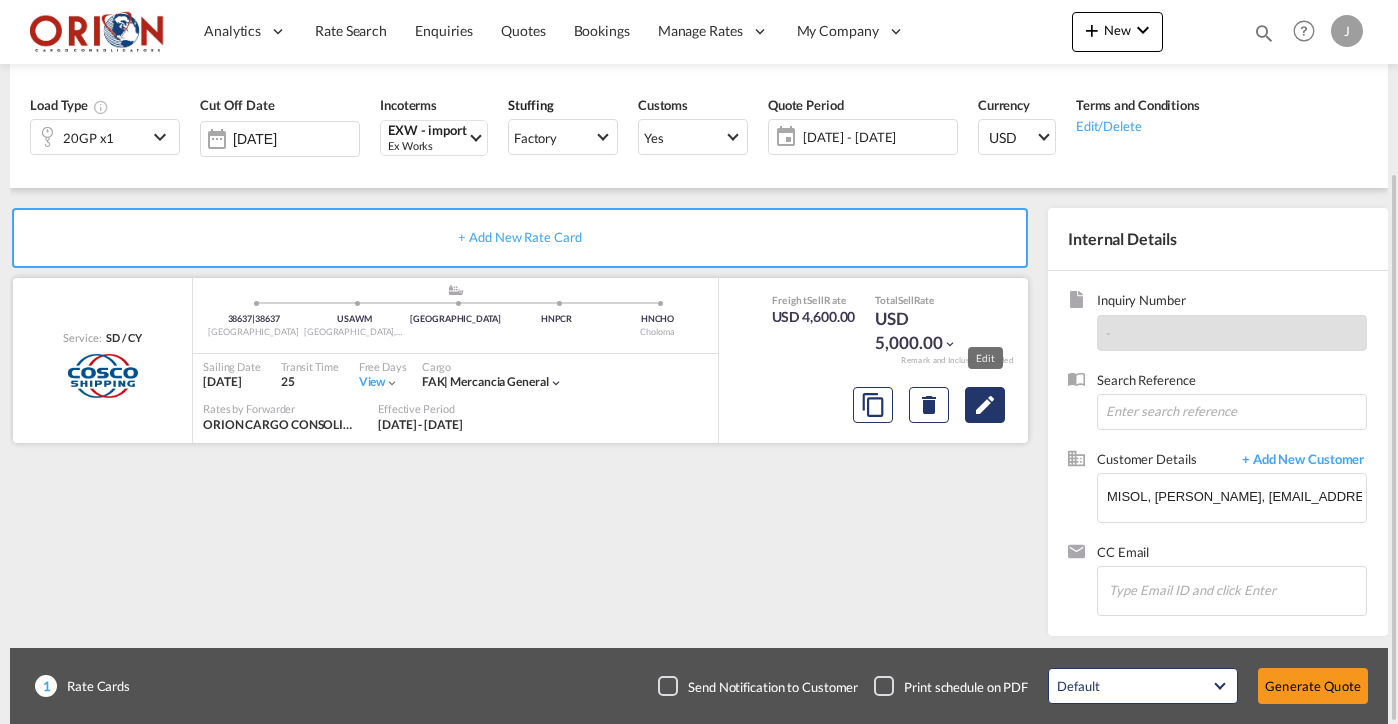 click at bounding box center (985, 405) 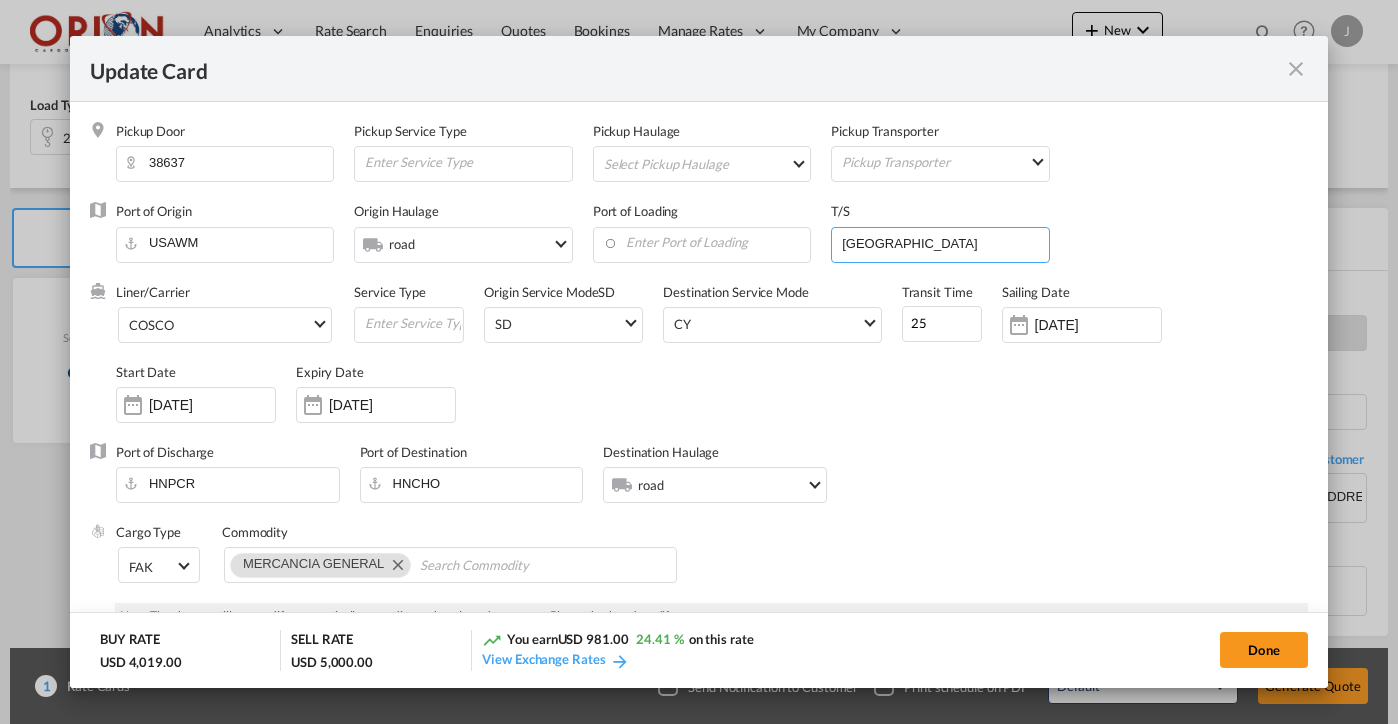 click on "[GEOGRAPHIC_DATA]" at bounding box center [944, 243] 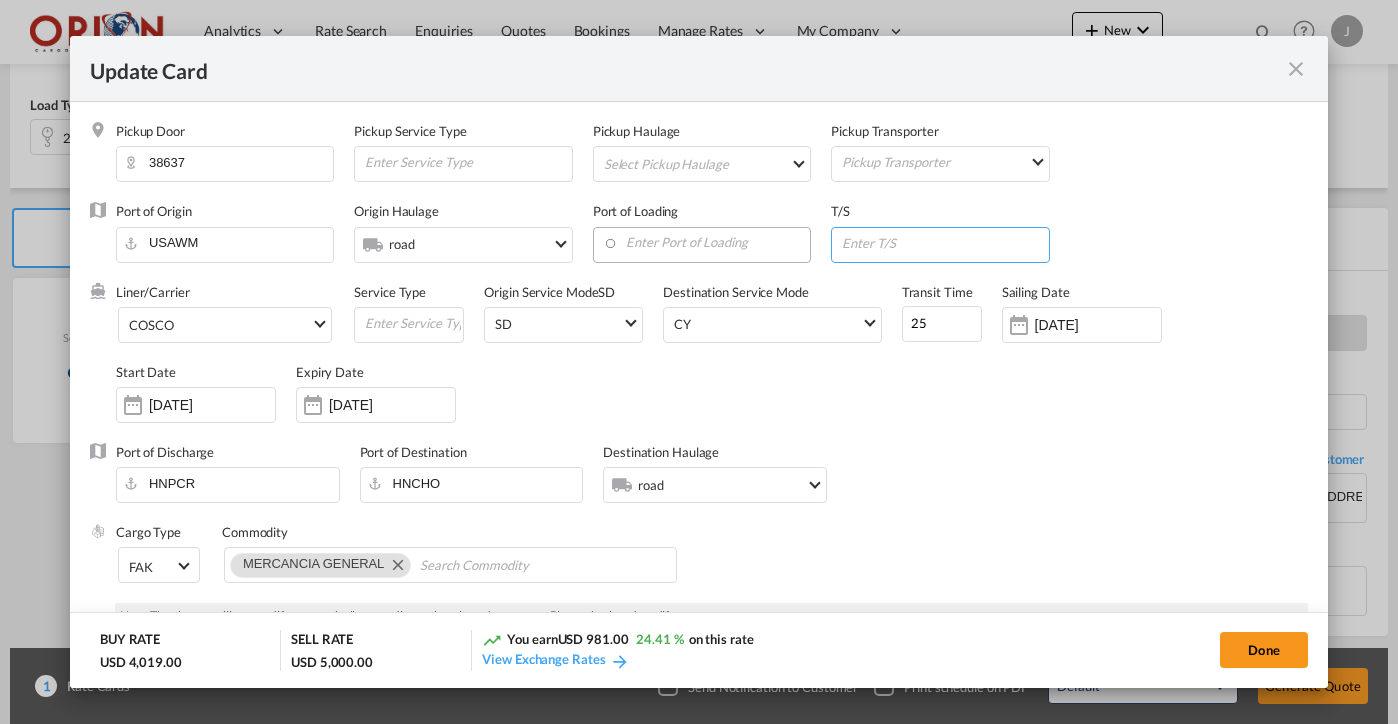 type on "U" 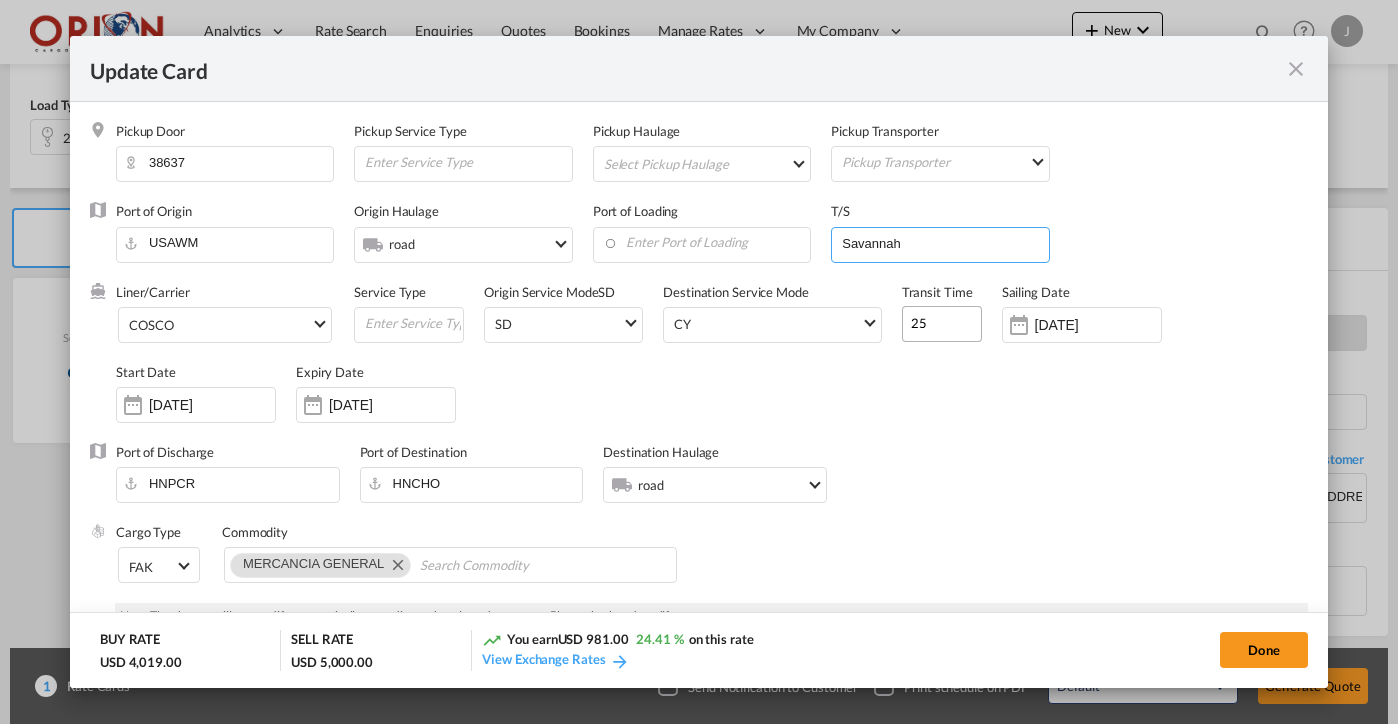type on "Savannah" 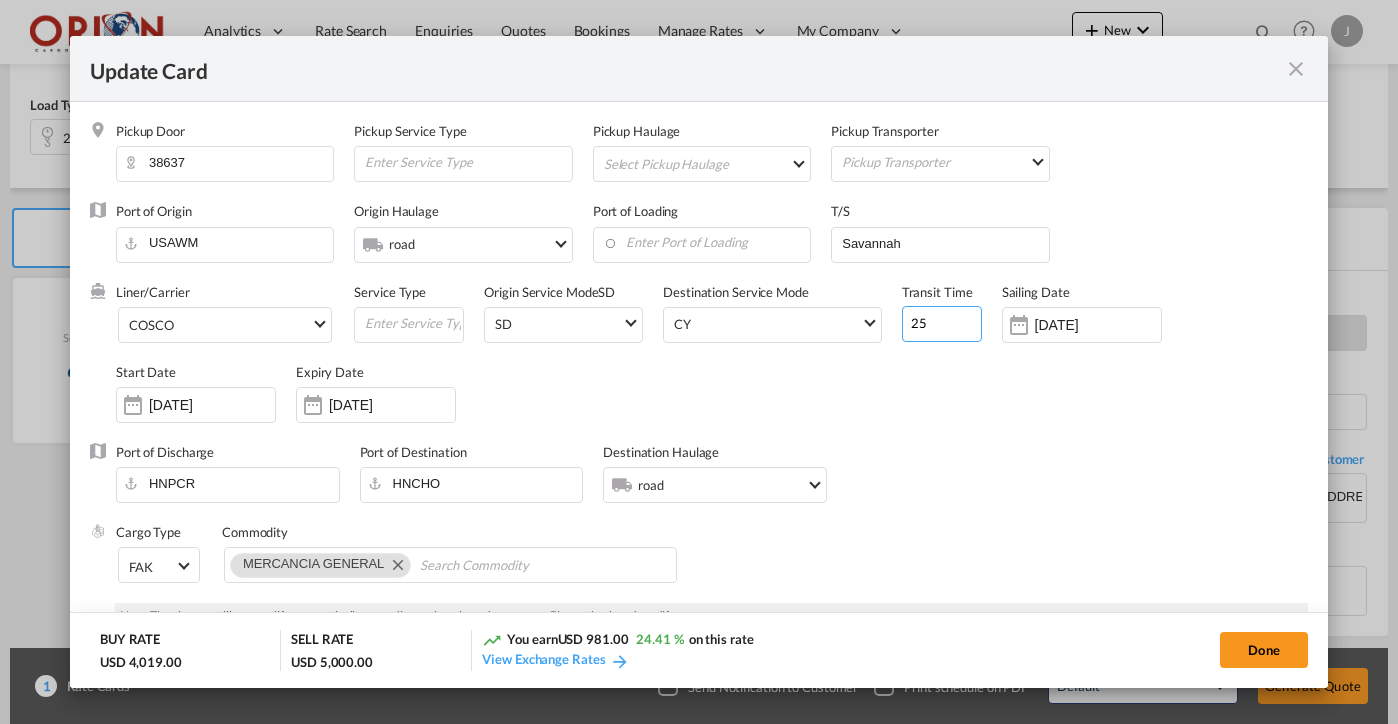 click on "25" at bounding box center [942, 324] 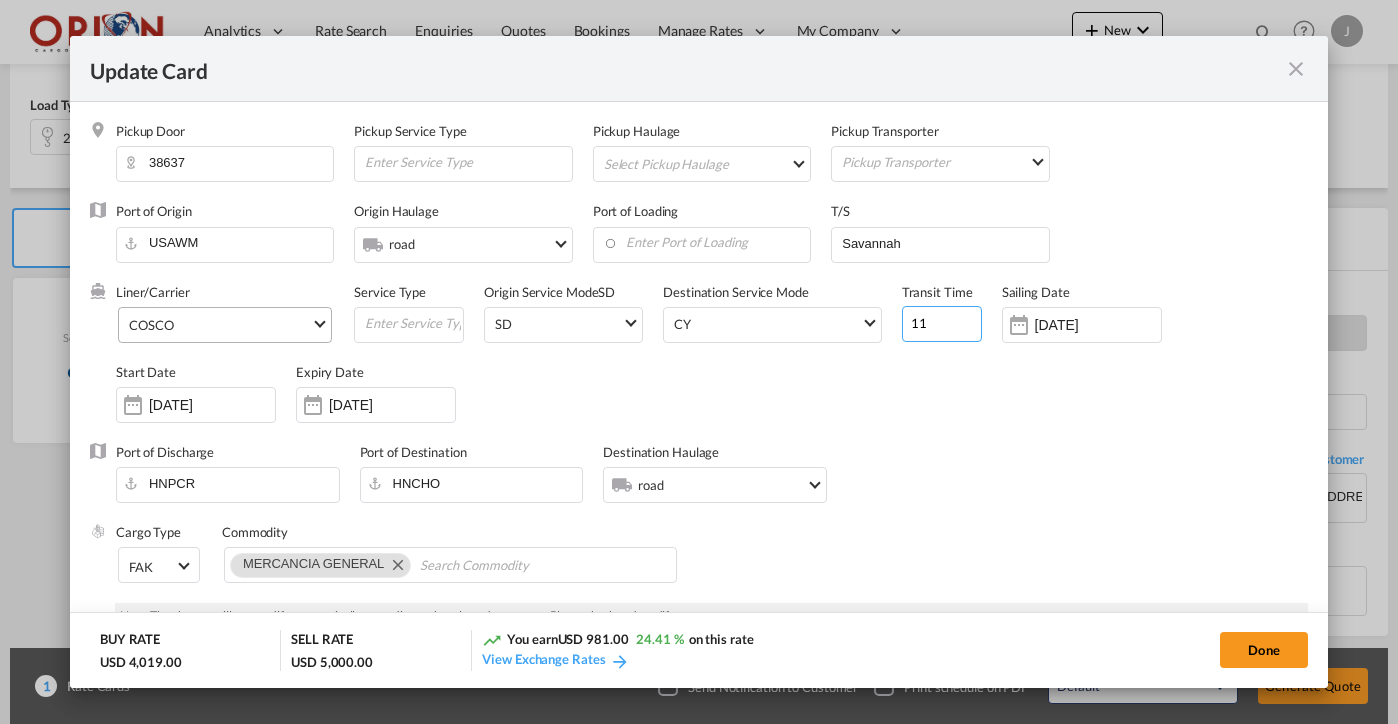 type on "11" 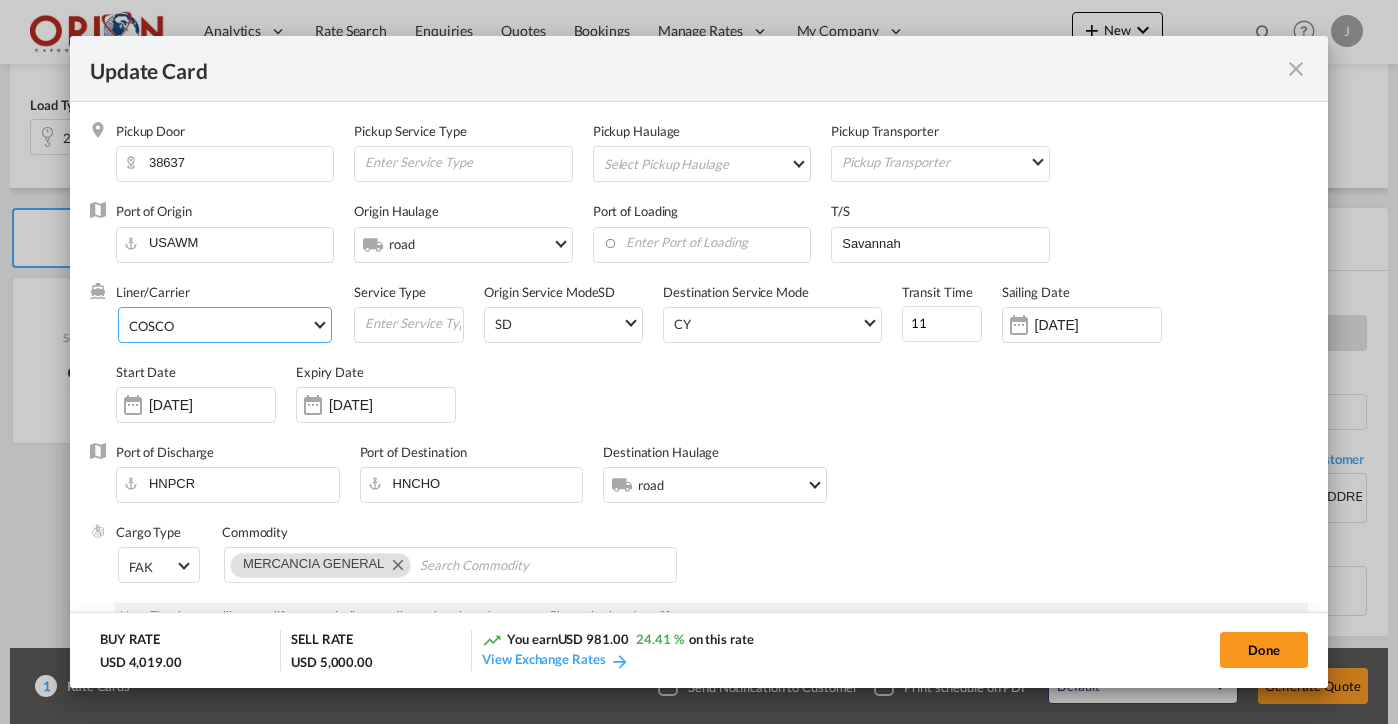 click on "COSCO" at bounding box center (220, 326) 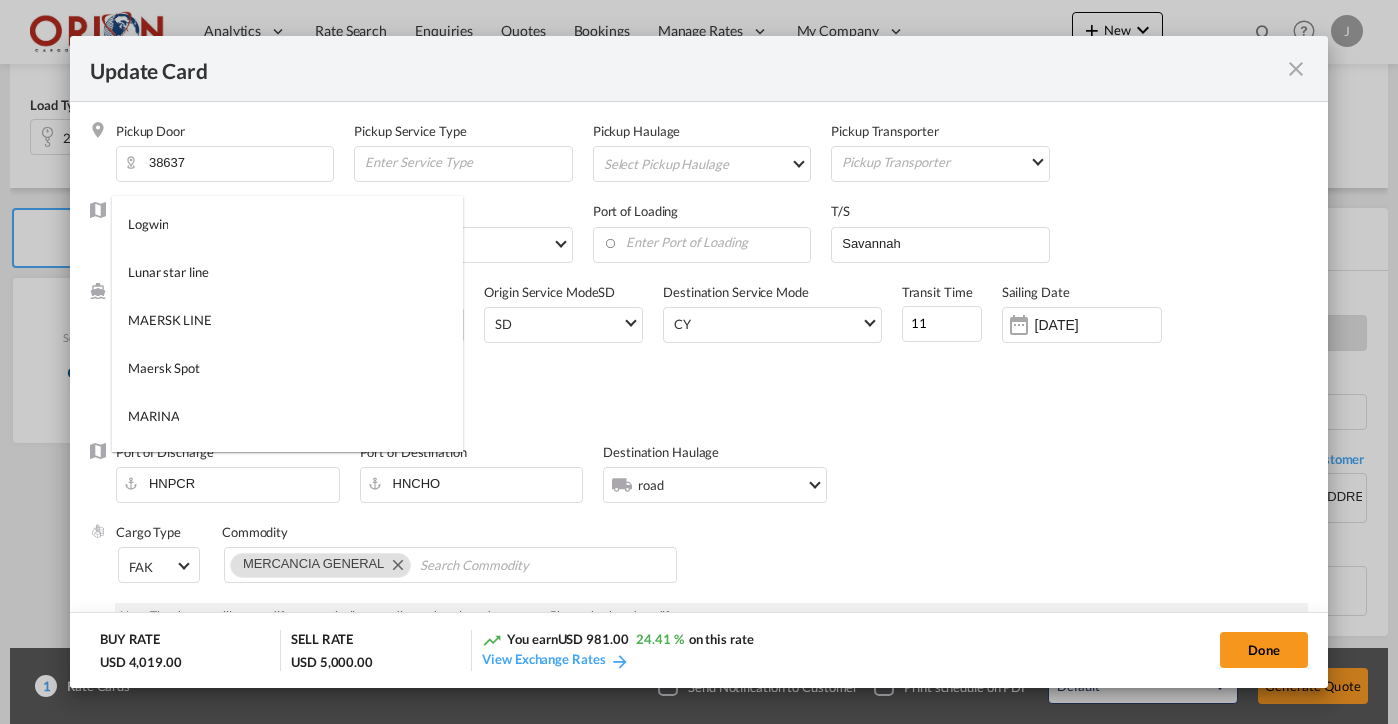 scroll, scrollTop: 2333, scrollLeft: 0, axis: vertical 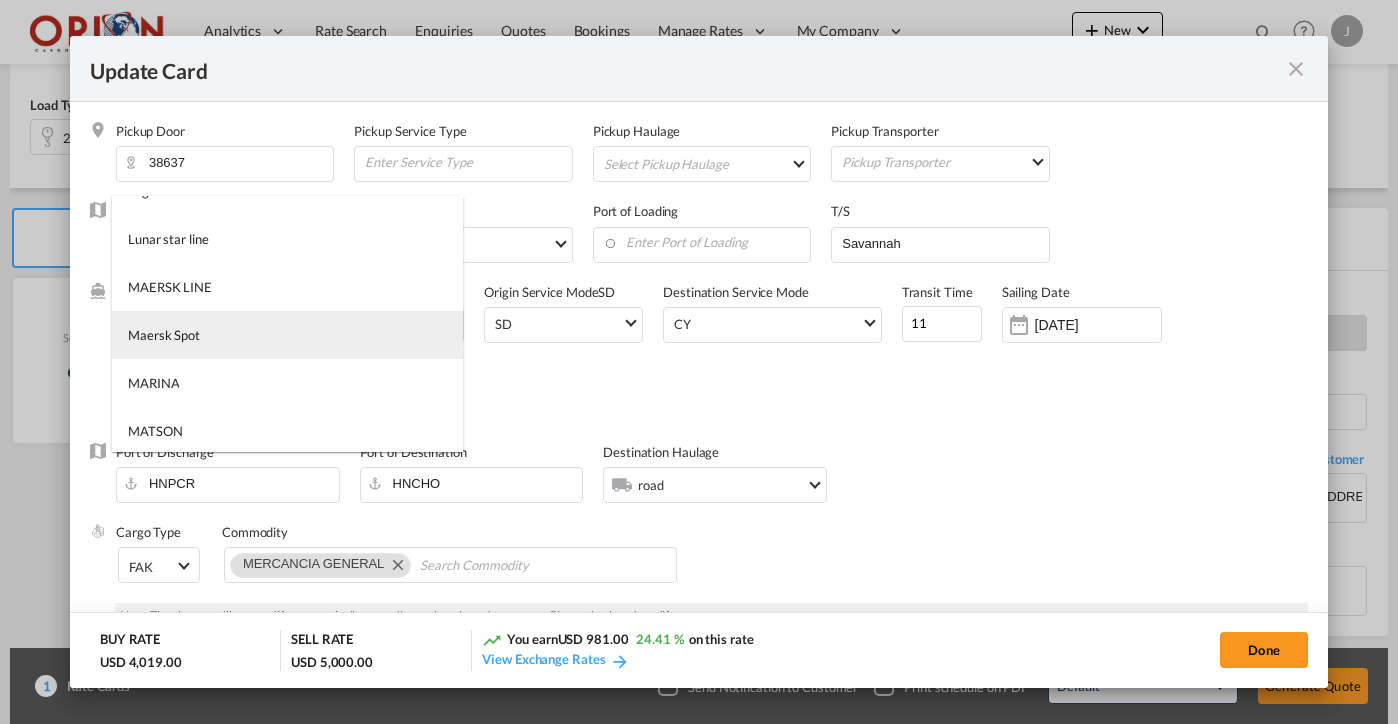 click on "Maersk Spot" at bounding box center (287, 335) 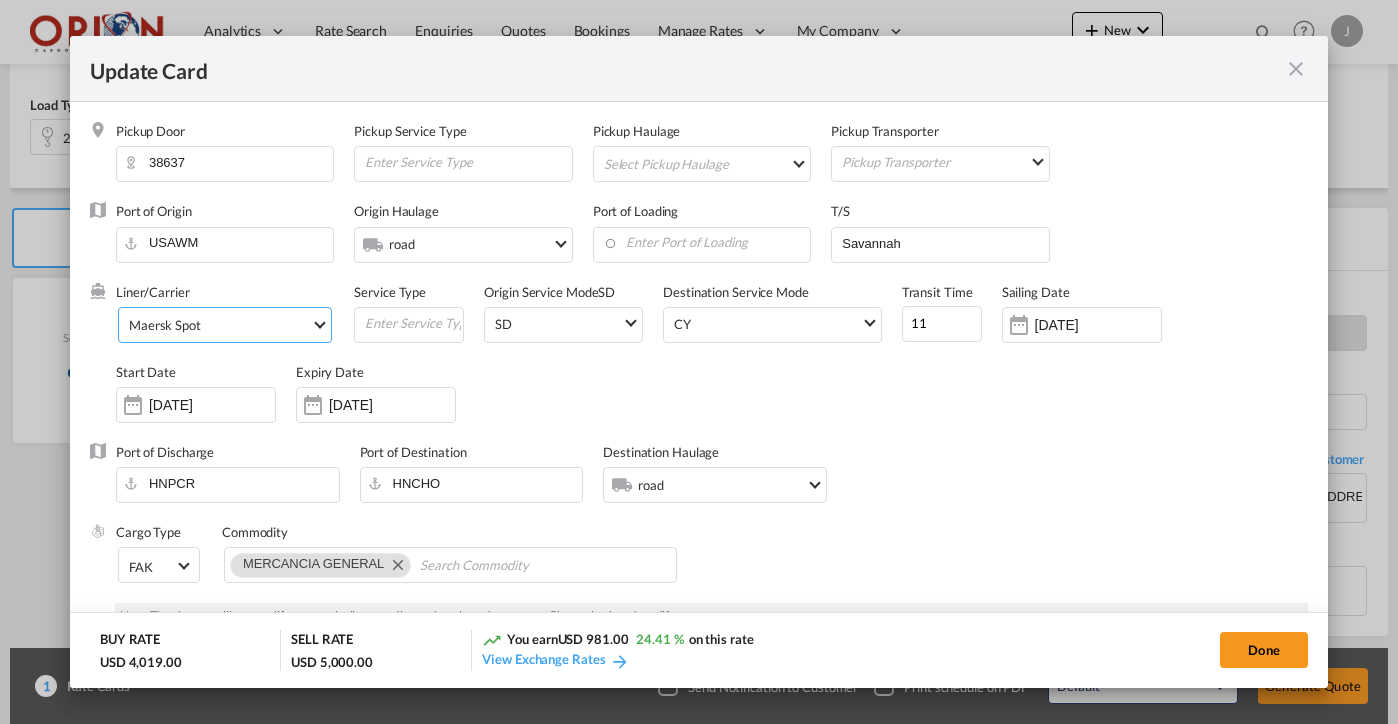 click on "Maersk Spot" at bounding box center [220, 325] 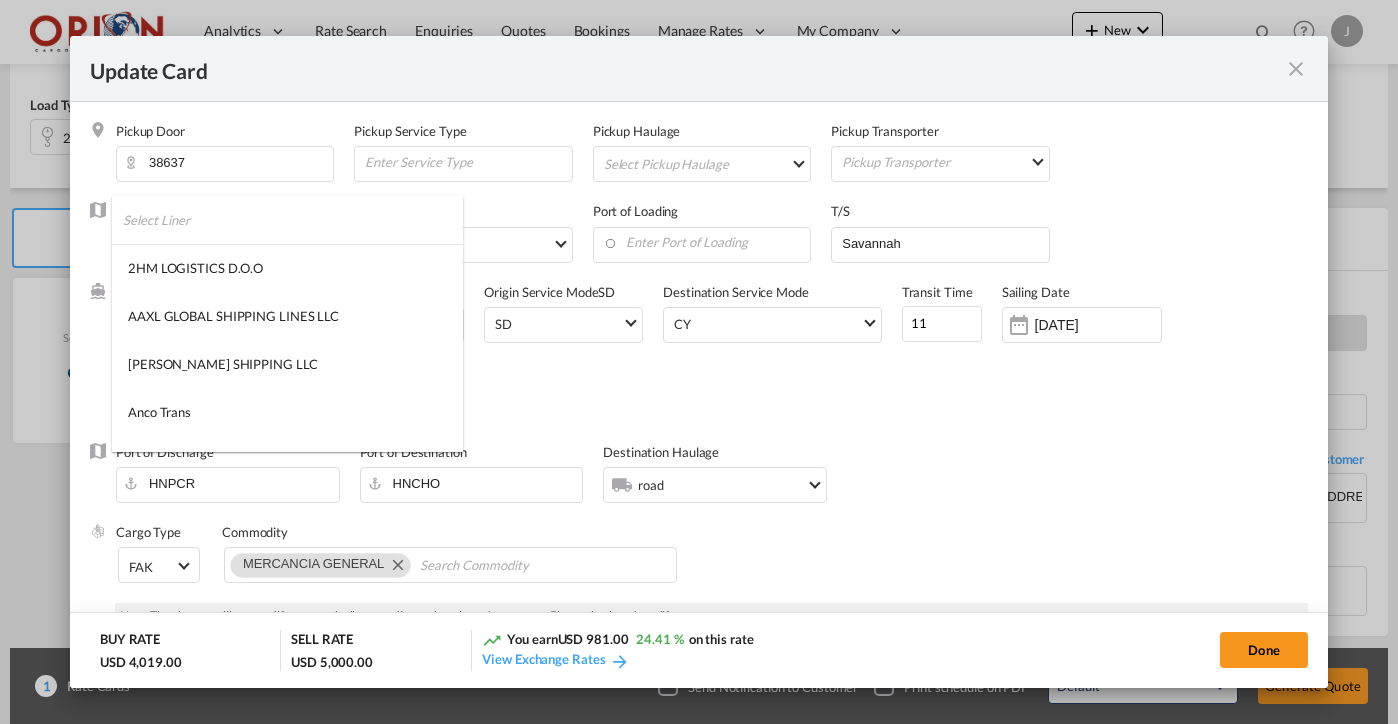 scroll, scrollTop: 2344, scrollLeft: 0, axis: vertical 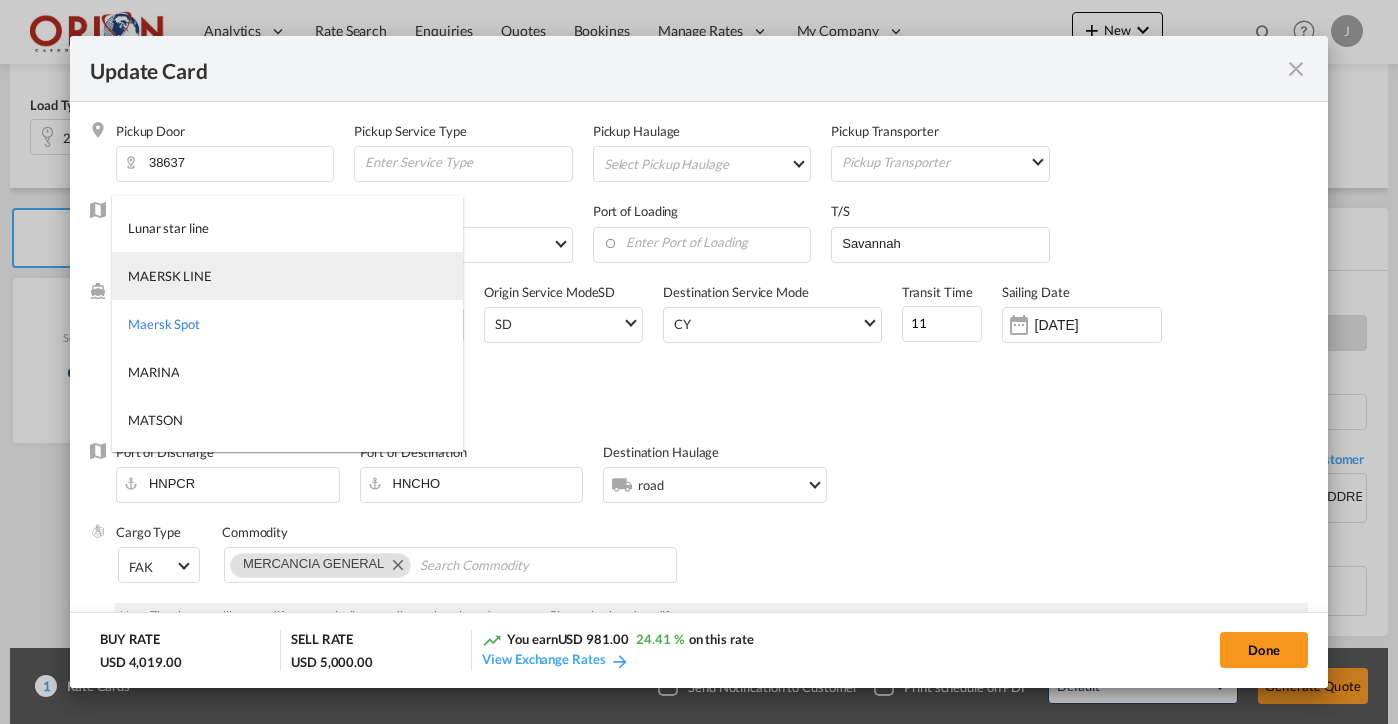 click on "MAERSK LINE" at bounding box center (287, 276) 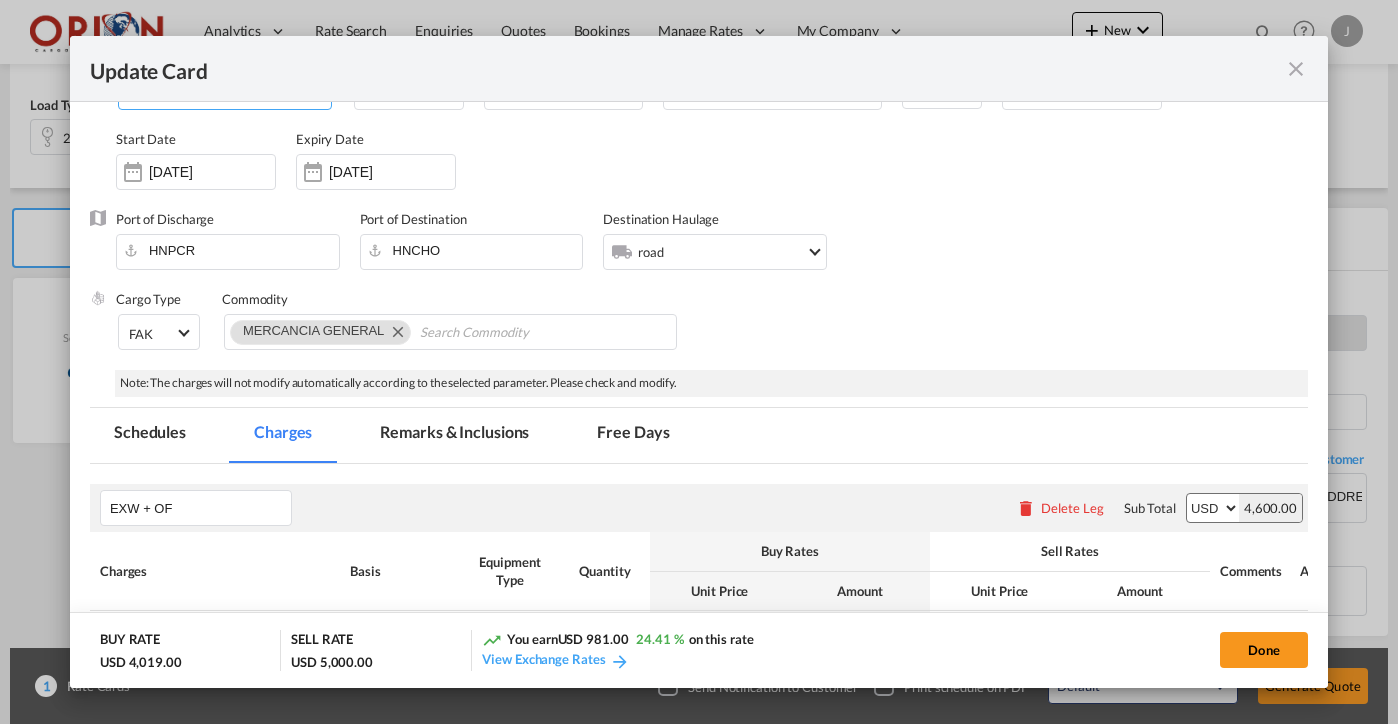 scroll, scrollTop: 416, scrollLeft: 0, axis: vertical 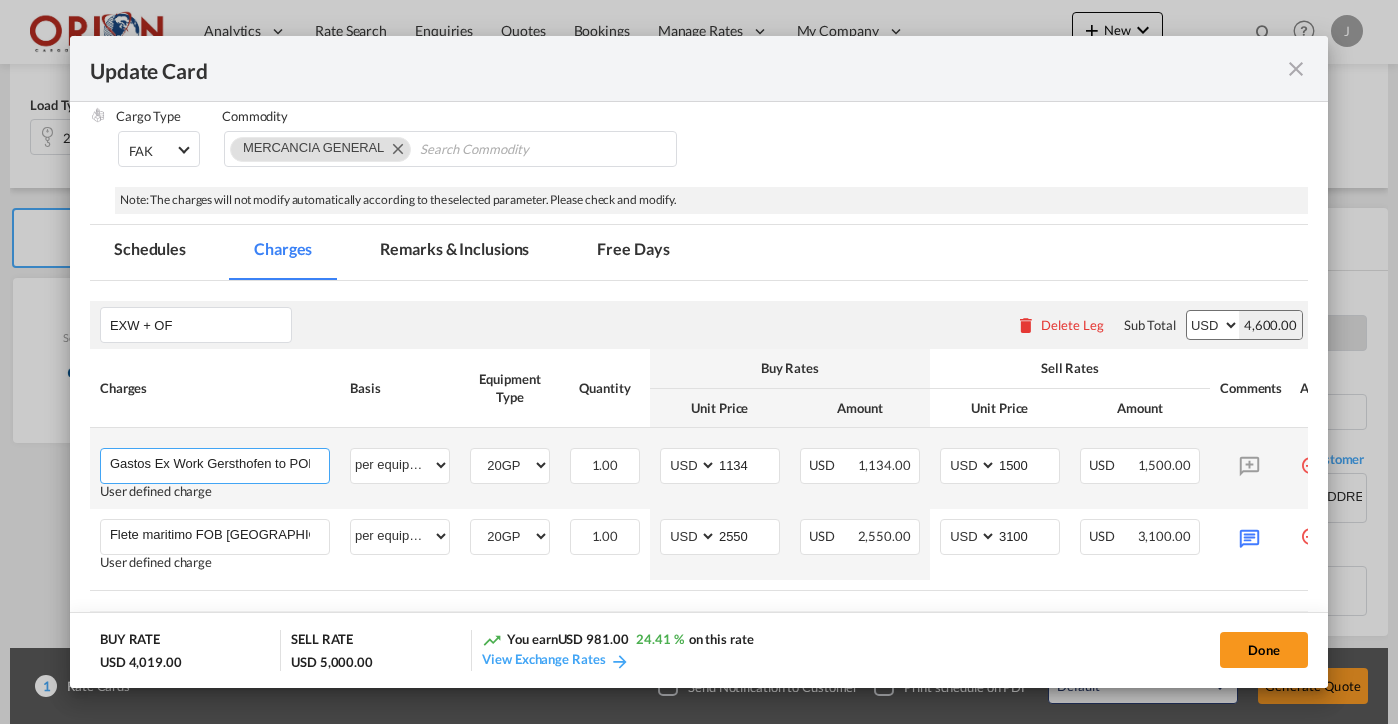 click on "Gastos Ex Work Gersthofen to POL [GEOGRAPHIC_DATA]" at bounding box center [219, 464] 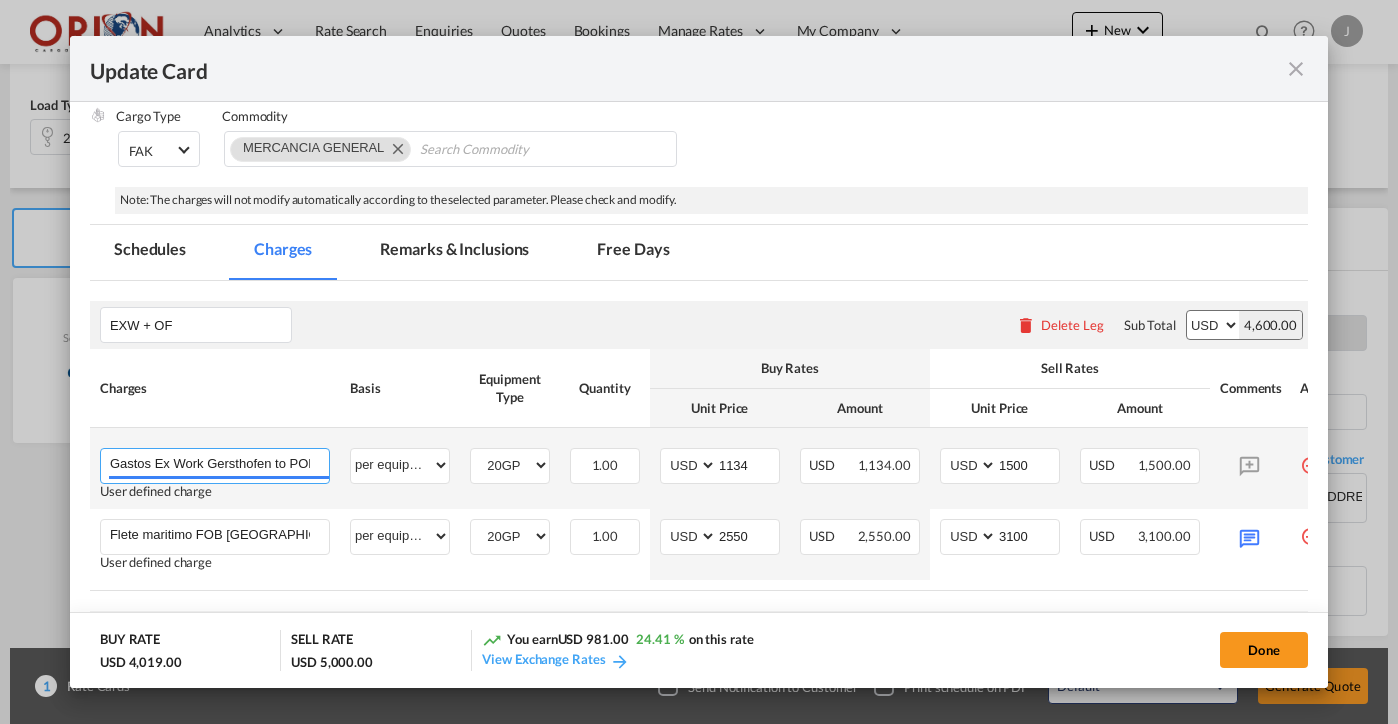 click on "Gastos Ex Work Gersthofen to POL [GEOGRAPHIC_DATA]" at bounding box center [219, 464] 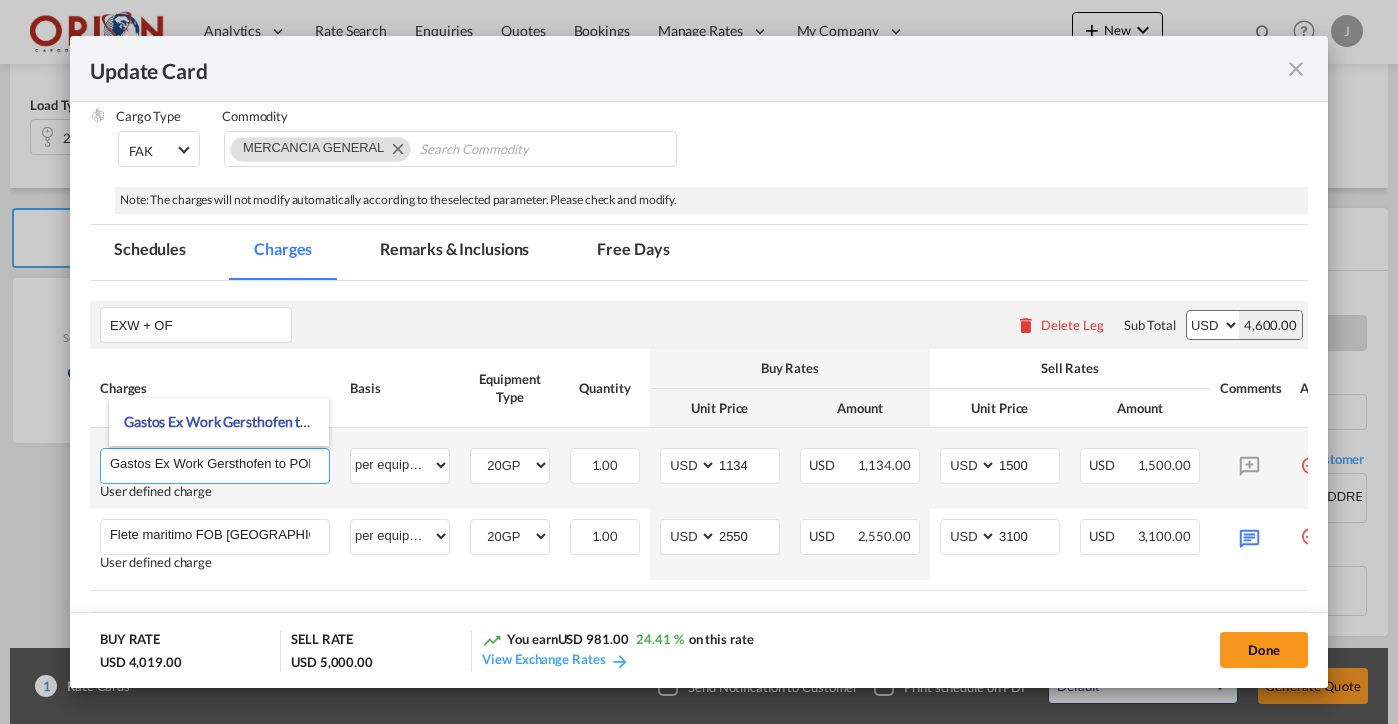 paste on "MS 38637" 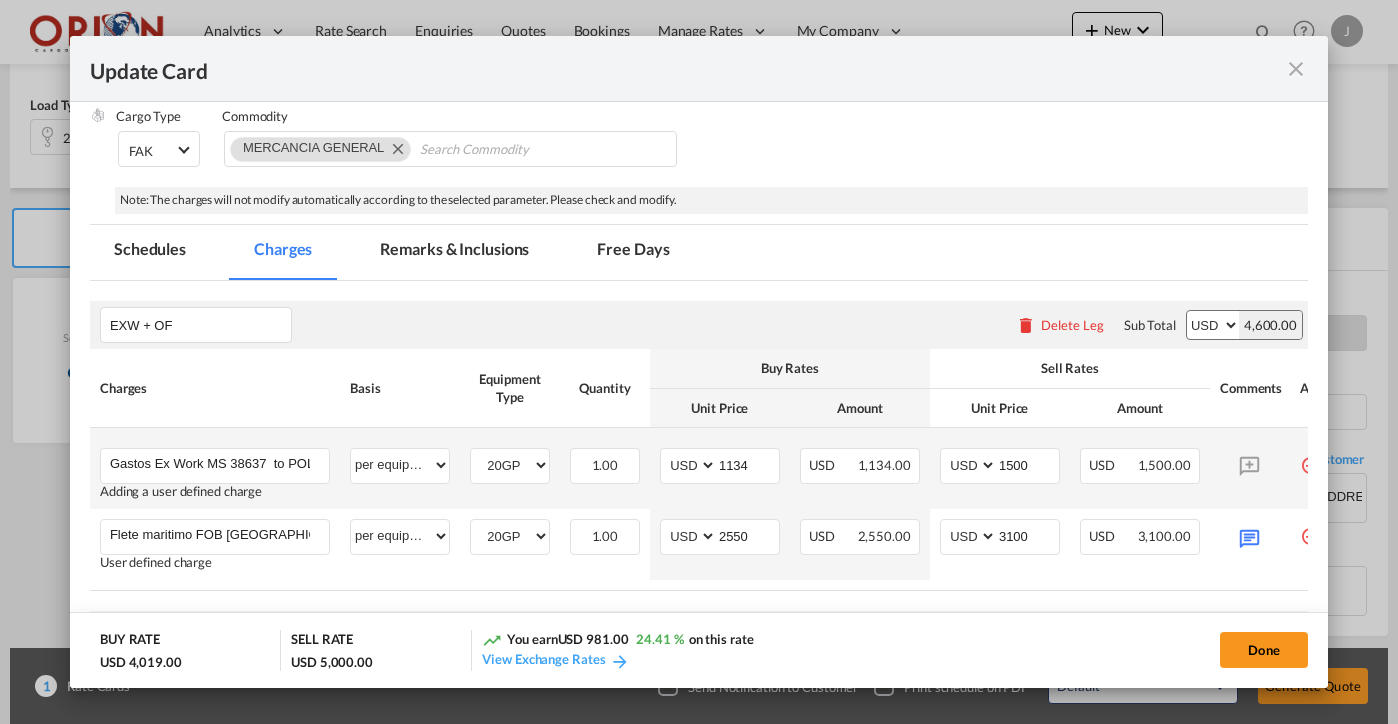 click on "Gastos Ex Work MS 38637  to POL [GEOGRAPHIC_DATA]
Please Enter
User Defined Charges Cannot Be Published
Adding a user defined charge" at bounding box center [215, 468] 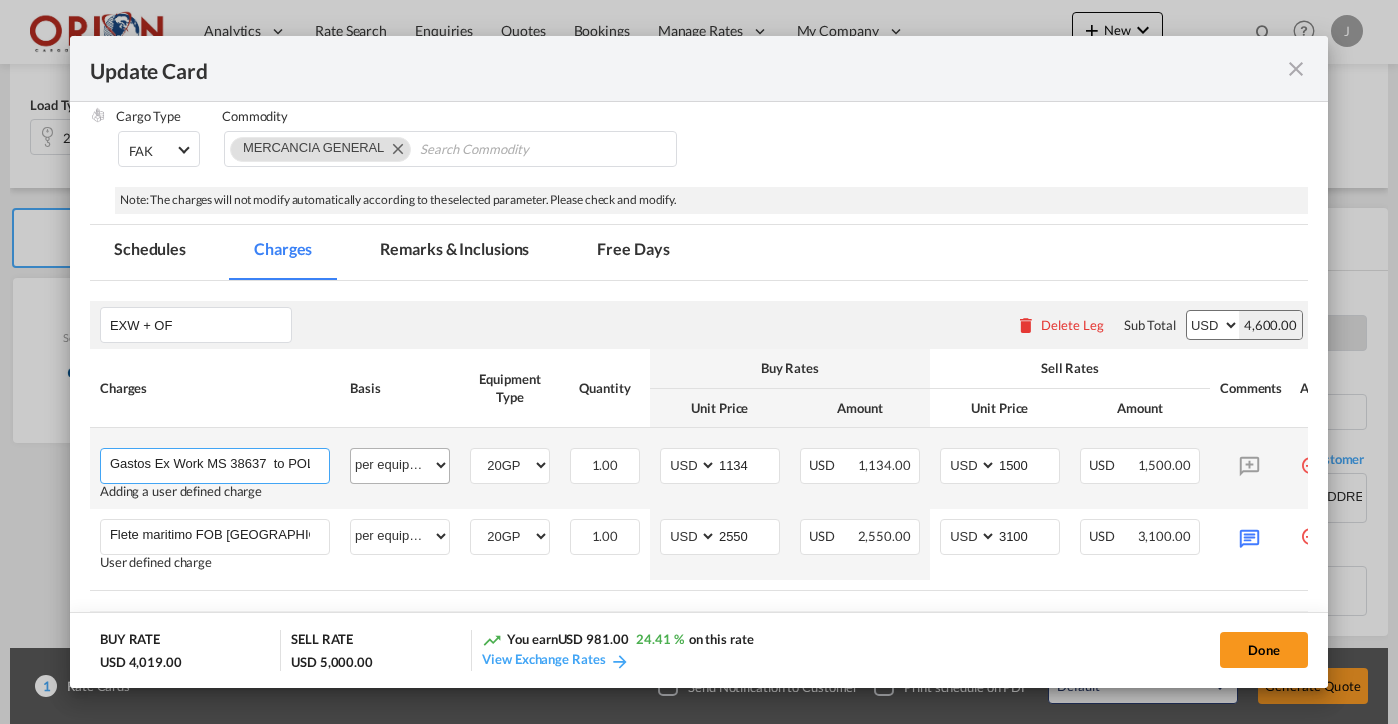 drag, startPoint x: 301, startPoint y: 461, endPoint x: 367, endPoint y: 460, distance: 66.007576 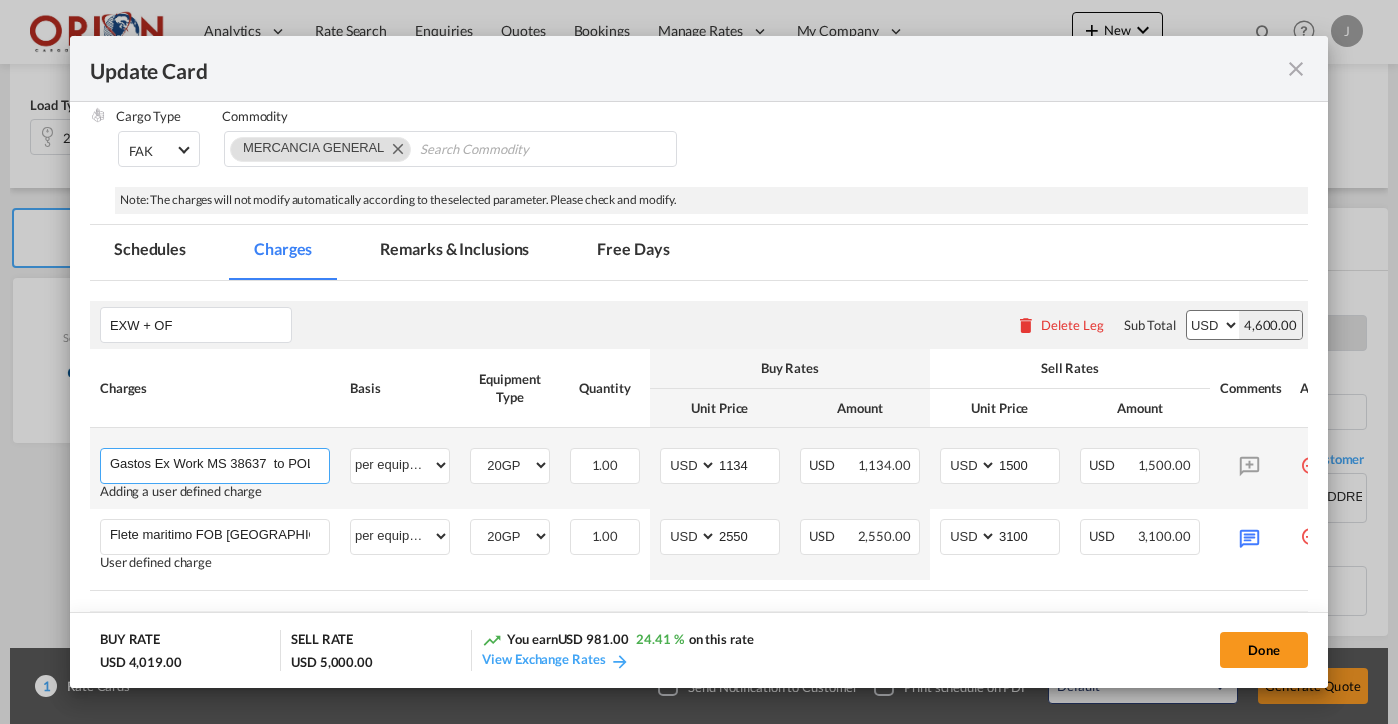 click on "Gastos Ex Work MS 38637  to POL [GEOGRAPHIC_DATA]" at bounding box center [219, 464] 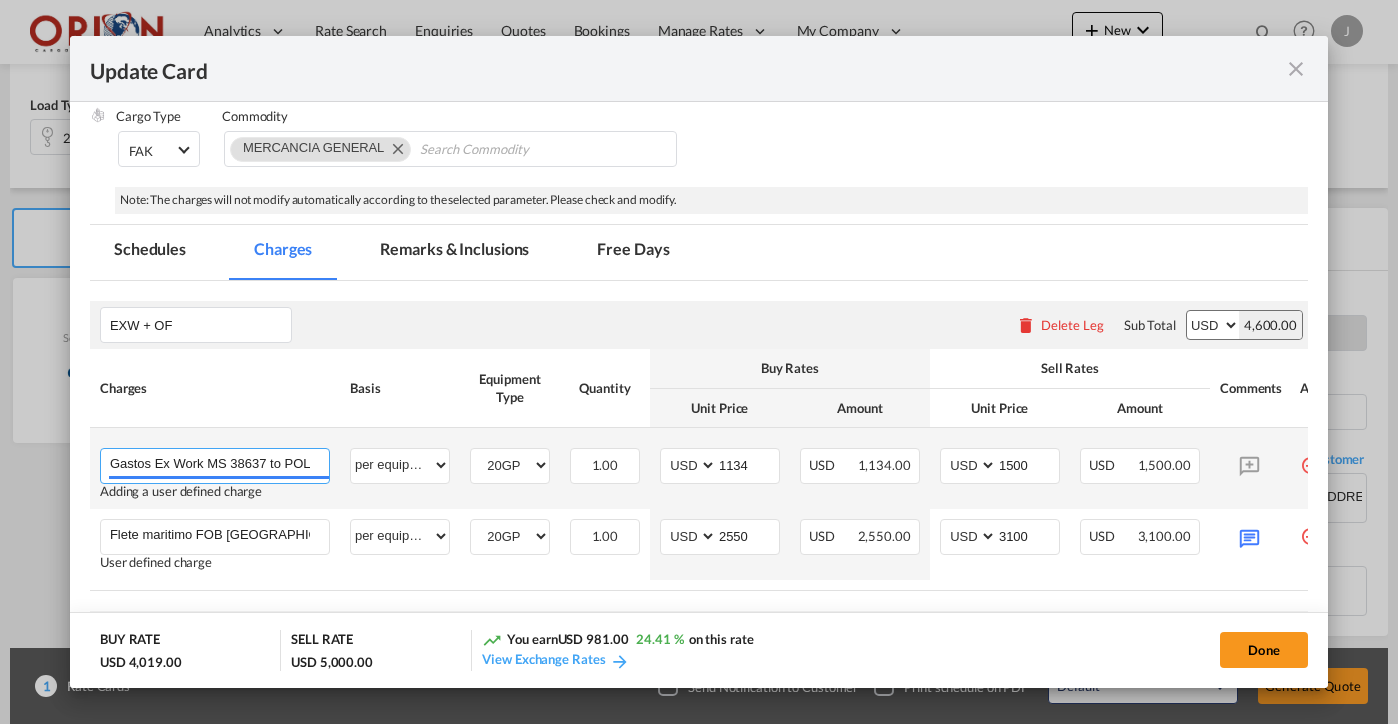 click on "Gastos Ex Work MS 38637 to POL [GEOGRAPHIC_DATA]" at bounding box center (219, 464) 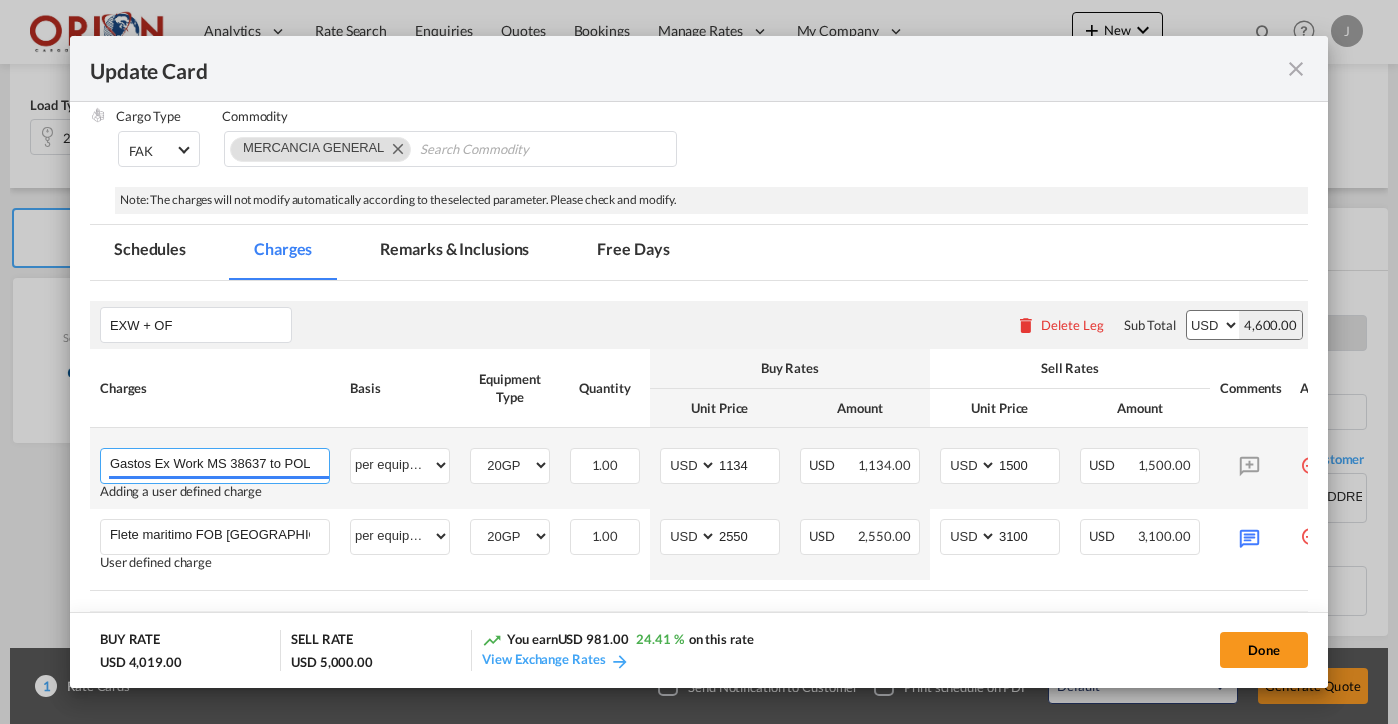click on "Gastos Ex Work MS 38637 to POL [GEOGRAPHIC_DATA]" at bounding box center [219, 464] 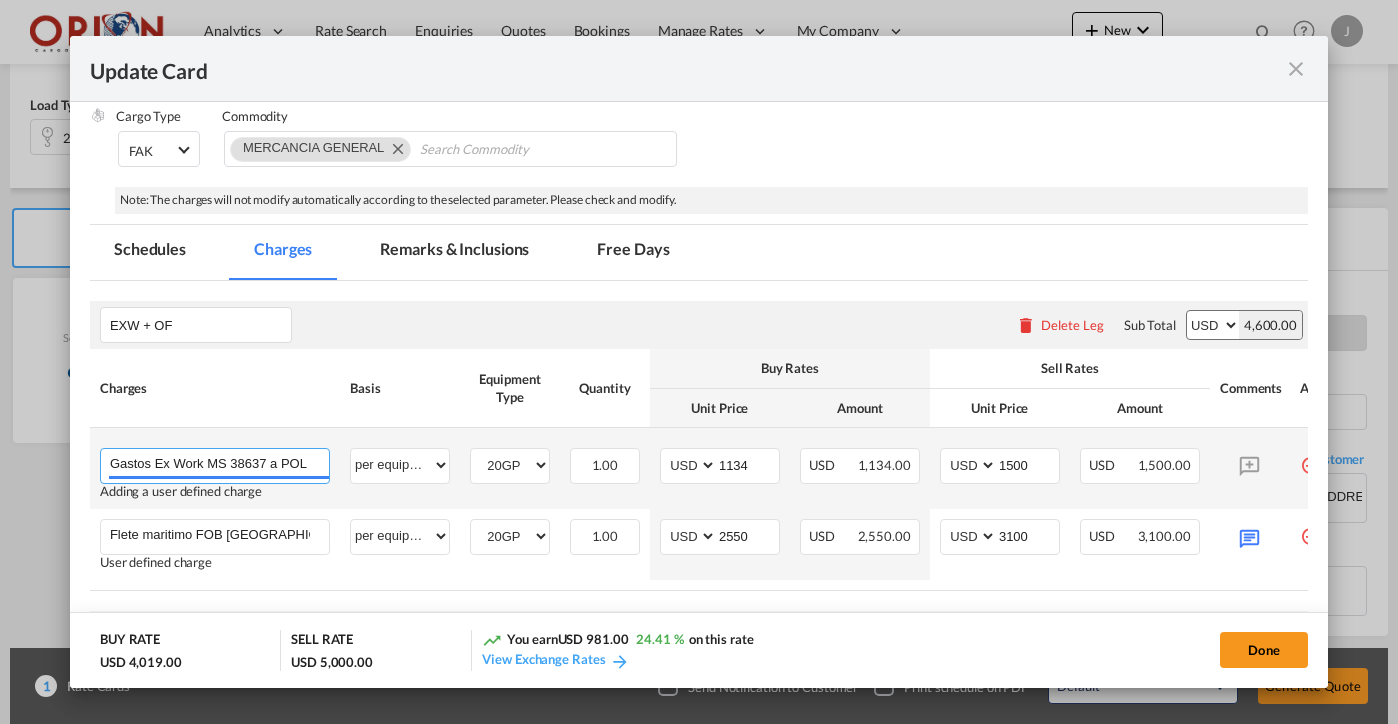 click on "Gastos Ex Work MS 38637 a POL [GEOGRAPHIC_DATA]" at bounding box center (219, 464) 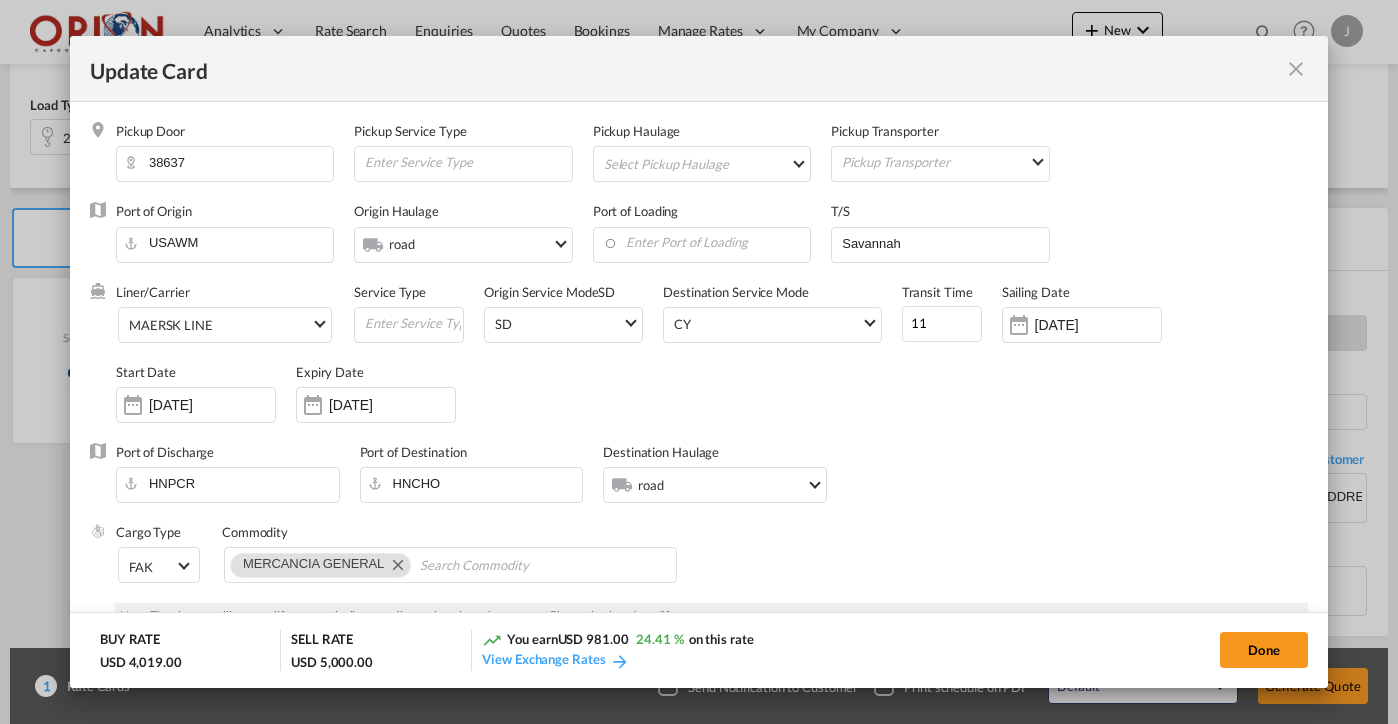 scroll, scrollTop: 0, scrollLeft: 0, axis: both 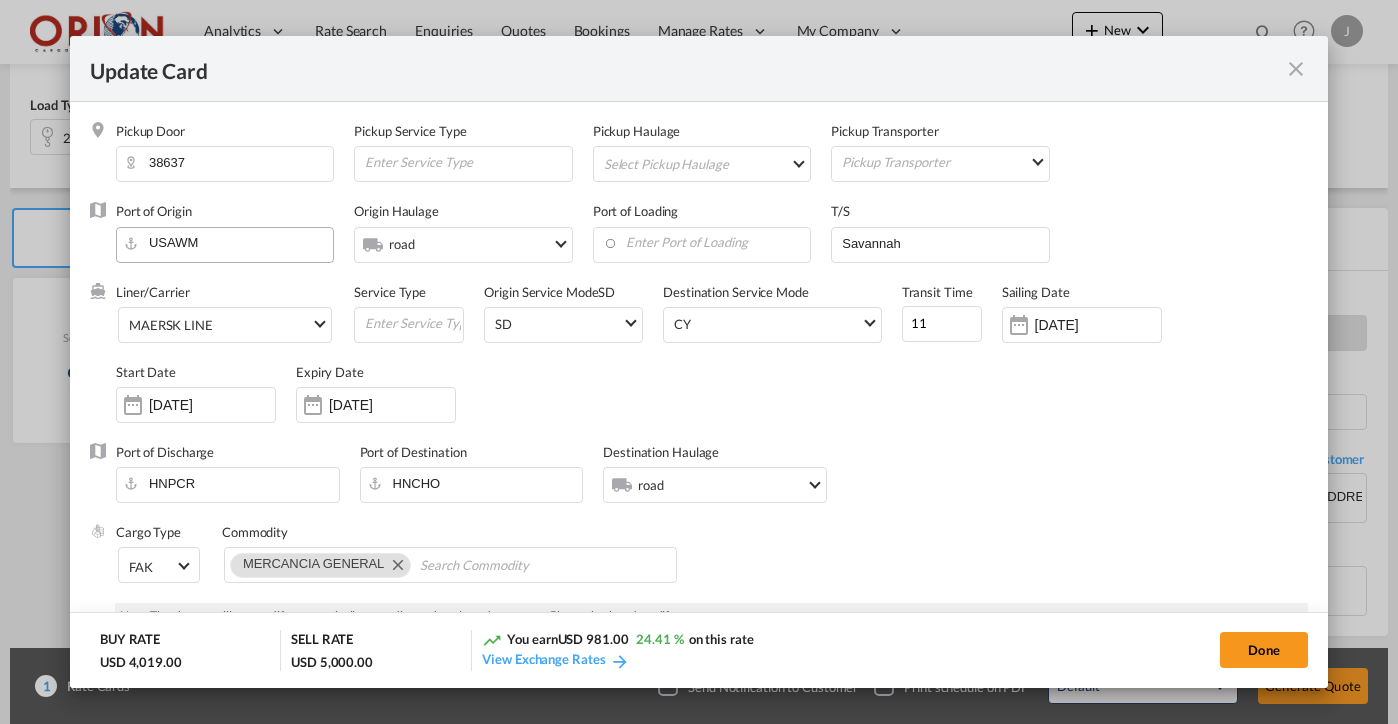type on "Gastos Ex Work MS 38637 a POL" 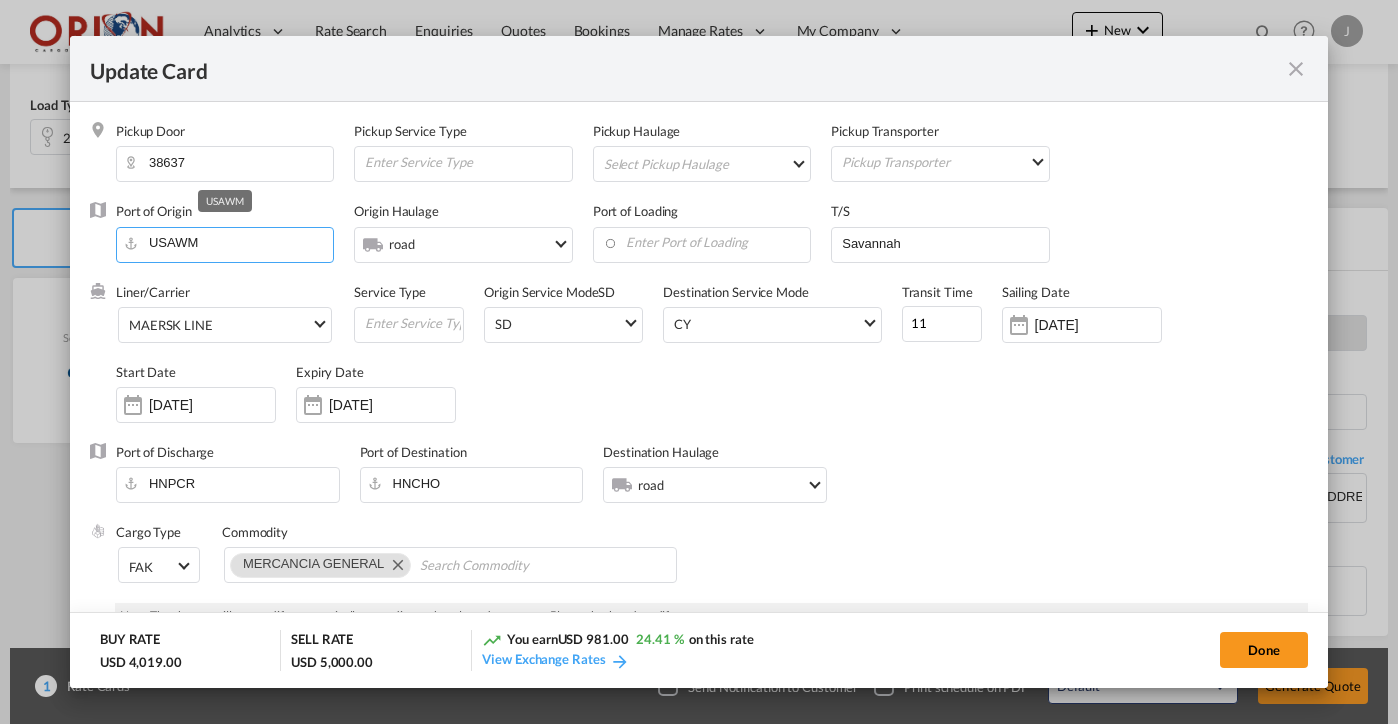 click on "USAWM" at bounding box center [229, 243] 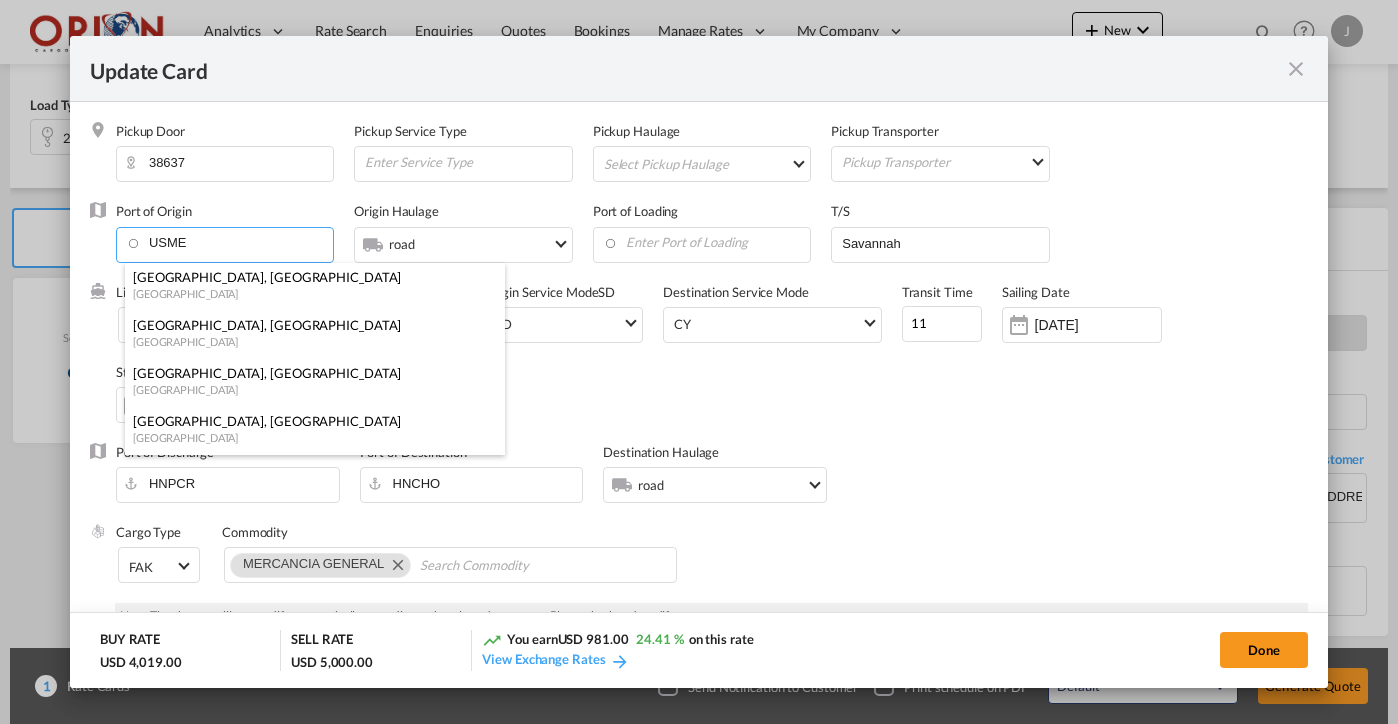 click on "[GEOGRAPHIC_DATA]" at bounding box center [309, 341] 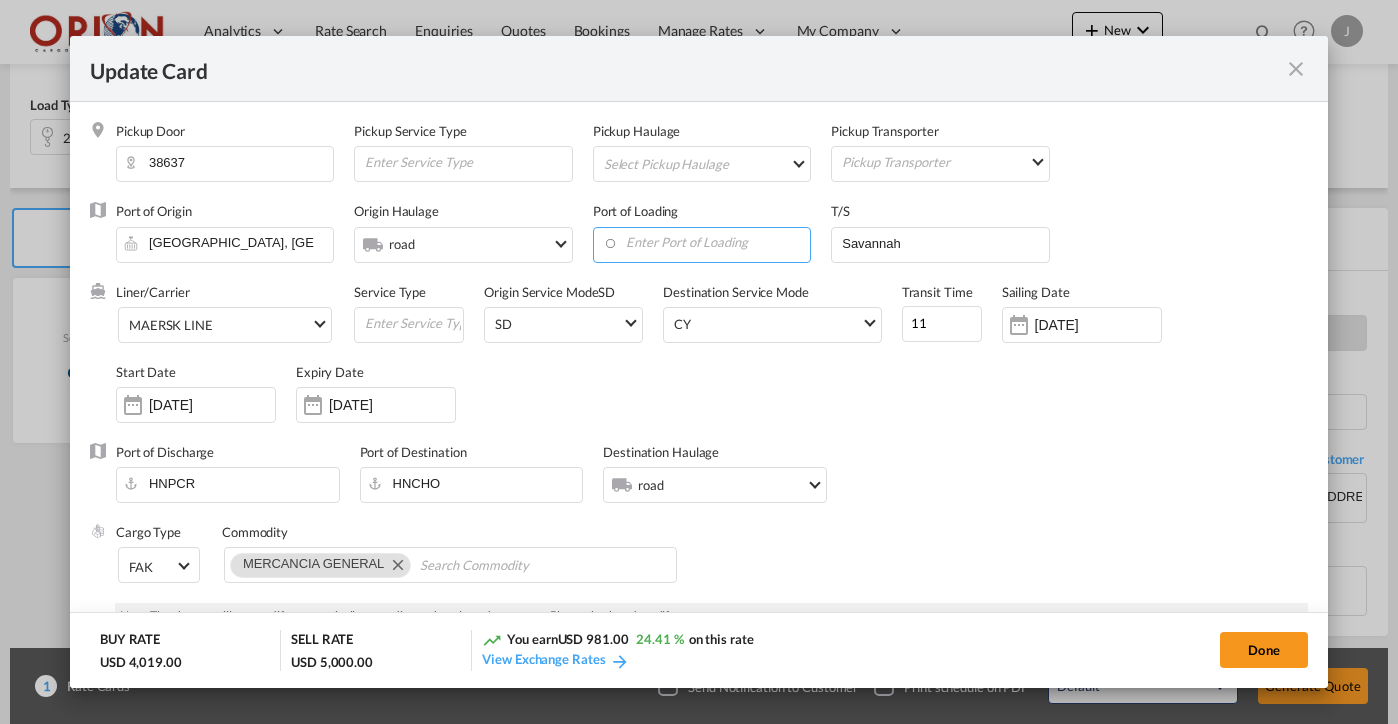 click at bounding box center (706, 243) 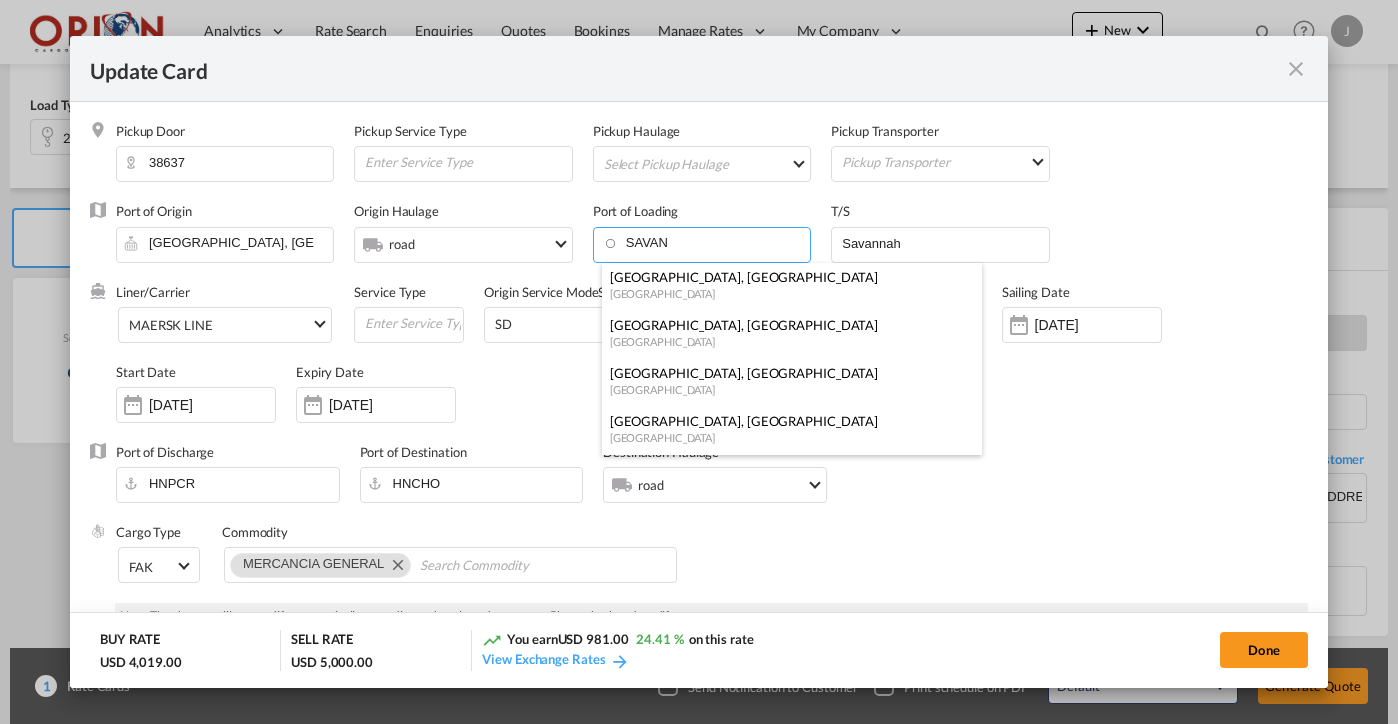 click on "[GEOGRAPHIC_DATA]" at bounding box center [786, 437] 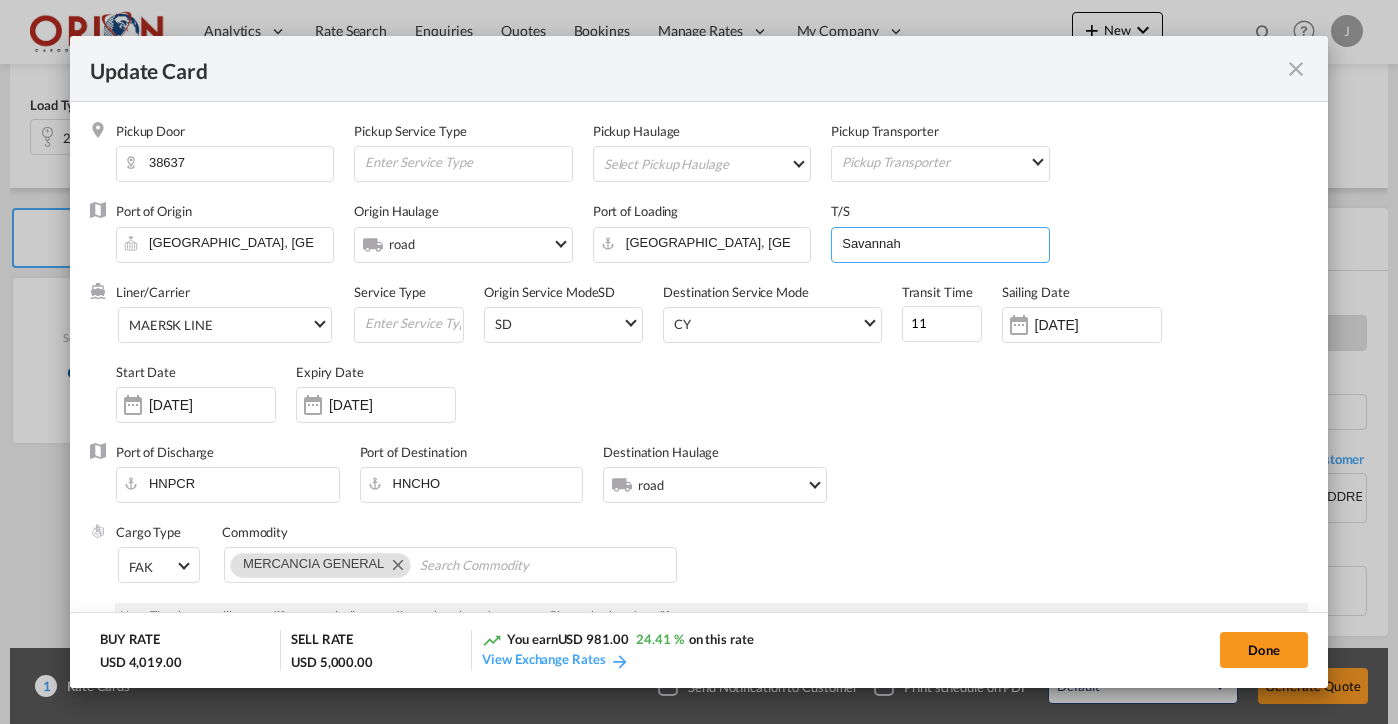 click on "Savannah" at bounding box center [944, 243] 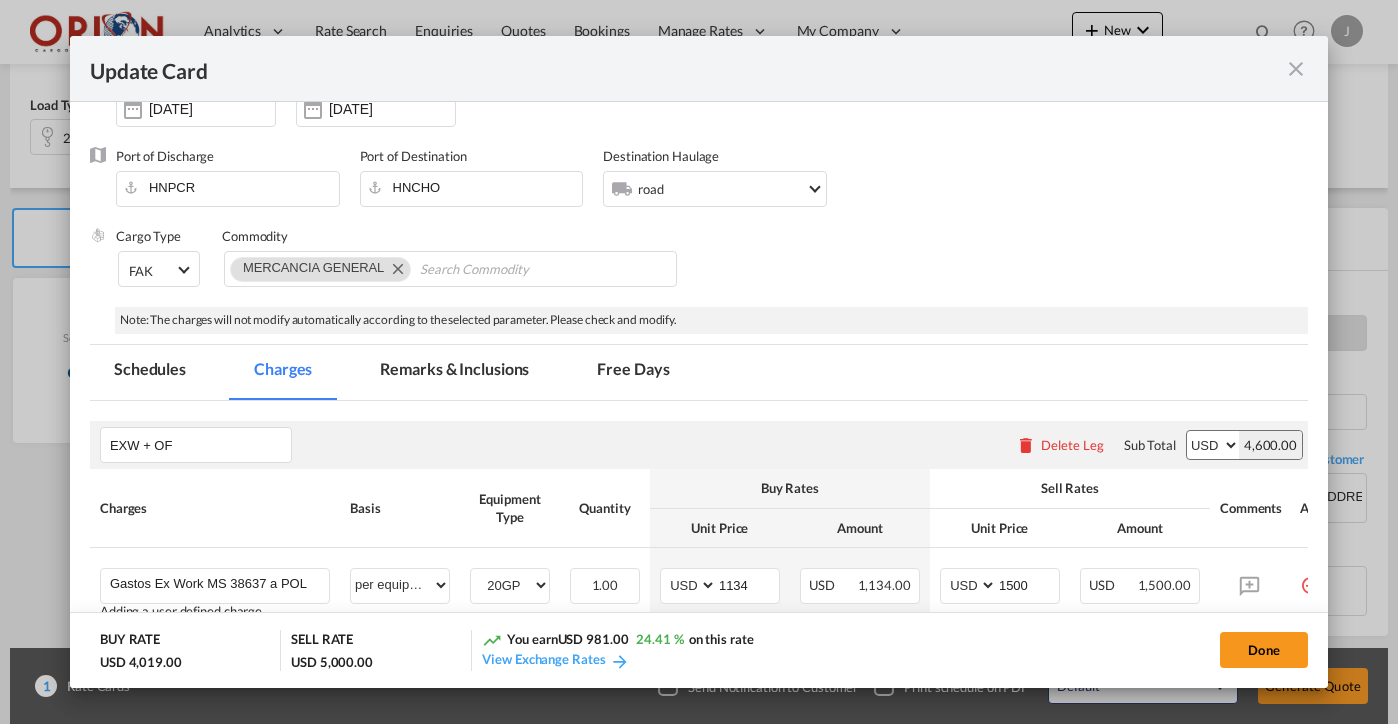 scroll, scrollTop: 549, scrollLeft: 0, axis: vertical 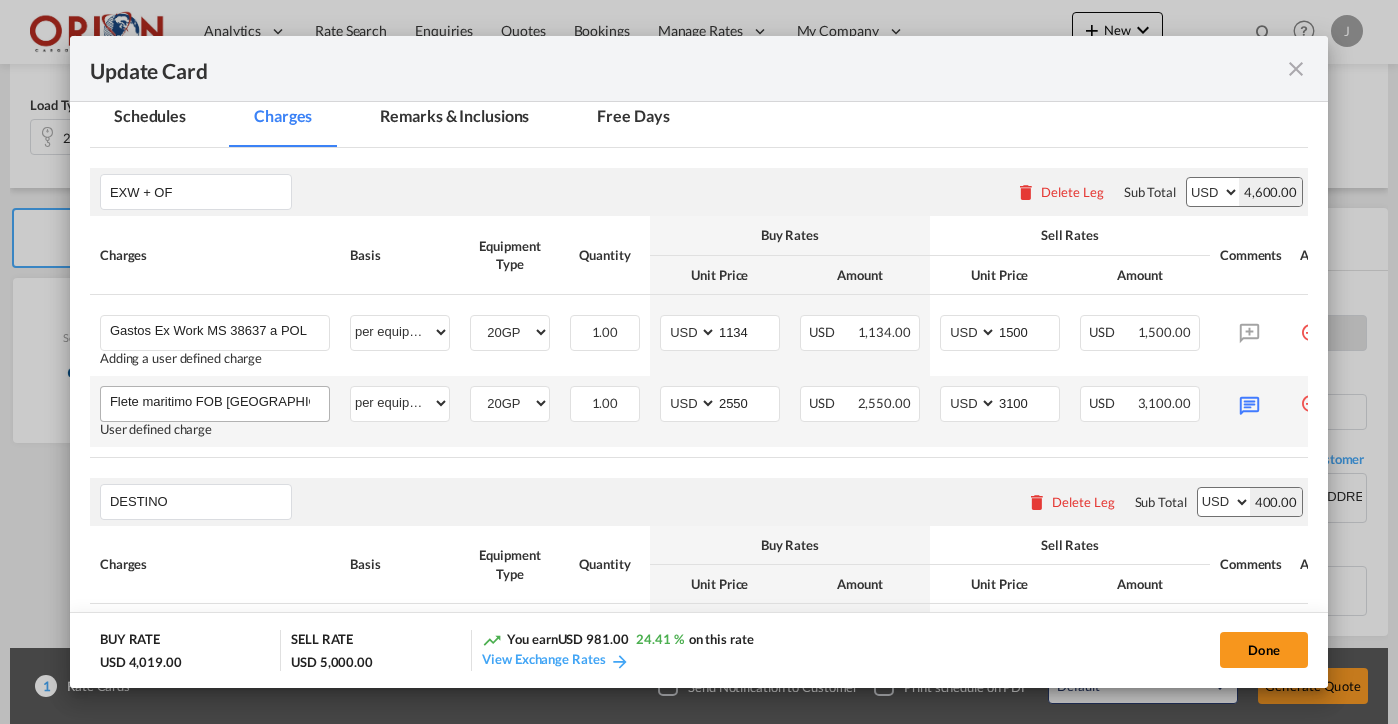 type 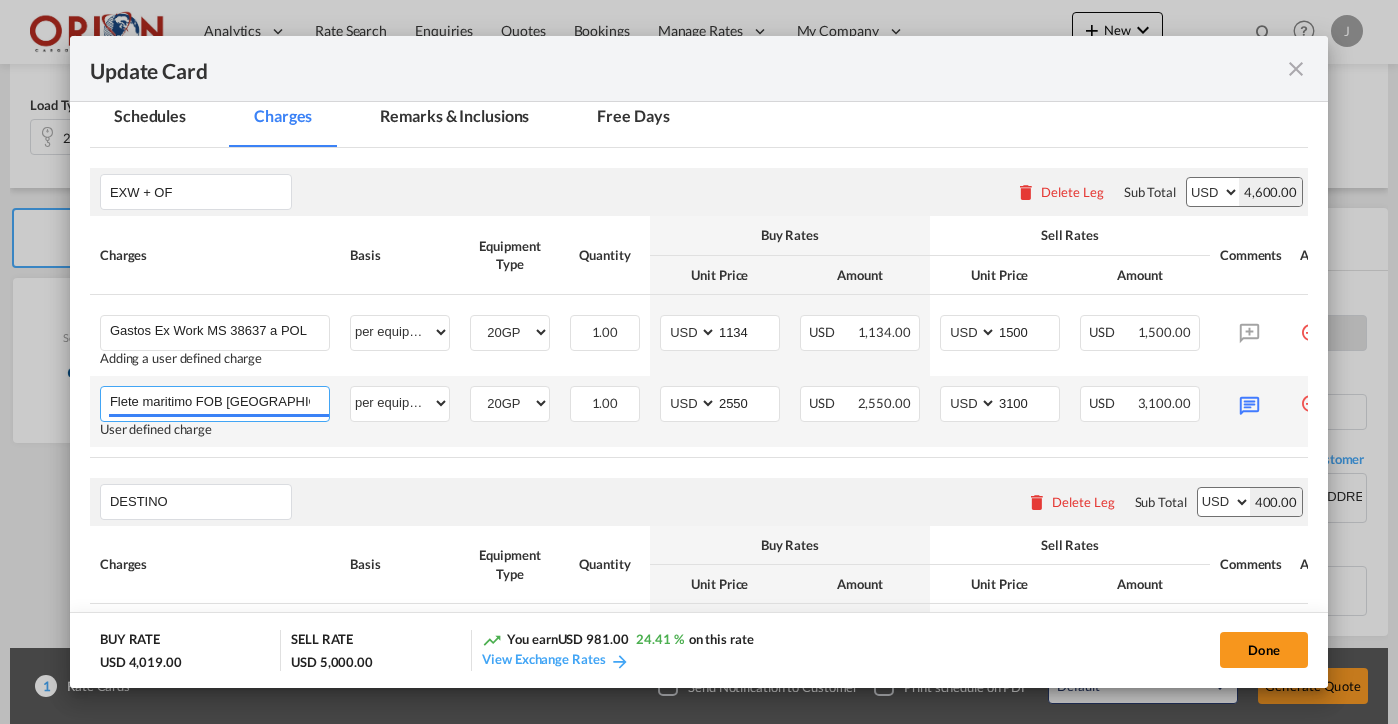 click on "Flete maritimo FOB [GEOGRAPHIC_DATA] to [GEOGRAPHIC_DATA]" at bounding box center (219, 402) 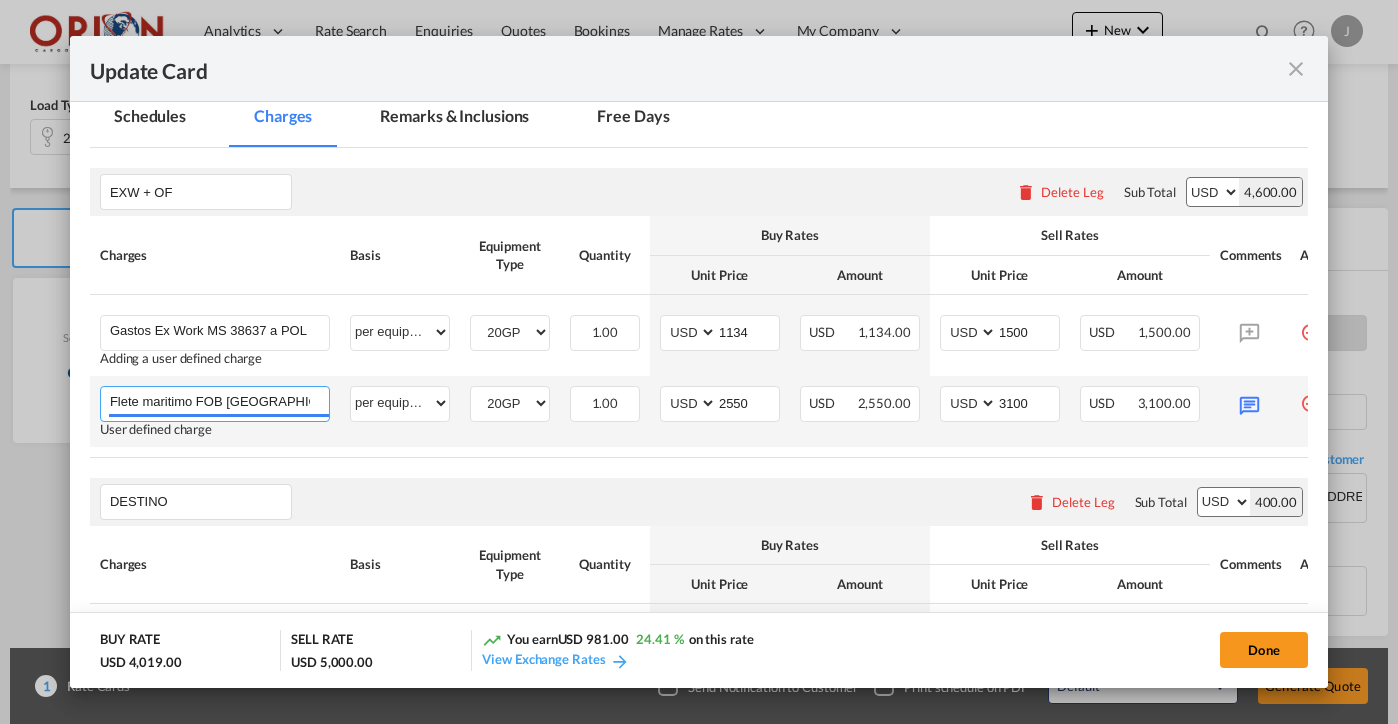 click on "Flete maritimo FOB [GEOGRAPHIC_DATA] to [GEOGRAPHIC_DATA]" at bounding box center (219, 402) 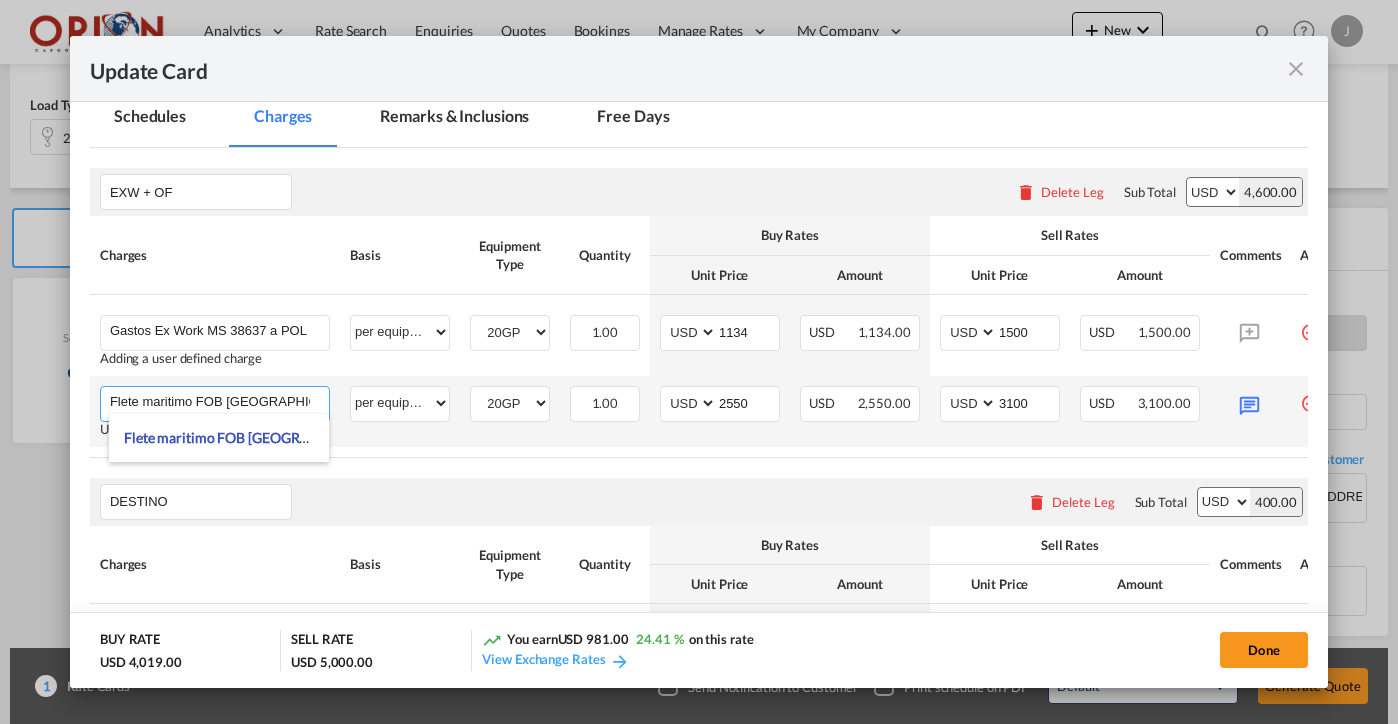 click on "Flete maritimo FOB [GEOGRAPHIC_DATA] to [GEOGRAPHIC_DATA]" at bounding box center [219, 402] 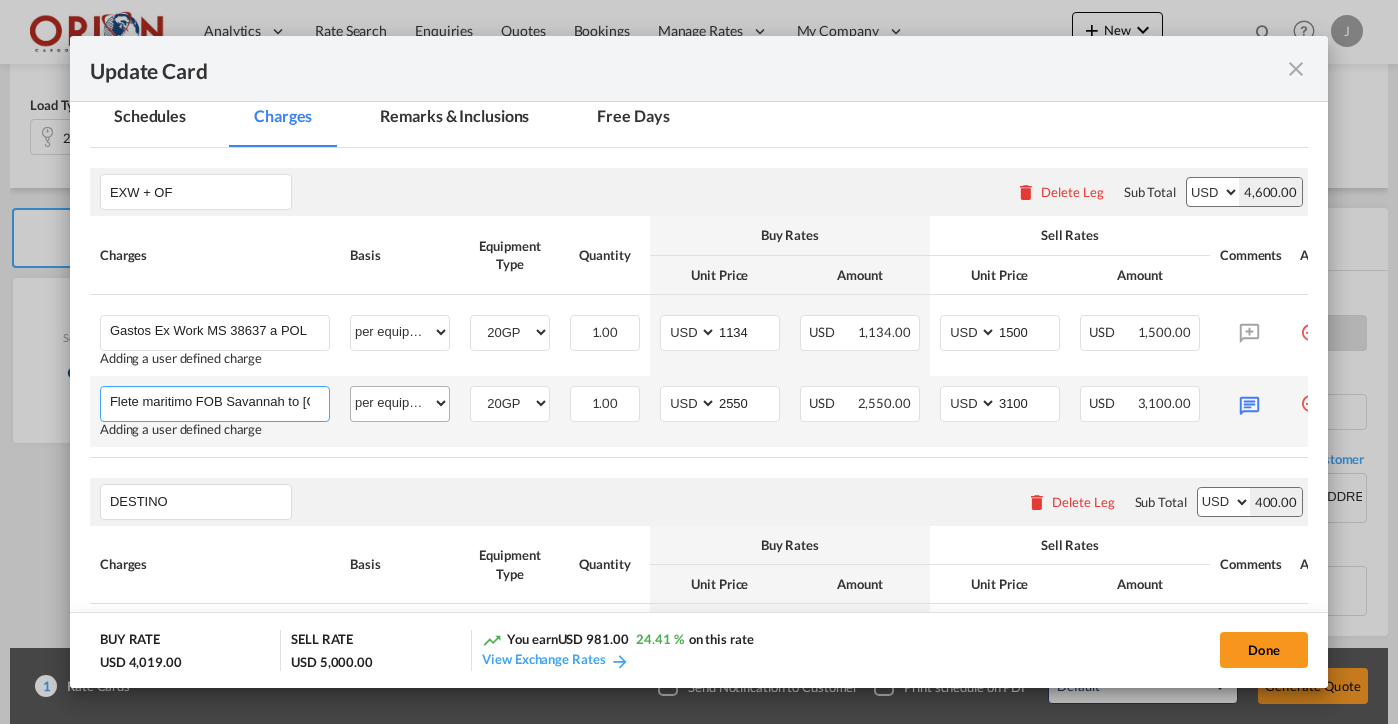 drag, startPoint x: 304, startPoint y: 398, endPoint x: 420, endPoint y: 397, distance: 116.00431 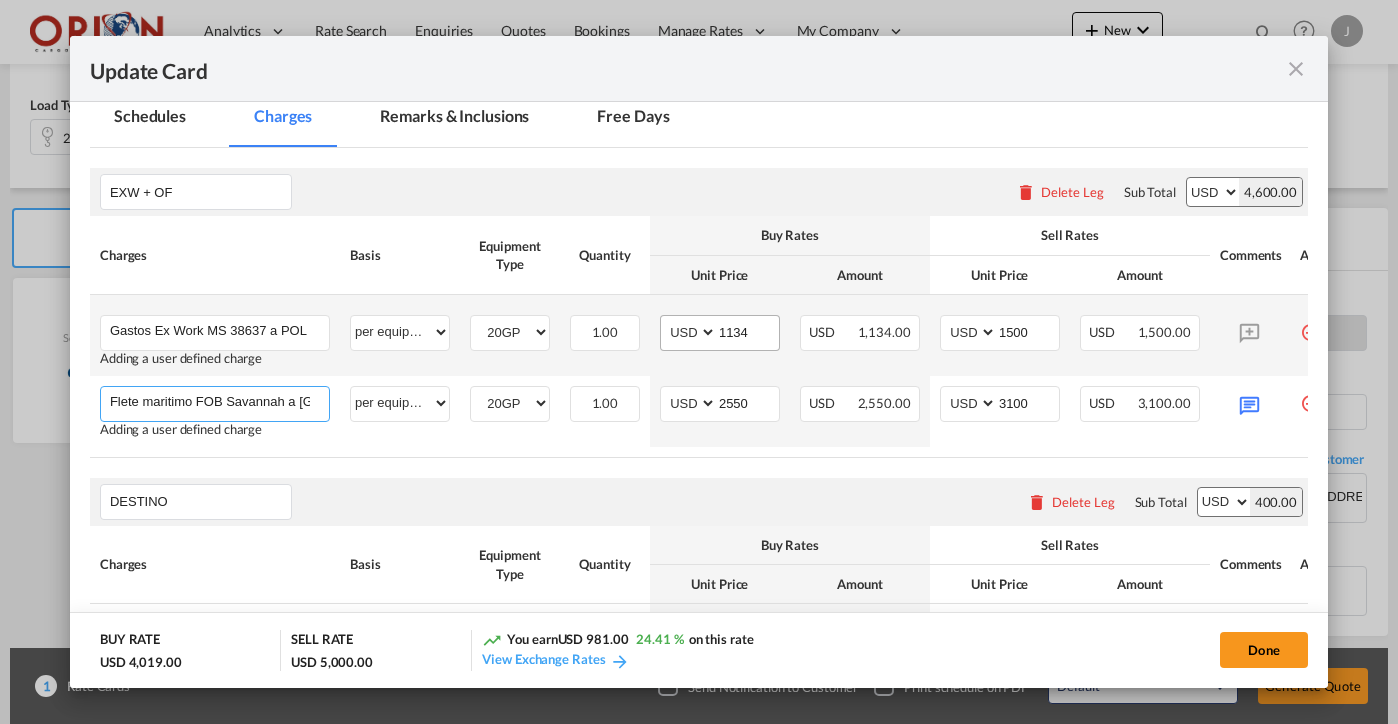 type on "Flete maritimo FOB Savannah a [GEOGRAPHIC_DATA]" 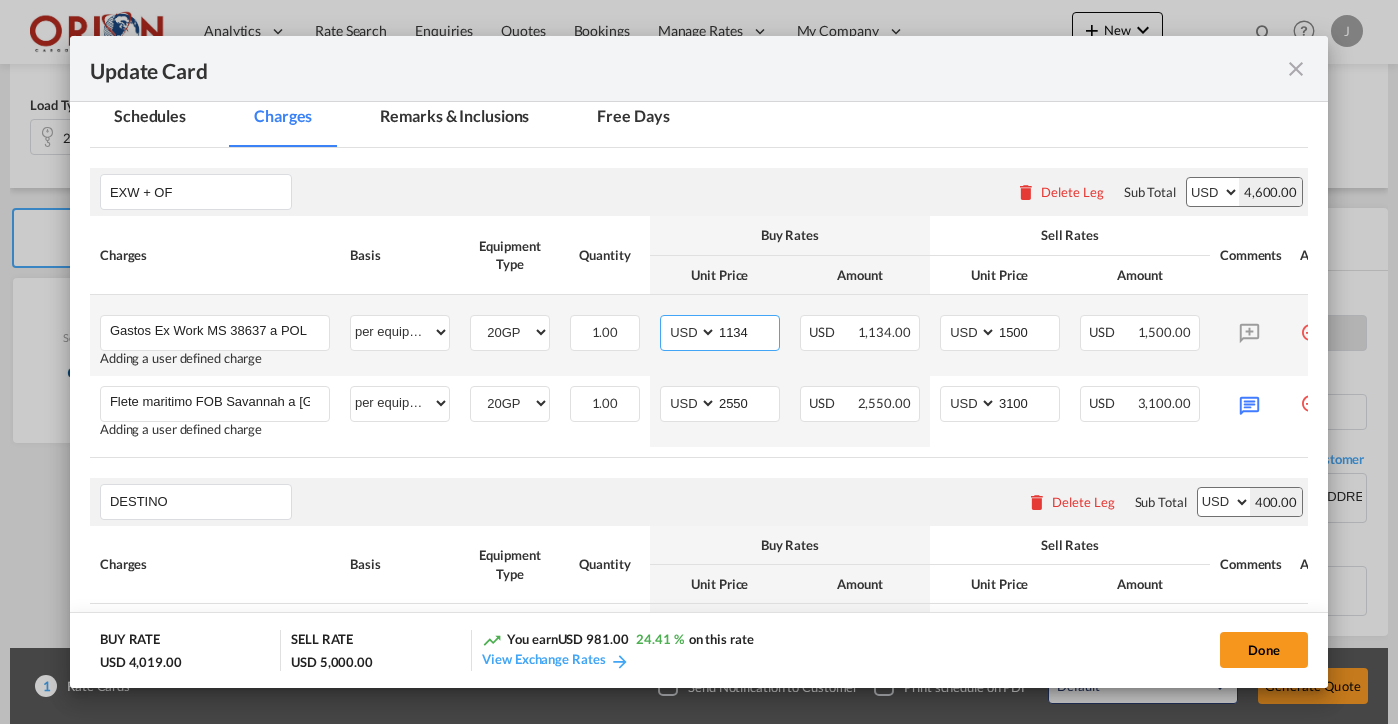 click on "1134" at bounding box center (748, 331) 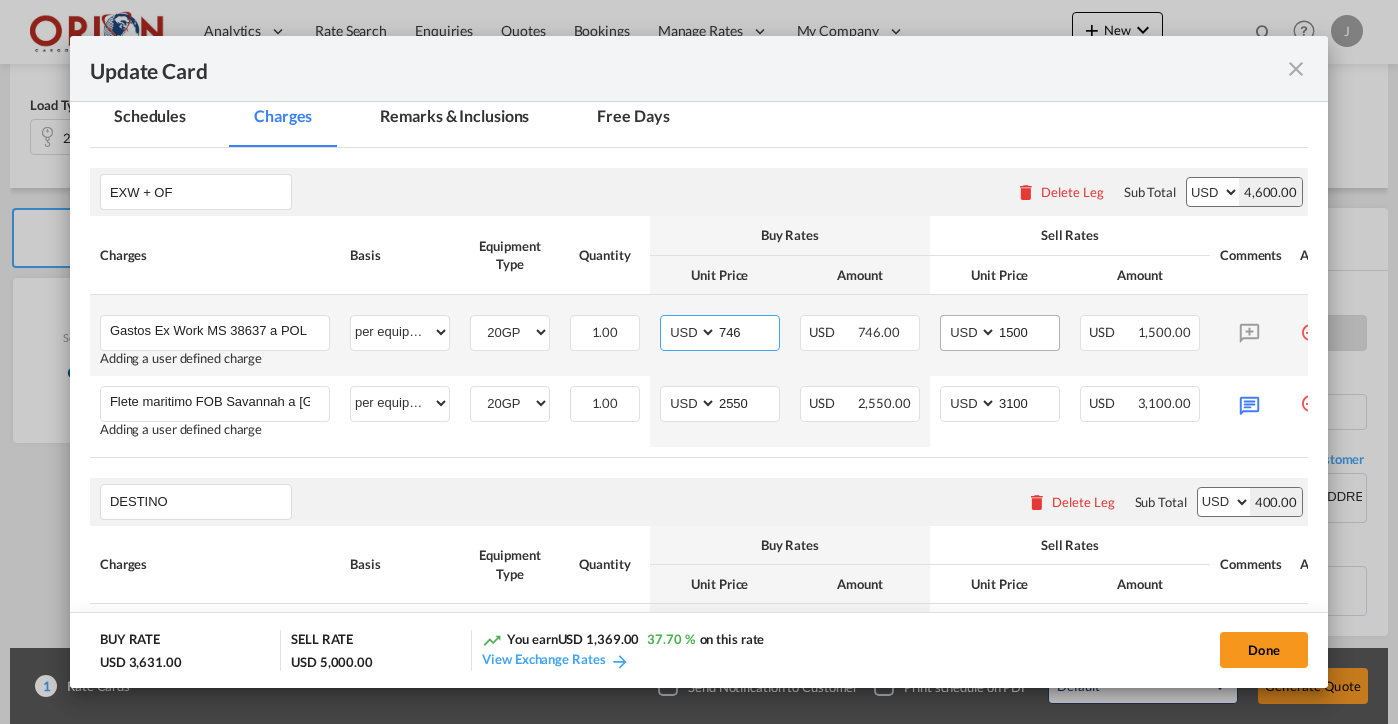 type on "746" 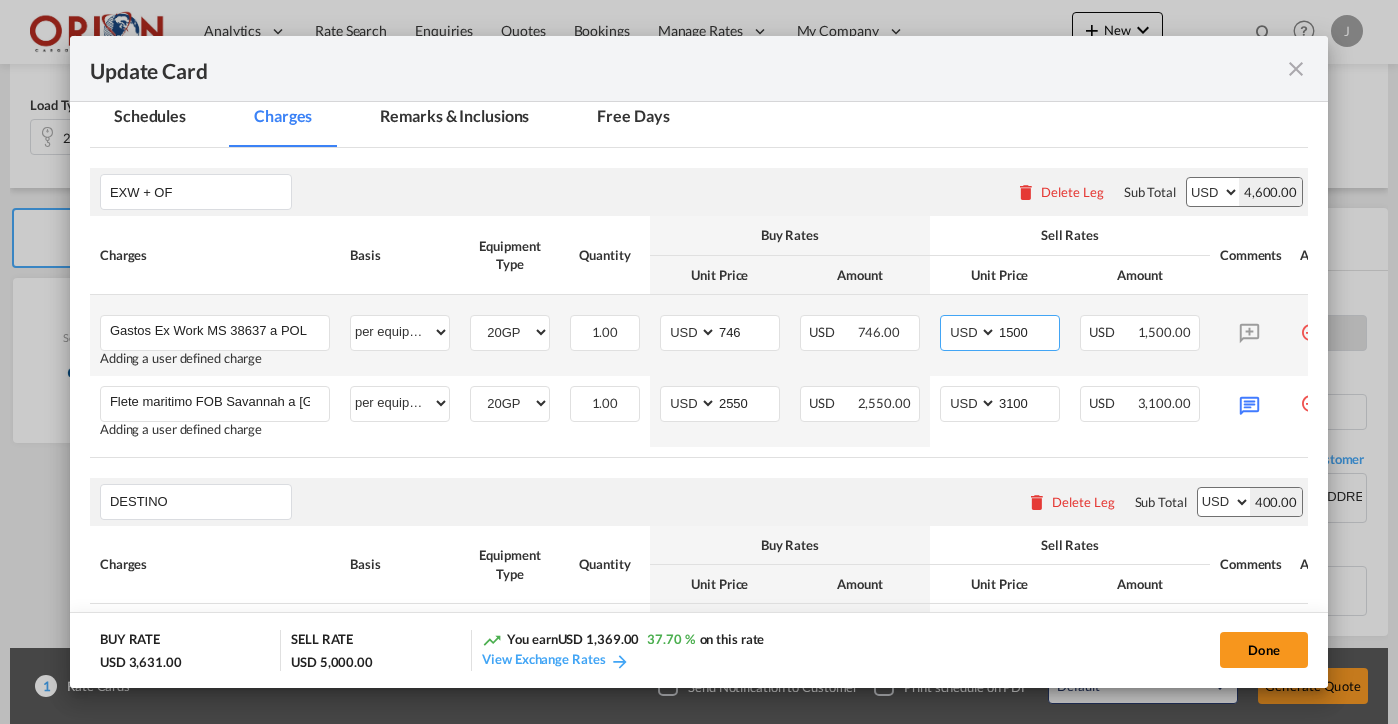 click on "1500" at bounding box center (1028, 331) 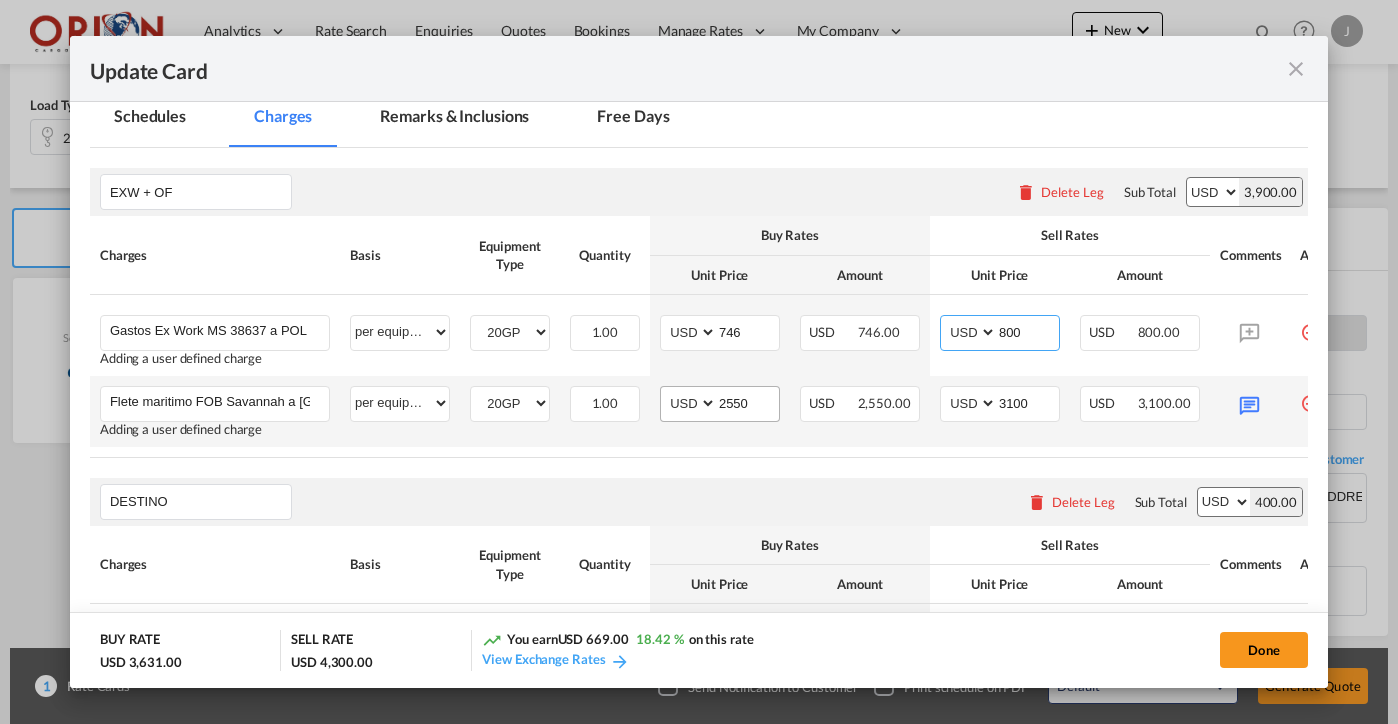 type on "800" 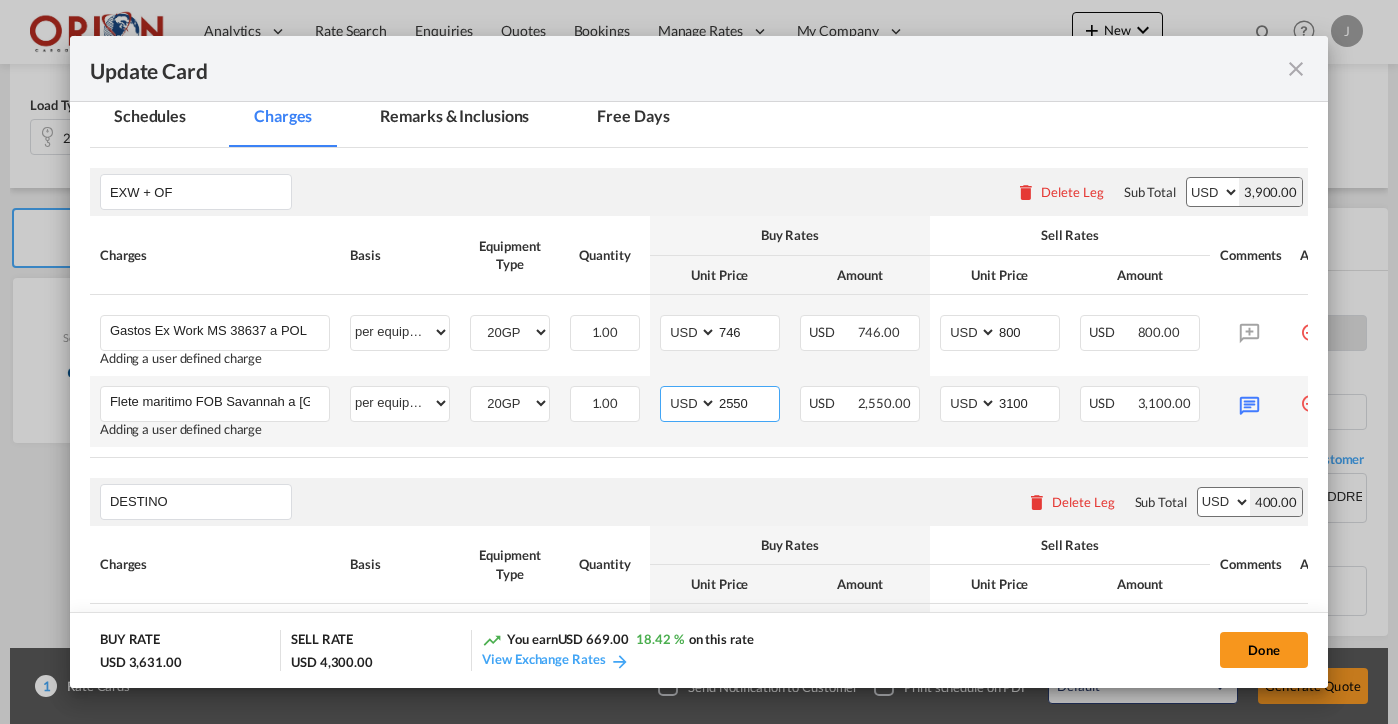 click on "2550" at bounding box center [748, 402] 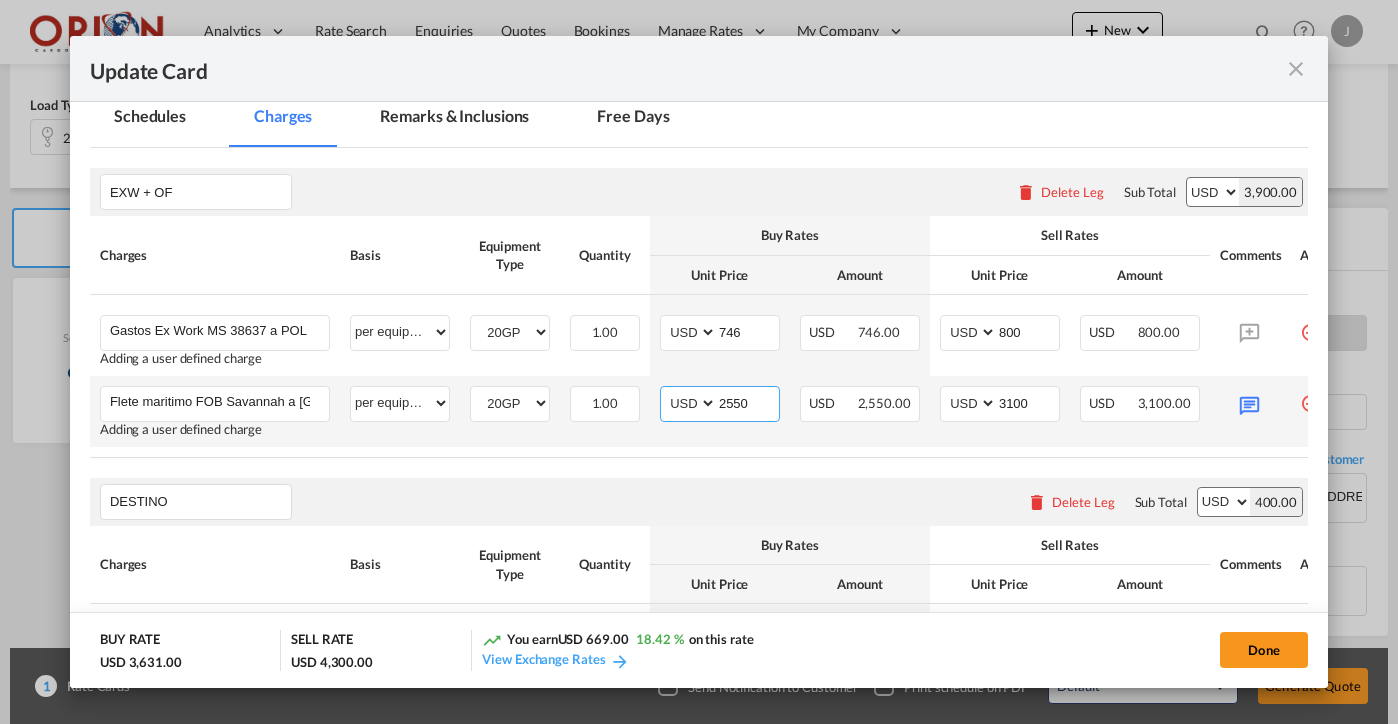 click on "2550" at bounding box center [748, 402] 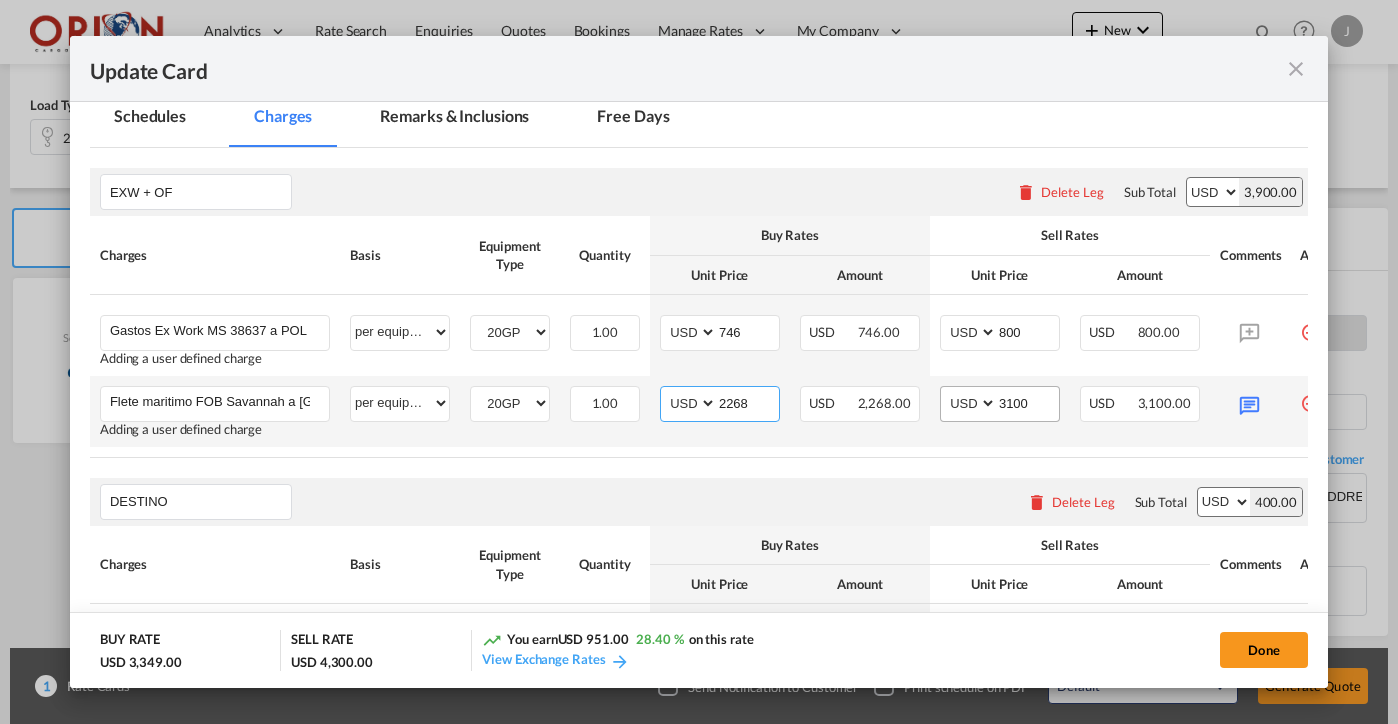 type on "2268" 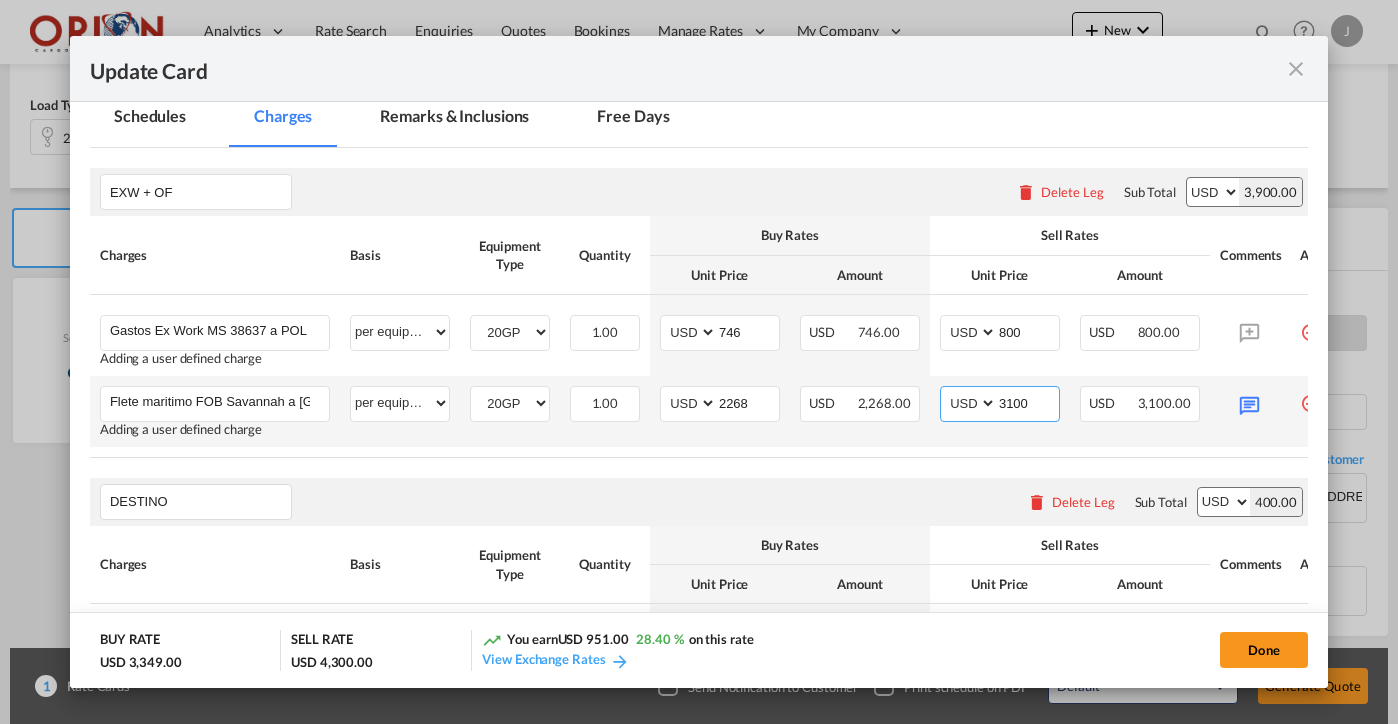 click on "3100" at bounding box center [1028, 402] 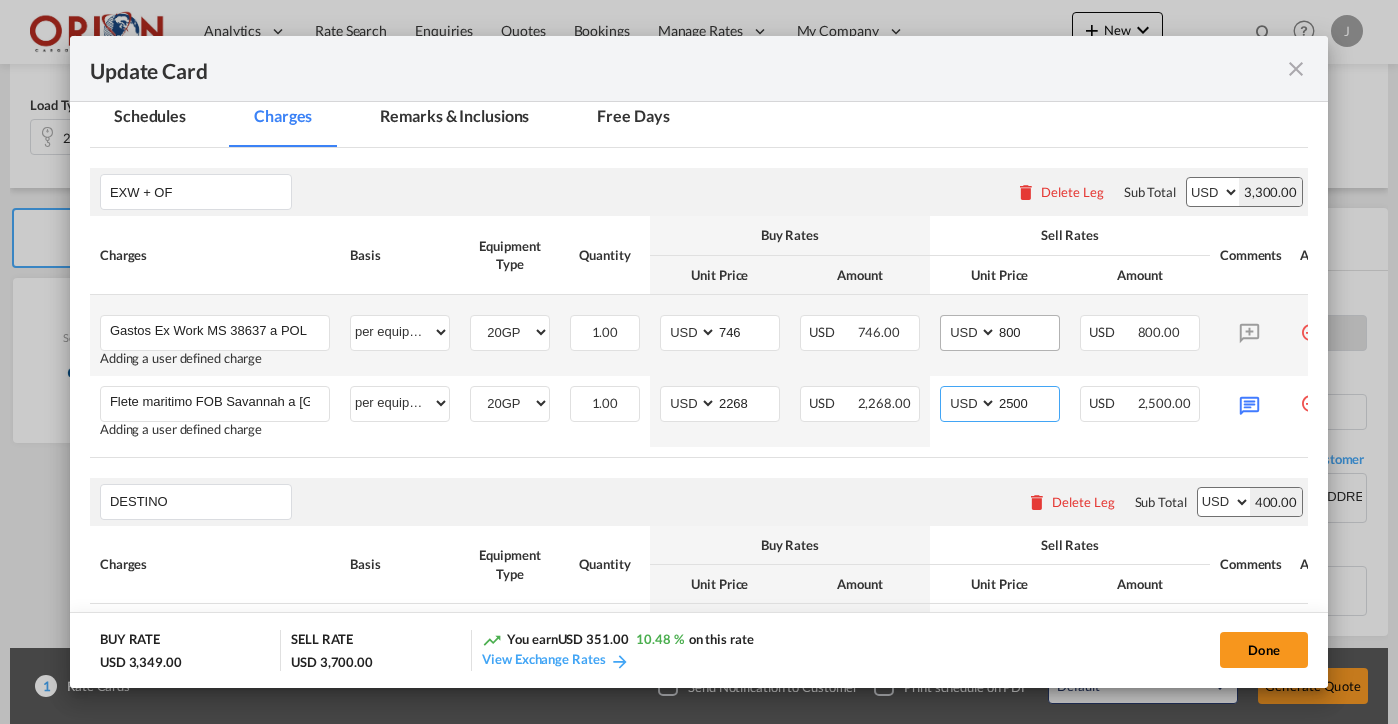 type on "2500" 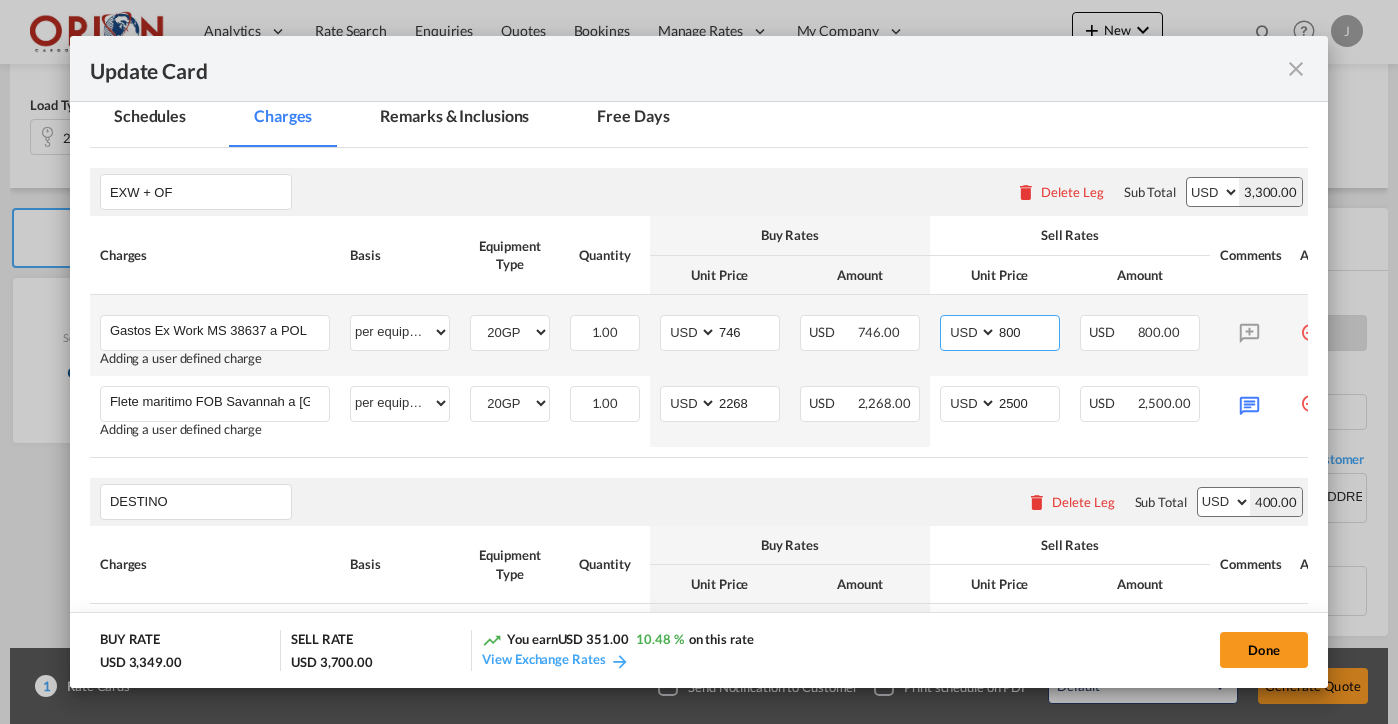 click on "800" at bounding box center [1028, 331] 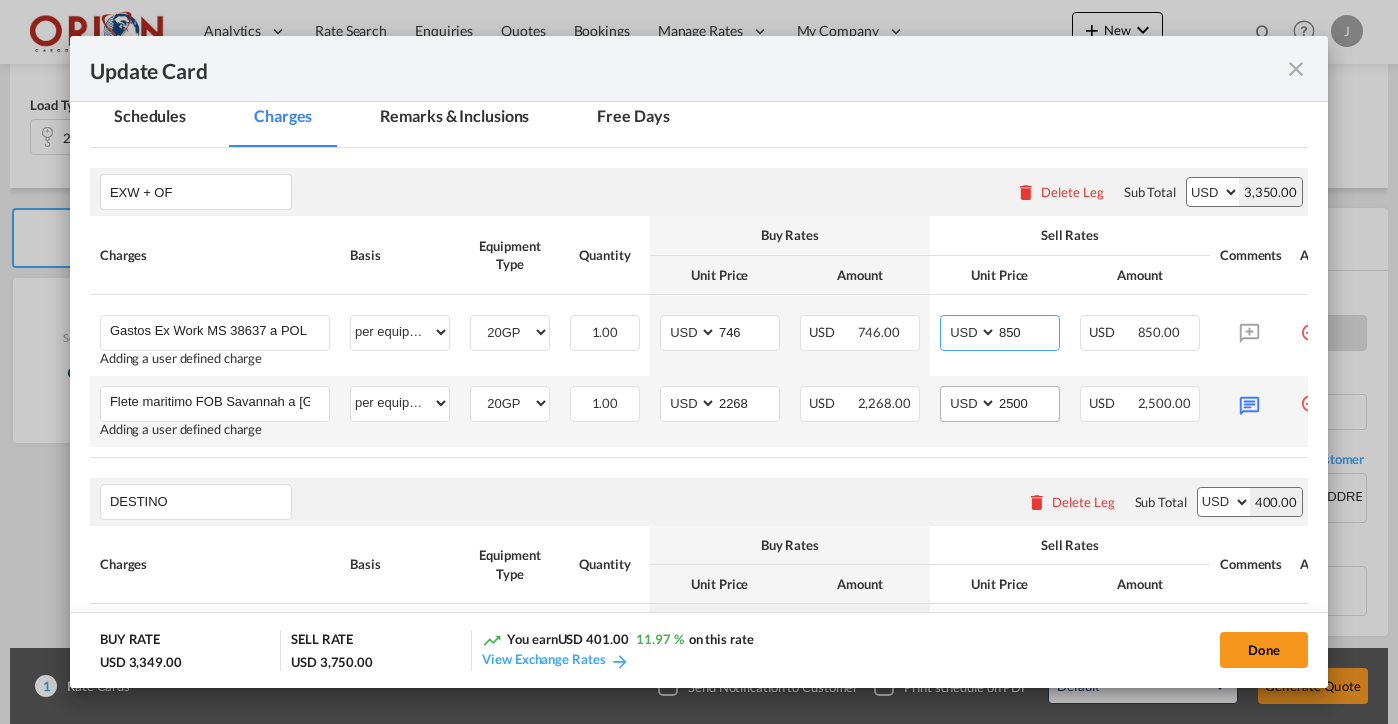 type on "850" 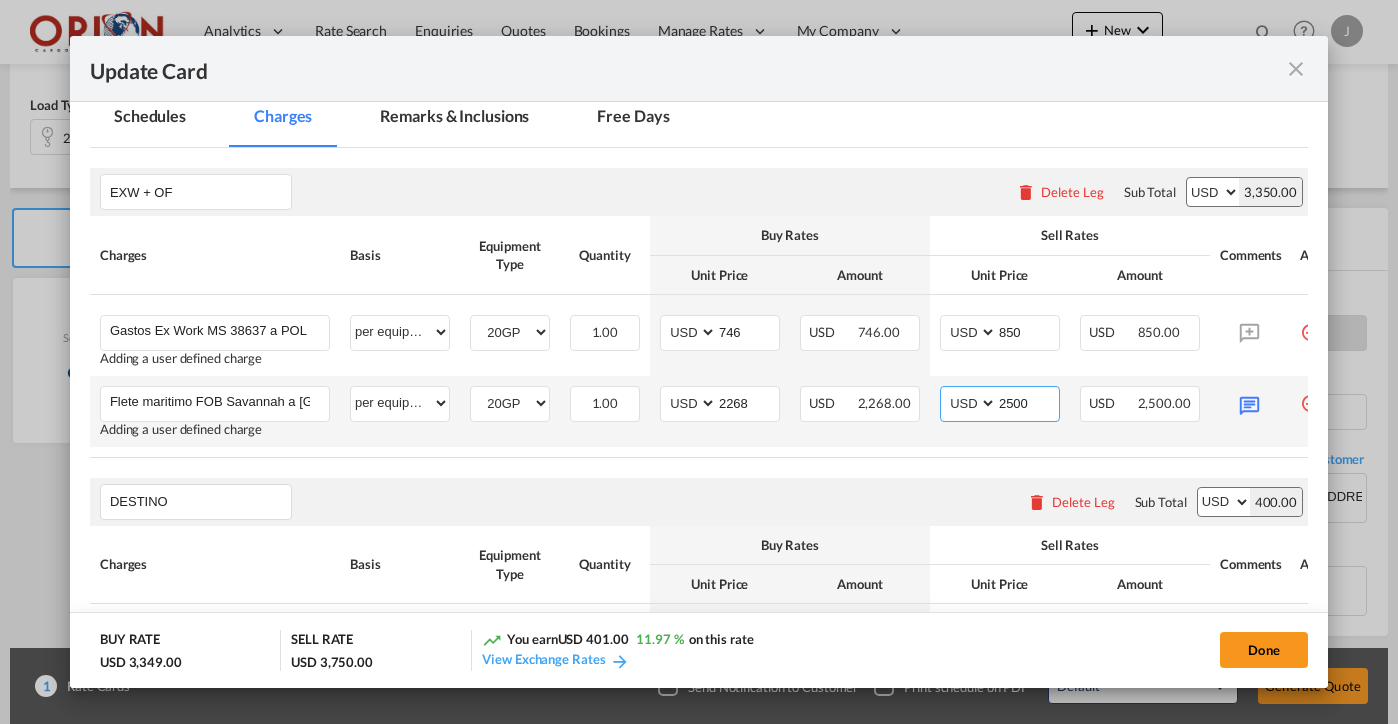 click on "2500" at bounding box center [1028, 402] 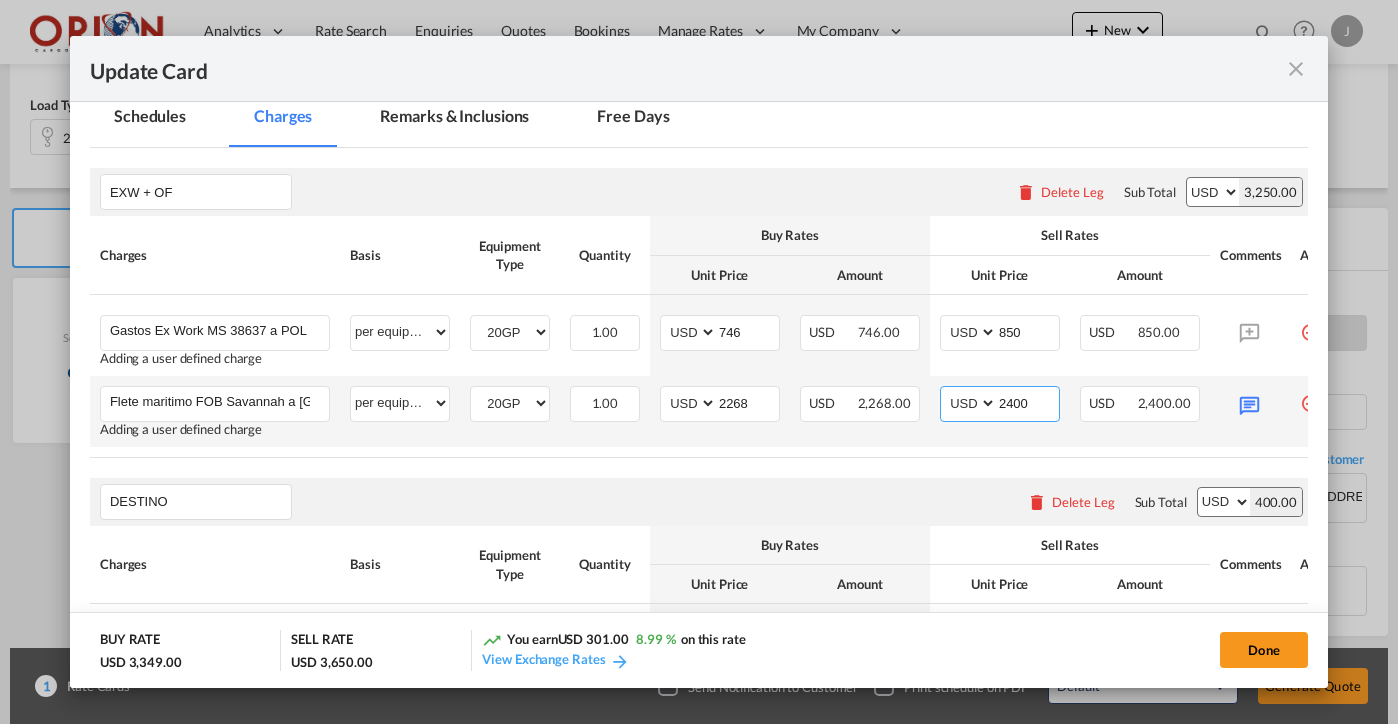 click on "2400" at bounding box center [1028, 402] 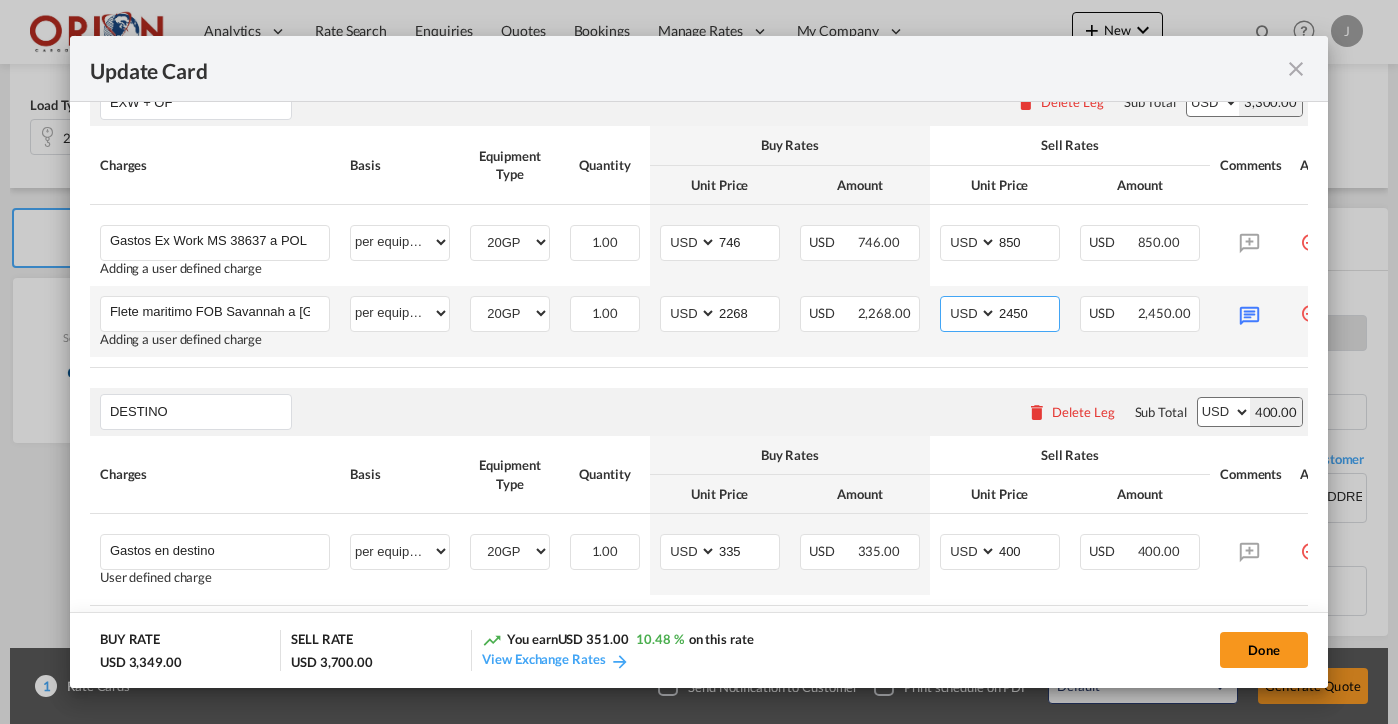 scroll, scrollTop: 641, scrollLeft: 0, axis: vertical 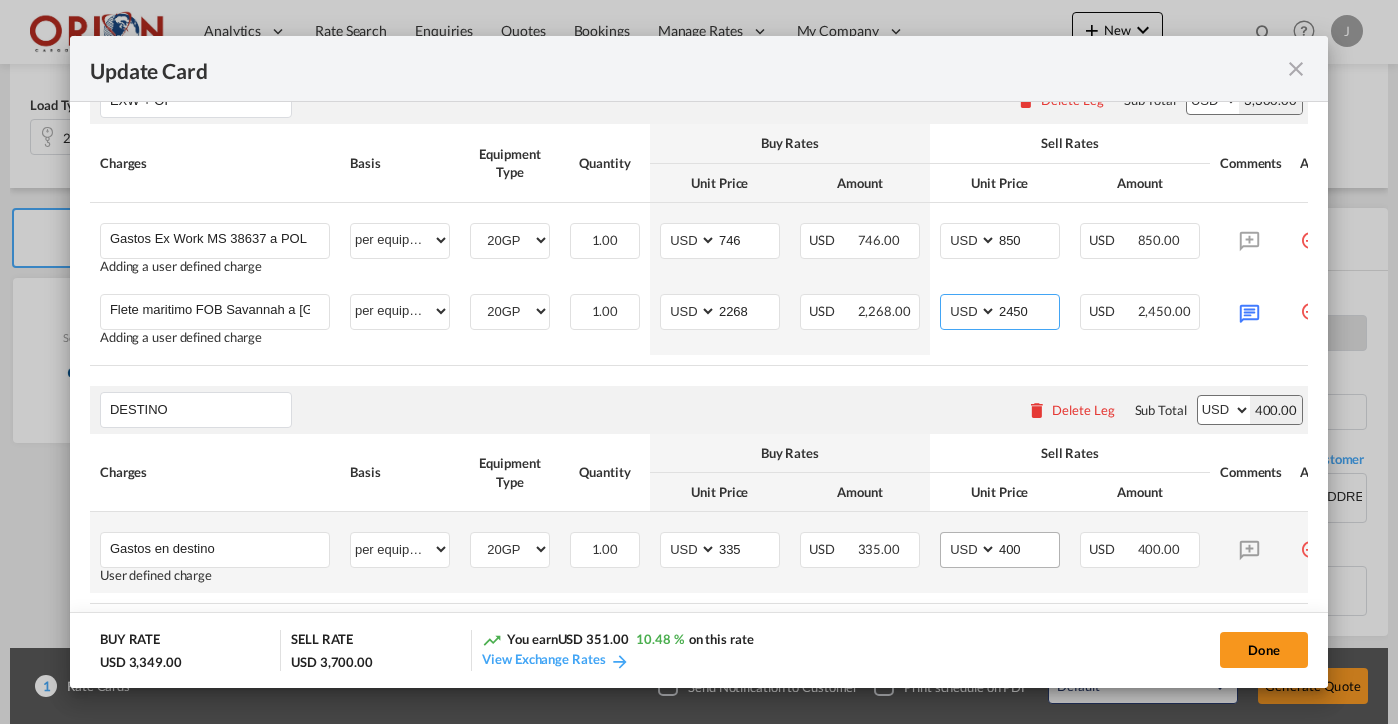 type on "2450" 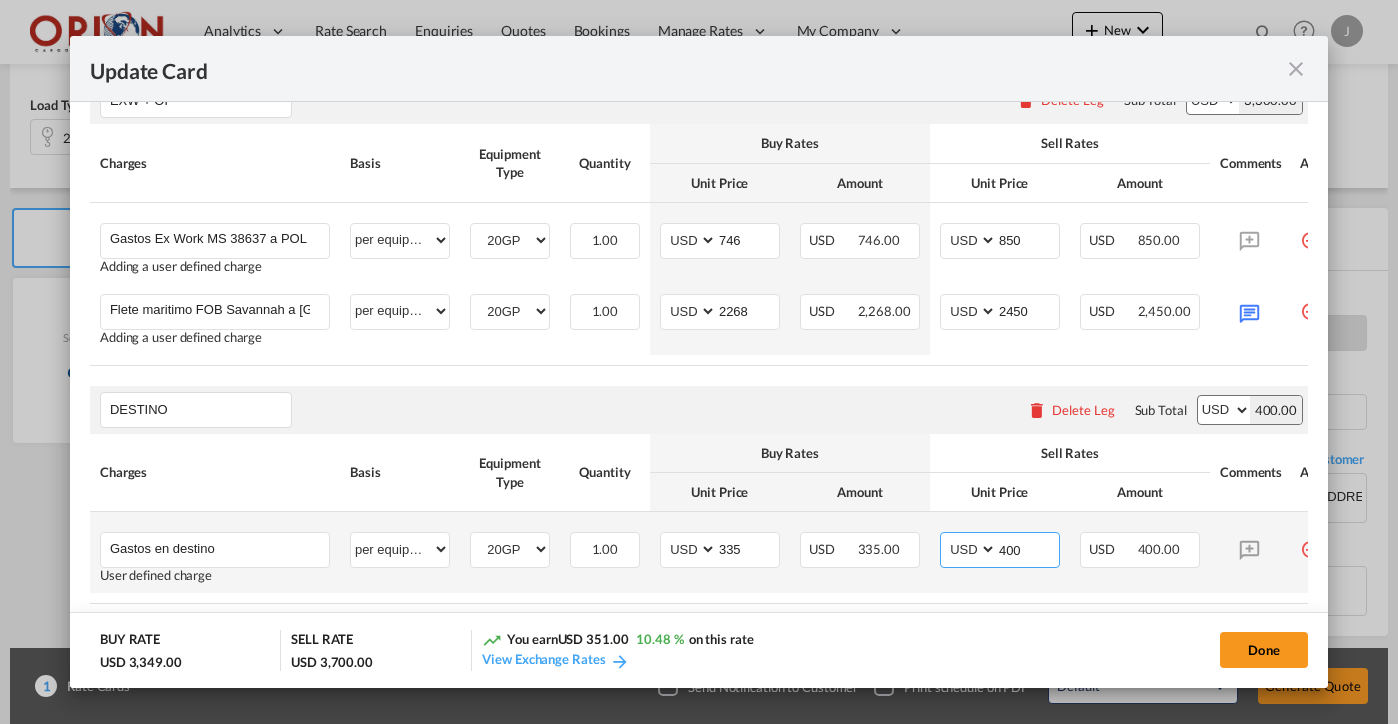 click on "400" at bounding box center [1028, 548] 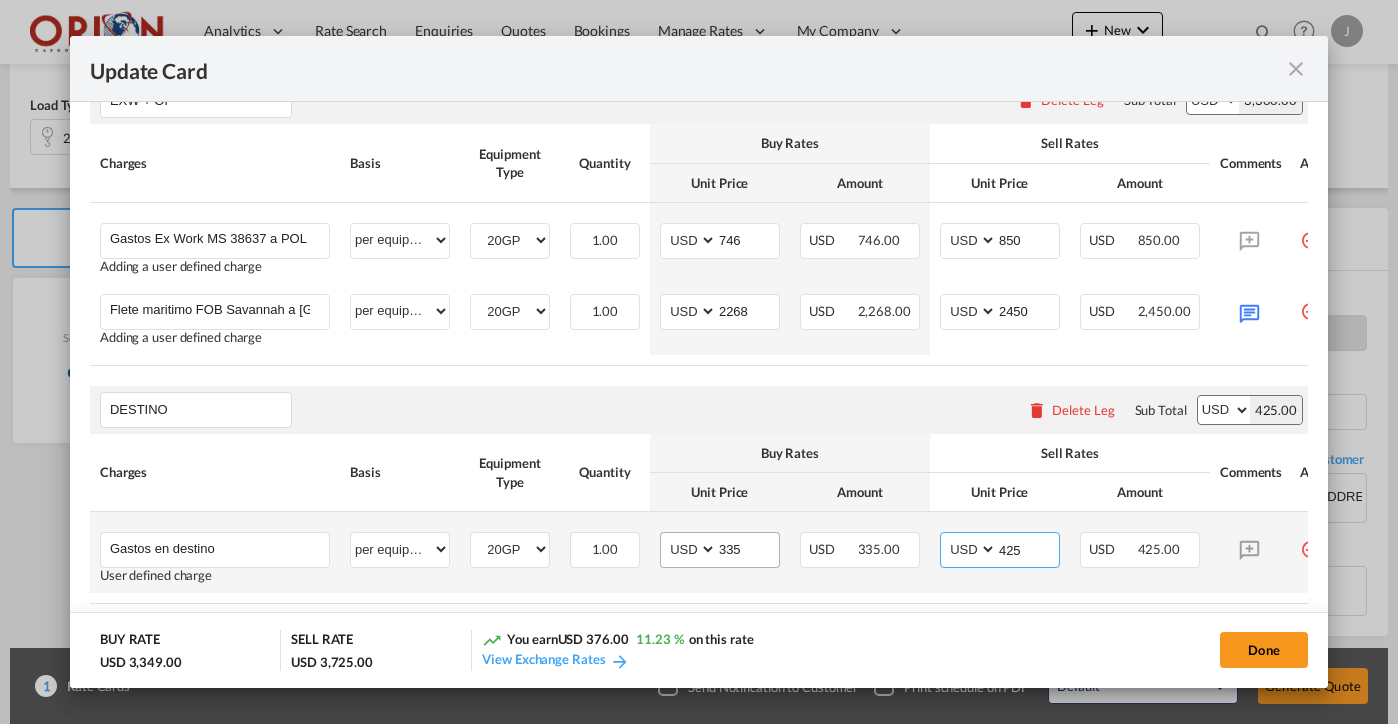 type on "425" 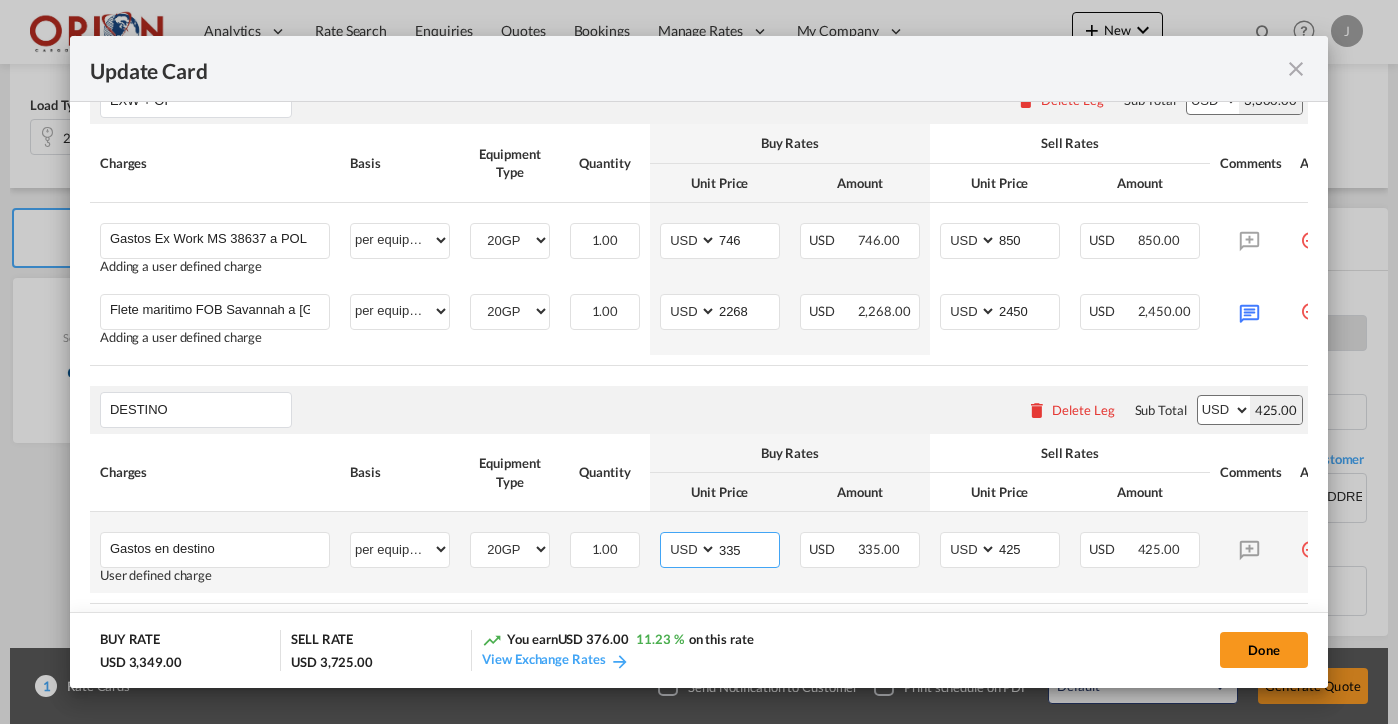 click on "335" at bounding box center (748, 548) 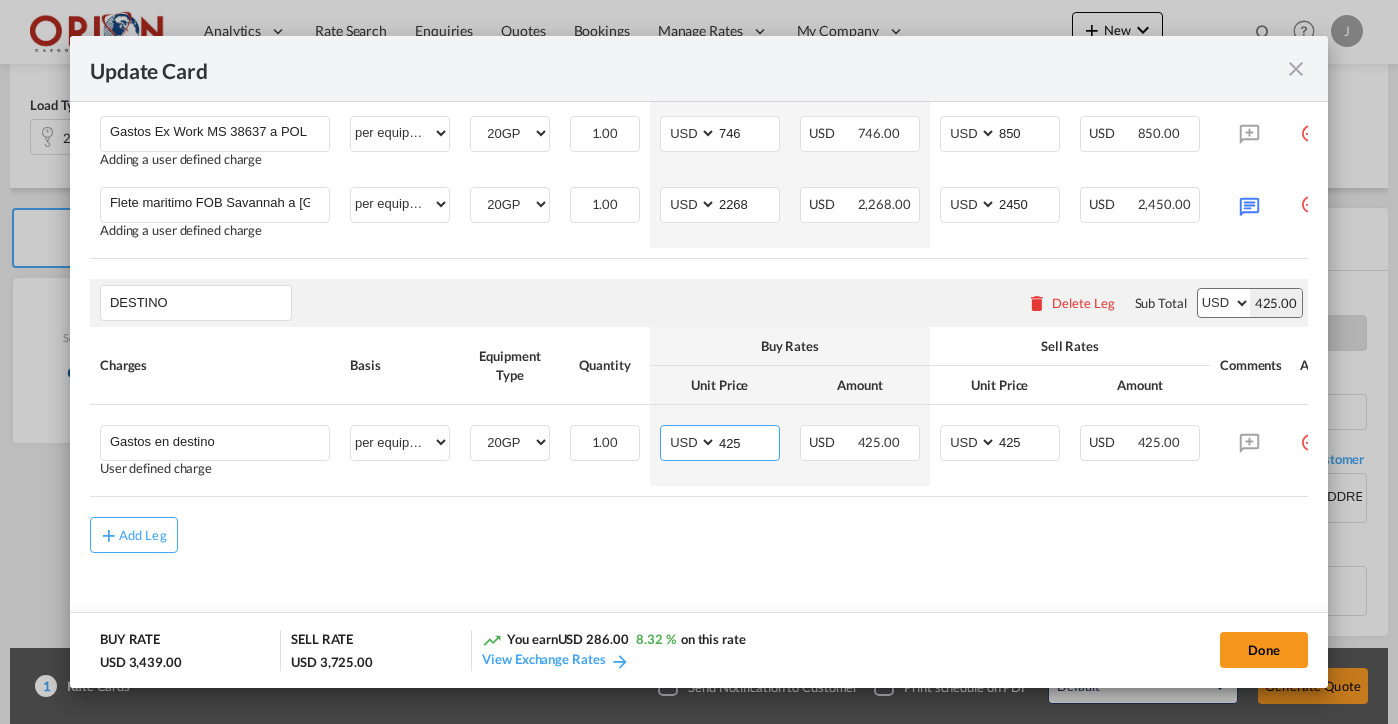 scroll, scrollTop: 757, scrollLeft: 0, axis: vertical 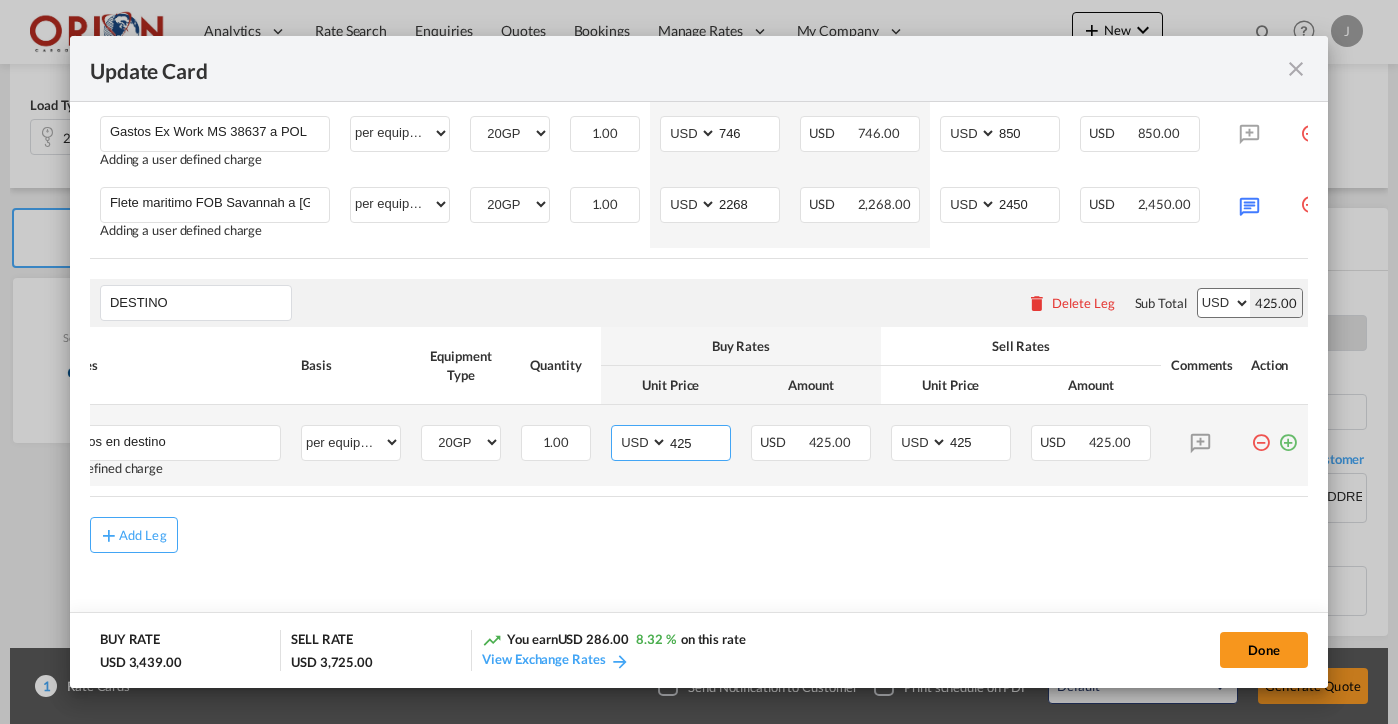 type on "425" 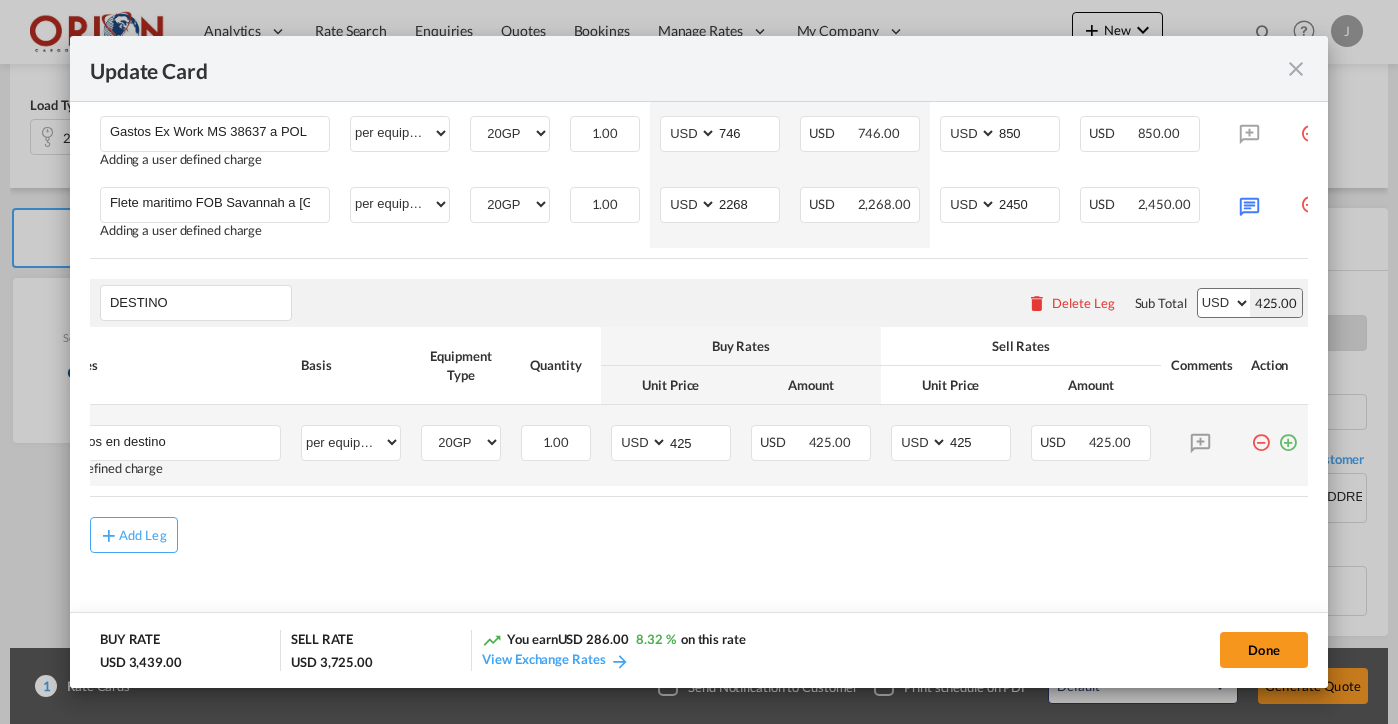 click at bounding box center (1288, 435) 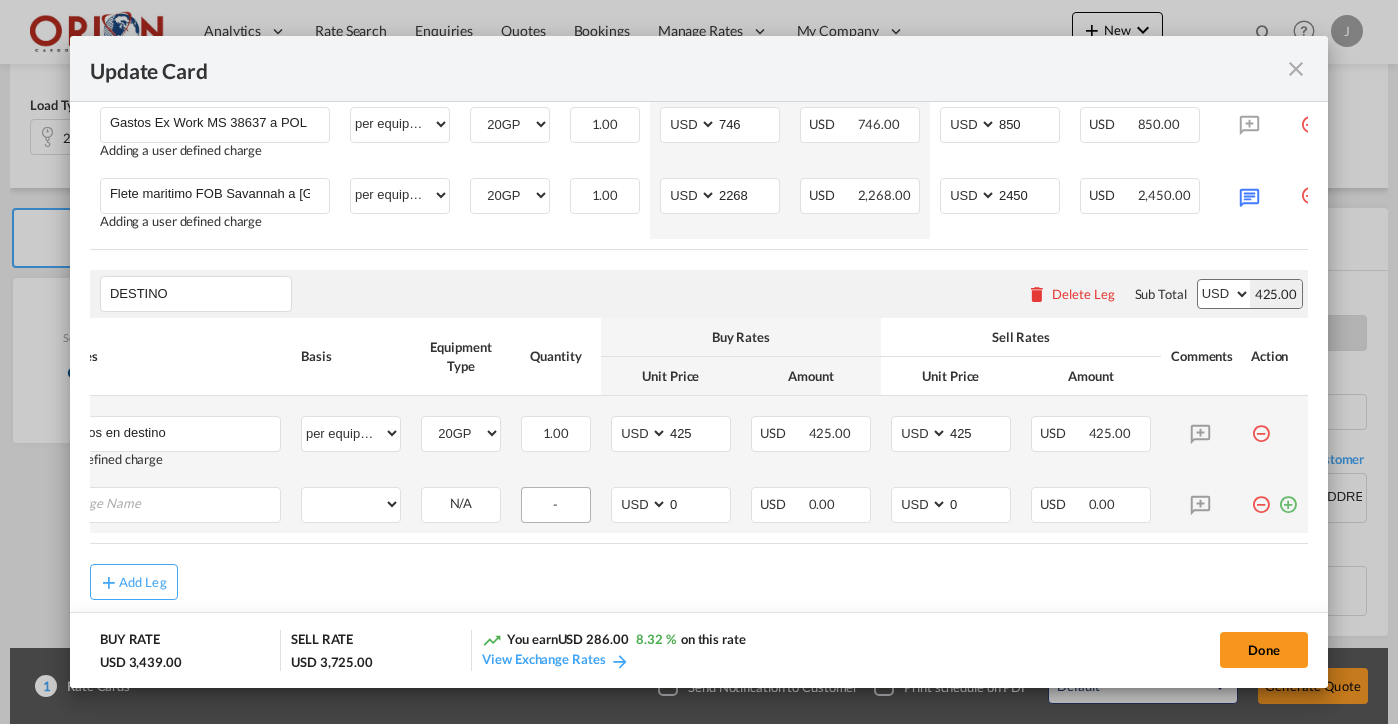 scroll, scrollTop: 0, scrollLeft: 0, axis: both 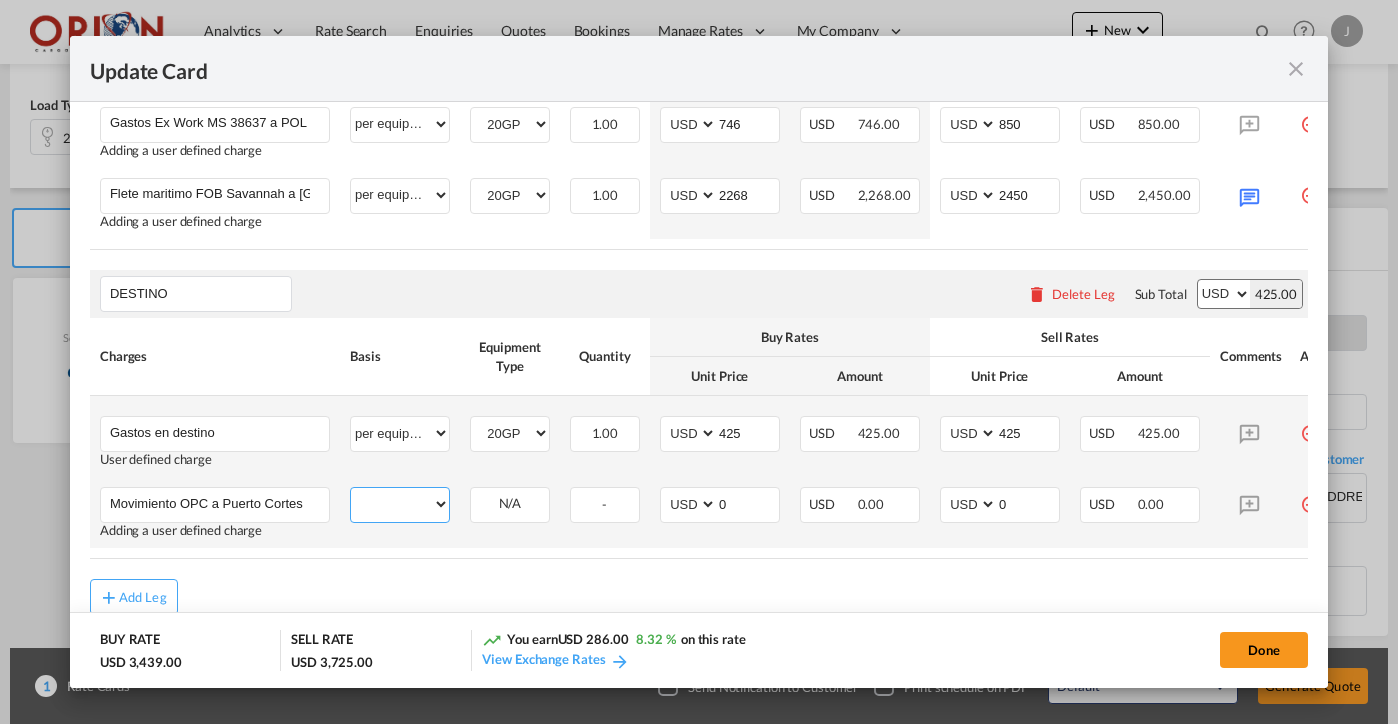 click on "per equipment
per container
per B/L
per shipping bill
per shipment
per pallet
per carton
per vehicle
per shift
per invoice
per package
per day
per revalidation
per teu
per kg
per ton
per hour
flat
per_hbl
per belt
per_declaration
per_document
per chasis split
per clearance" at bounding box center (400, 504) 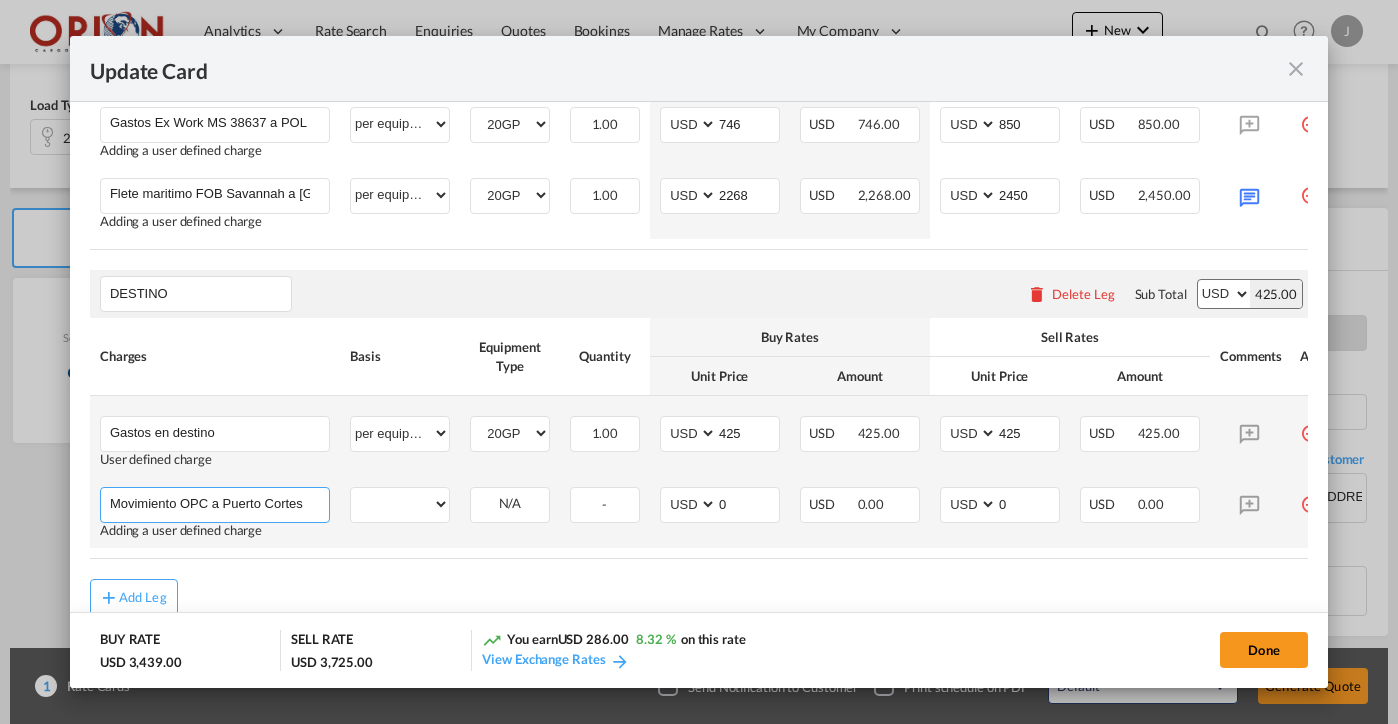 drag, startPoint x: 310, startPoint y: 502, endPoint x: 173, endPoint y: 499, distance: 137.03284 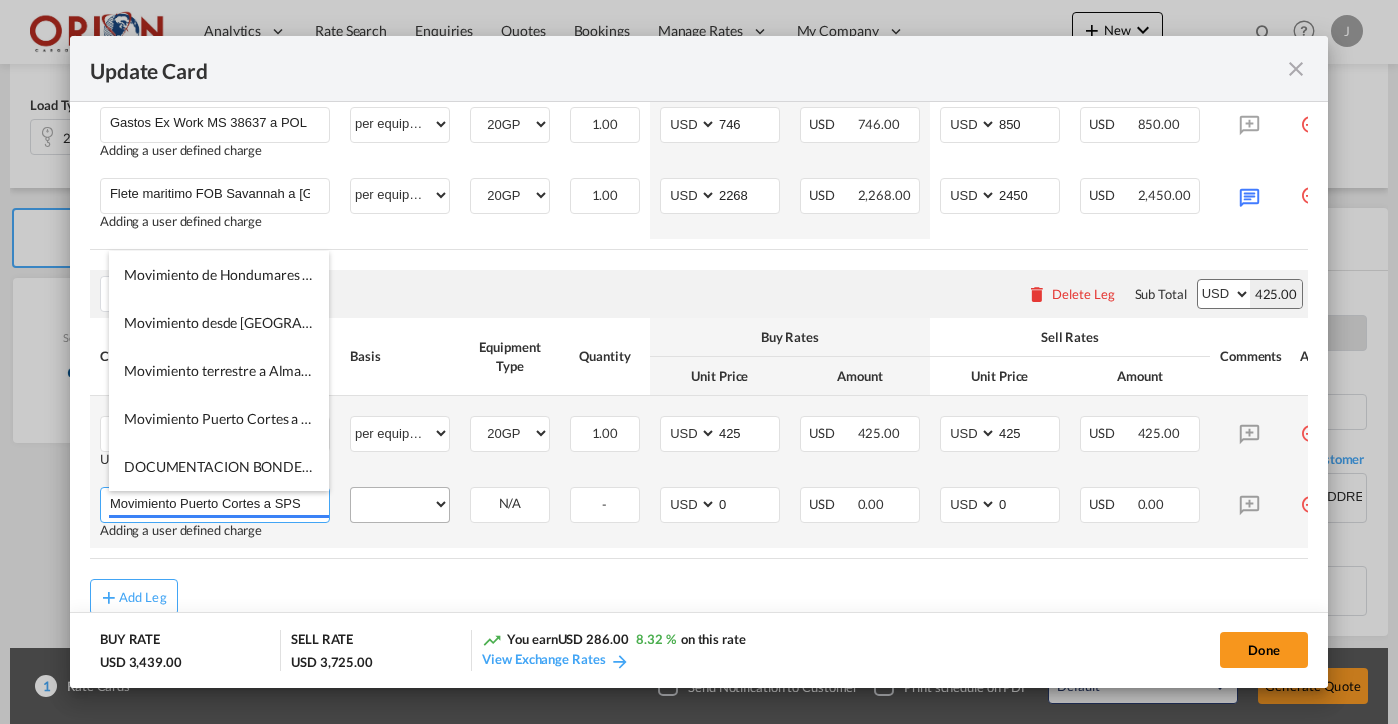 type on "Movimiento Puerto Cortes a SPS" 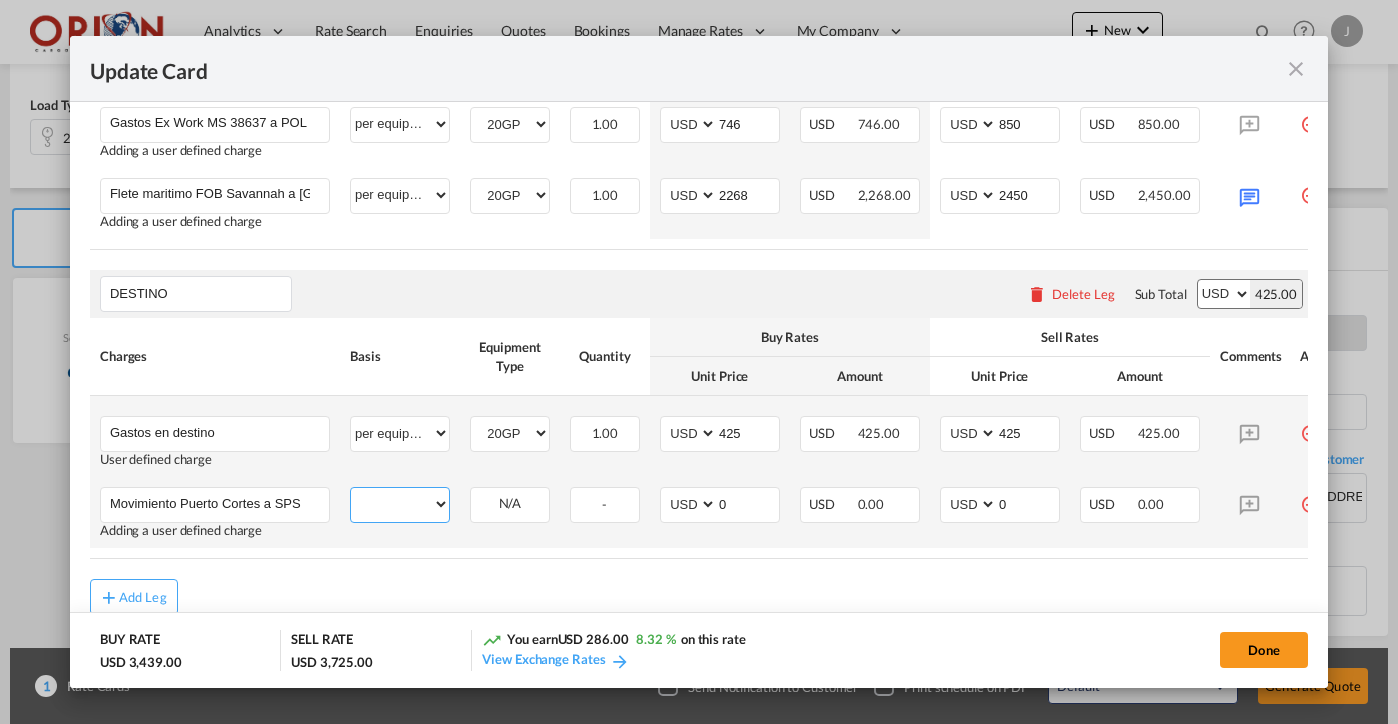 select on "per equipment" 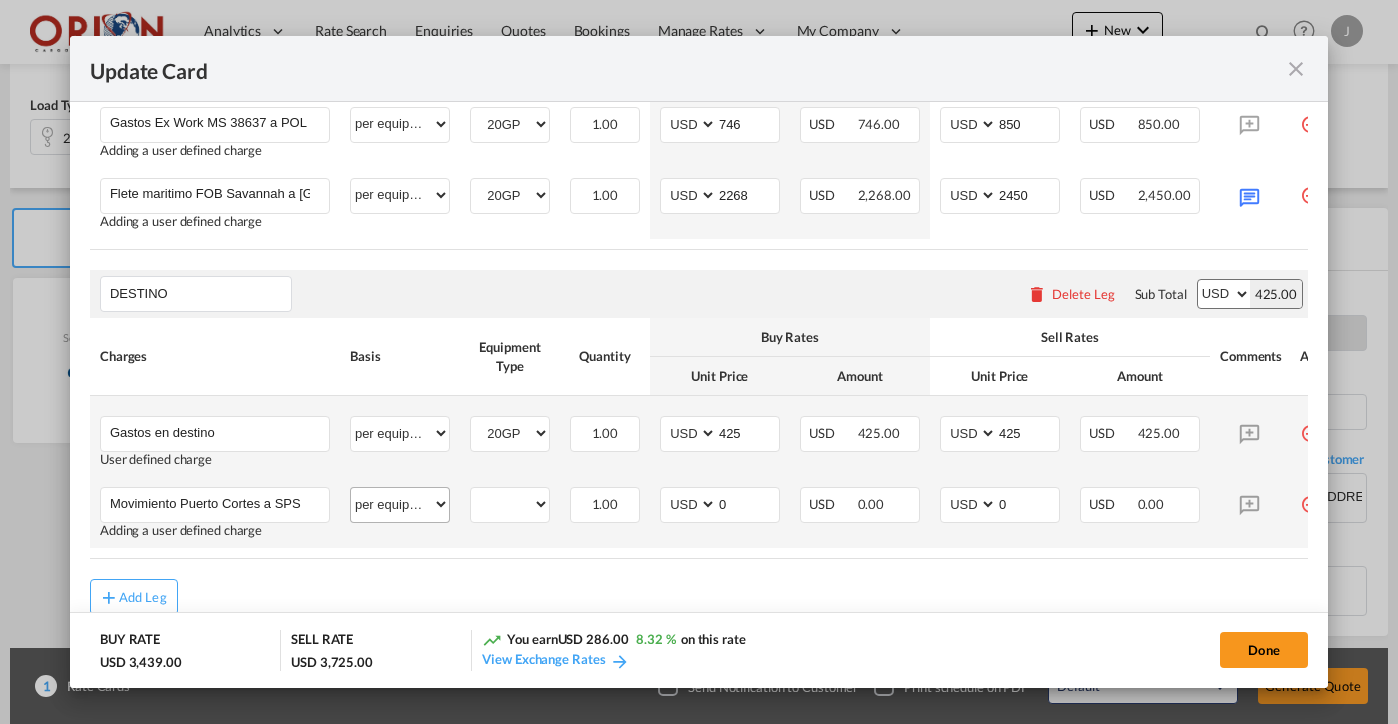select on "20GP" 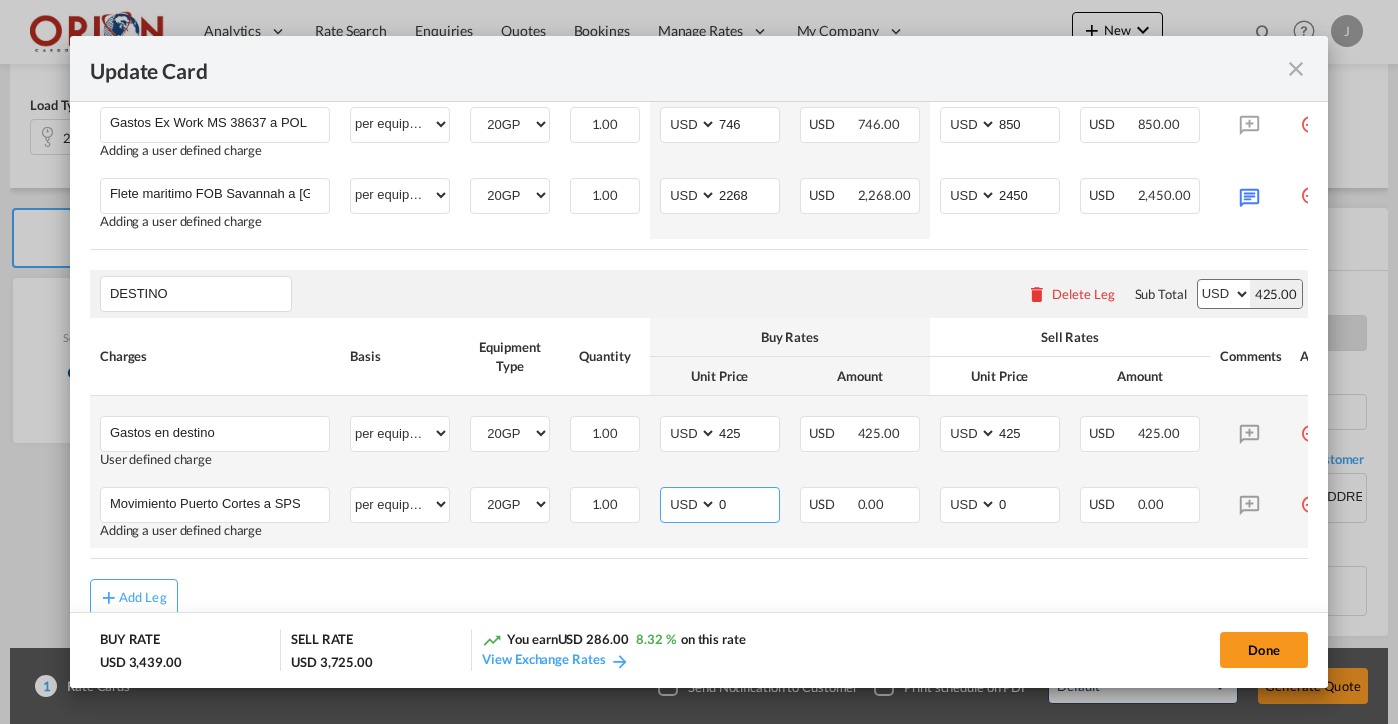 click on "0" at bounding box center (748, 503) 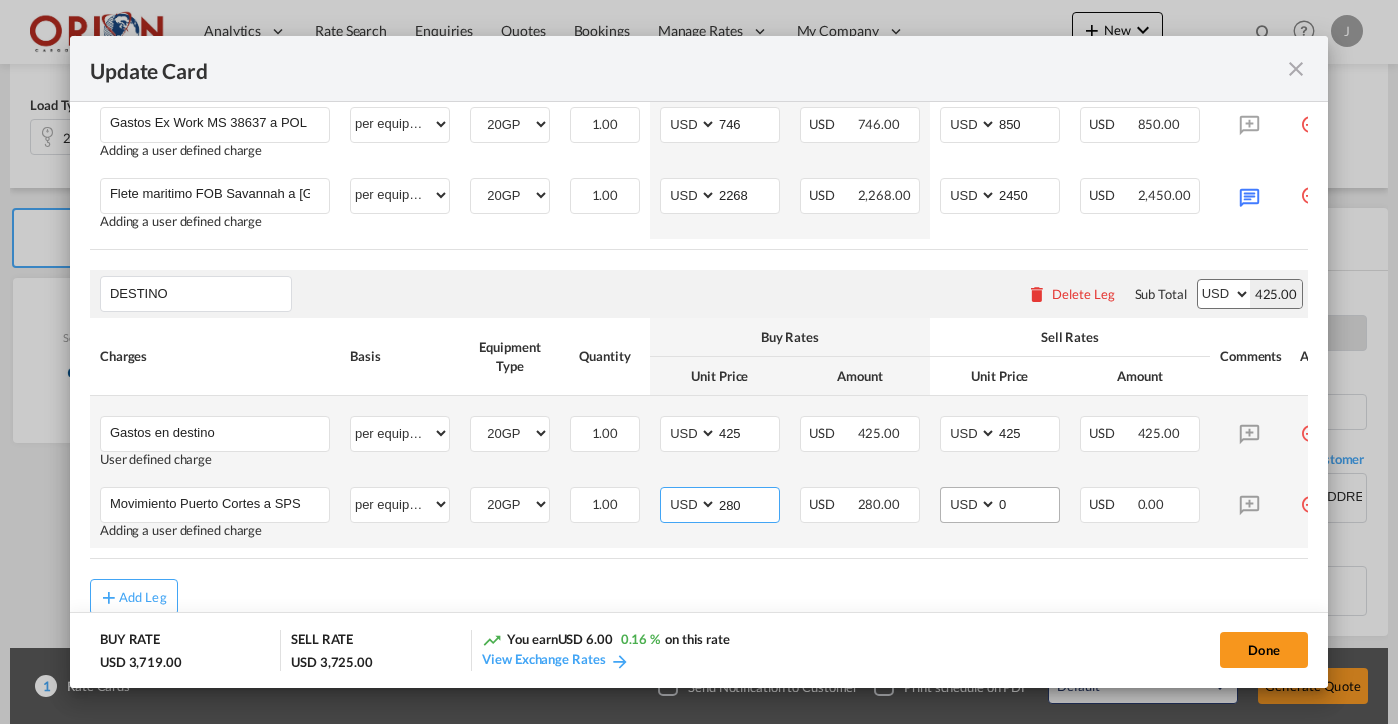 type on "280" 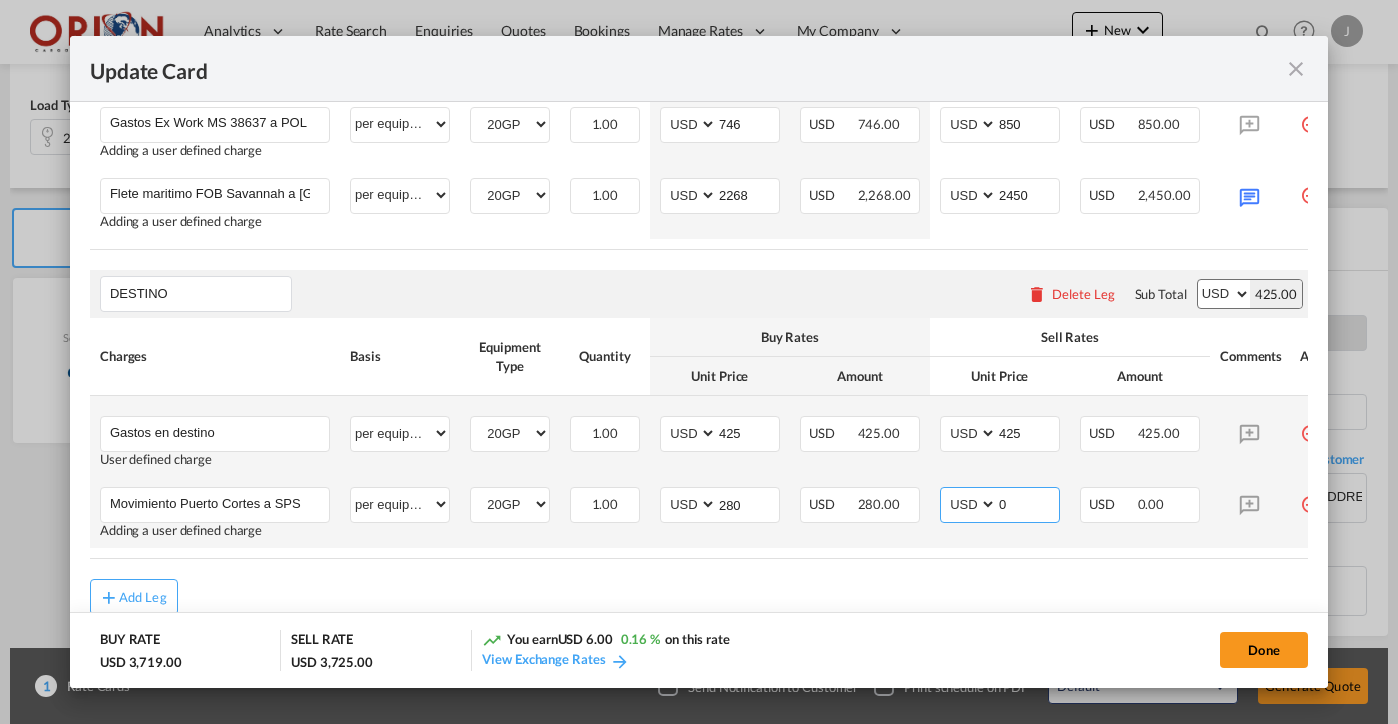 click on "0" at bounding box center [1028, 503] 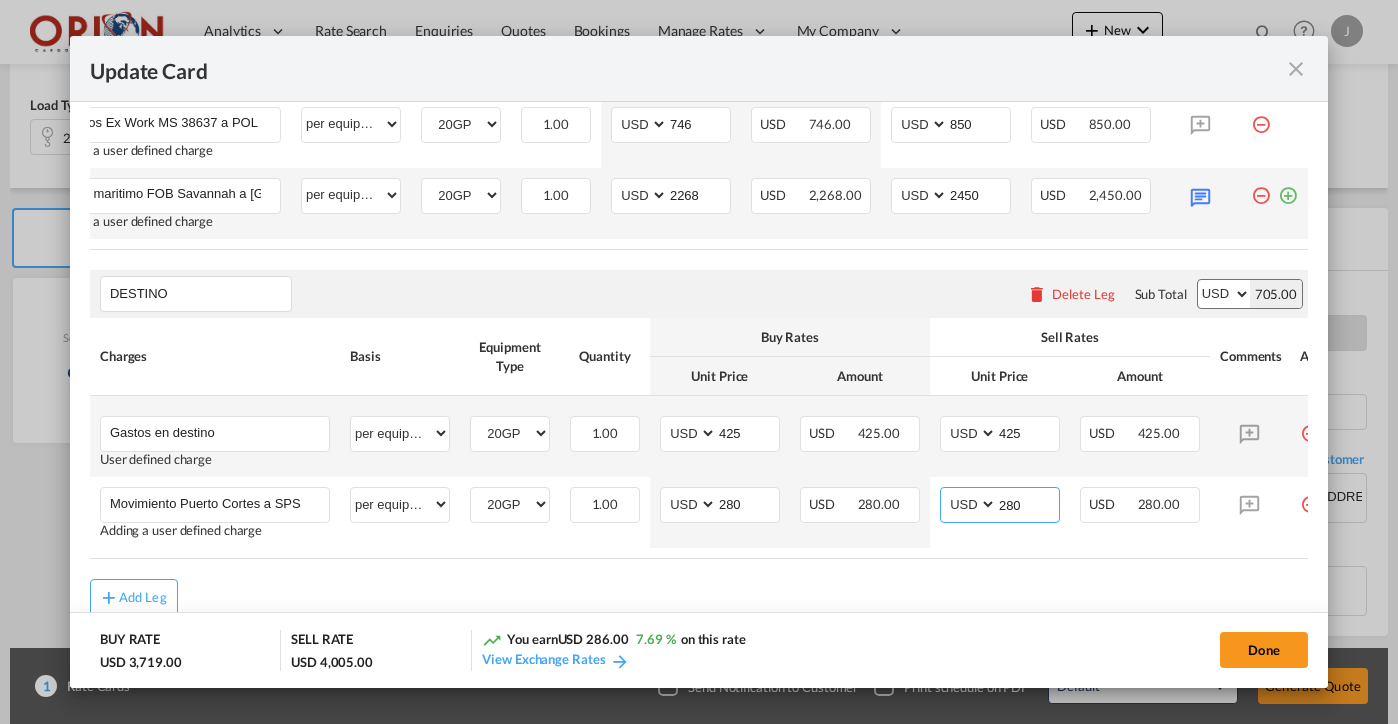 scroll, scrollTop: 0, scrollLeft: 49, axis: horizontal 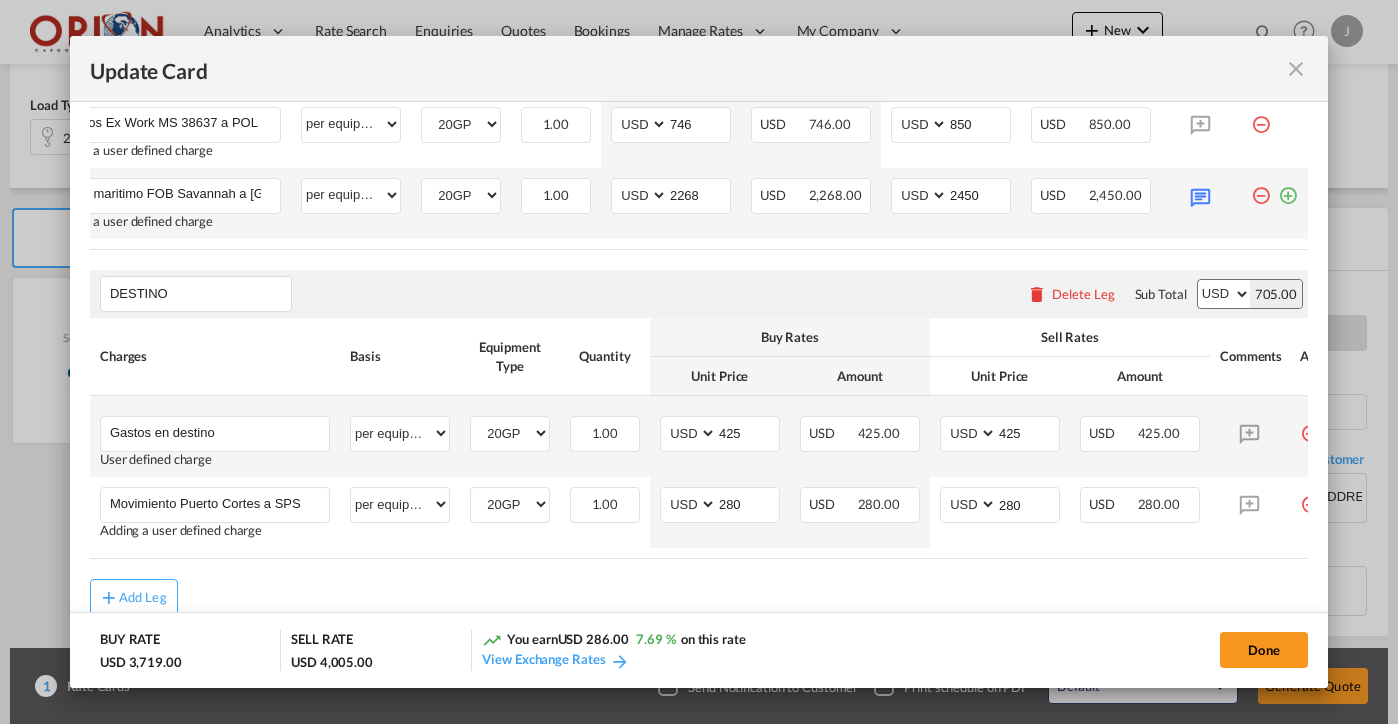 click at bounding box center (1288, 188) 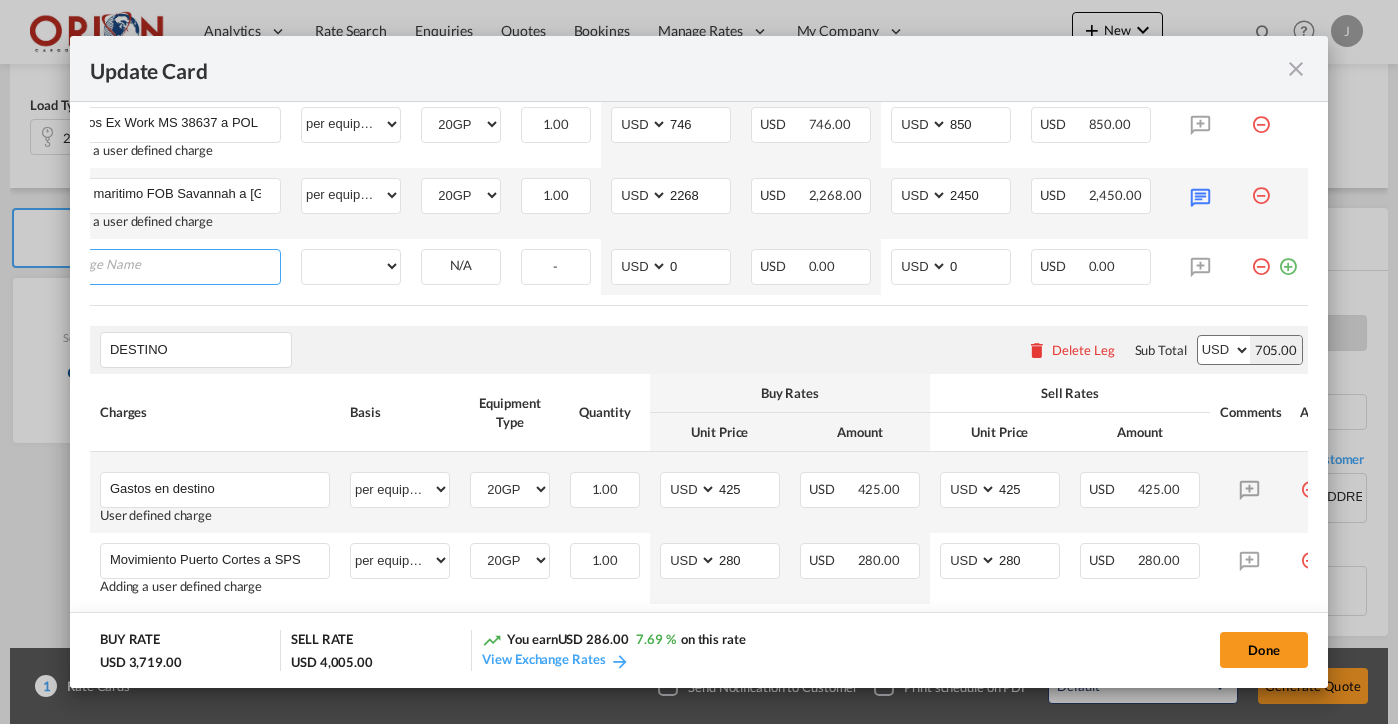 scroll, scrollTop: 0, scrollLeft: 0, axis: both 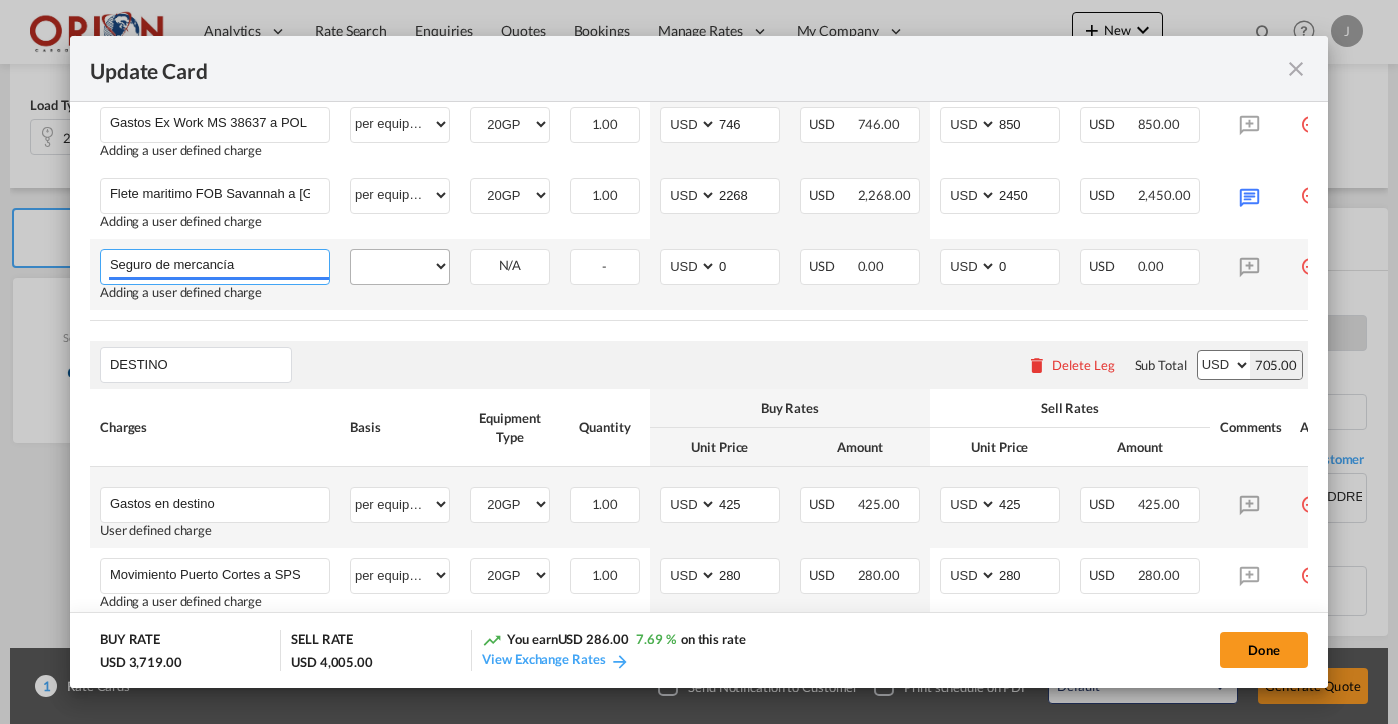 type on "Seguro de mercancía" 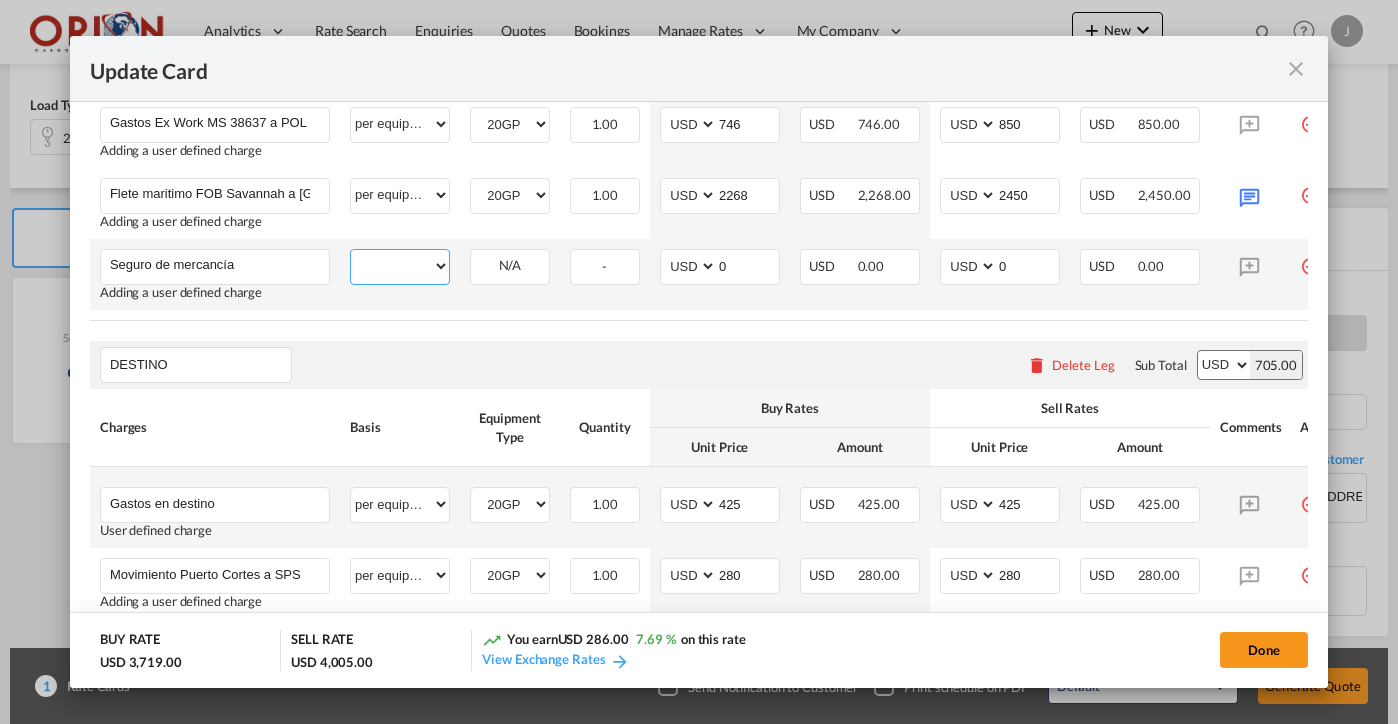 select on "per invoice" 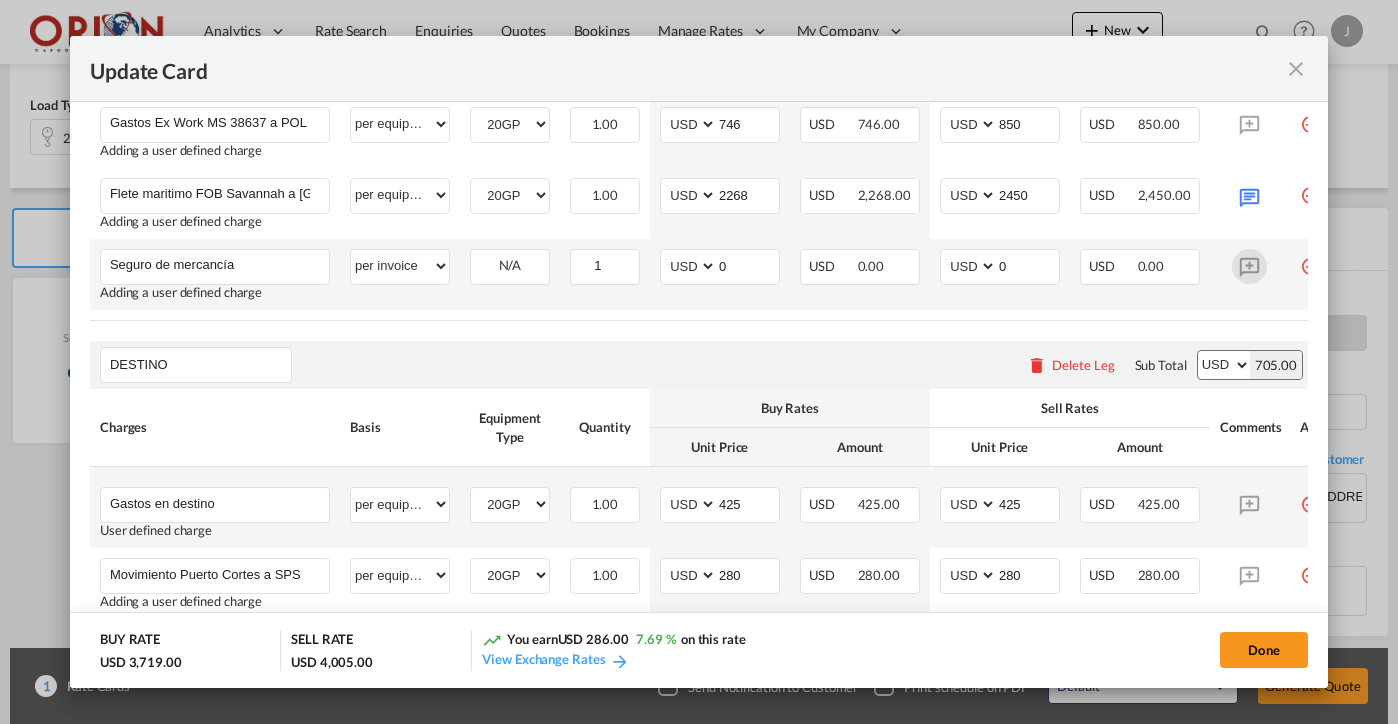 click at bounding box center [1249, 266] 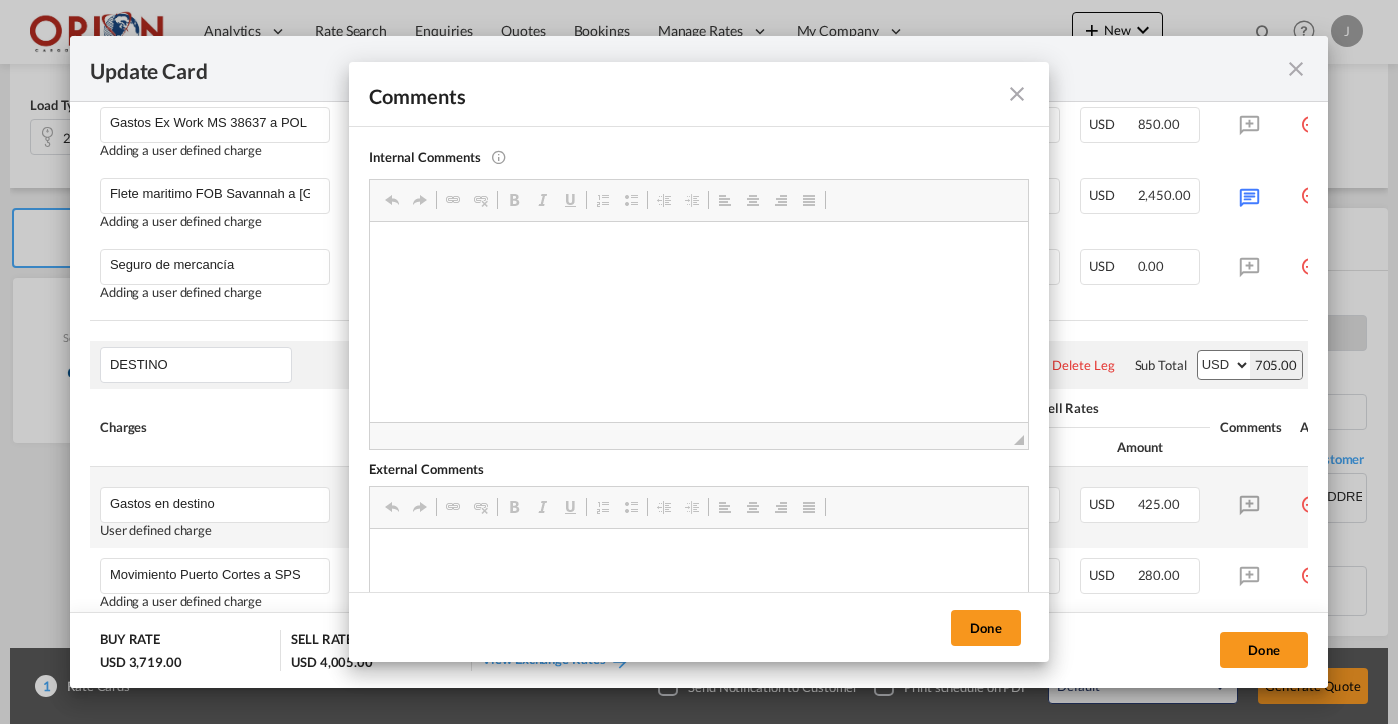 scroll, scrollTop: 0, scrollLeft: 0, axis: both 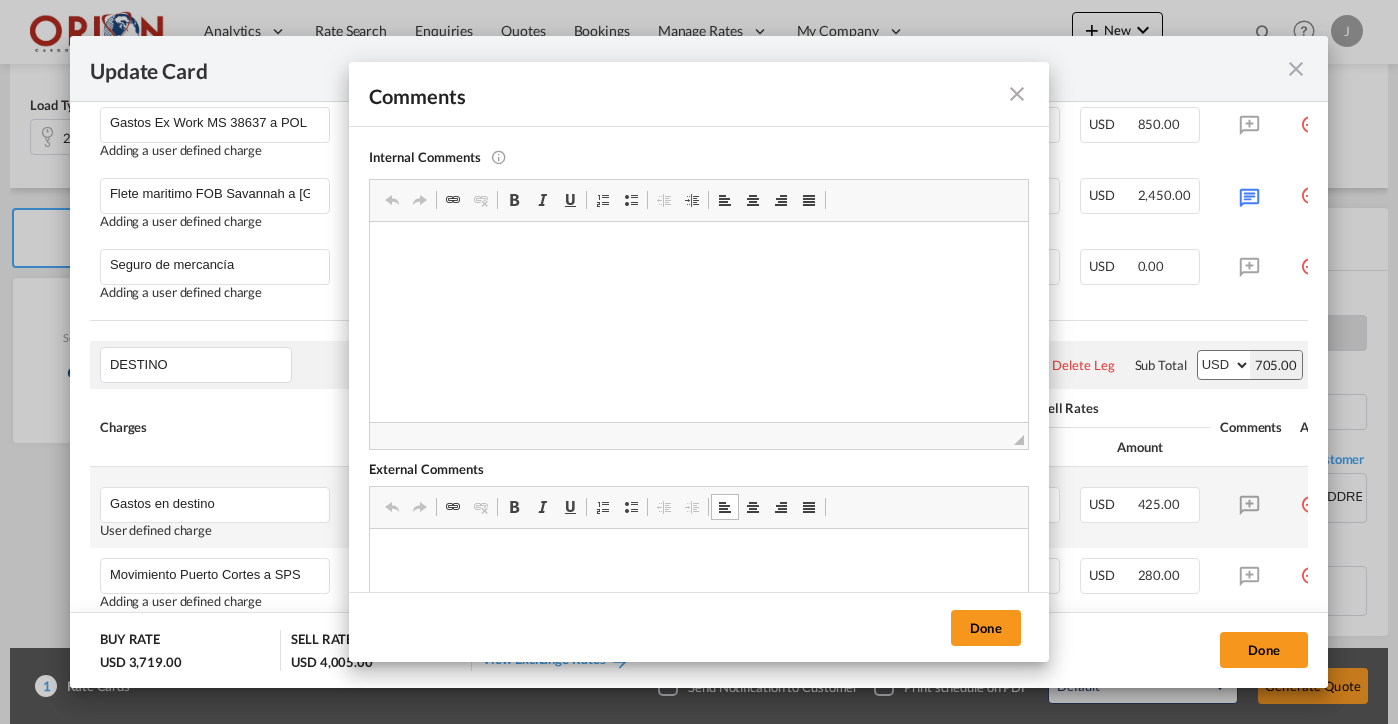 type 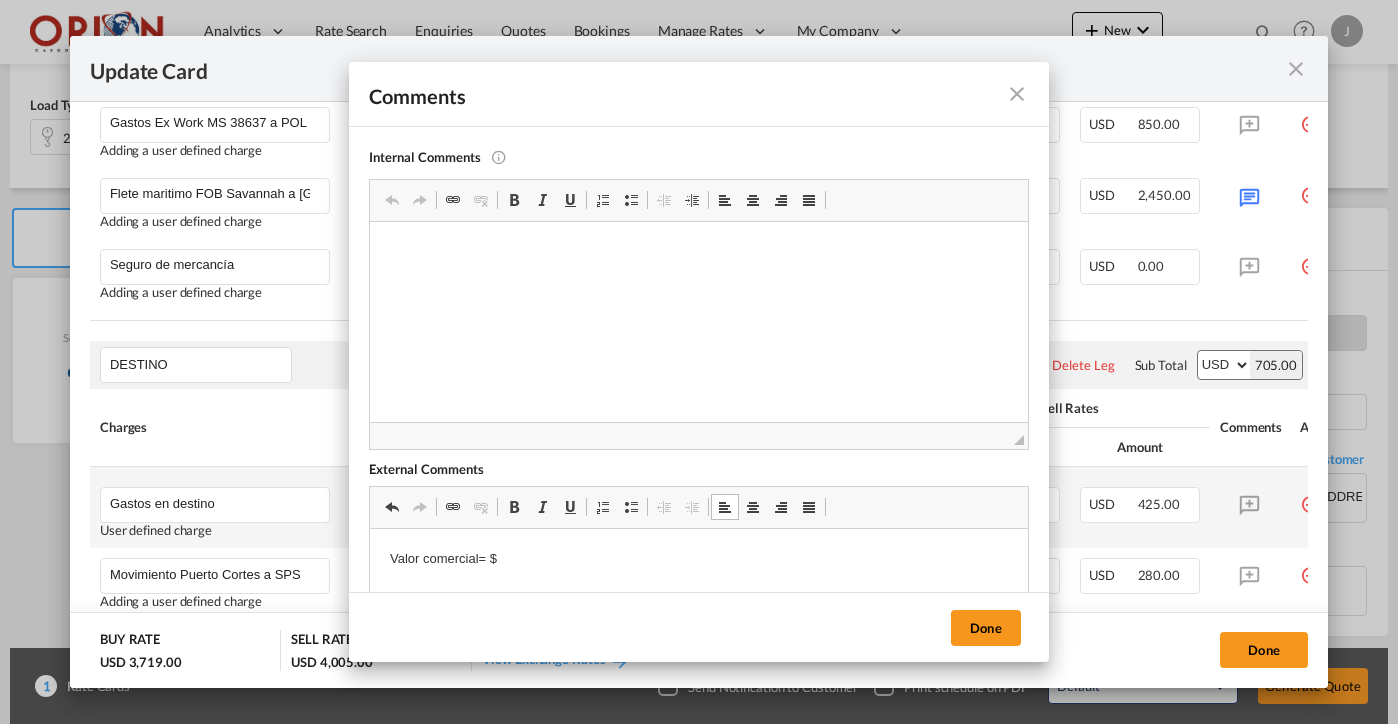 click on "Valor comercial= $" at bounding box center (699, 559) 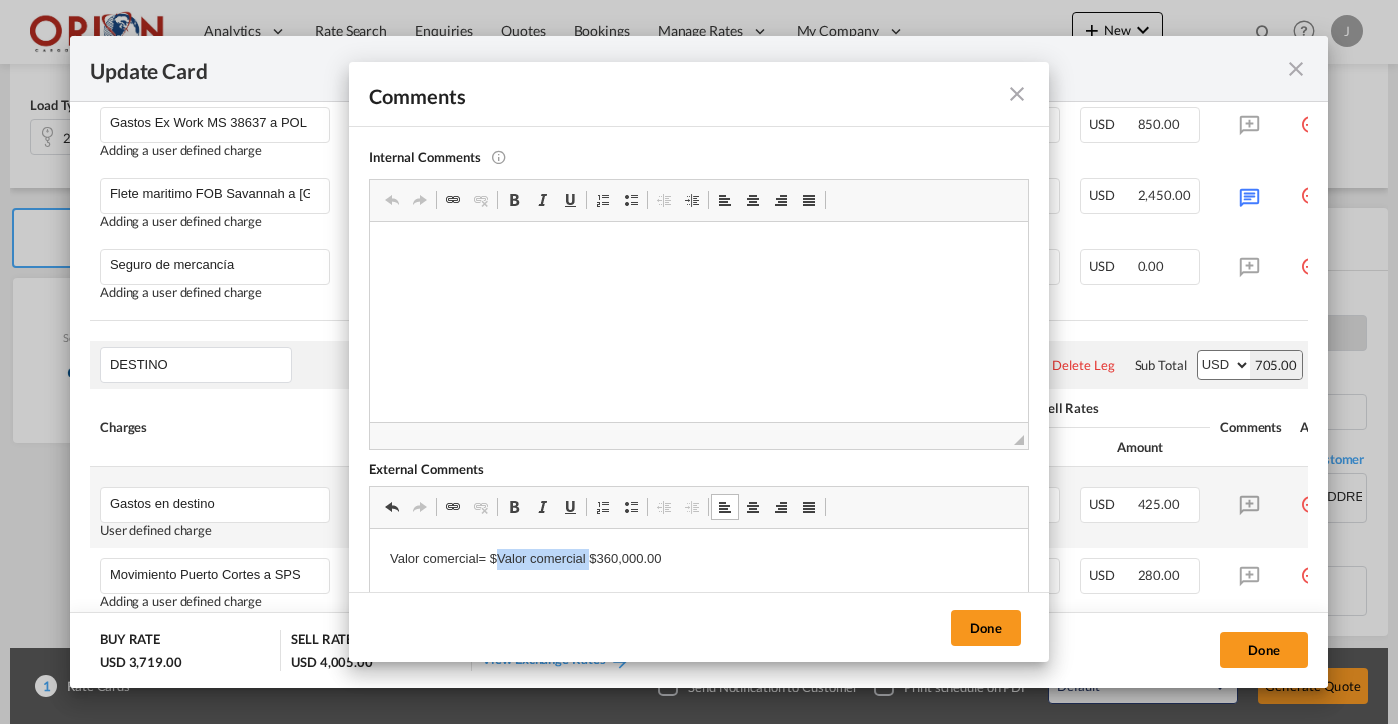 drag, startPoint x: 588, startPoint y: 558, endPoint x: 500, endPoint y: 557, distance: 88.005684 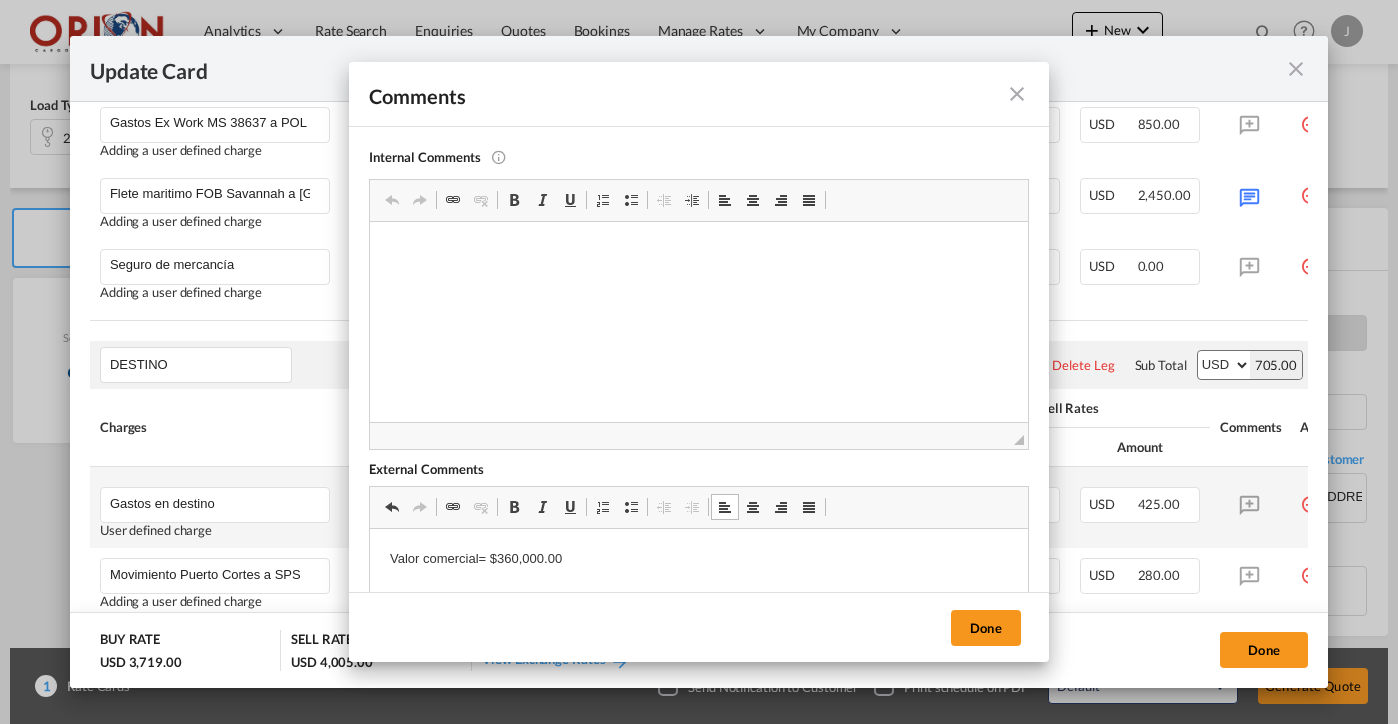 click on "Valor comercial= $360,000.00" at bounding box center [699, 559] 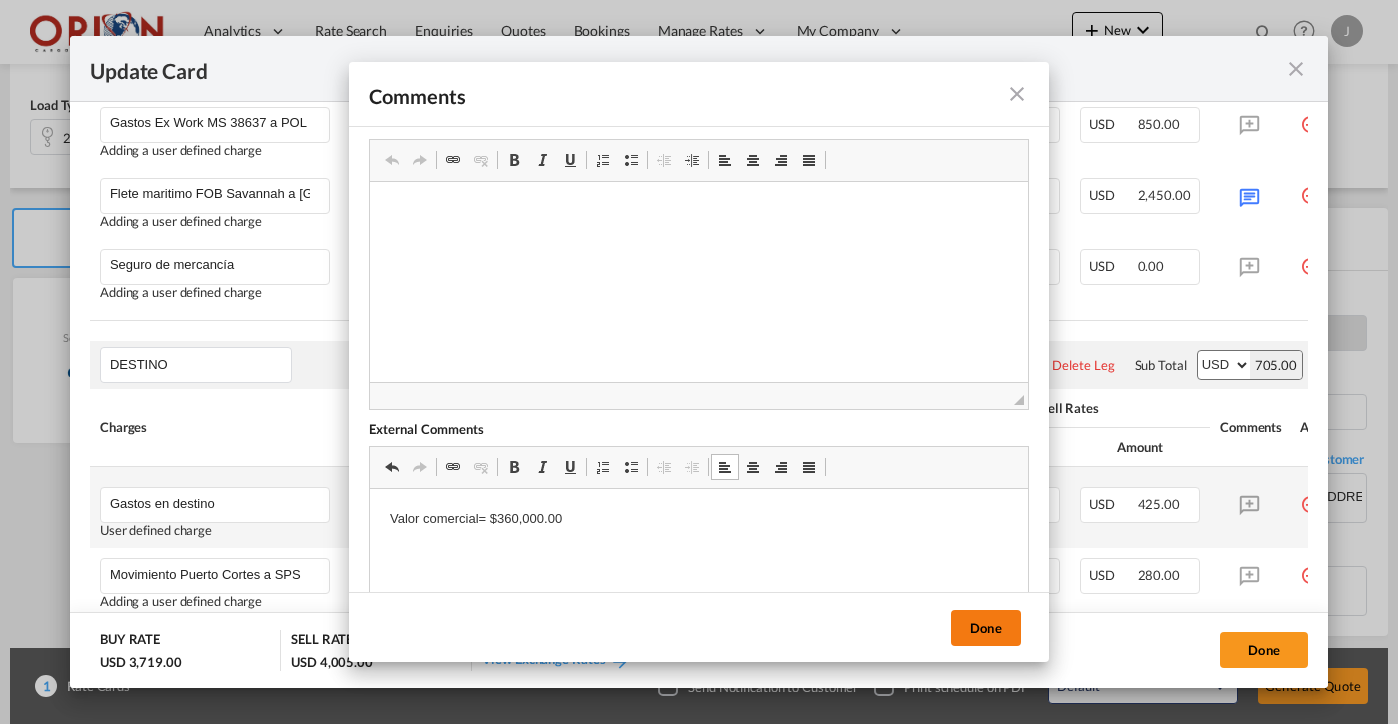 click on "Done" at bounding box center (986, 628) 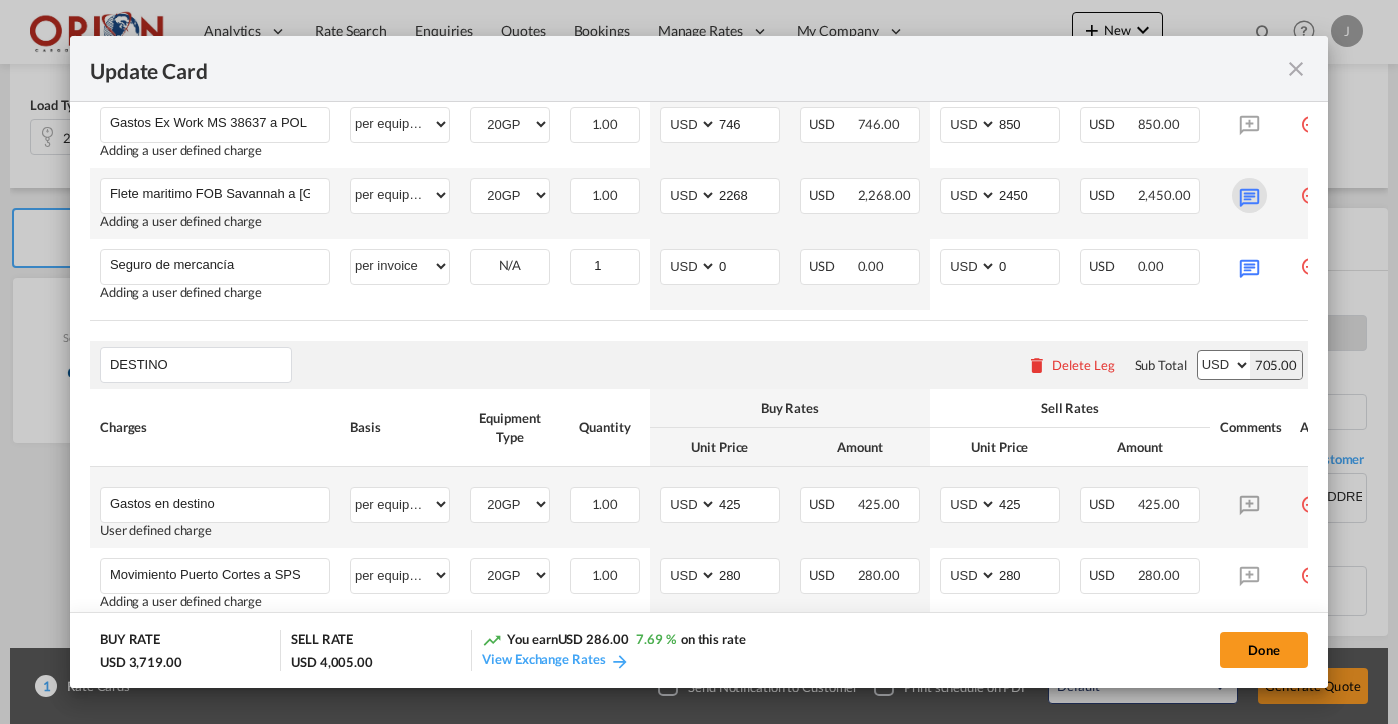 click at bounding box center [1249, 195] 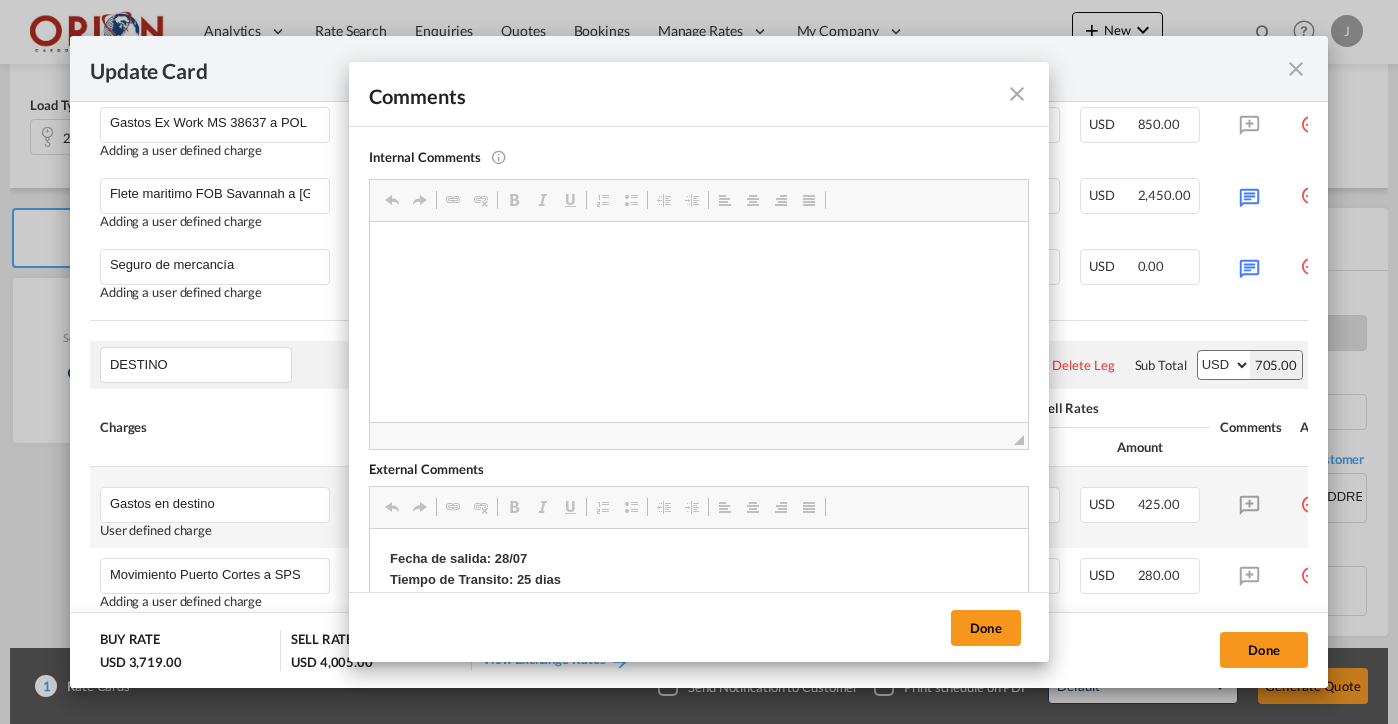 scroll, scrollTop: 0, scrollLeft: 0, axis: both 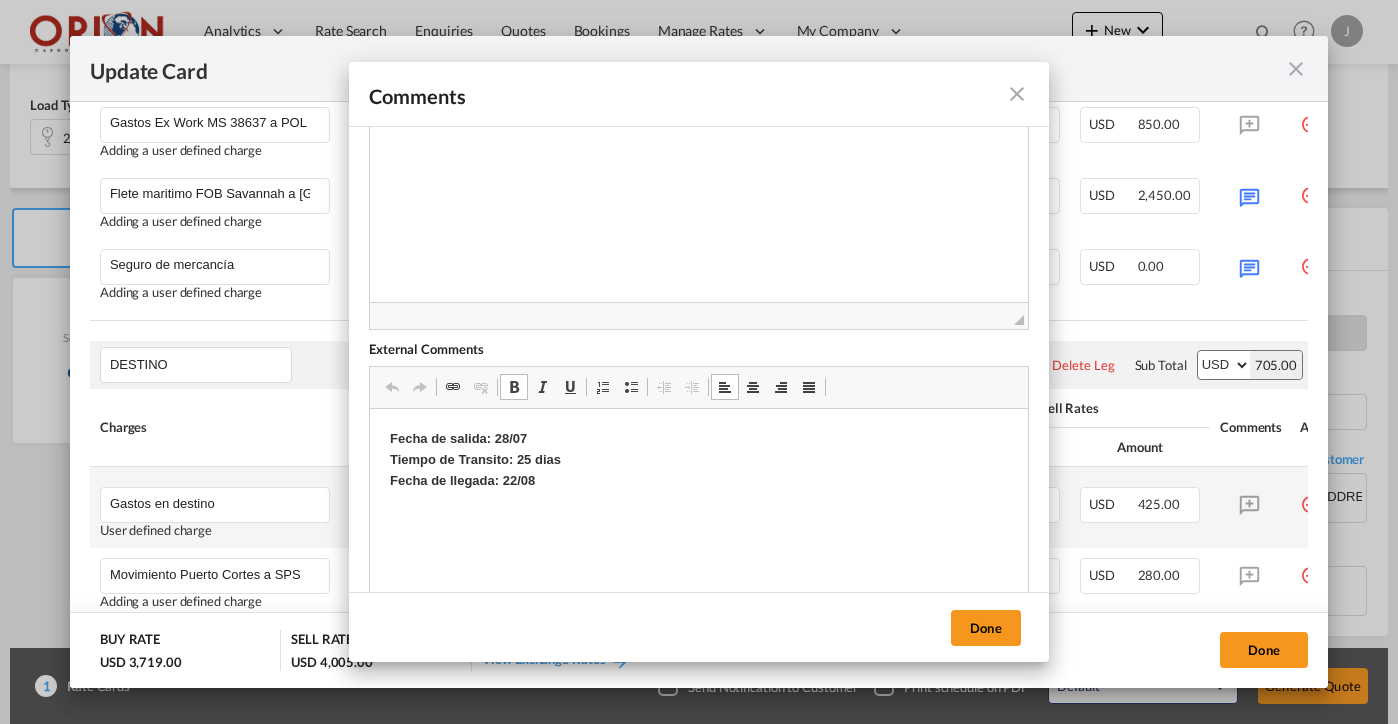 click on "Fecha de salida: 28/07 Tiempo de Transito: 25 dias Fecha de llegada: 22/08" at bounding box center [699, 460] 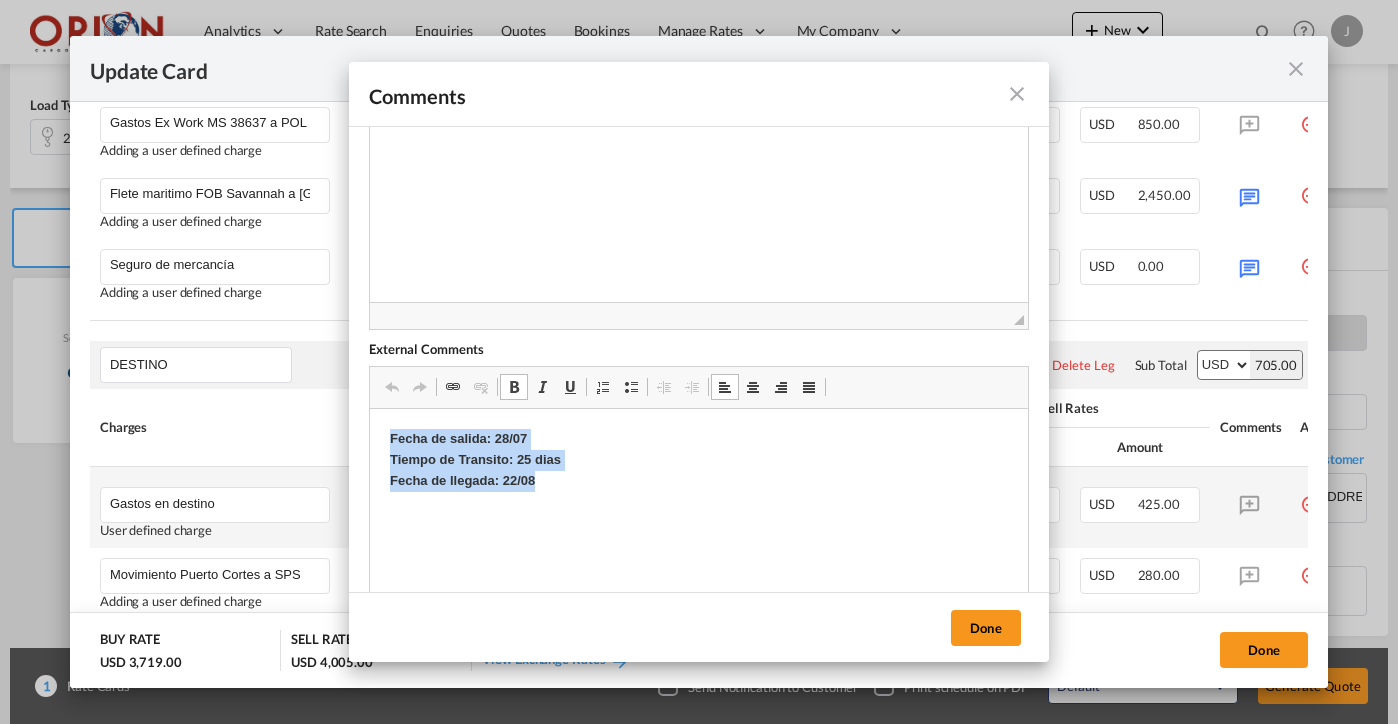 drag, startPoint x: 544, startPoint y: 476, endPoint x: 385, endPoint y: 441, distance: 162.80664 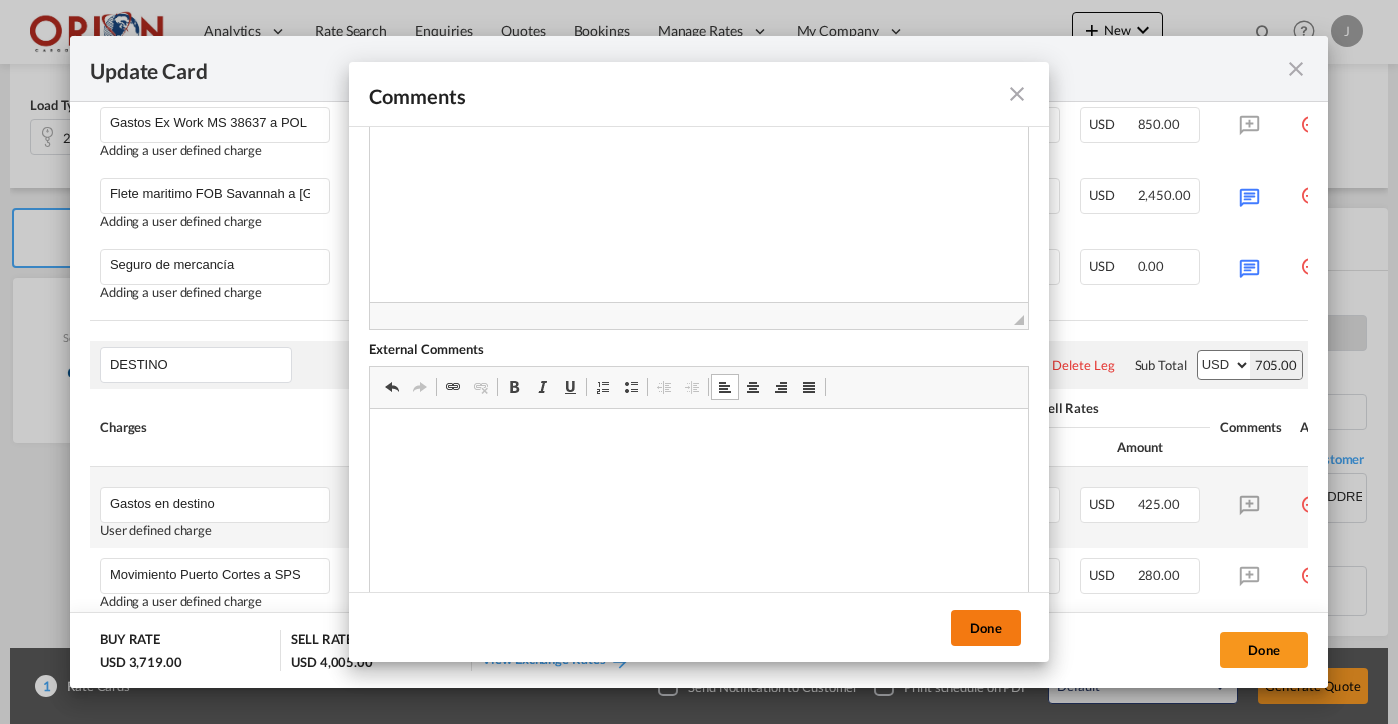 click on "Done" at bounding box center [986, 628] 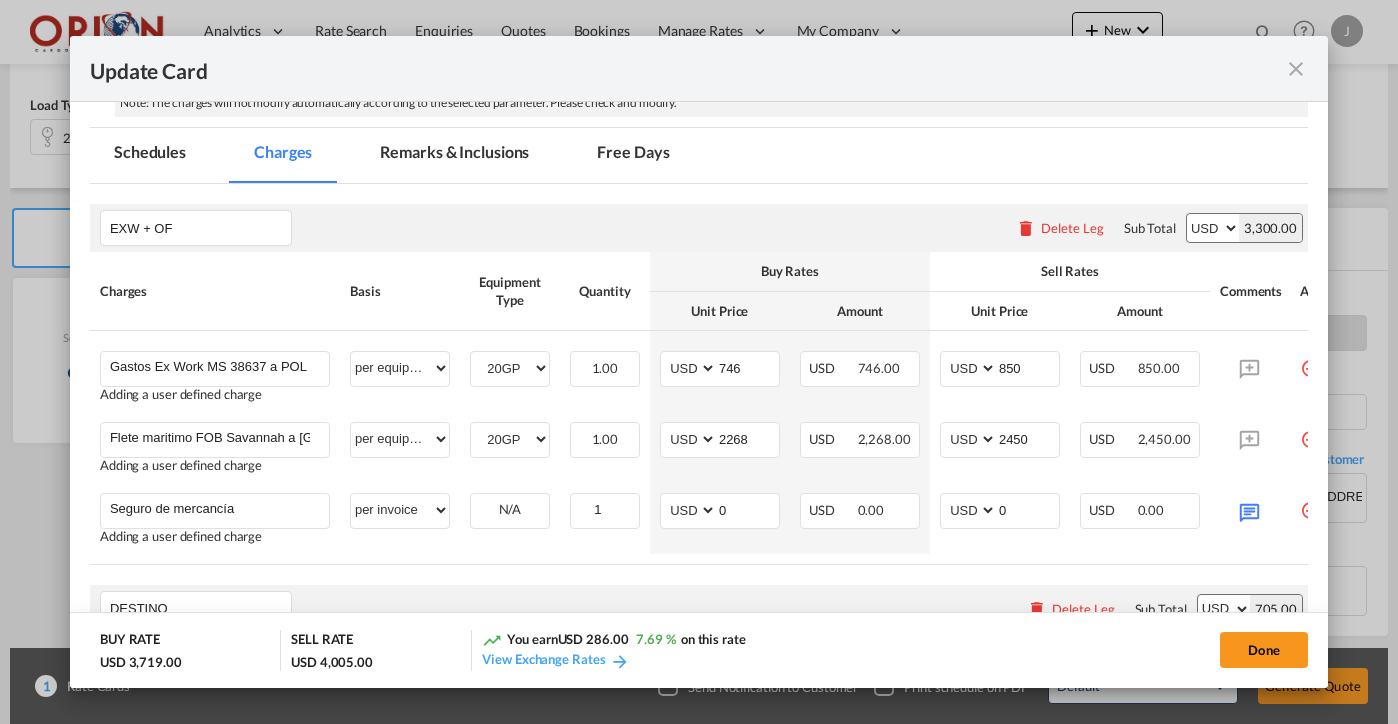 scroll, scrollTop: 513, scrollLeft: 0, axis: vertical 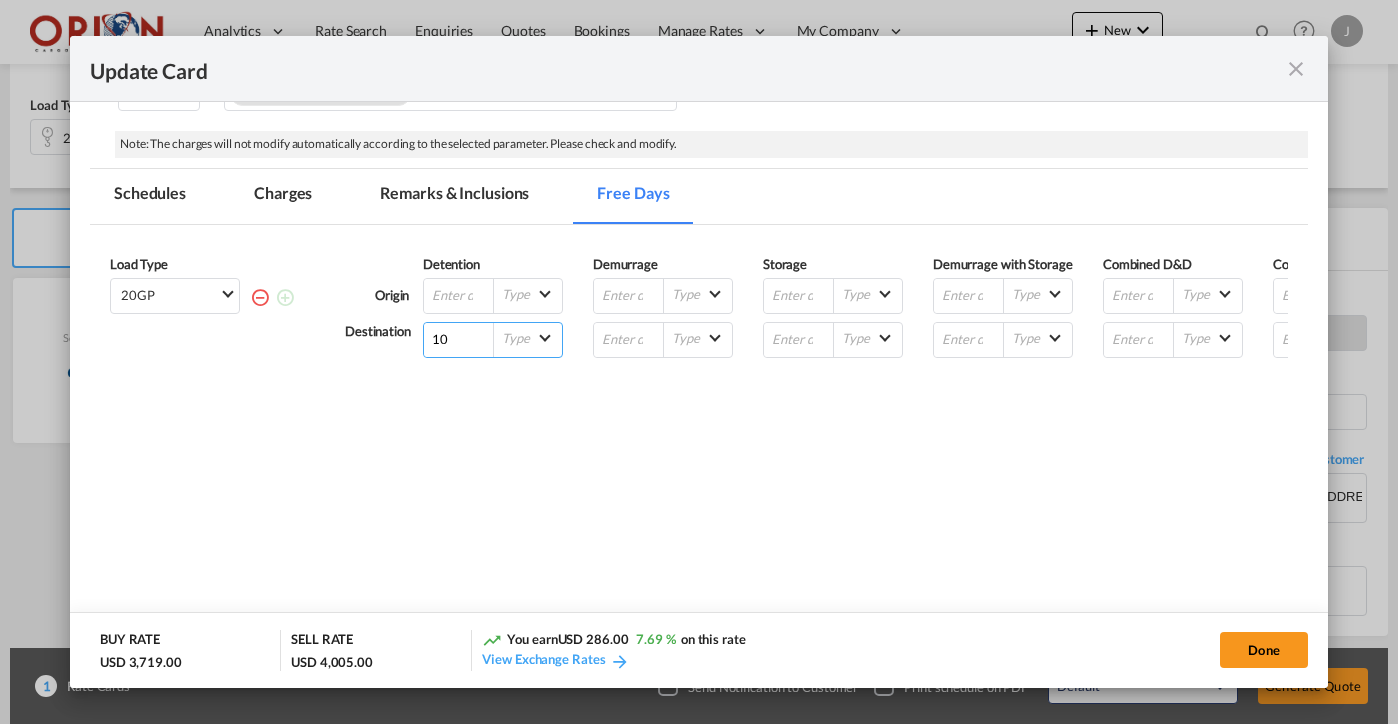 click on "10" at bounding box center (459, 340) 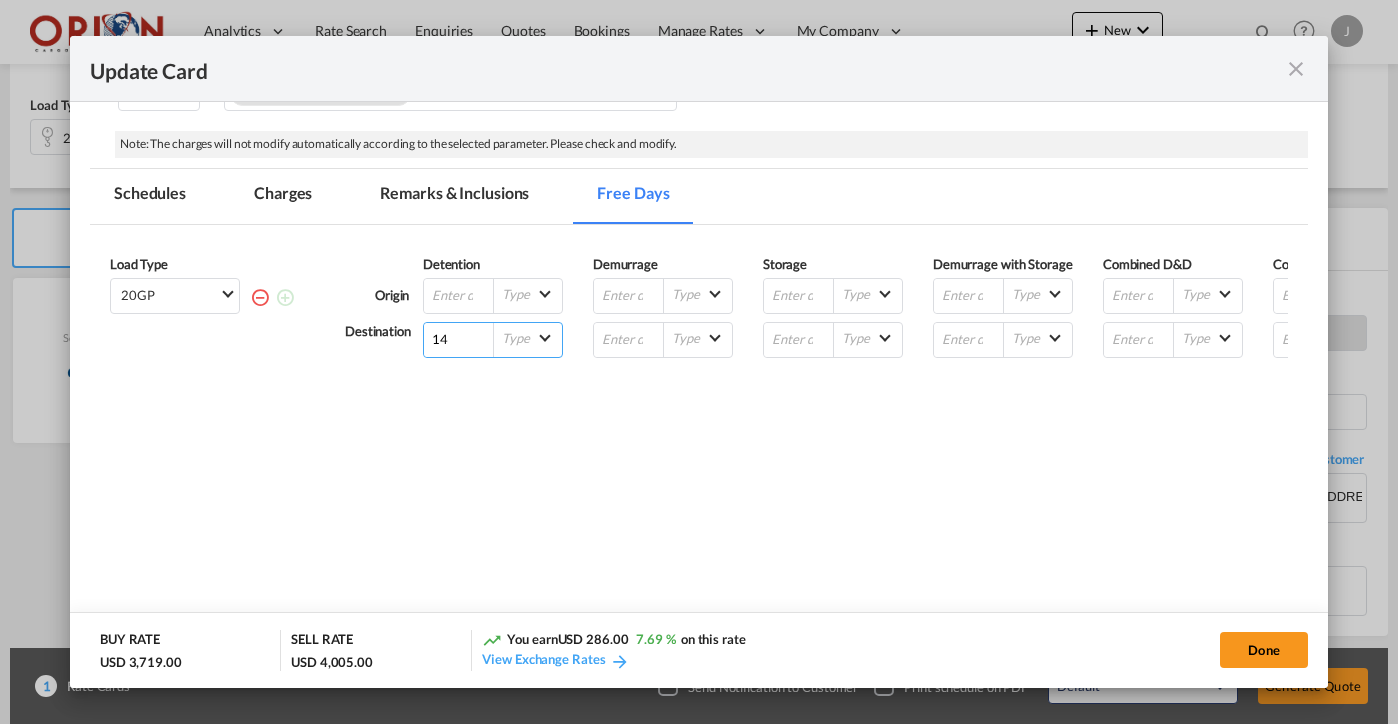type on "14" 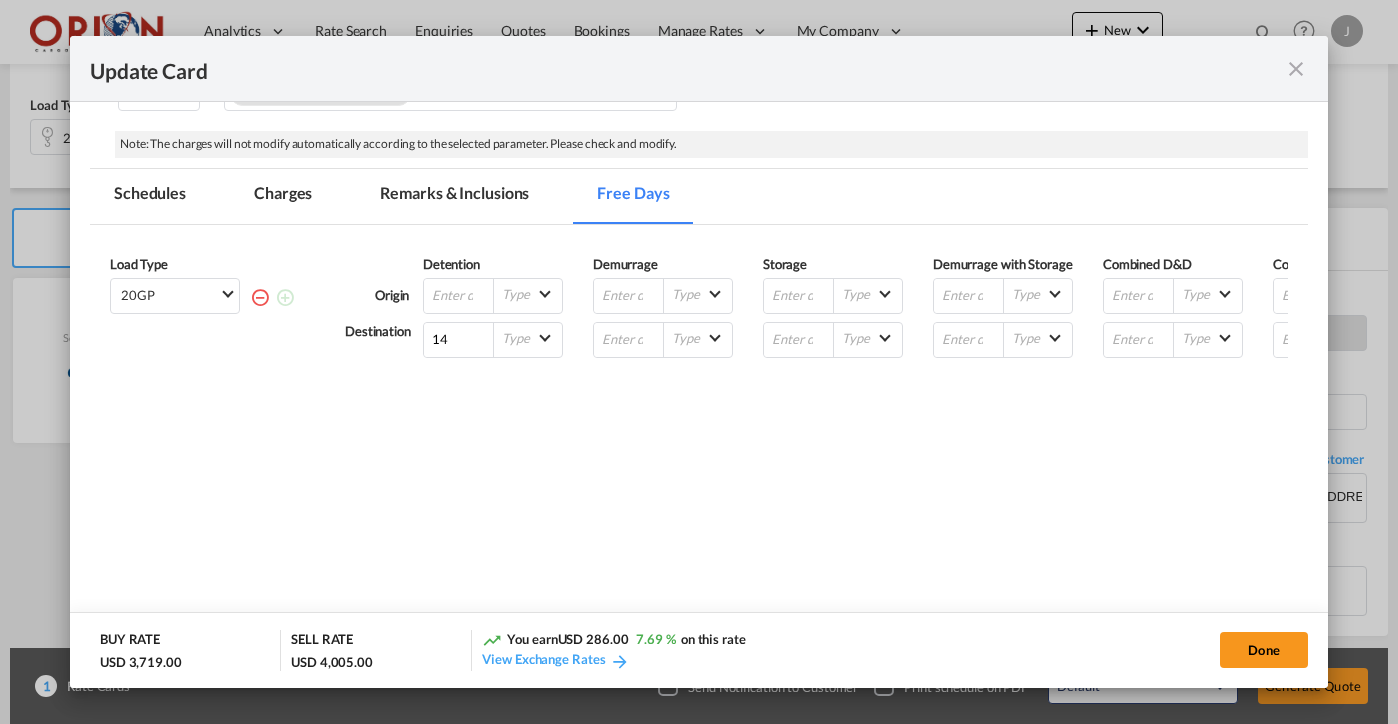 click on "Remarks & Inclusions" at bounding box center [454, 196] 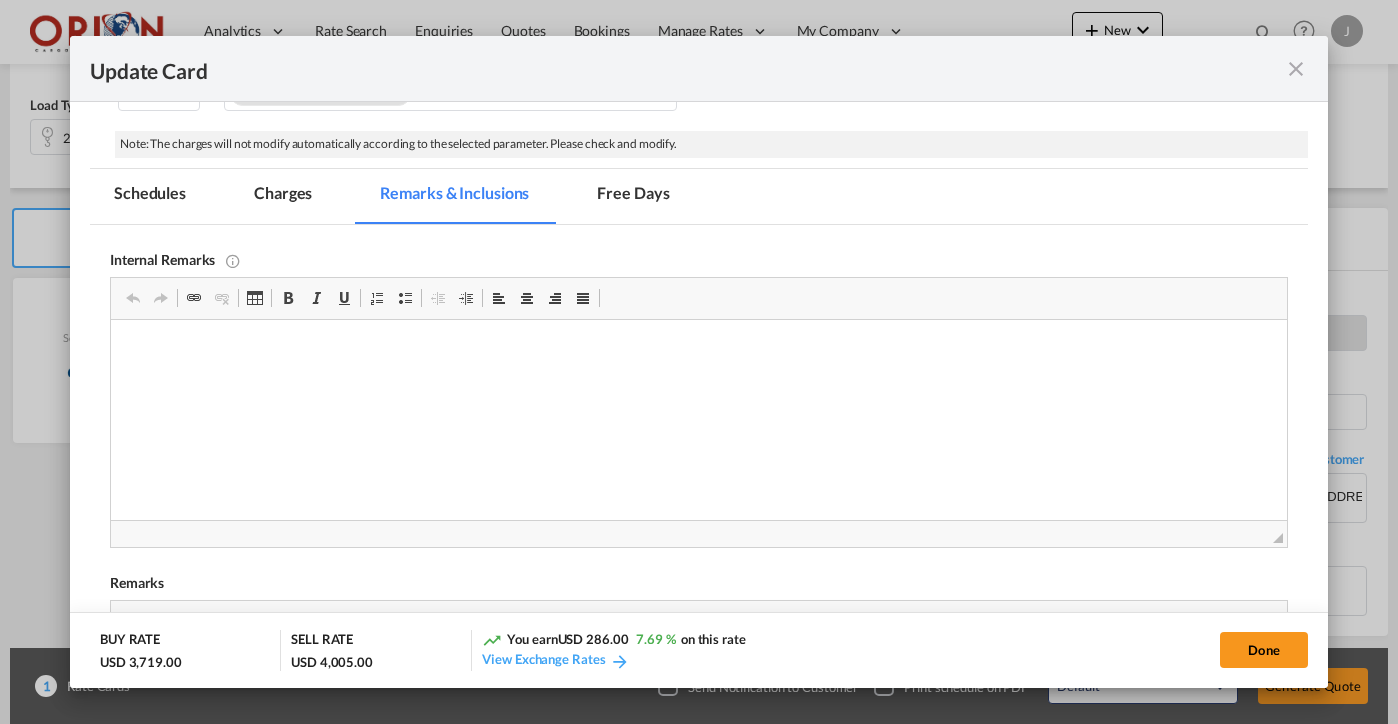 scroll, scrollTop: 0, scrollLeft: 0, axis: both 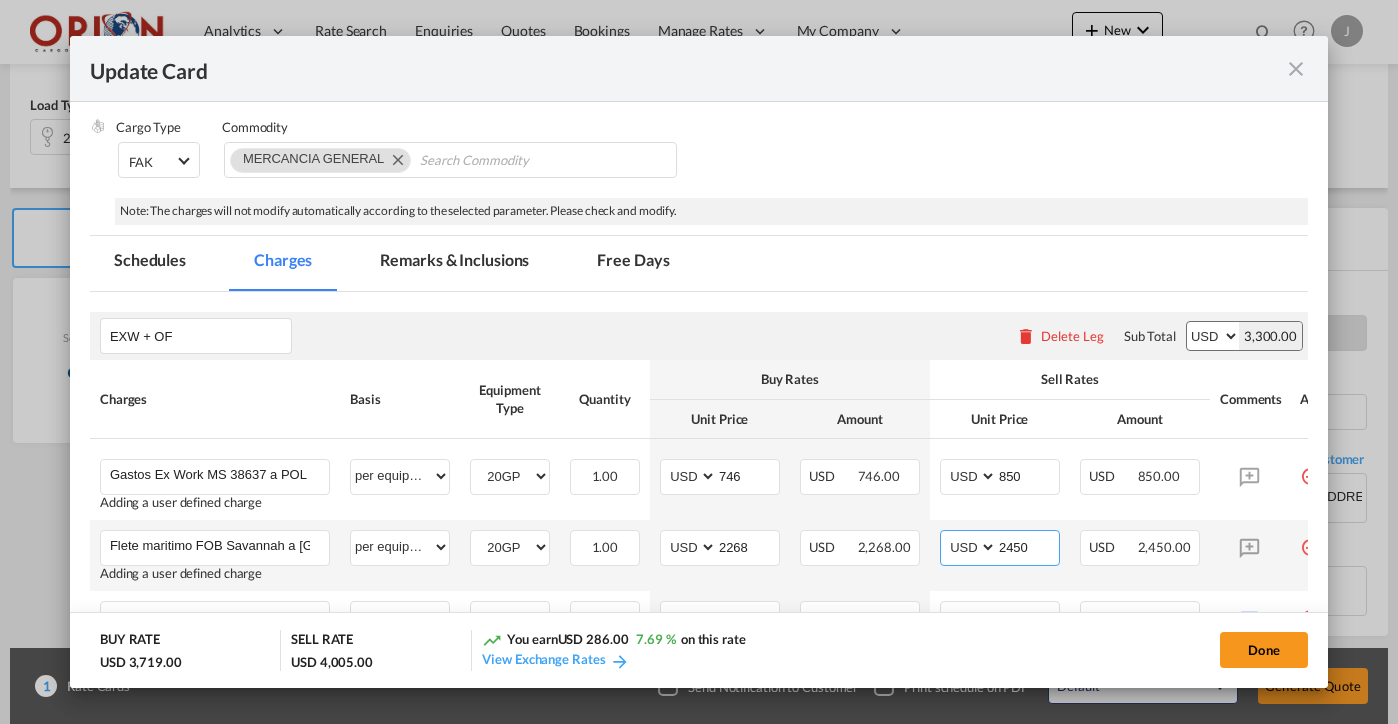 click on "2450" at bounding box center [1028, 546] 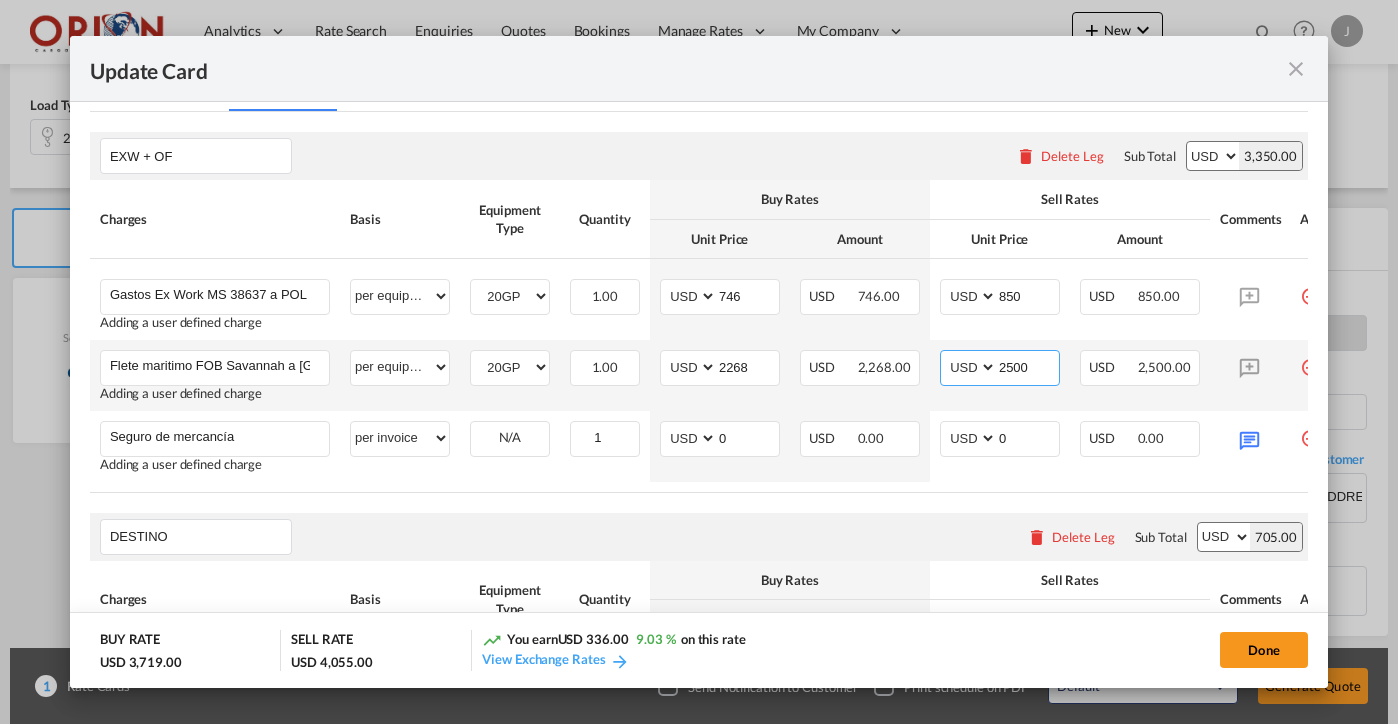 scroll, scrollTop: 602, scrollLeft: 0, axis: vertical 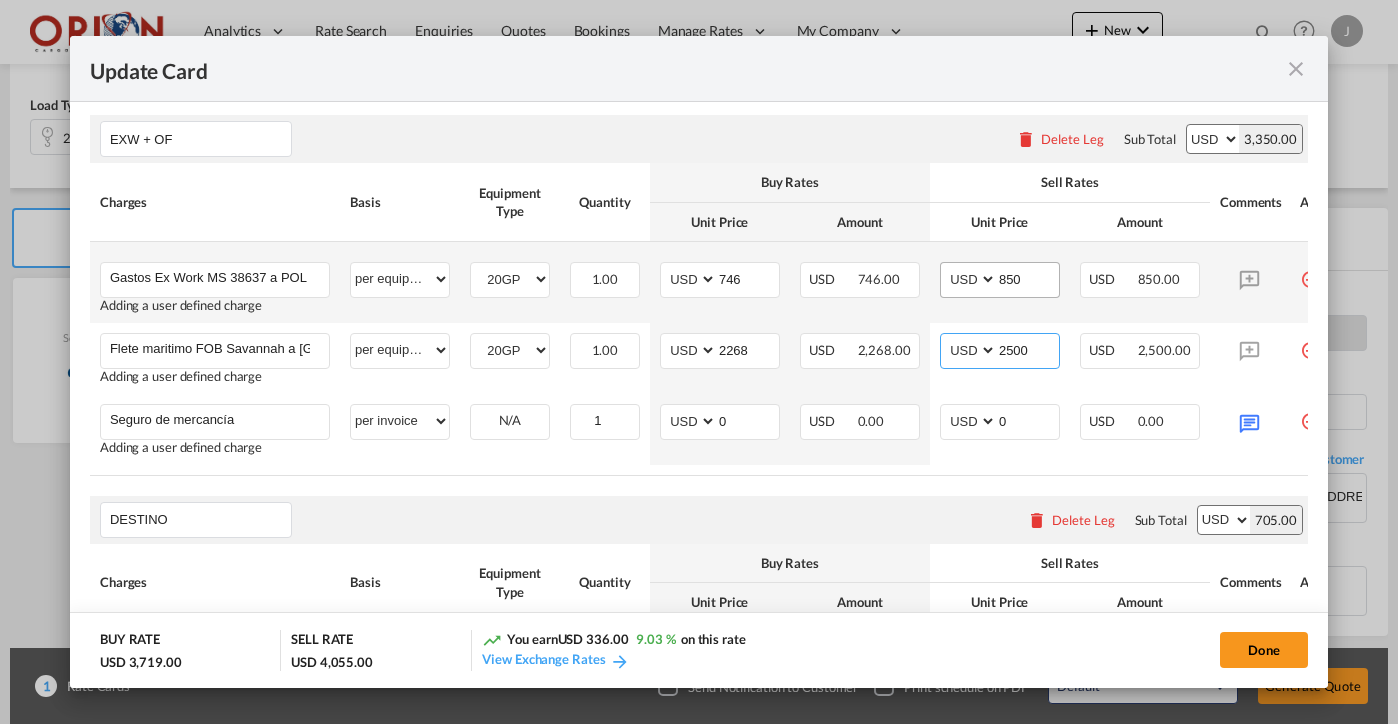 type on "2500" 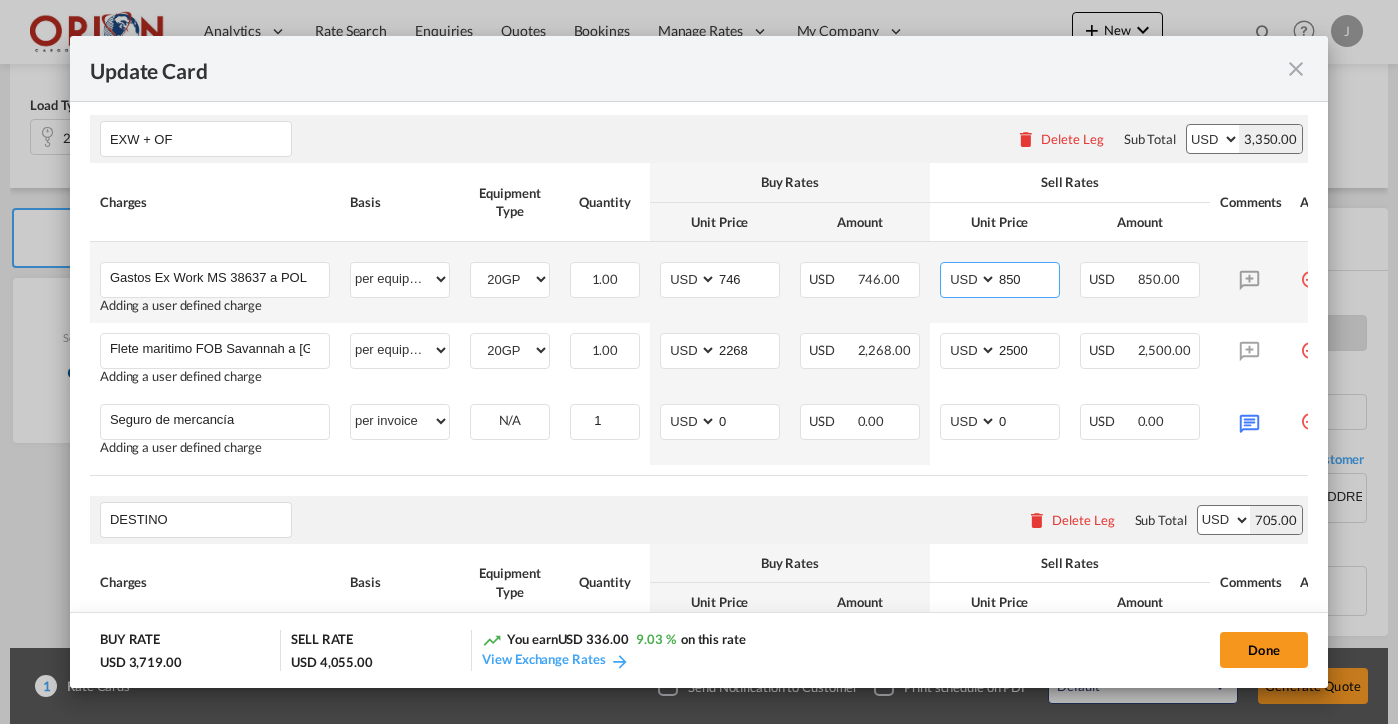 click on "850" at bounding box center [1028, 278] 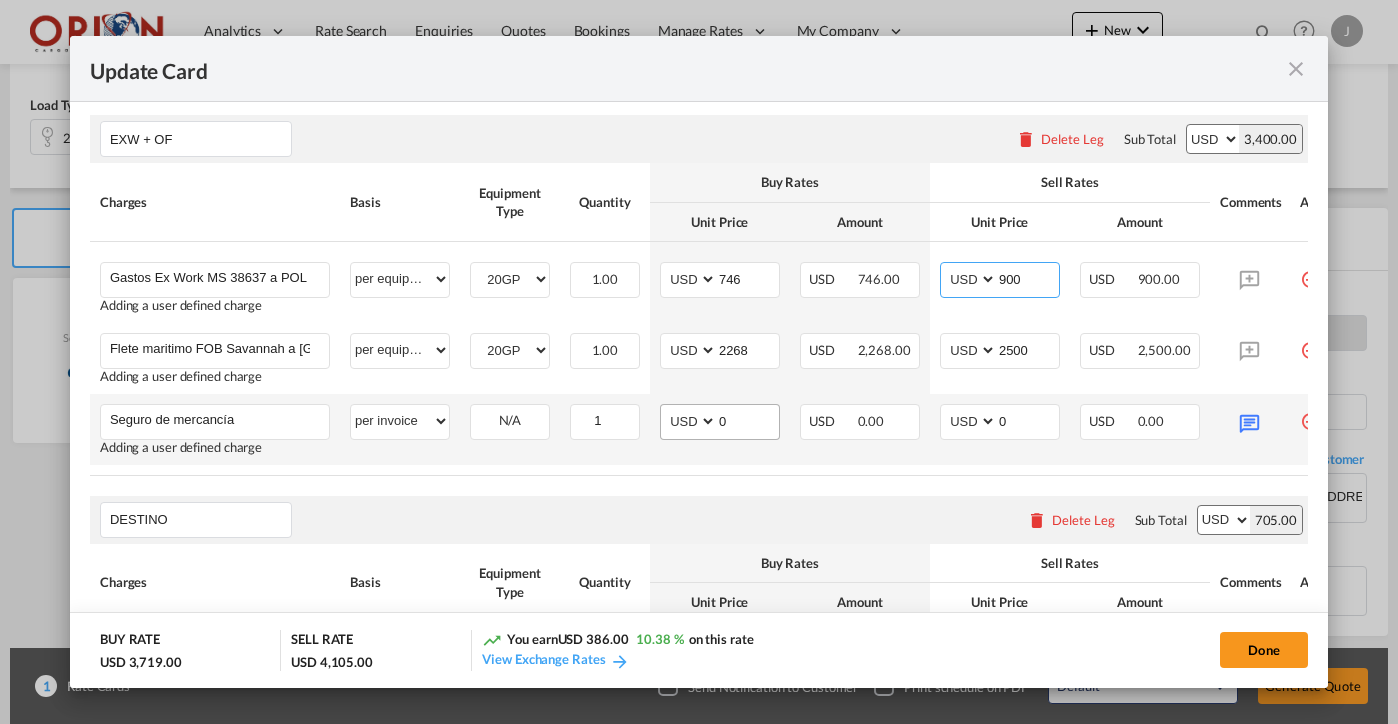 type on "900" 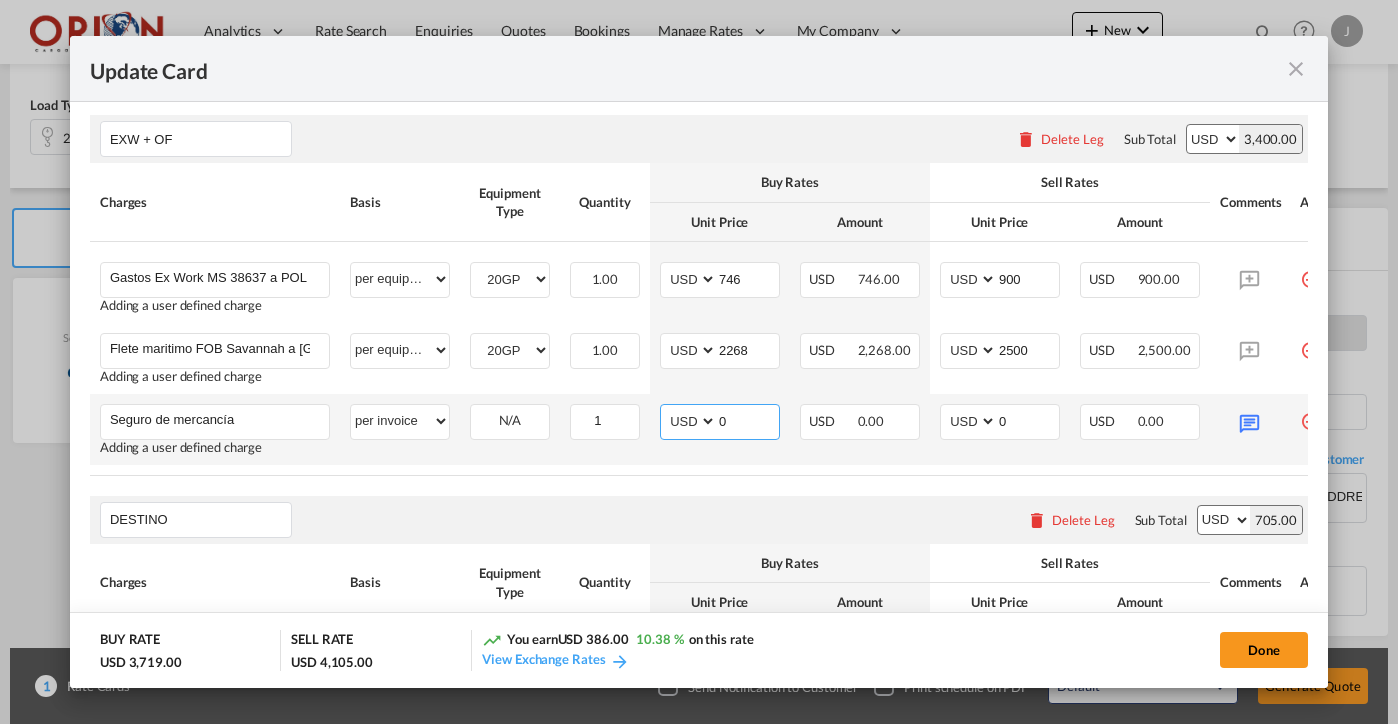 click on "0" at bounding box center [748, 420] 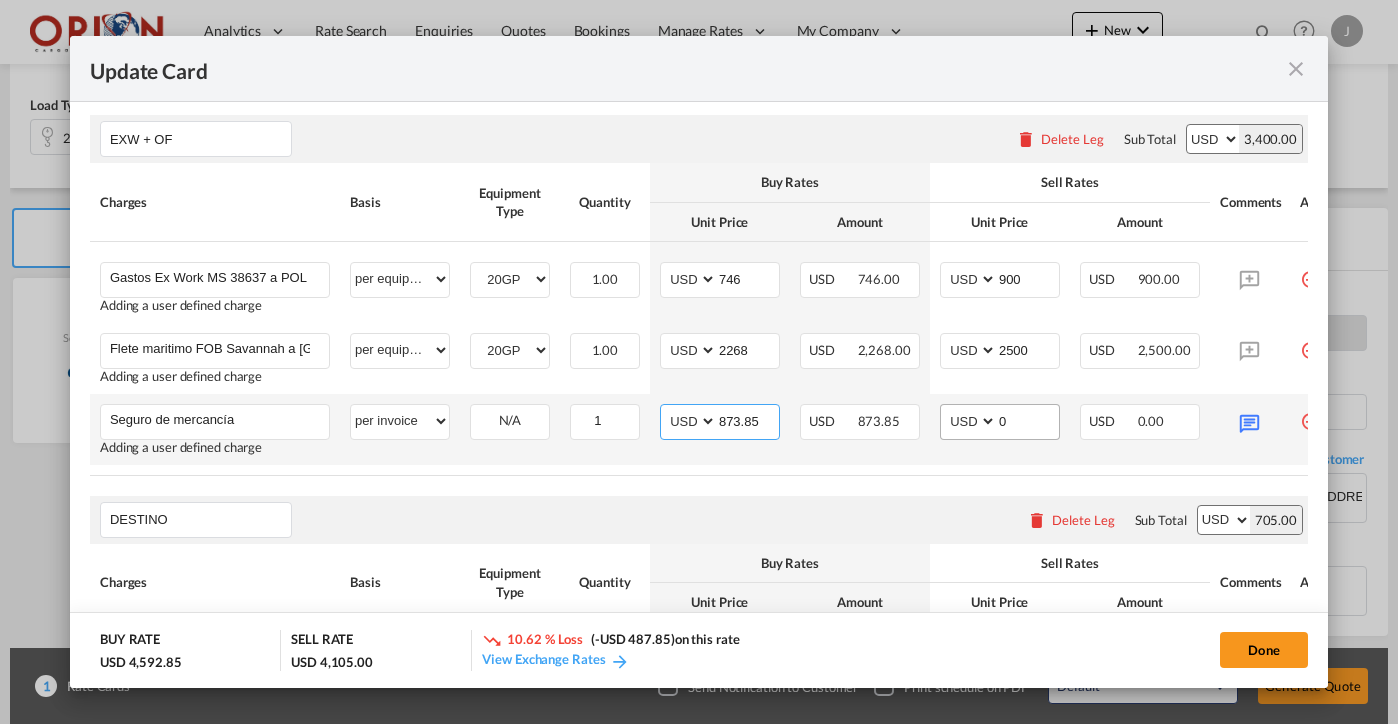 type on "873.85" 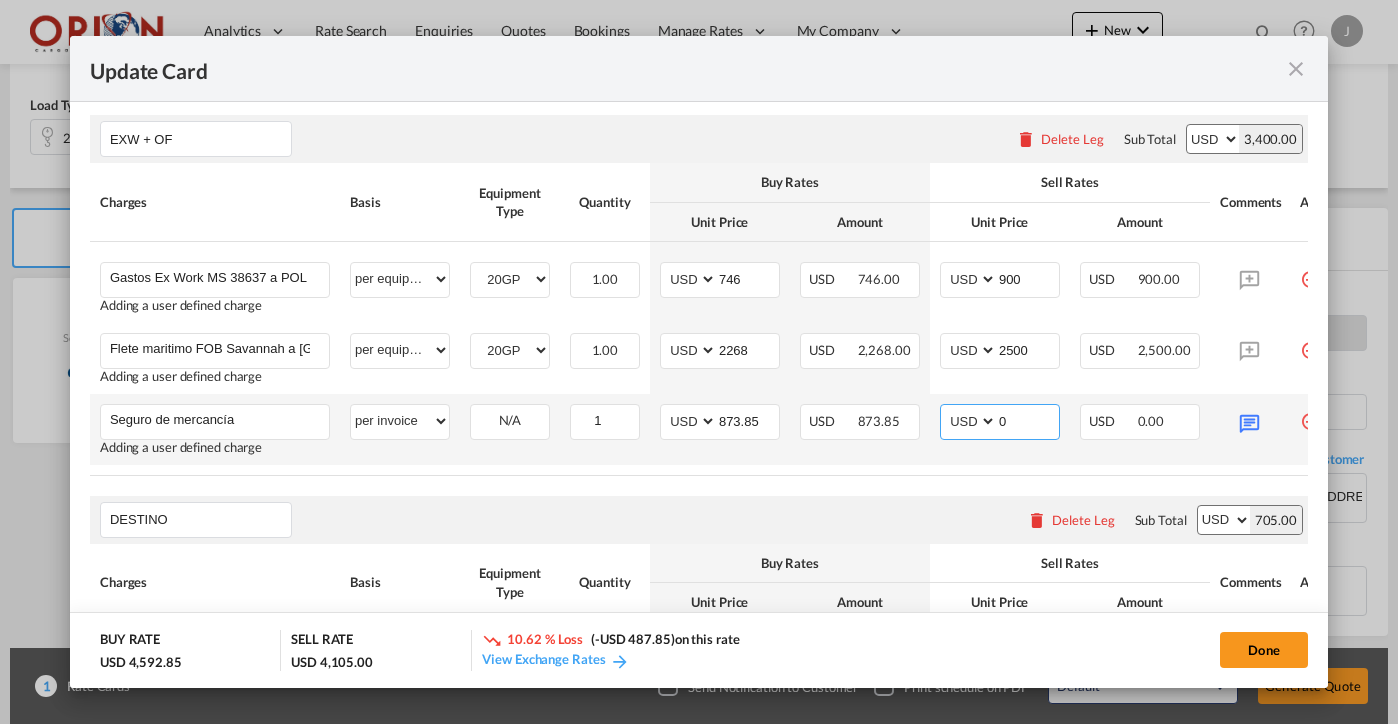 click on "0" at bounding box center (1028, 420) 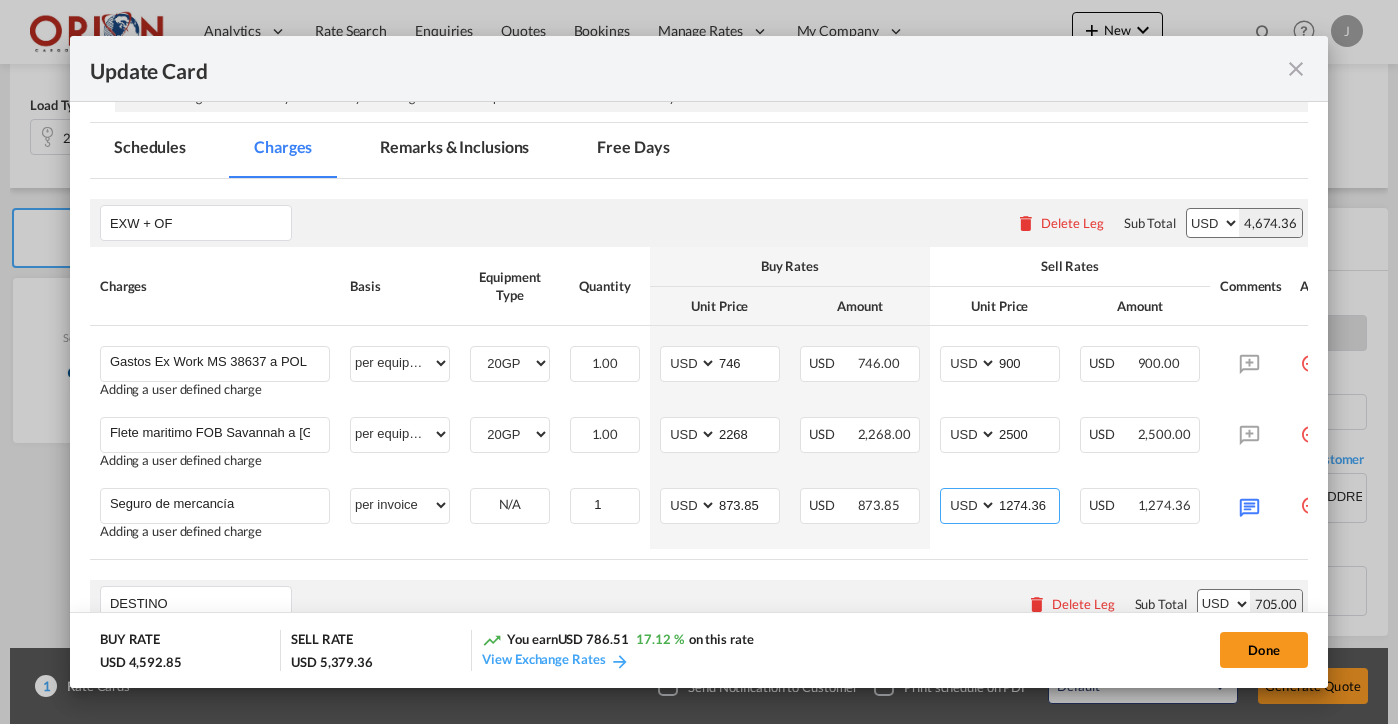 scroll, scrollTop: 493, scrollLeft: 0, axis: vertical 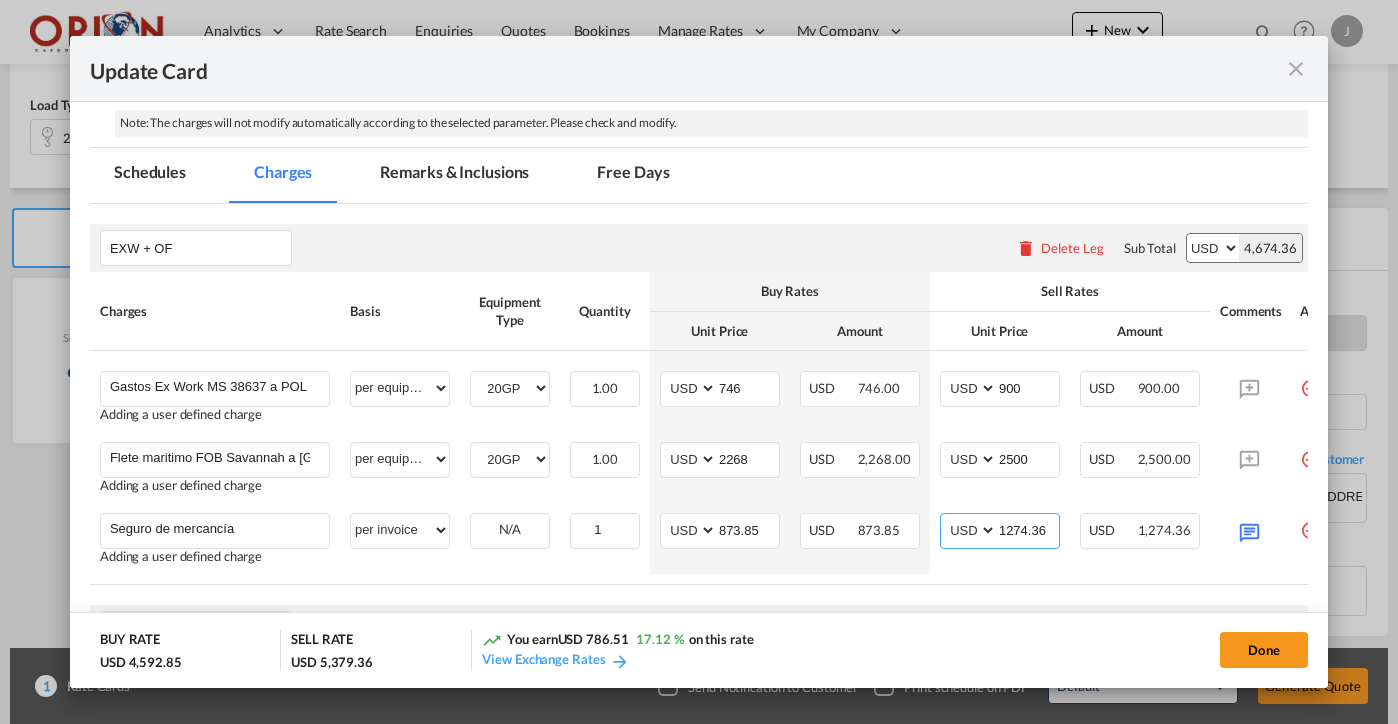 type on "1274.36" 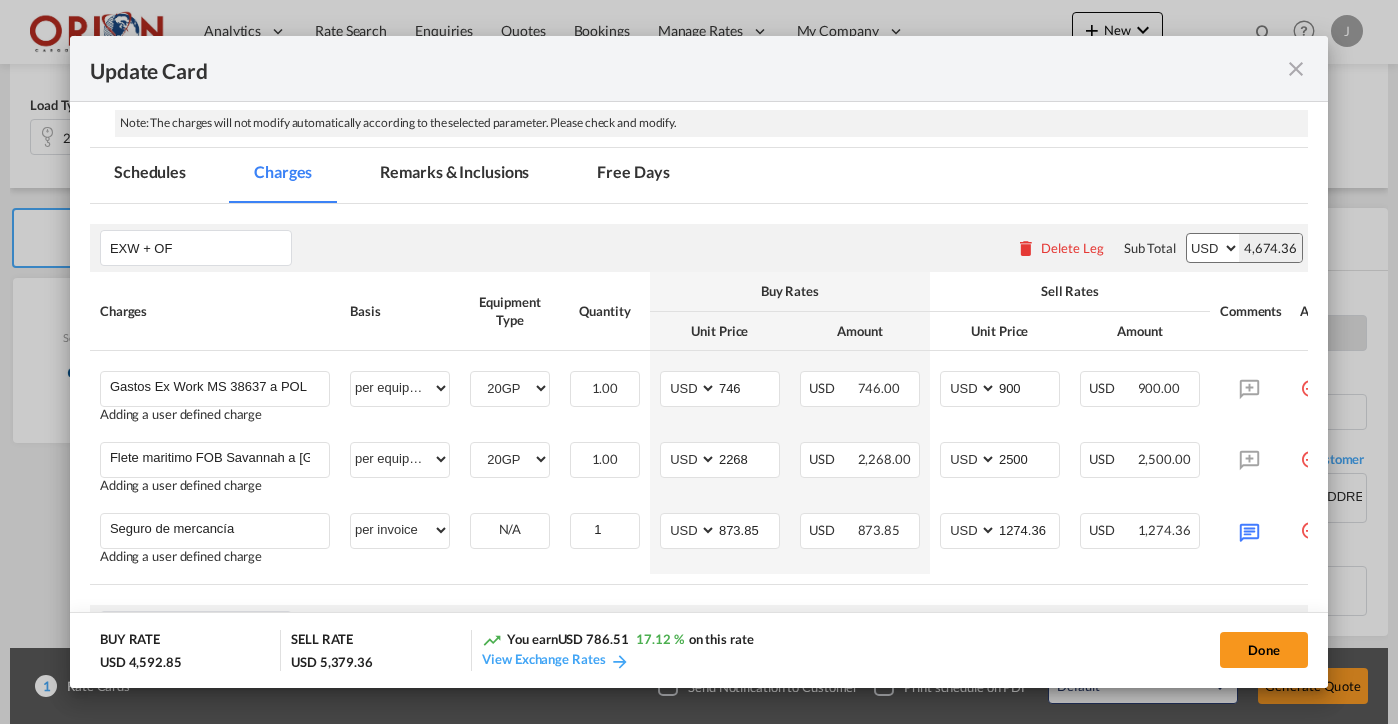 click on "Free Days" at bounding box center (633, 175) 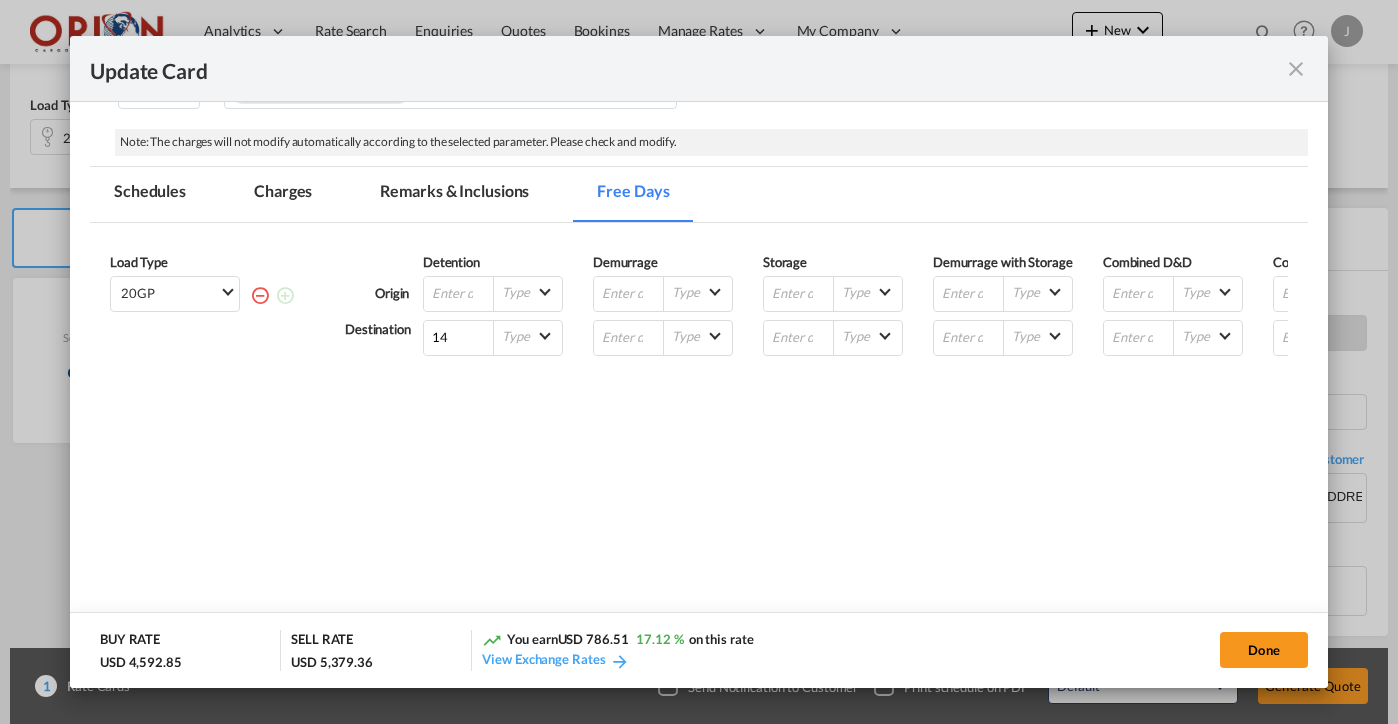 scroll, scrollTop: 472, scrollLeft: 0, axis: vertical 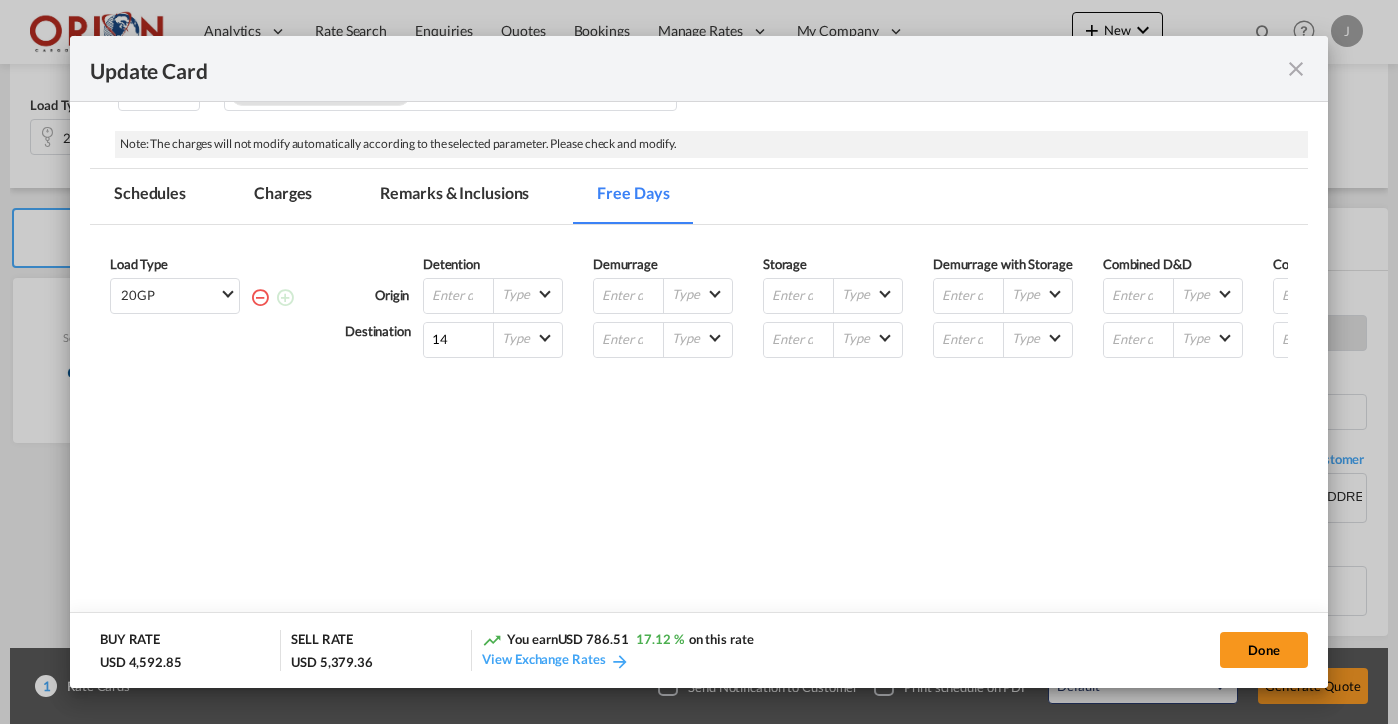 click on "Remarks & Inclusions" at bounding box center [454, 196] 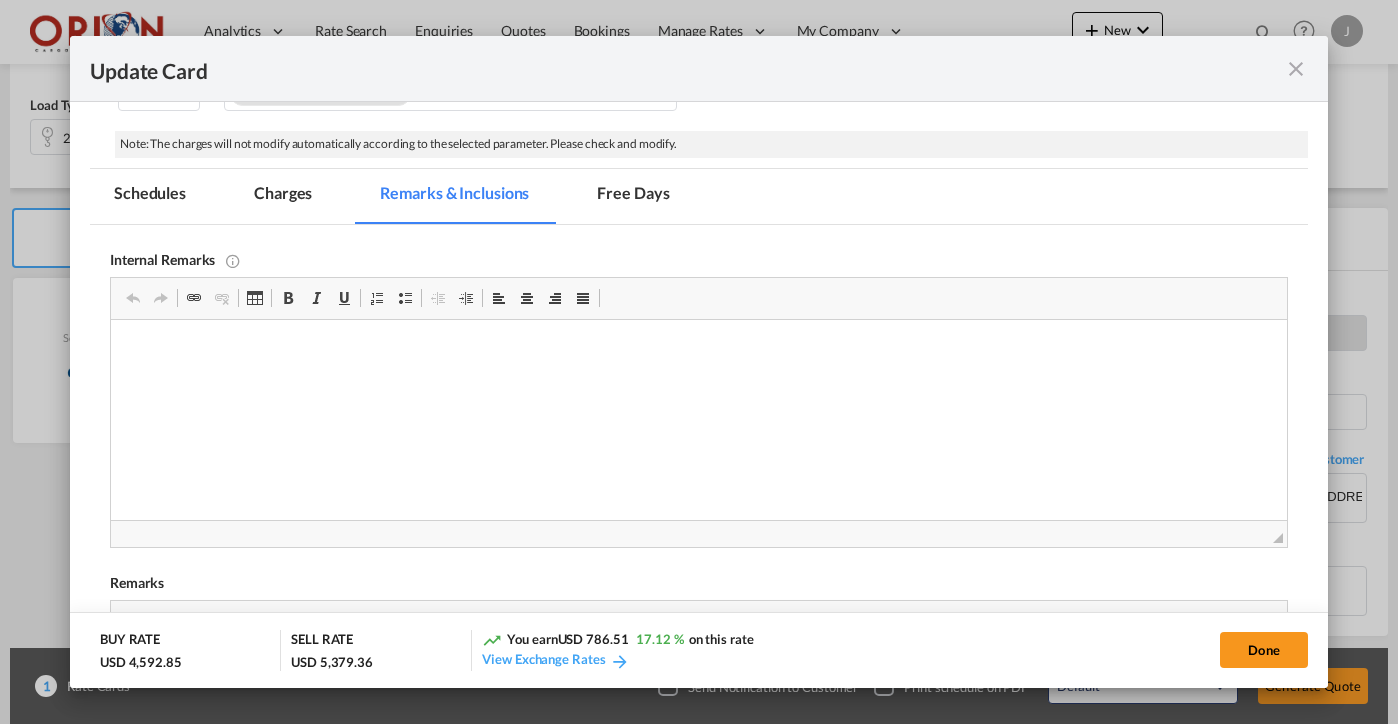 click on "Charges" at bounding box center [283, 196] 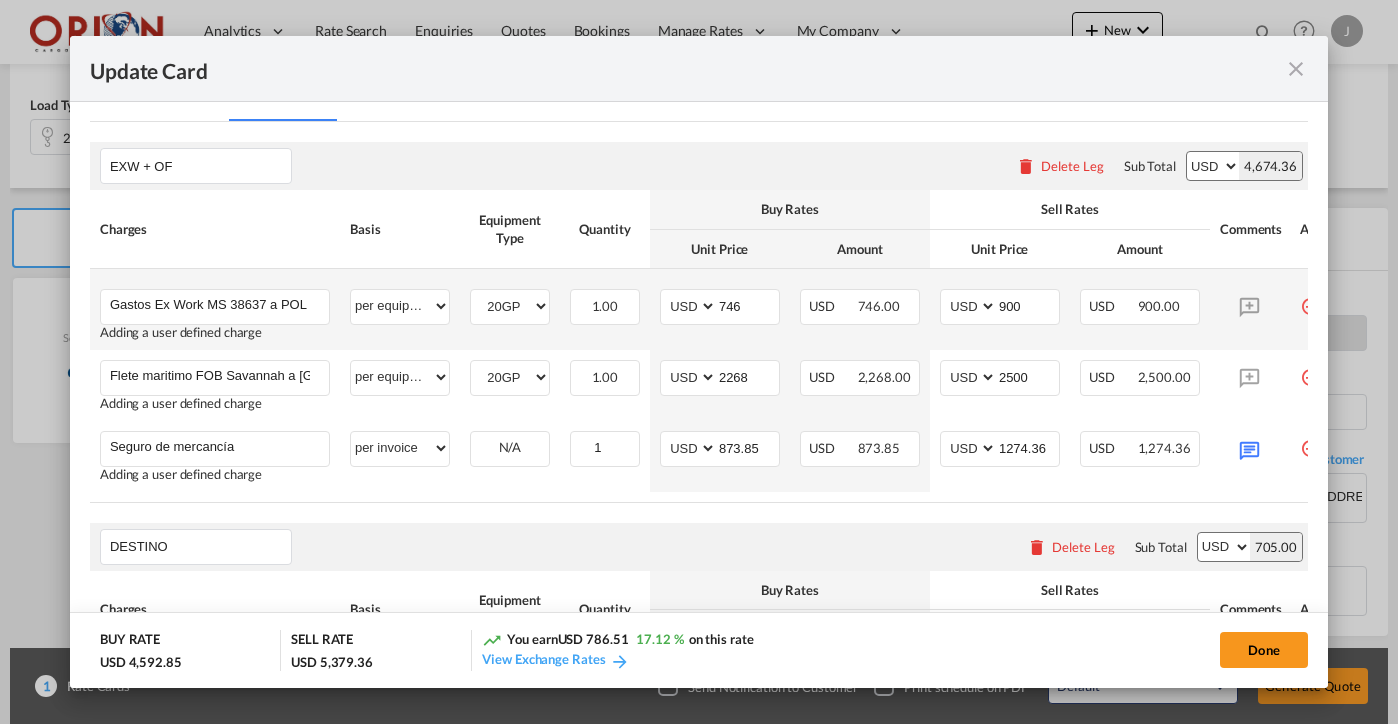 scroll, scrollTop: 868, scrollLeft: 0, axis: vertical 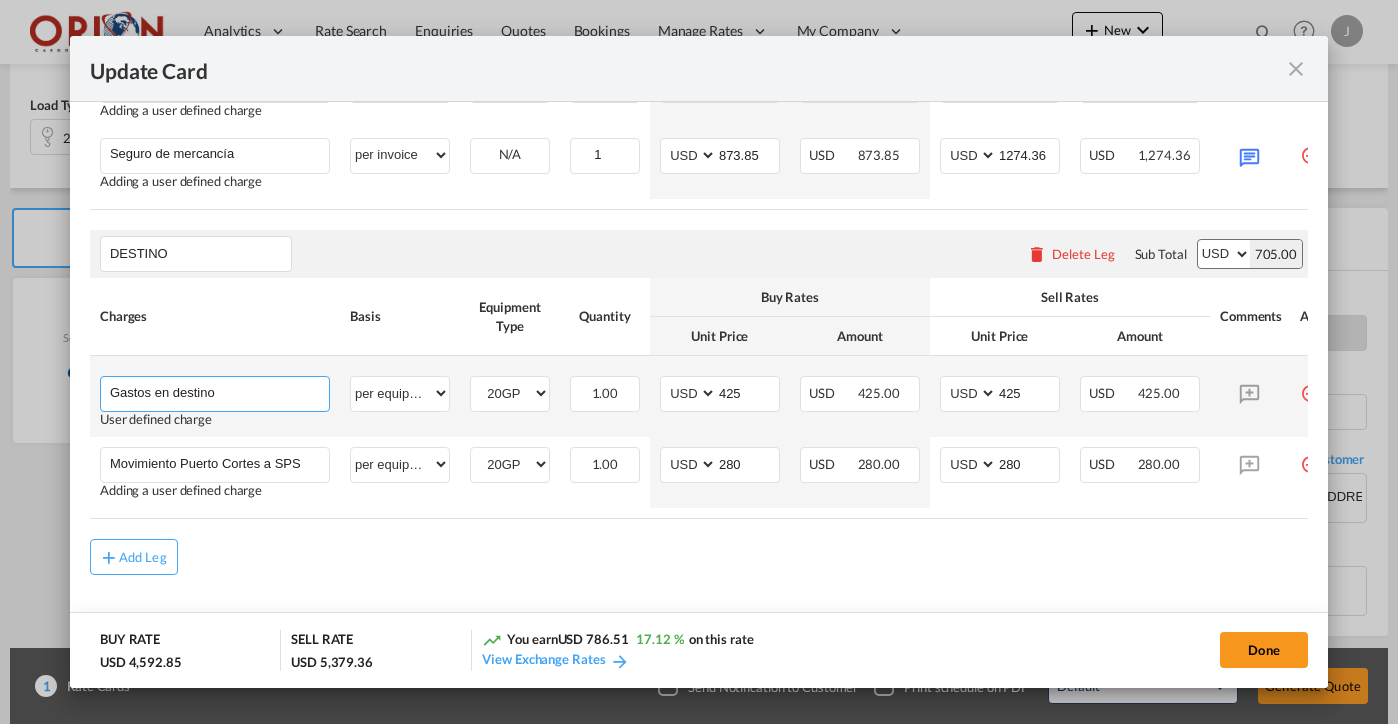 click on "Gastos en destino" at bounding box center (219, 392) 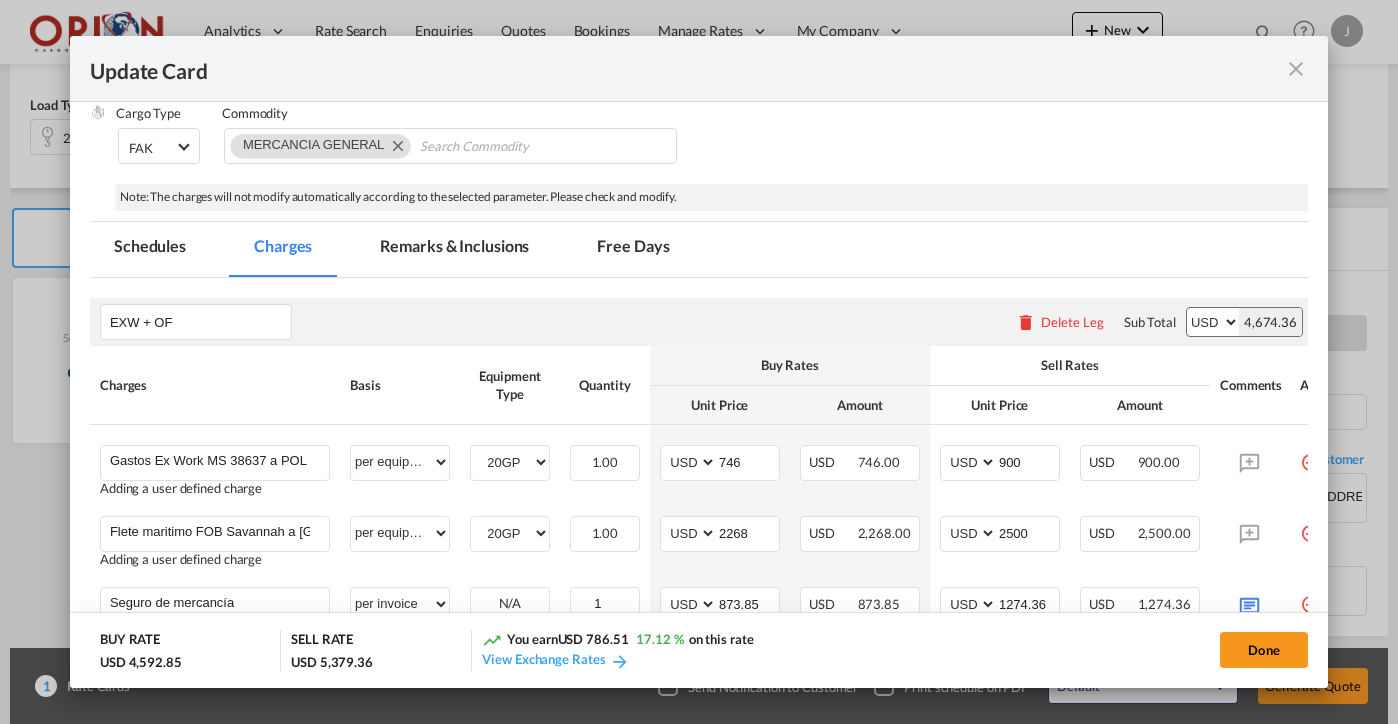 scroll, scrollTop: 368, scrollLeft: 0, axis: vertical 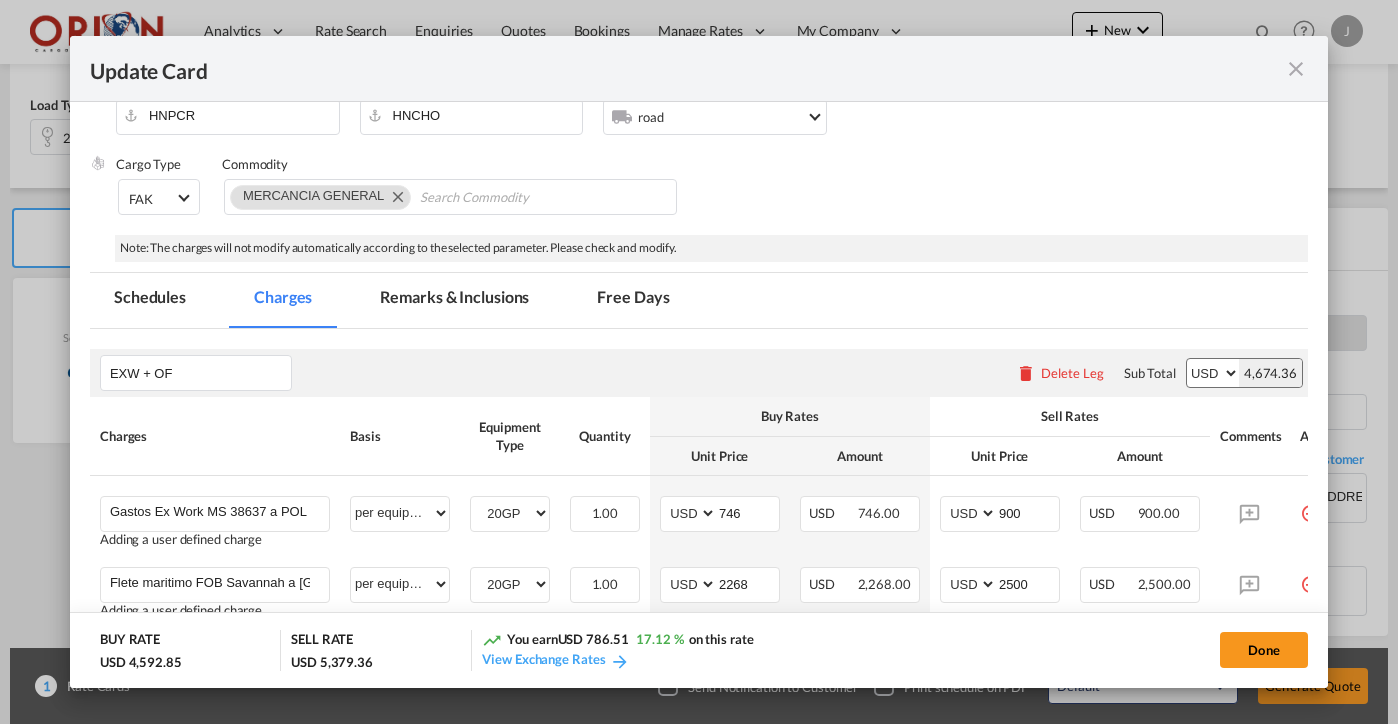 type on "Gastos en destino navieros" 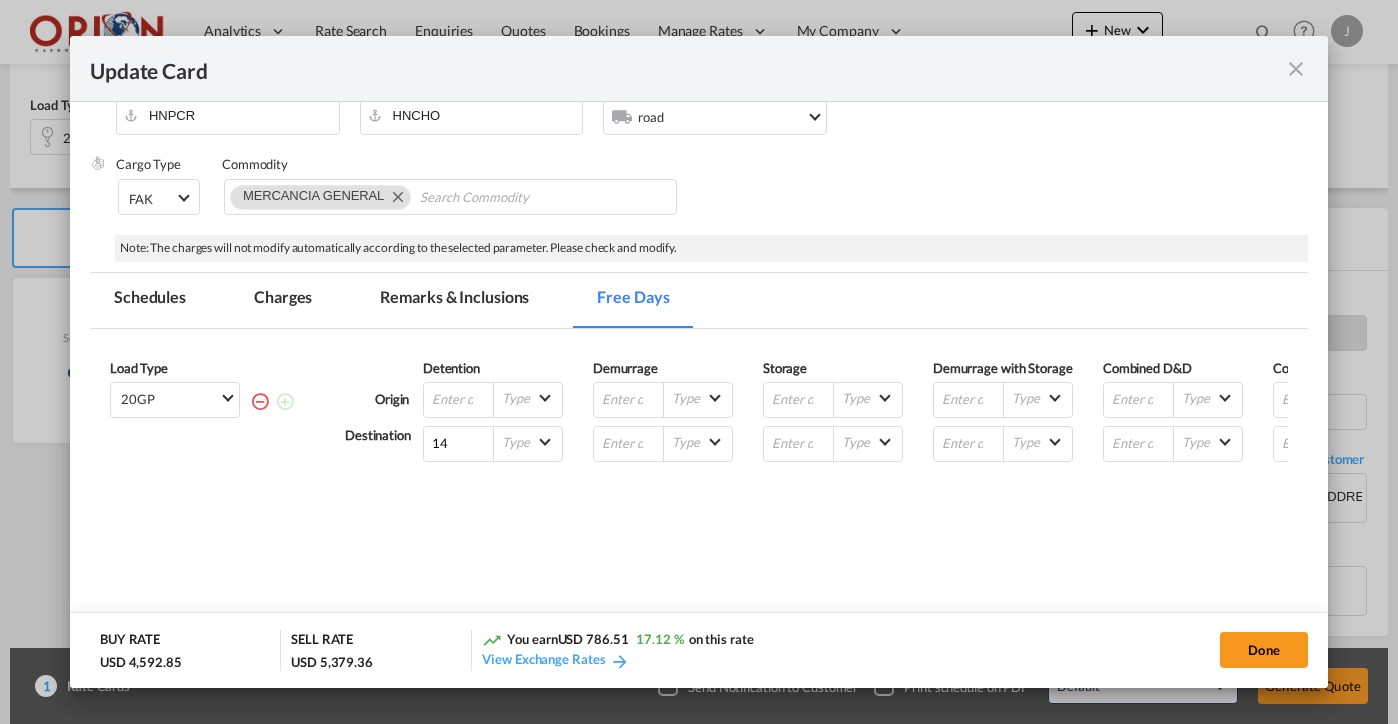 click on "Charges" at bounding box center [283, 300] 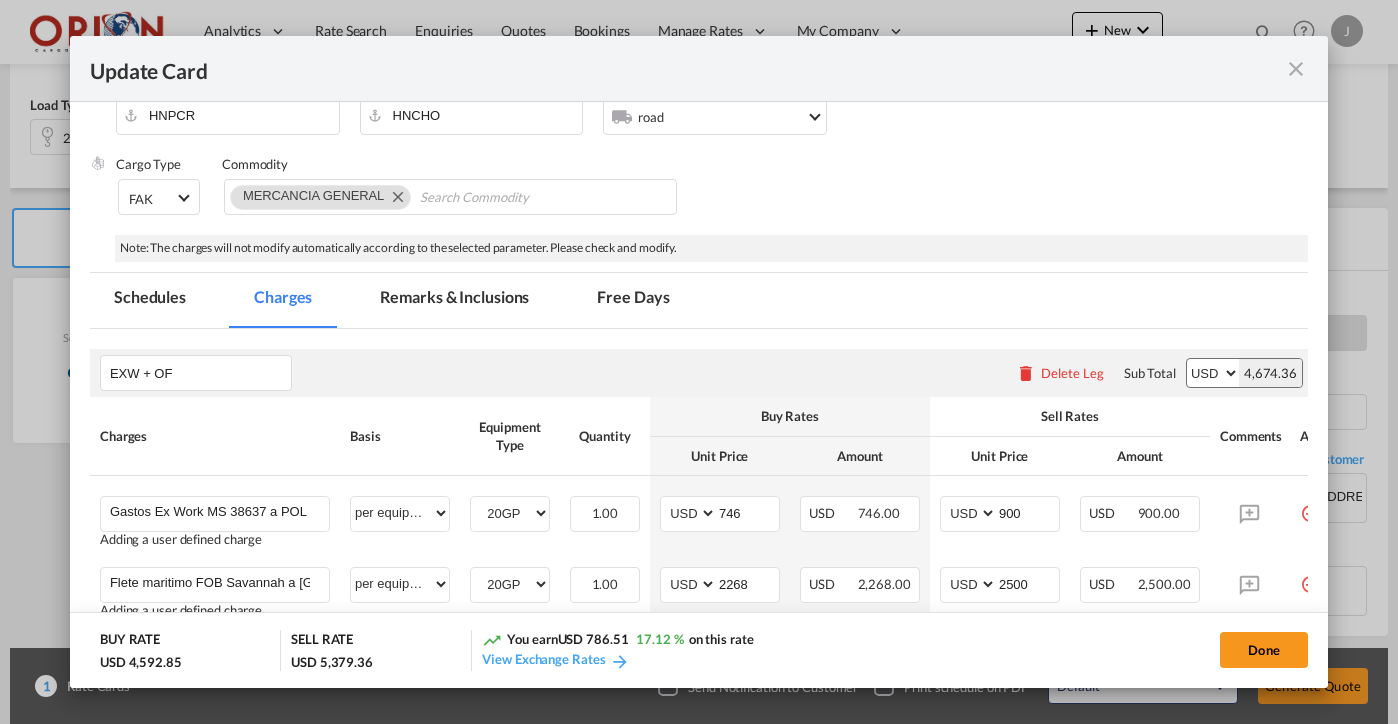 scroll, scrollTop: 649, scrollLeft: 0, axis: vertical 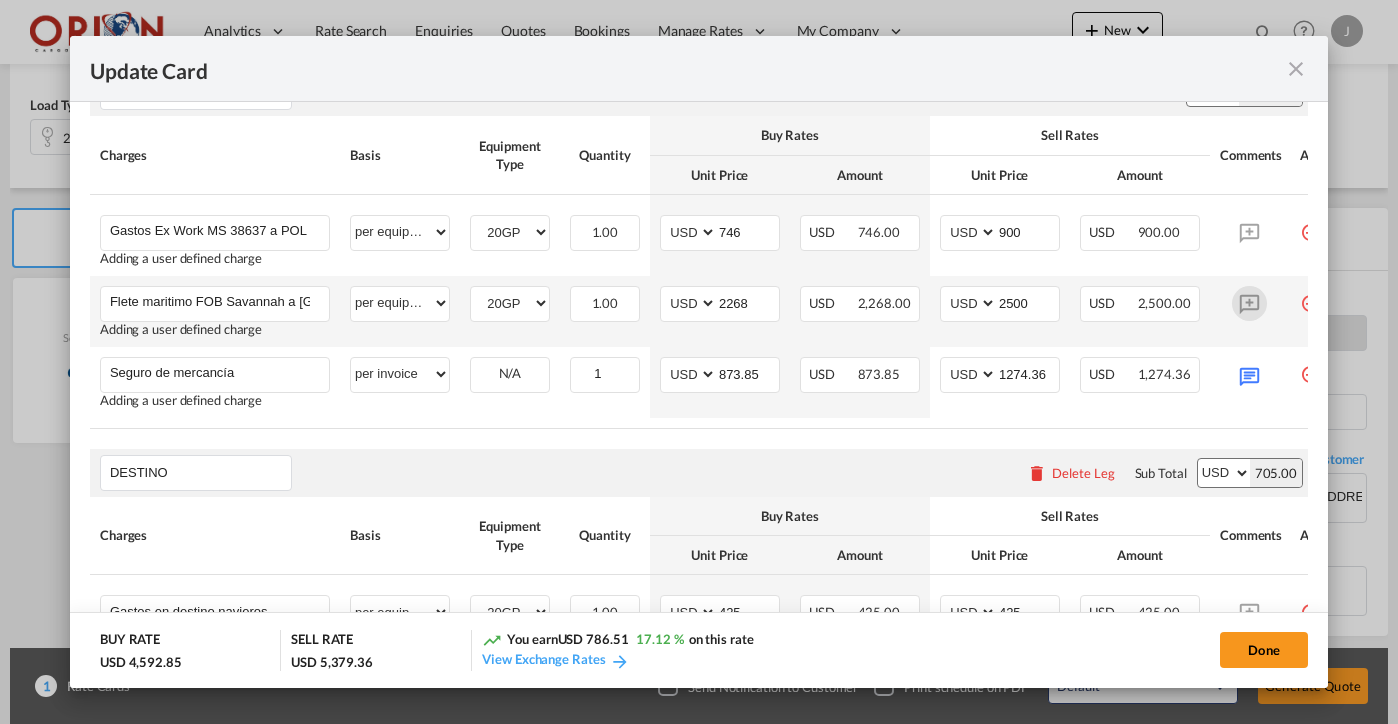 click at bounding box center [1249, 303] 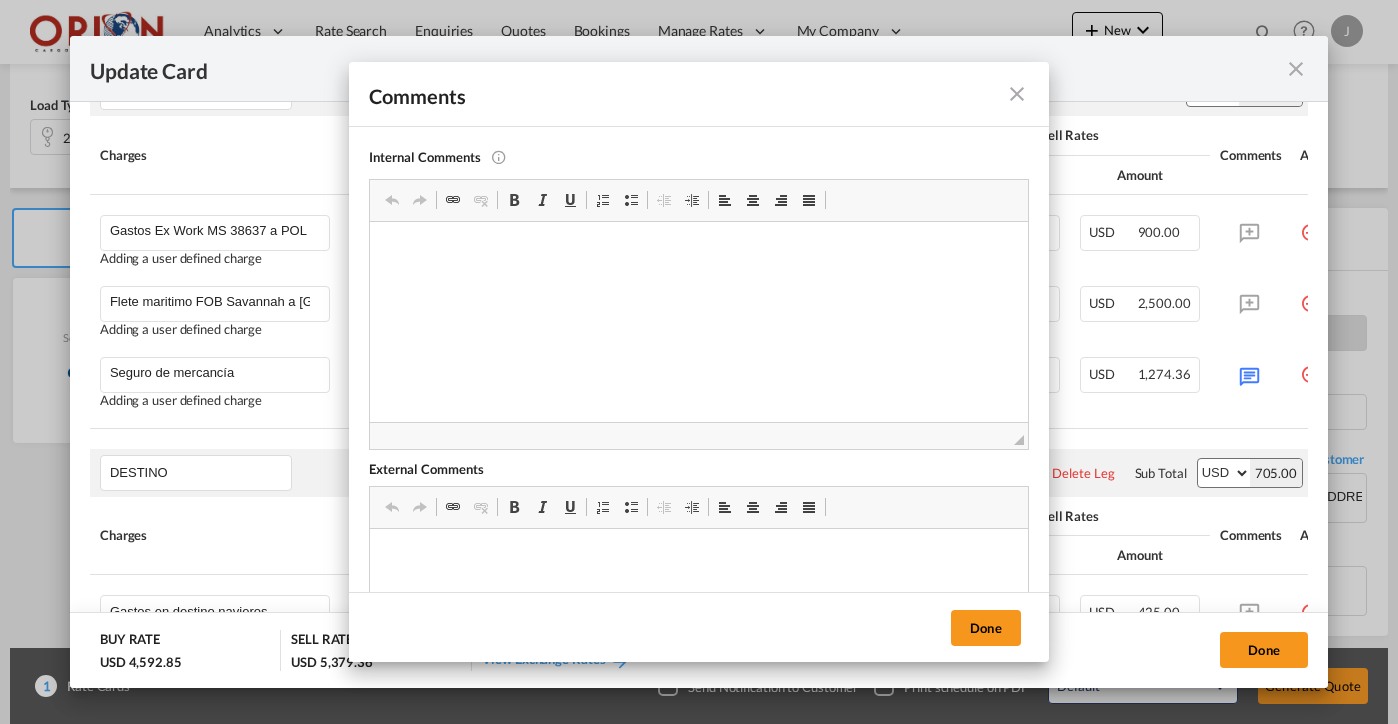 scroll, scrollTop: 0, scrollLeft: 0, axis: both 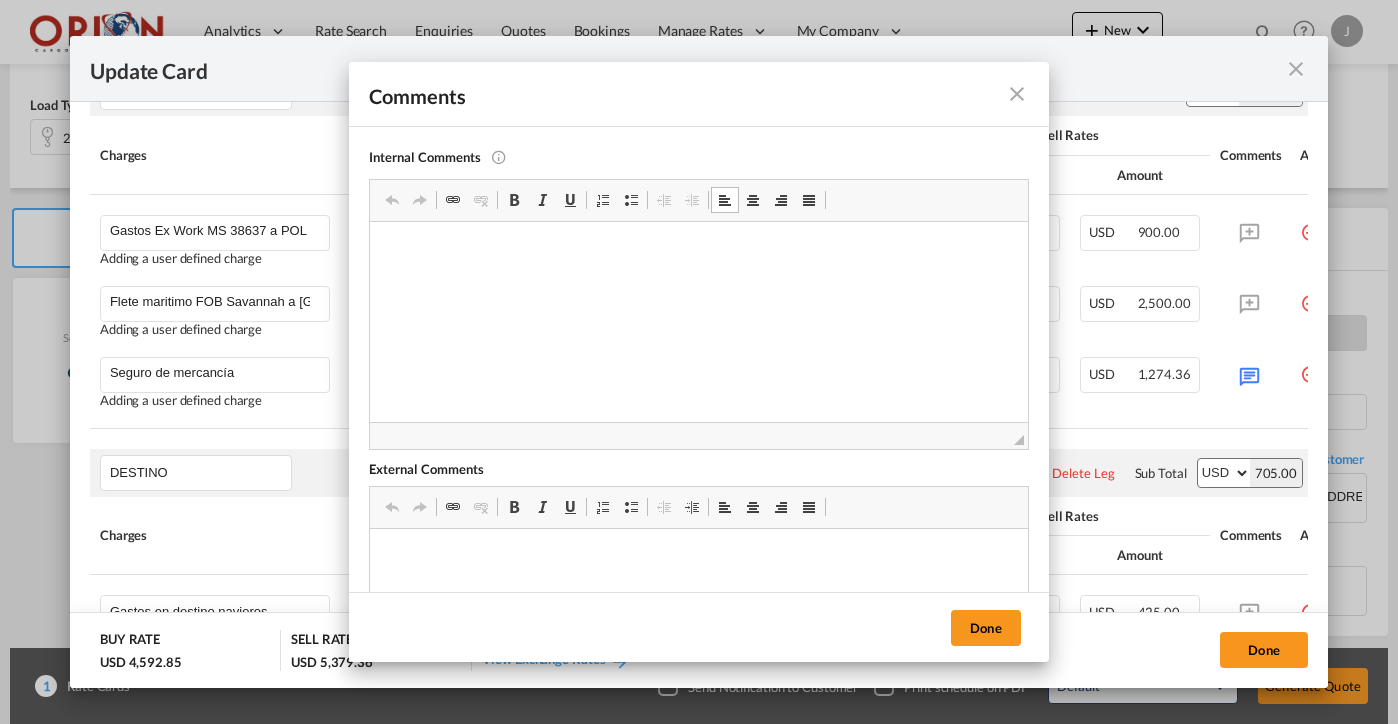 type 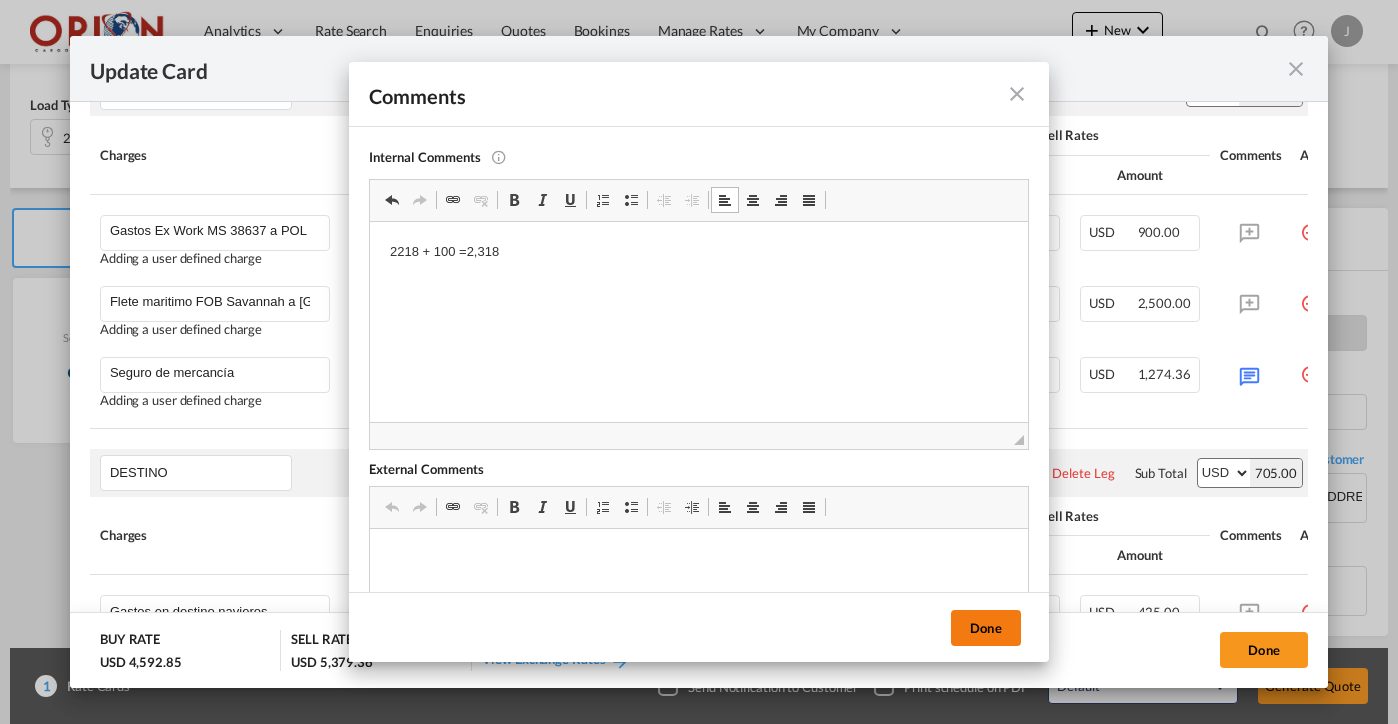 drag, startPoint x: 1052, startPoint y: 306, endPoint x: 983, endPoint y: 634, distance: 335.17905 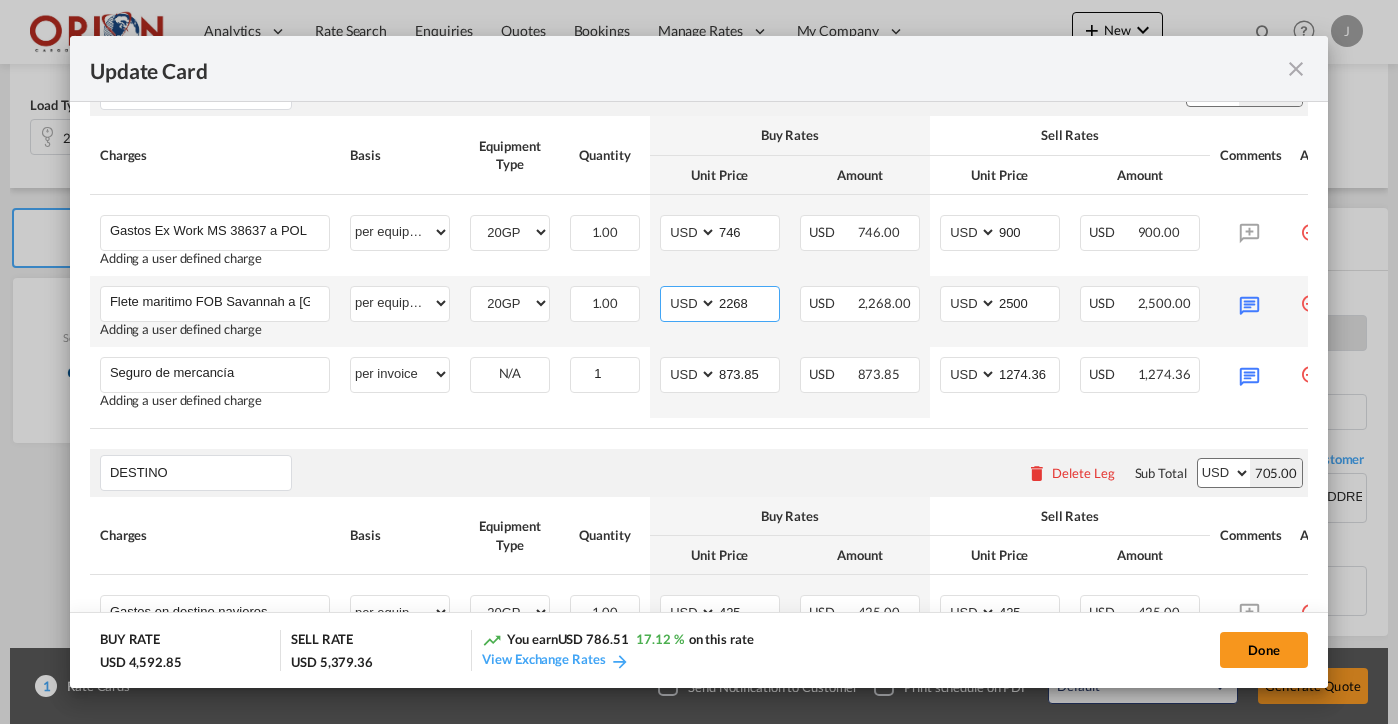 click on "2268" at bounding box center (748, 302) 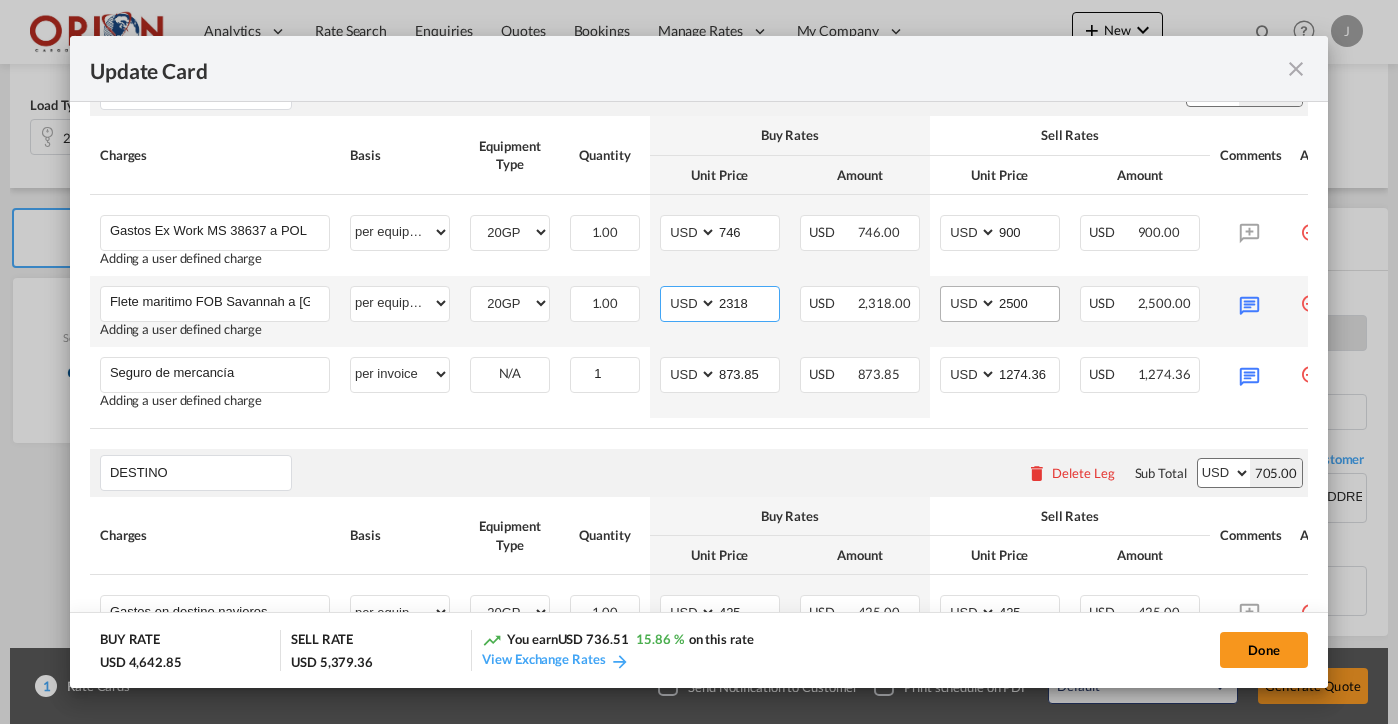 type on "2318" 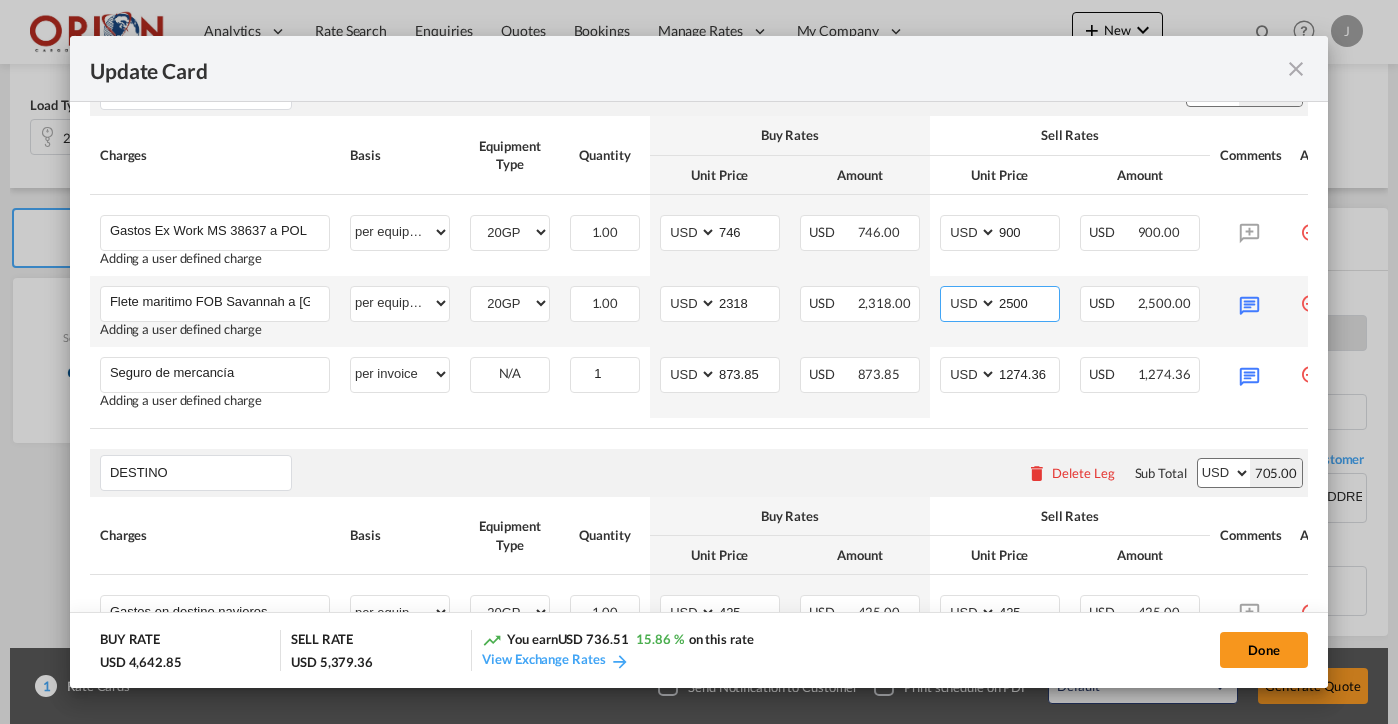 click on "2500" at bounding box center (1028, 302) 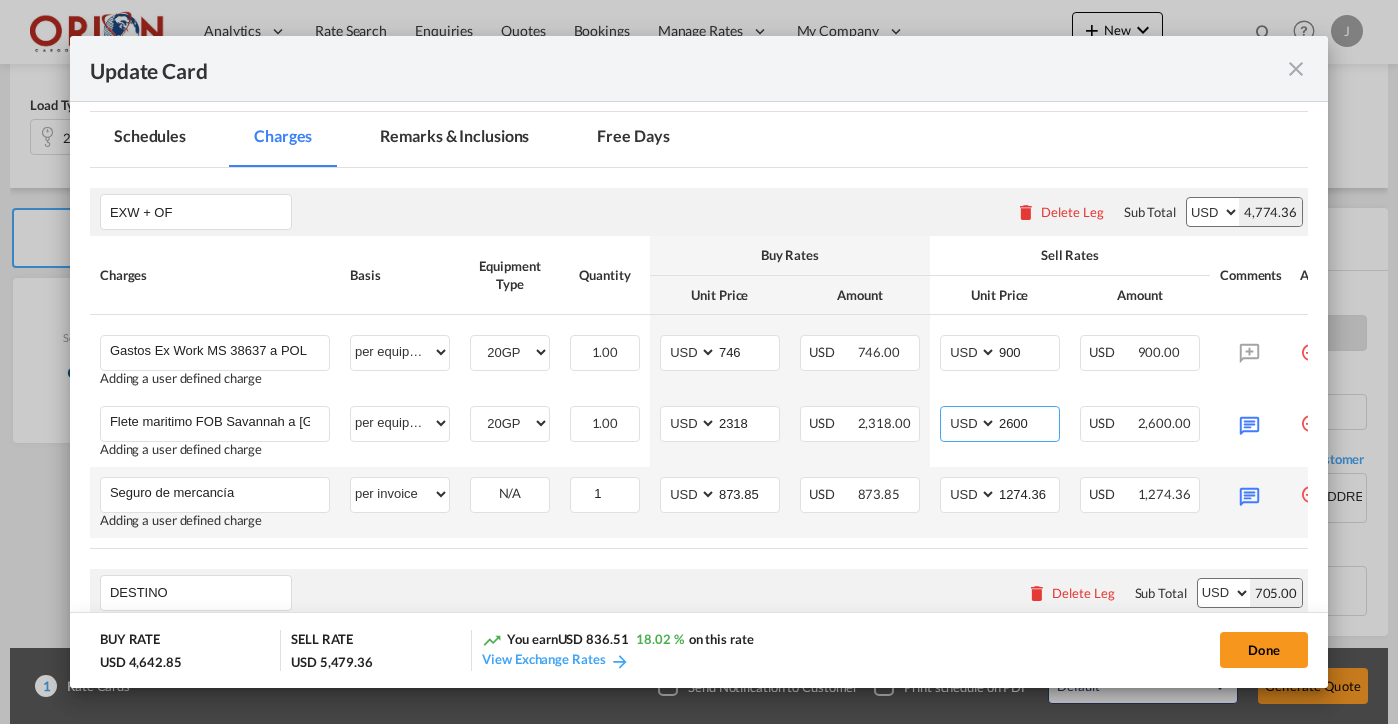 scroll, scrollTop: 461, scrollLeft: 0, axis: vertical 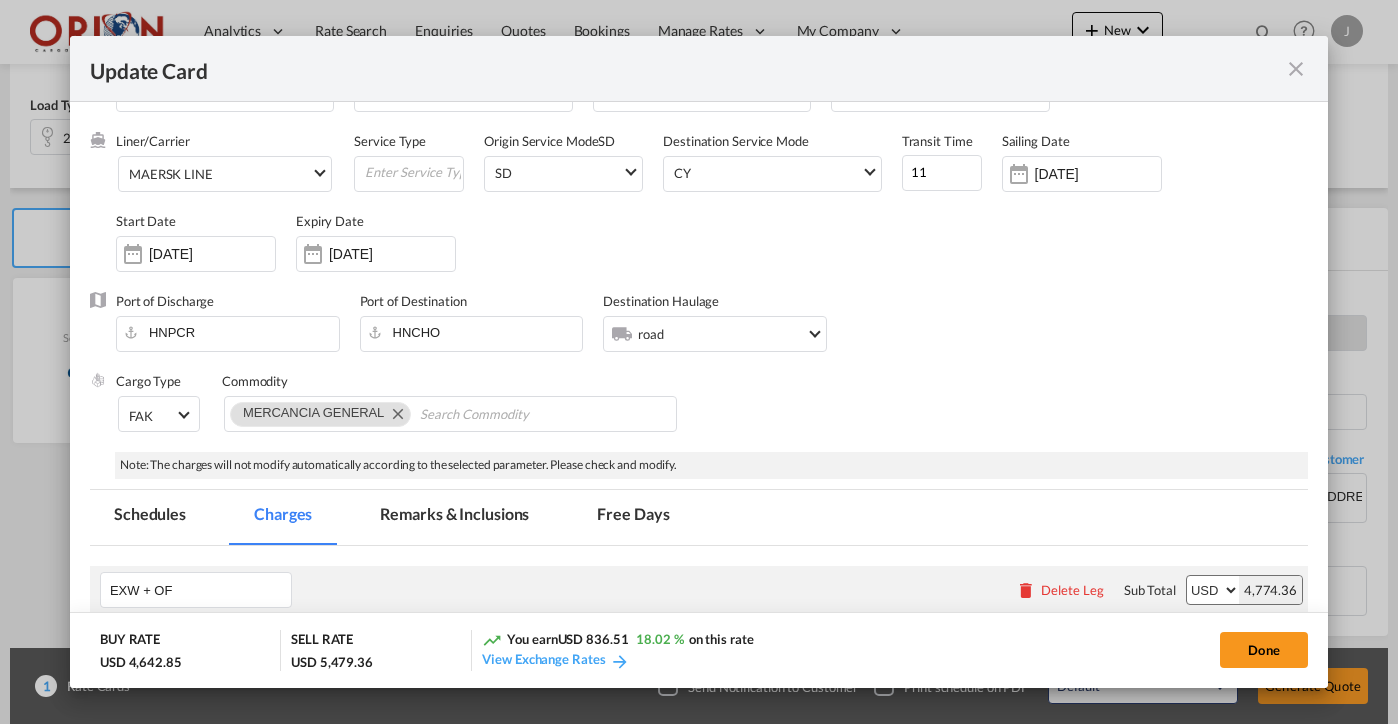 type on "2600" 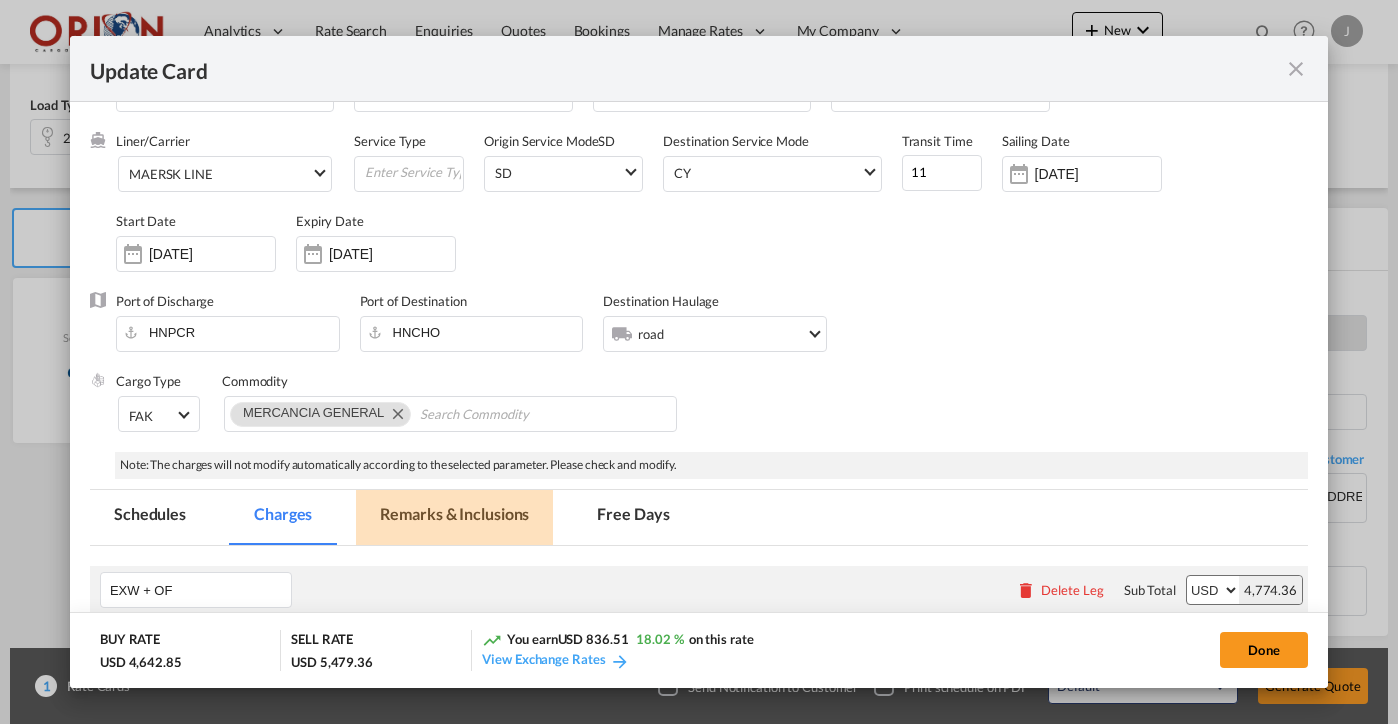 click on "Remarks & Inclusions" at bounding box center [454, 517] 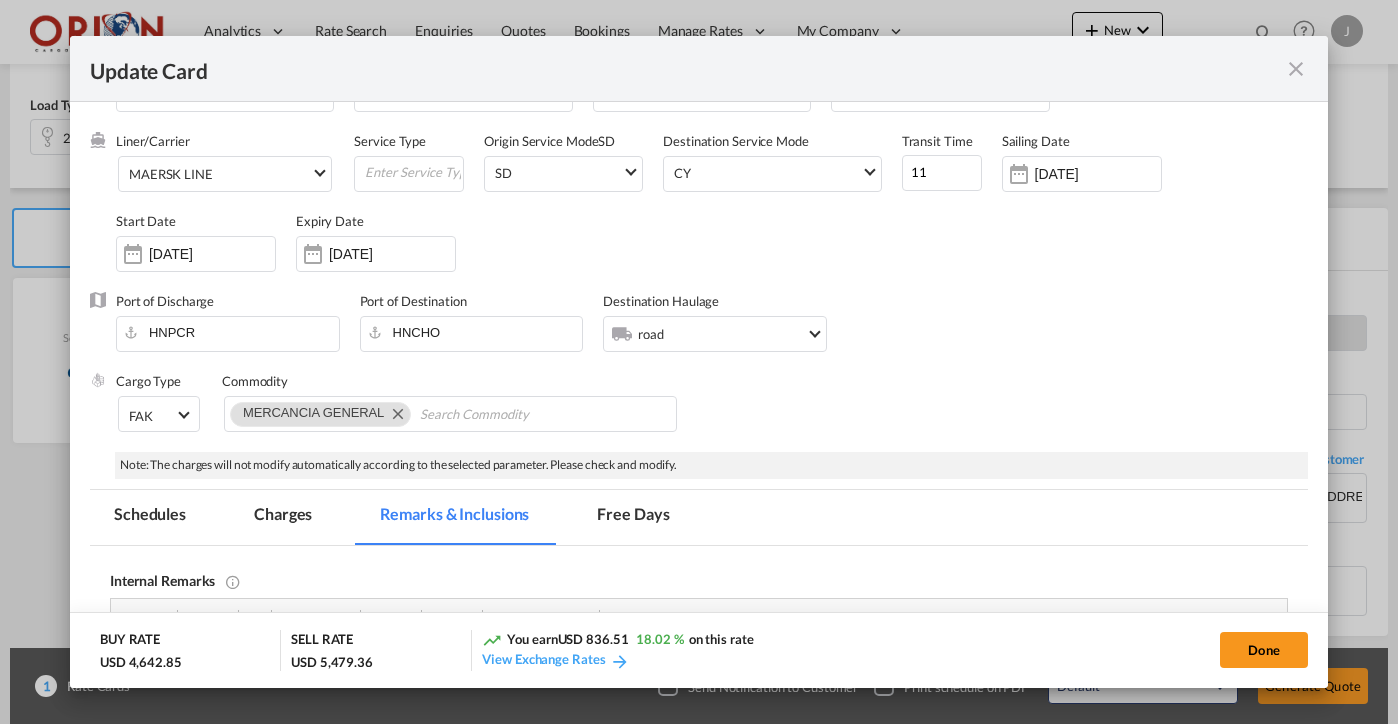scroll, scrollTop: 826, scrollLeft: 0, axis: vertical 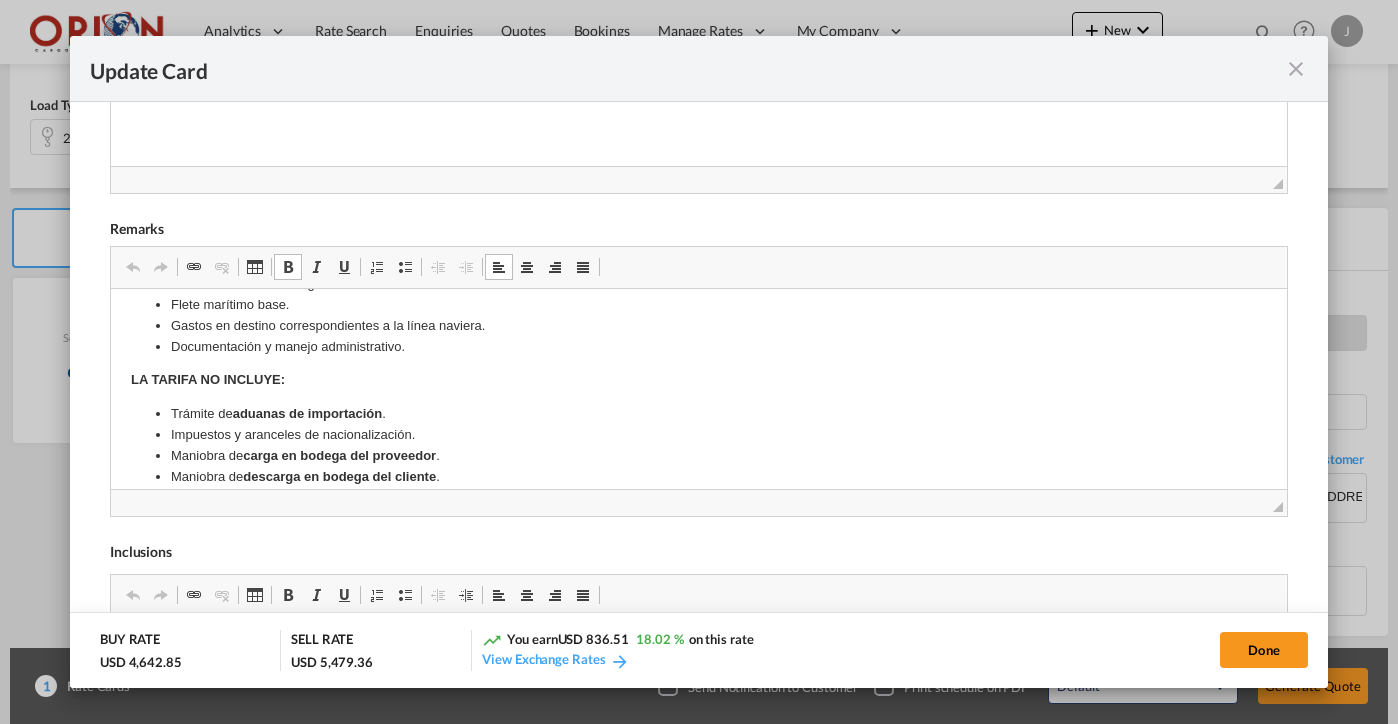 click on "Documentación y manejo administrativo." at bounding box center [698, 347] 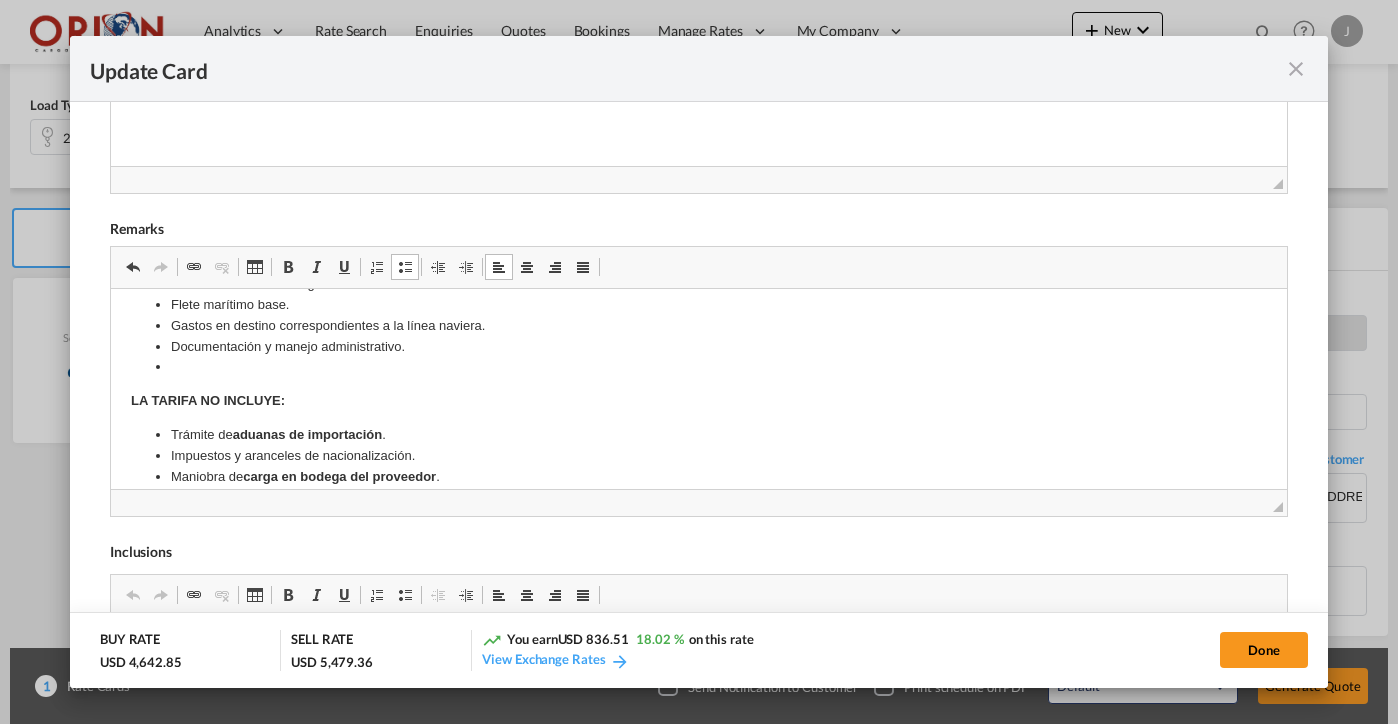 type 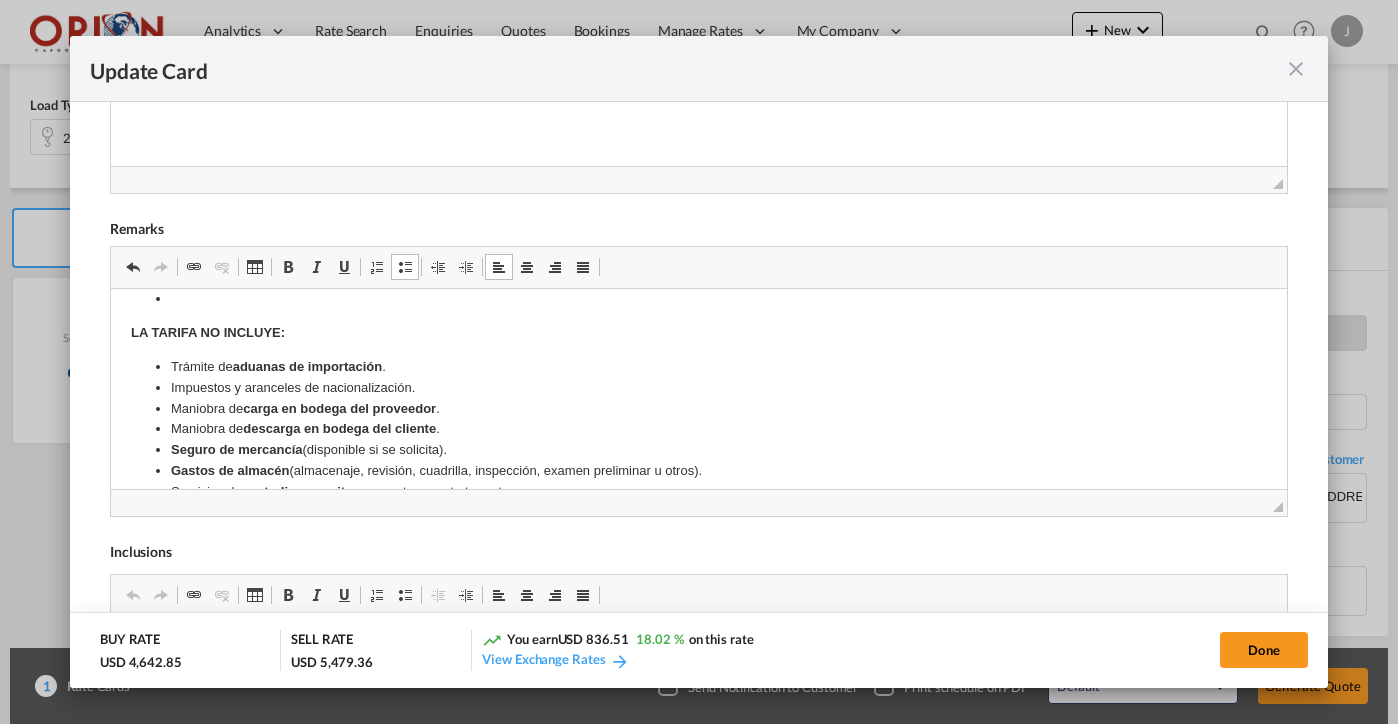 click on "Seguro de mercancía" at bounding box center (236, 449) 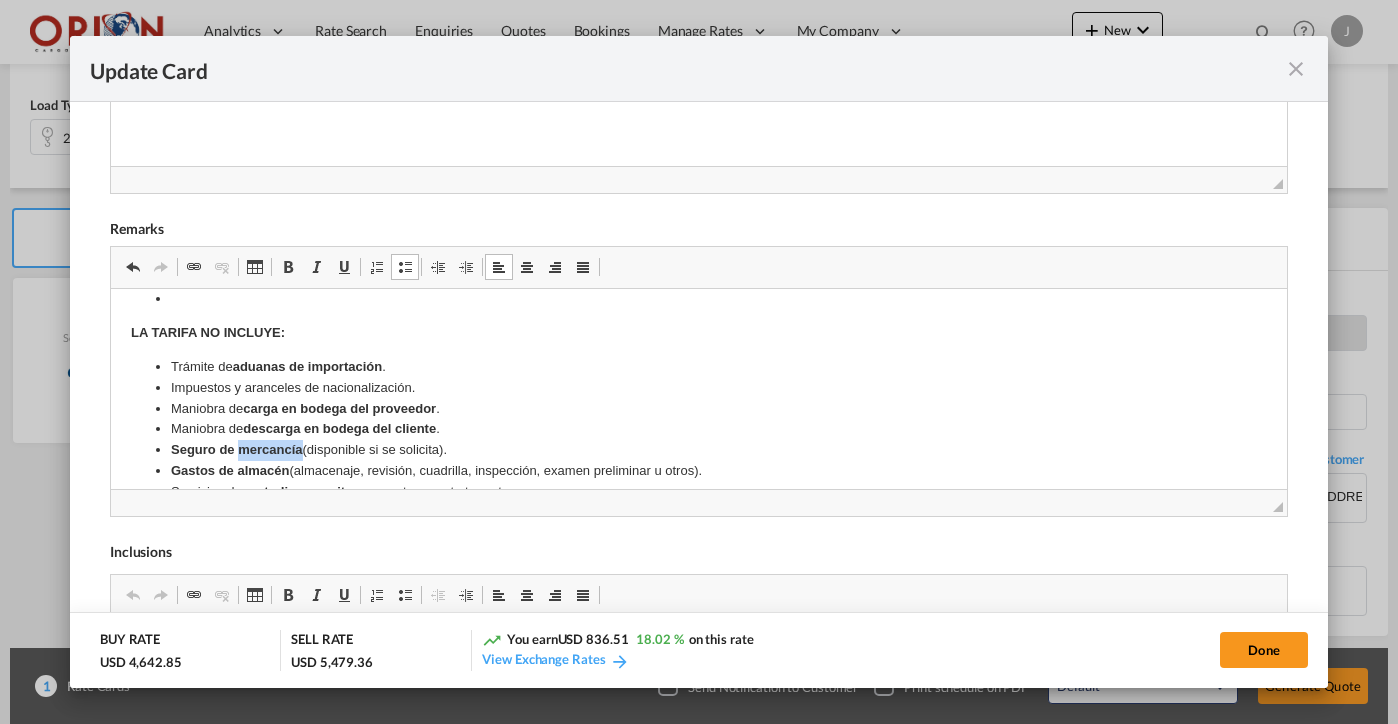 click on "Seguro de mercancía" at bounding box center [236, 449] 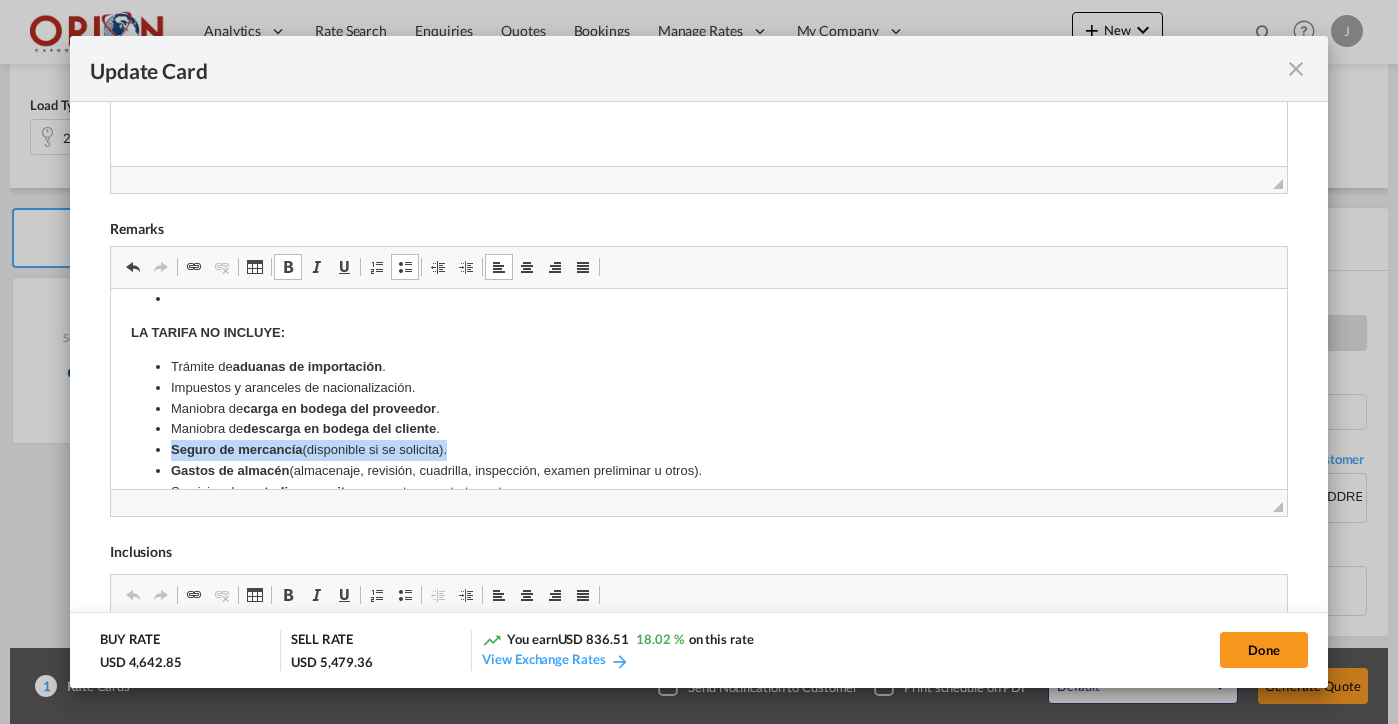 click on "Seguro de mercancía" at bounding box center (236, 449) 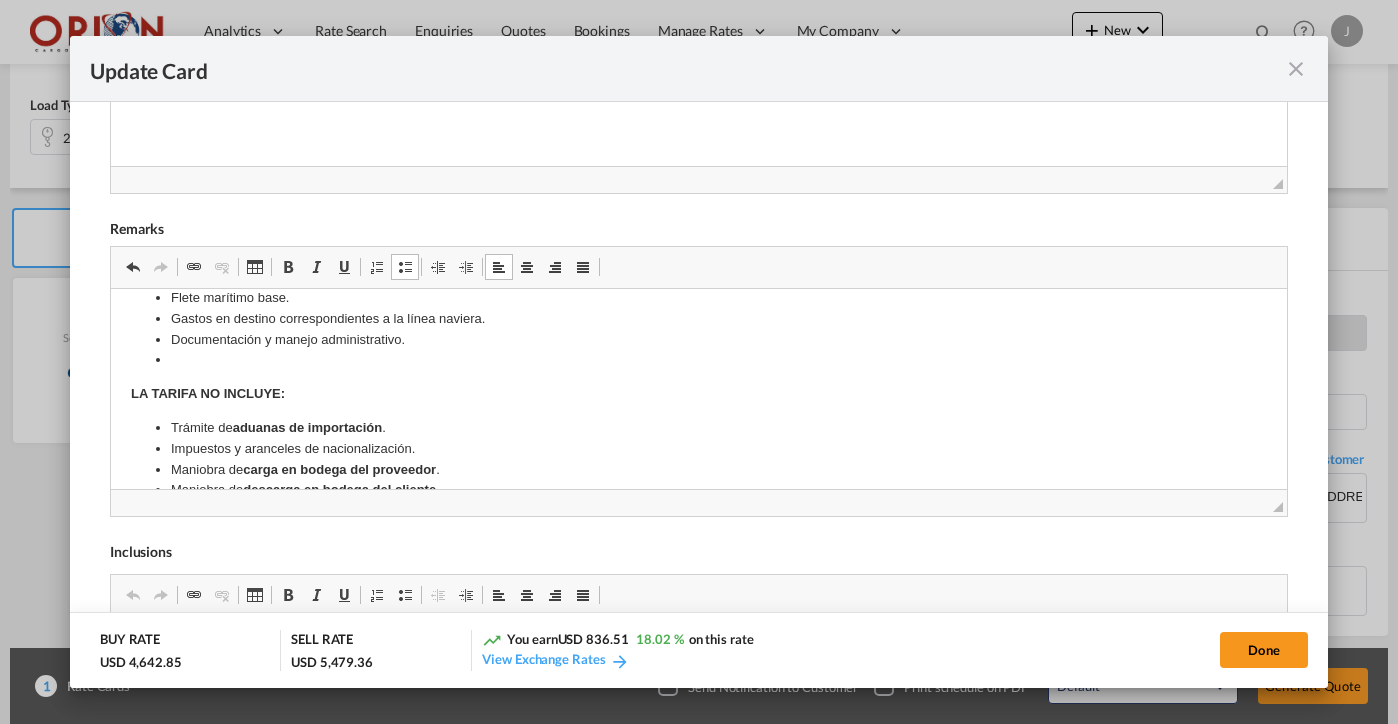 scroll, scrollTop: 597, scrollLeft: 0, axis: vertical 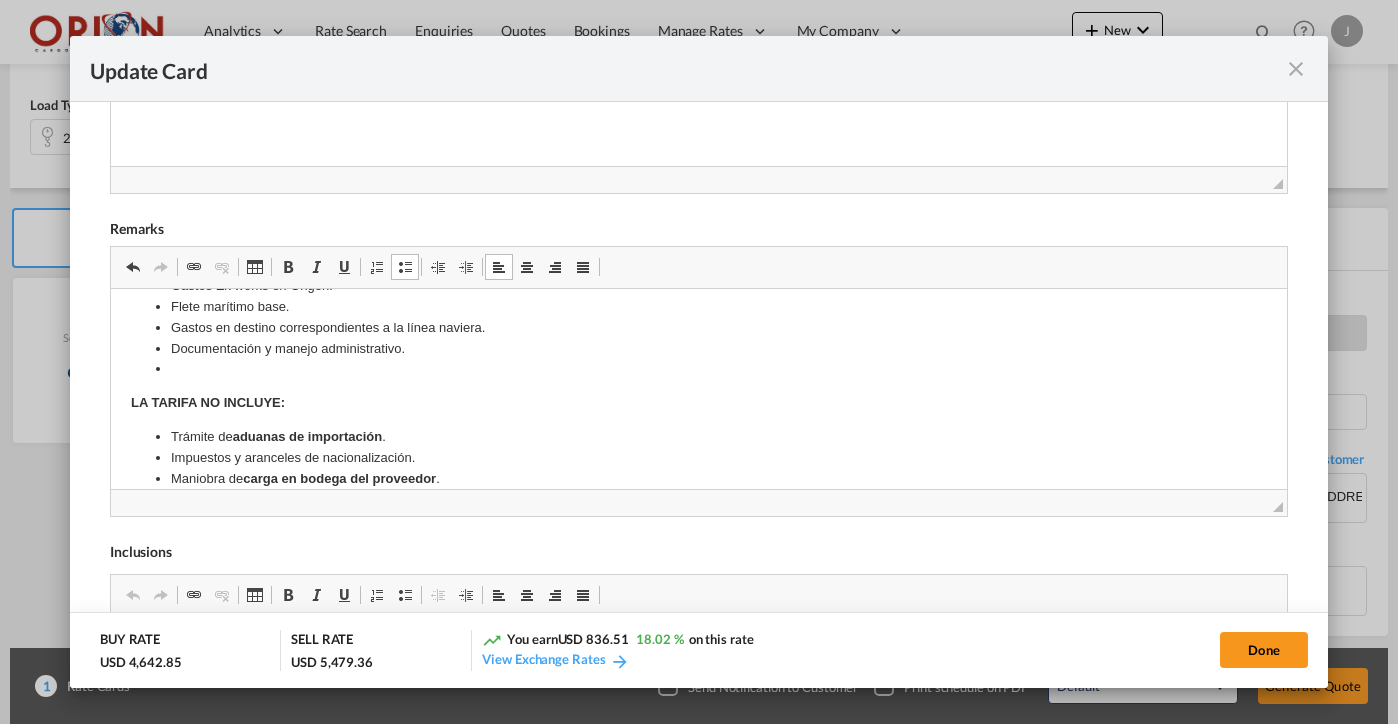 click at bounding box center (698, 369) 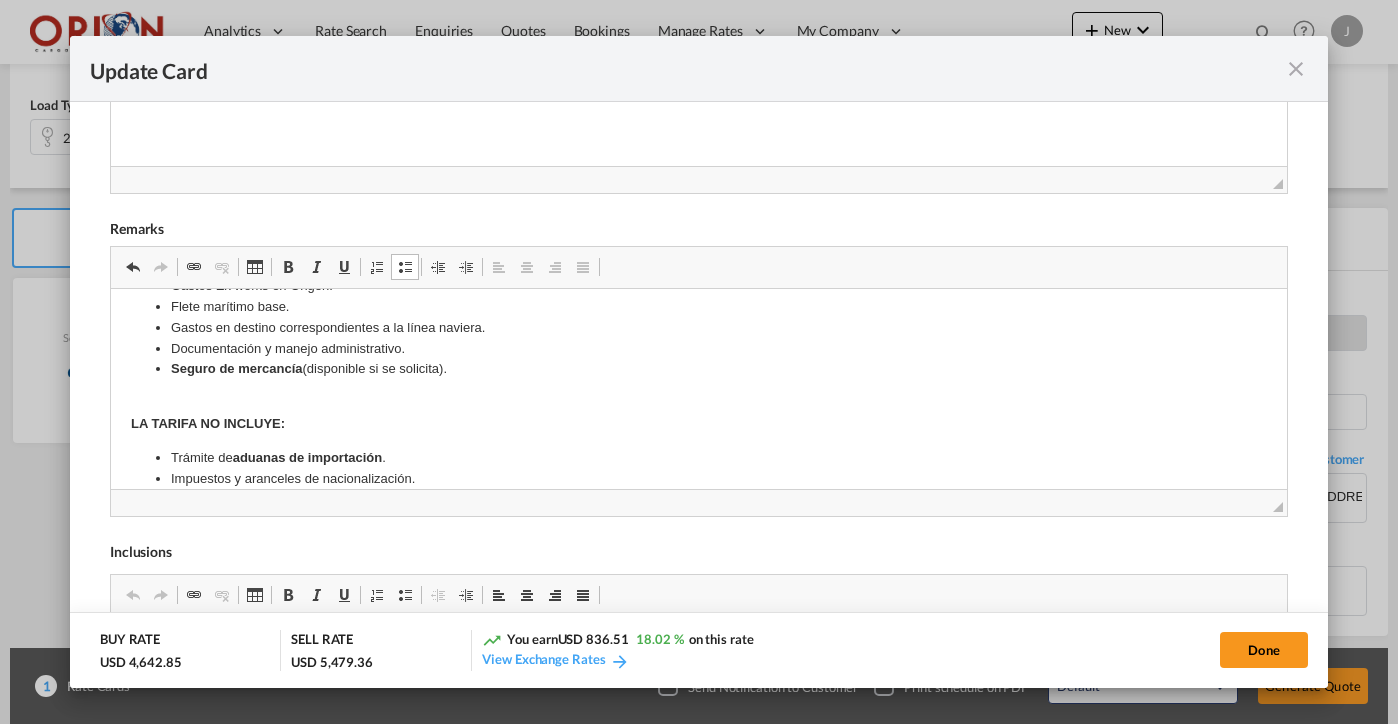 drag, startPoint x: 467, startPoint y: 360, endPoint x: 351, endPoint y: 359, distance: 116.00431 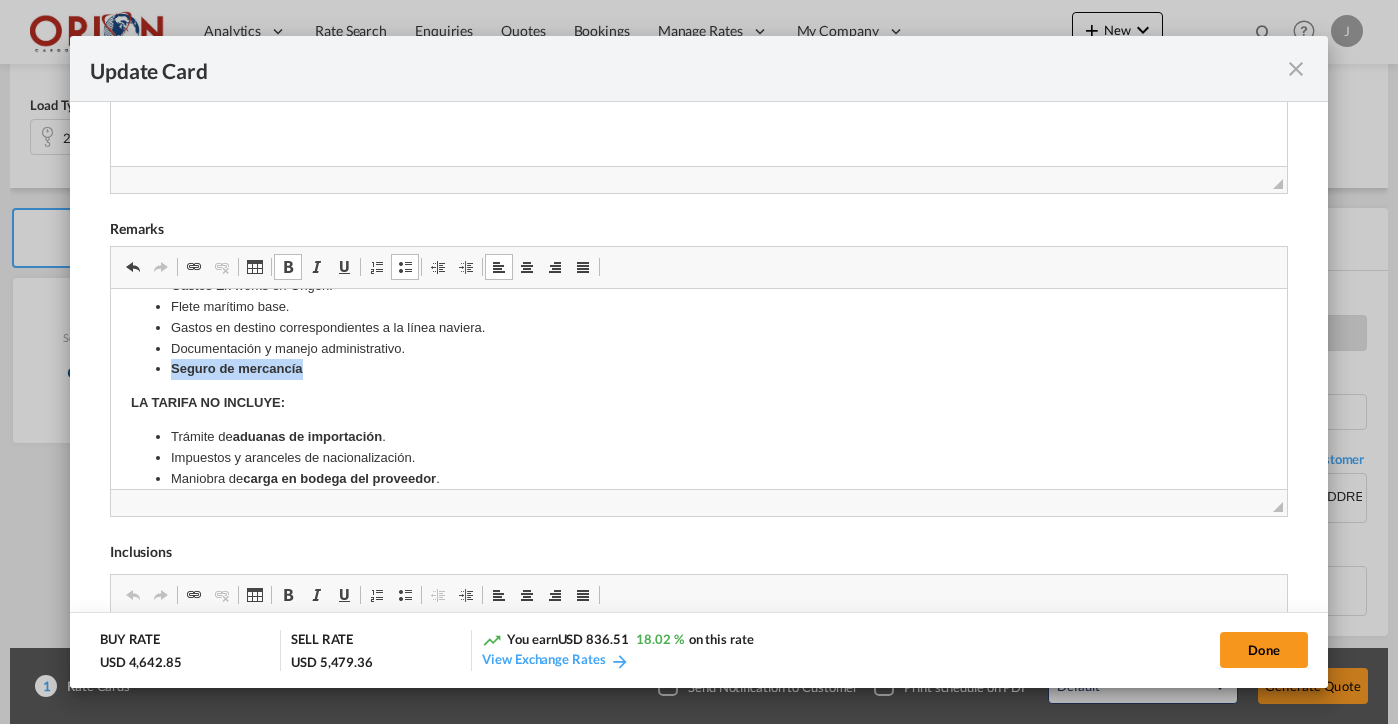 drag, startPoint x: 309, startPoint y: 362, endPoint x: 130, endPoint y: 362, distance: 179 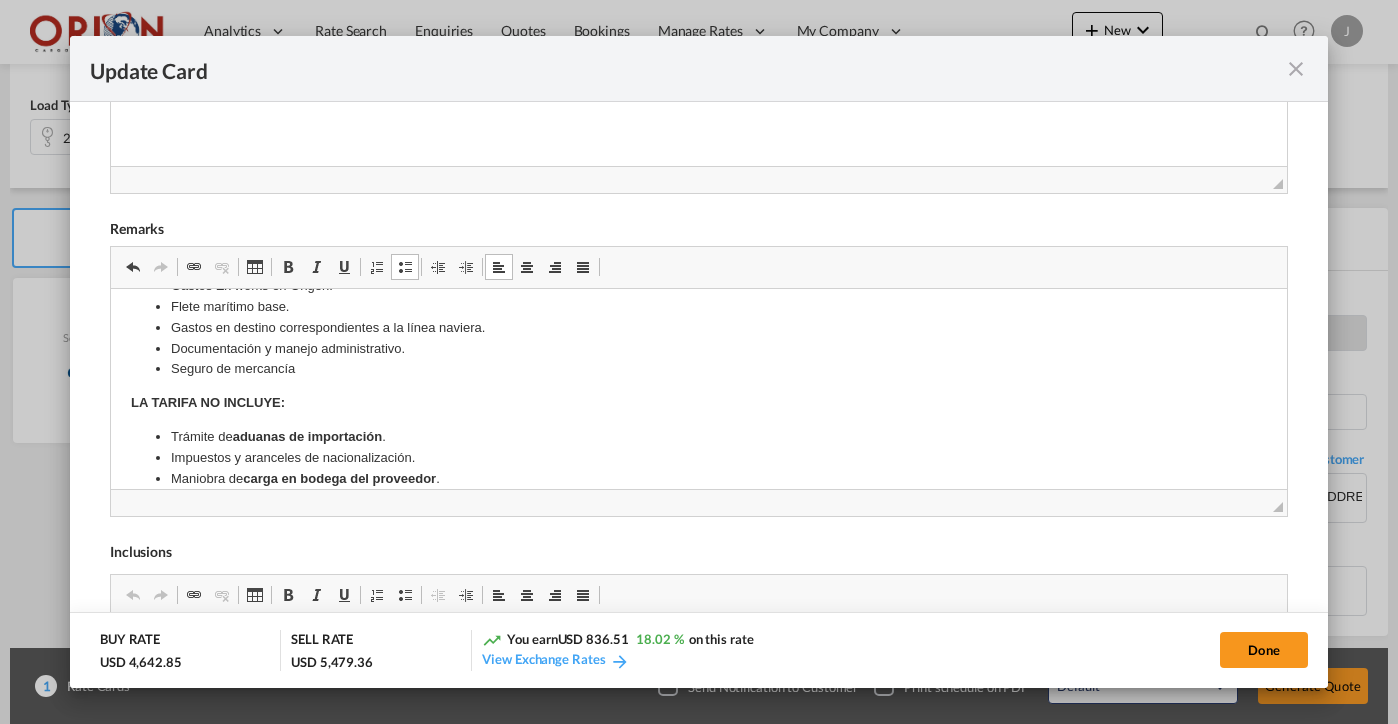 click on "Seguro de mercancía" at bounding box center (698, 369) 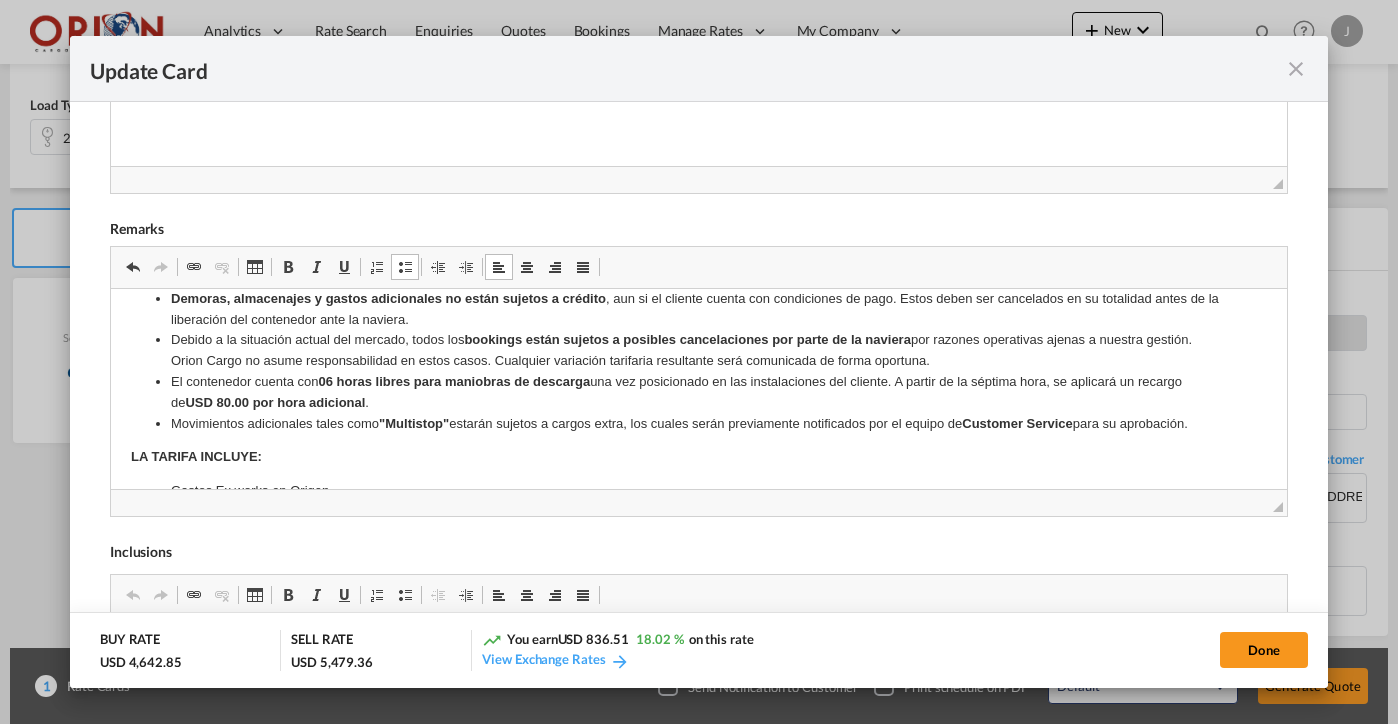 scroll, scrollTop: 396, scrollLeft: 0, axis: vertical 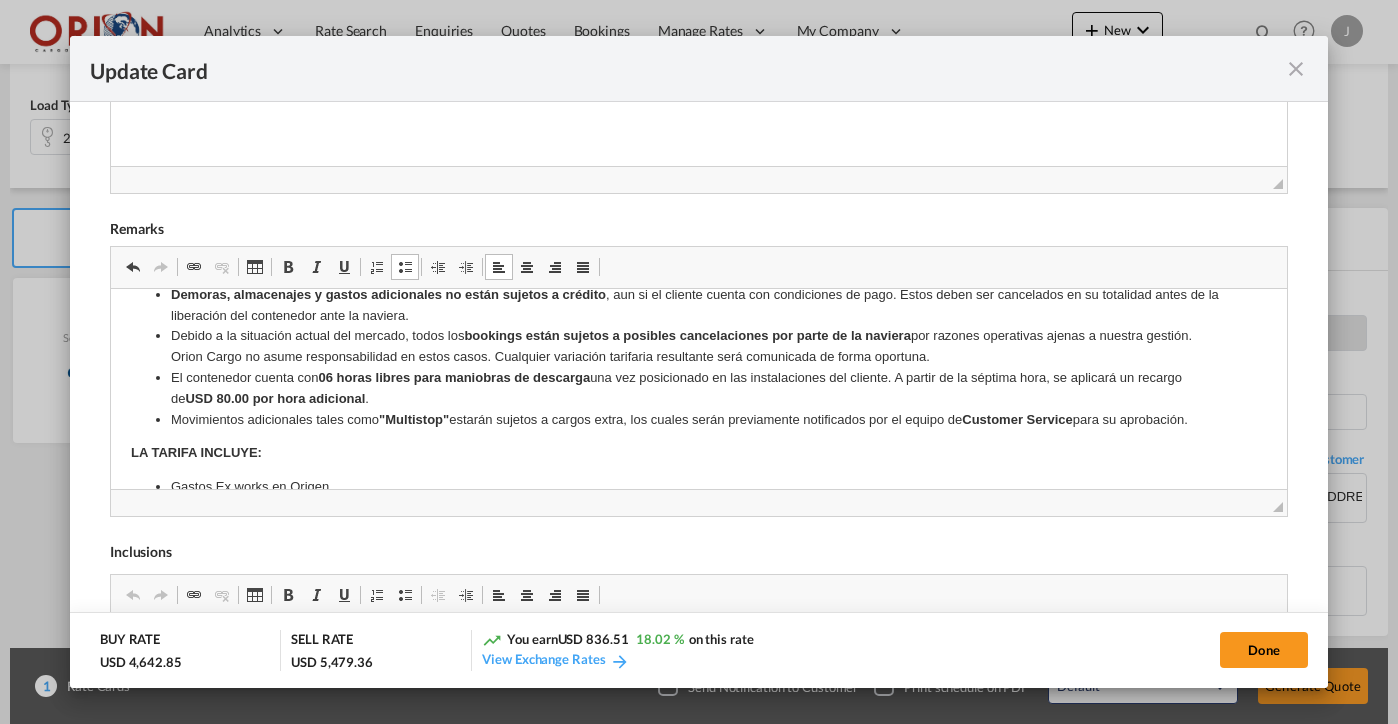 click on "El contenedor cuenta con  06 horas libres para maniobras de descarga  una vez posicionado en las instalaciones del cliente. A partir de la séptima hora, se aplicará un recargo de  USD 80.00 por hora adicional ." at bounding box center (698, 389) 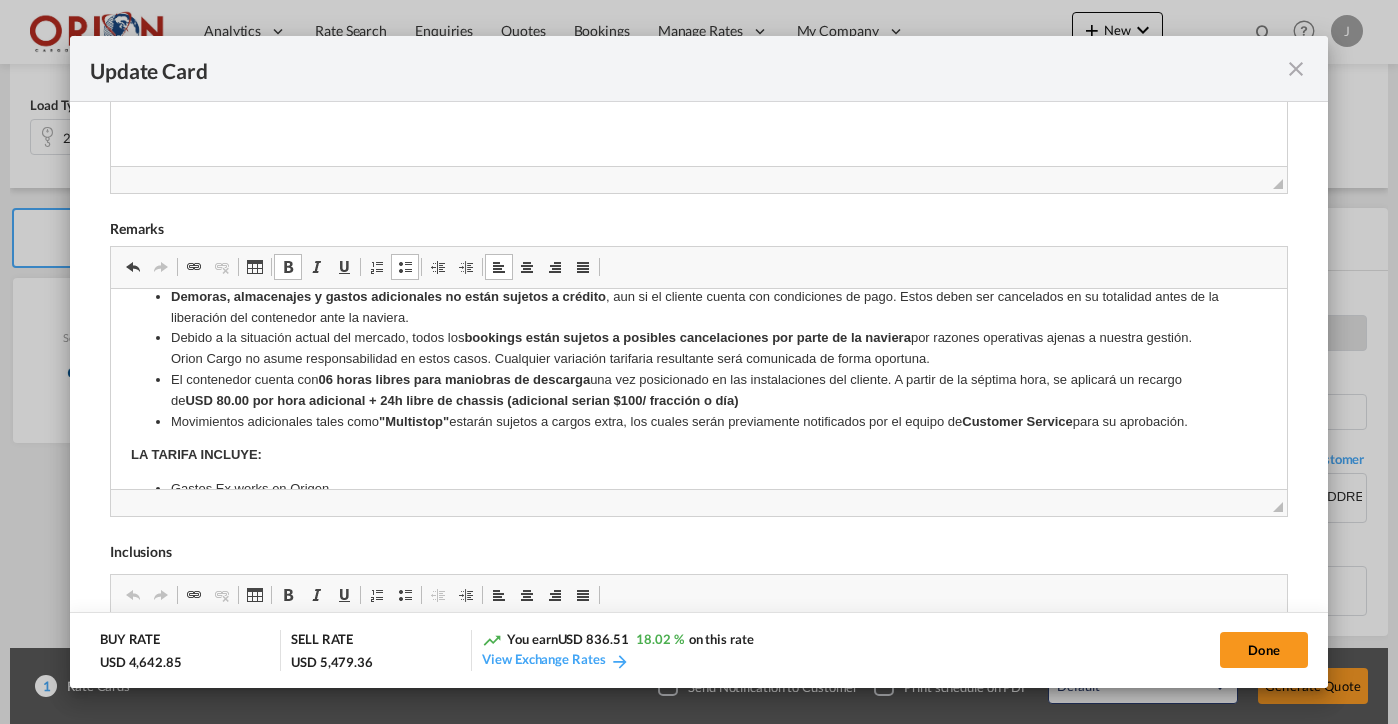 scroll, scrollTop: 341, scrollLeft: 0, axis: vertical 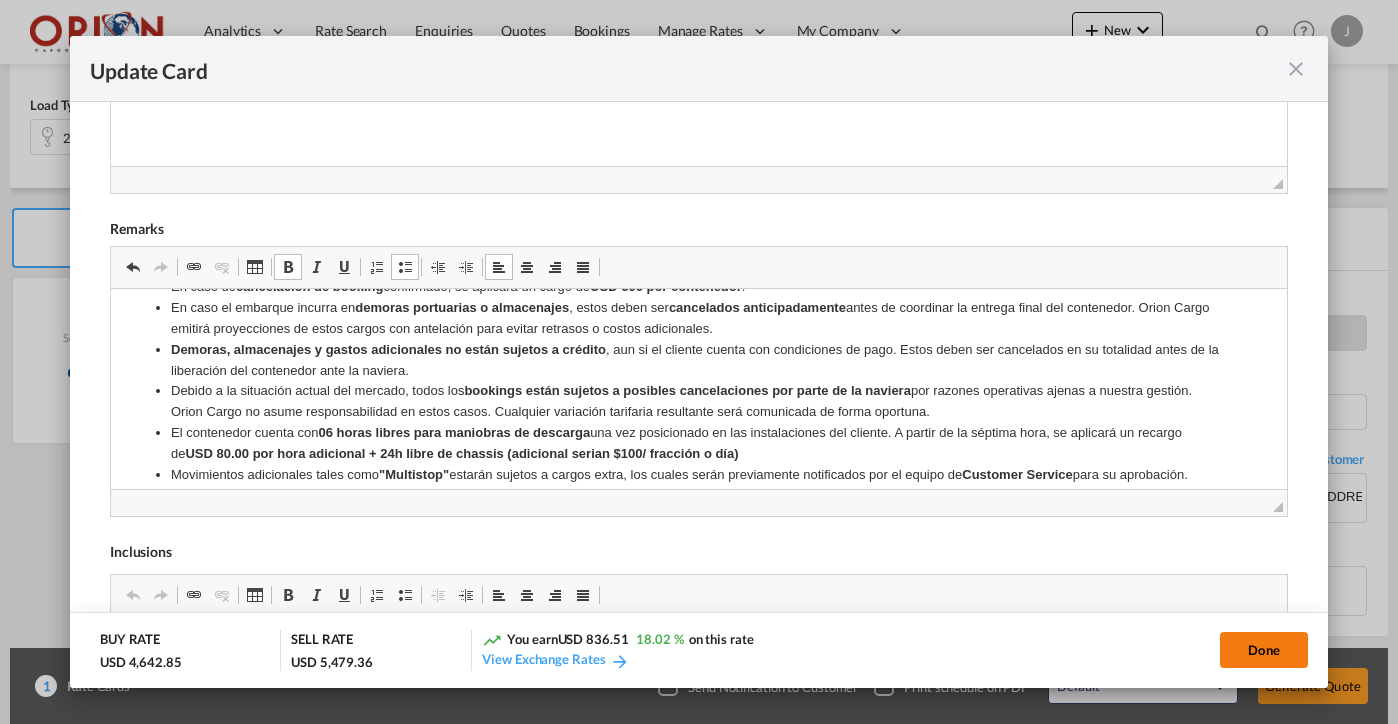 click on "Done" 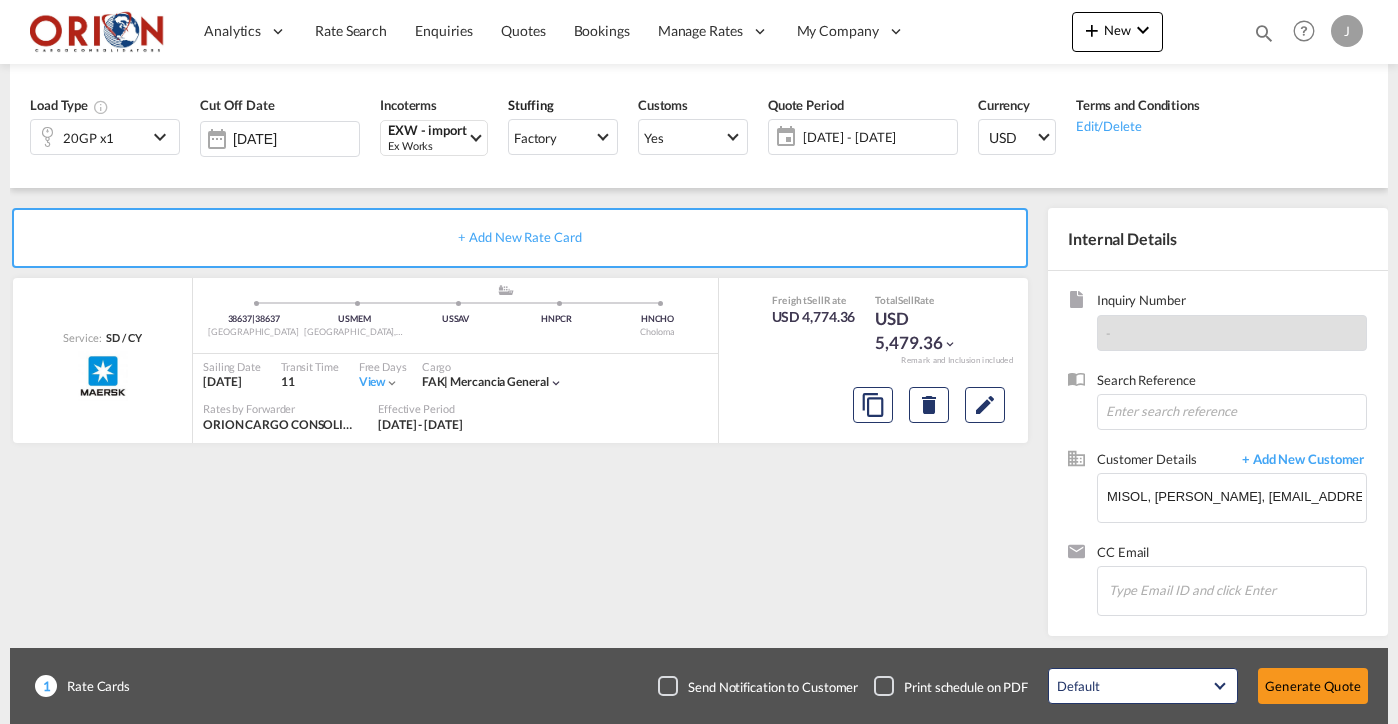type on "[DATE]" 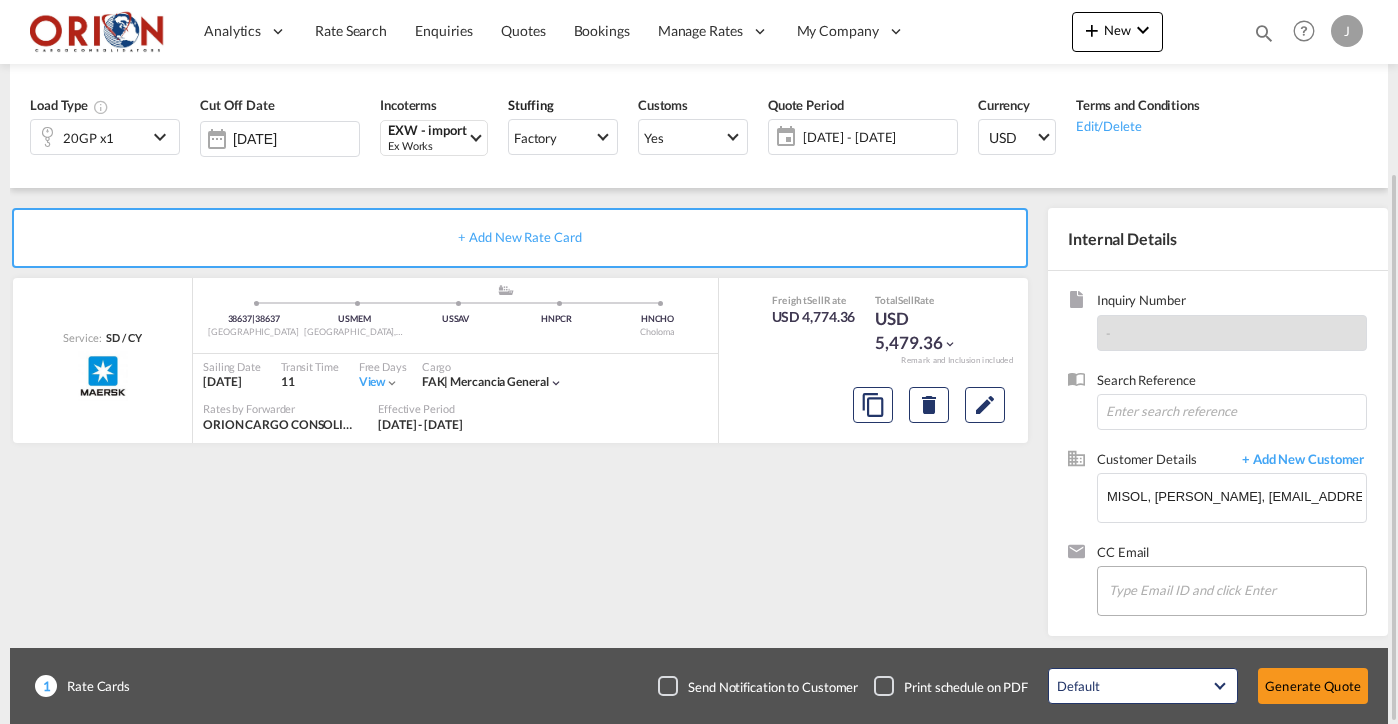 scroll, scrollTop: 0, scrollLeft: 0, axis: both 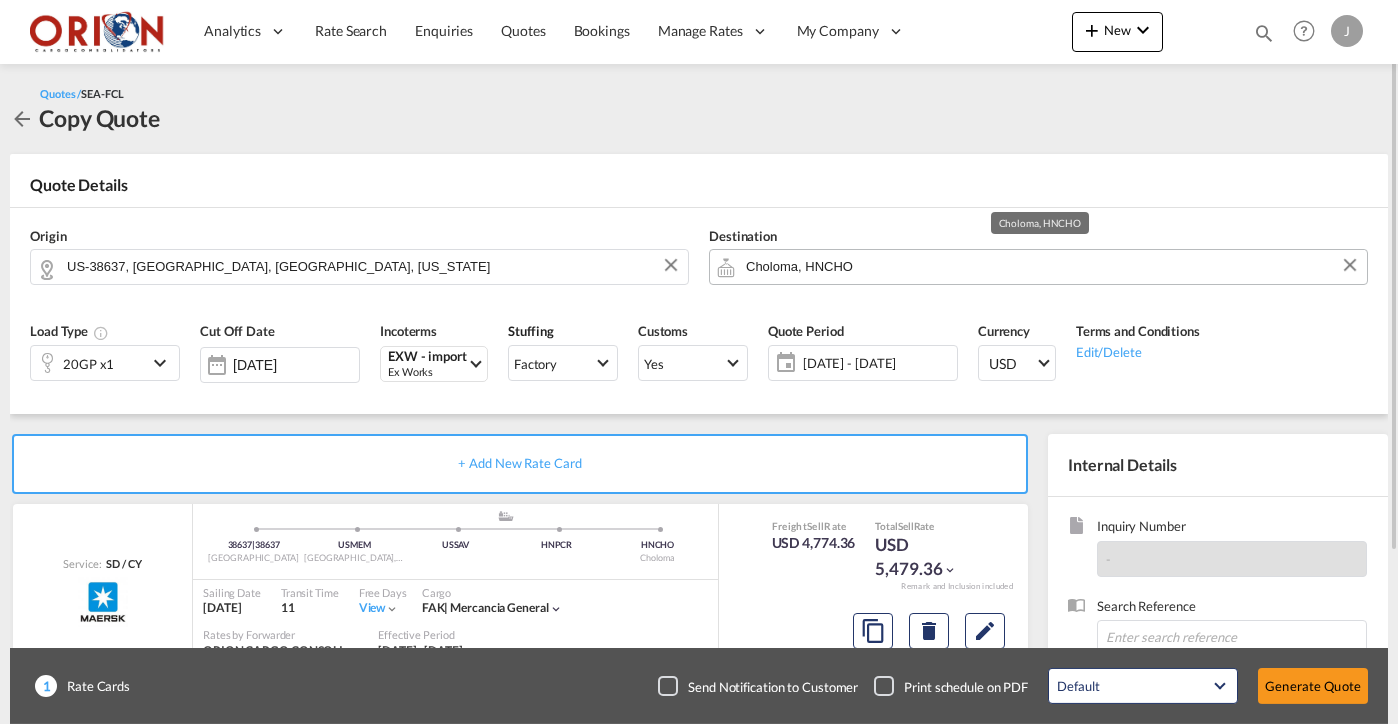 click on "Choloma, HNCHO" at bounding box center [1051, 266] 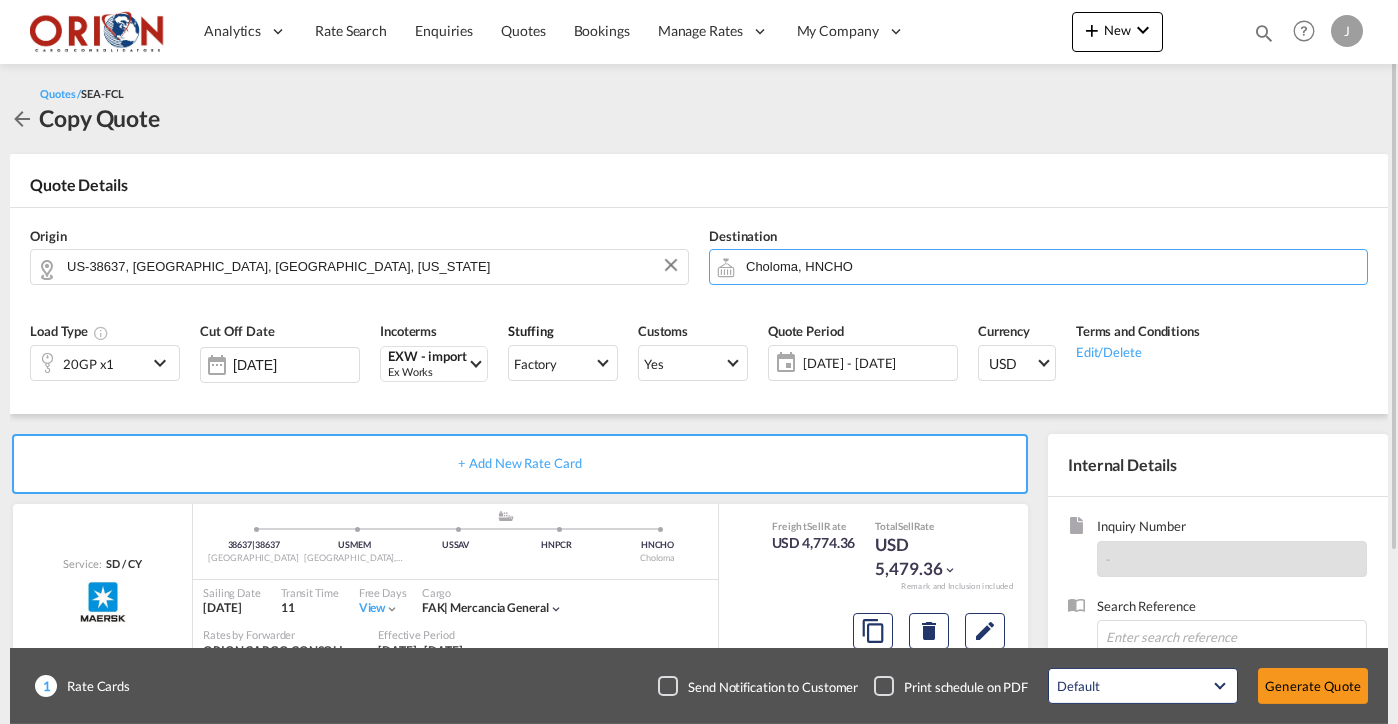 click on "Destination
[PERSON_NAME]" at bounding box center [1038, 256] 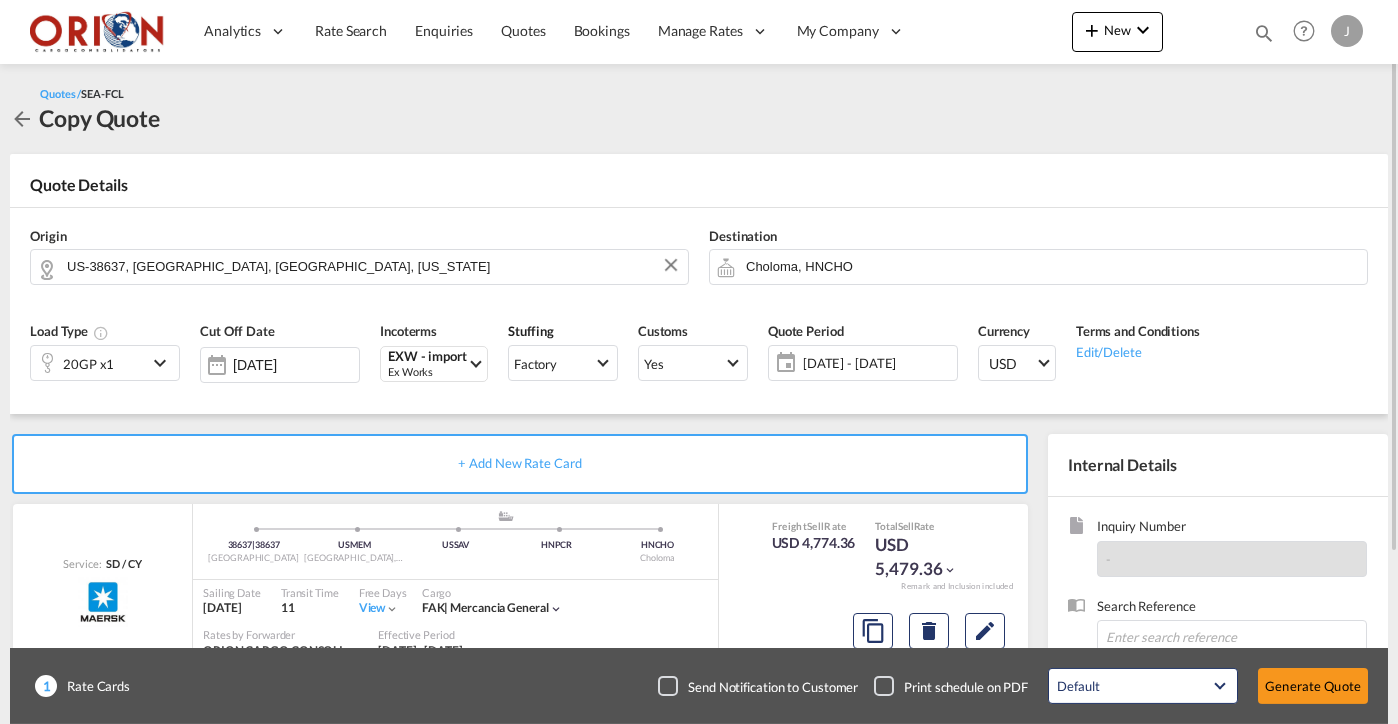 scroll, scrollTop: 226, scrollLeft: 0, axis: vertical 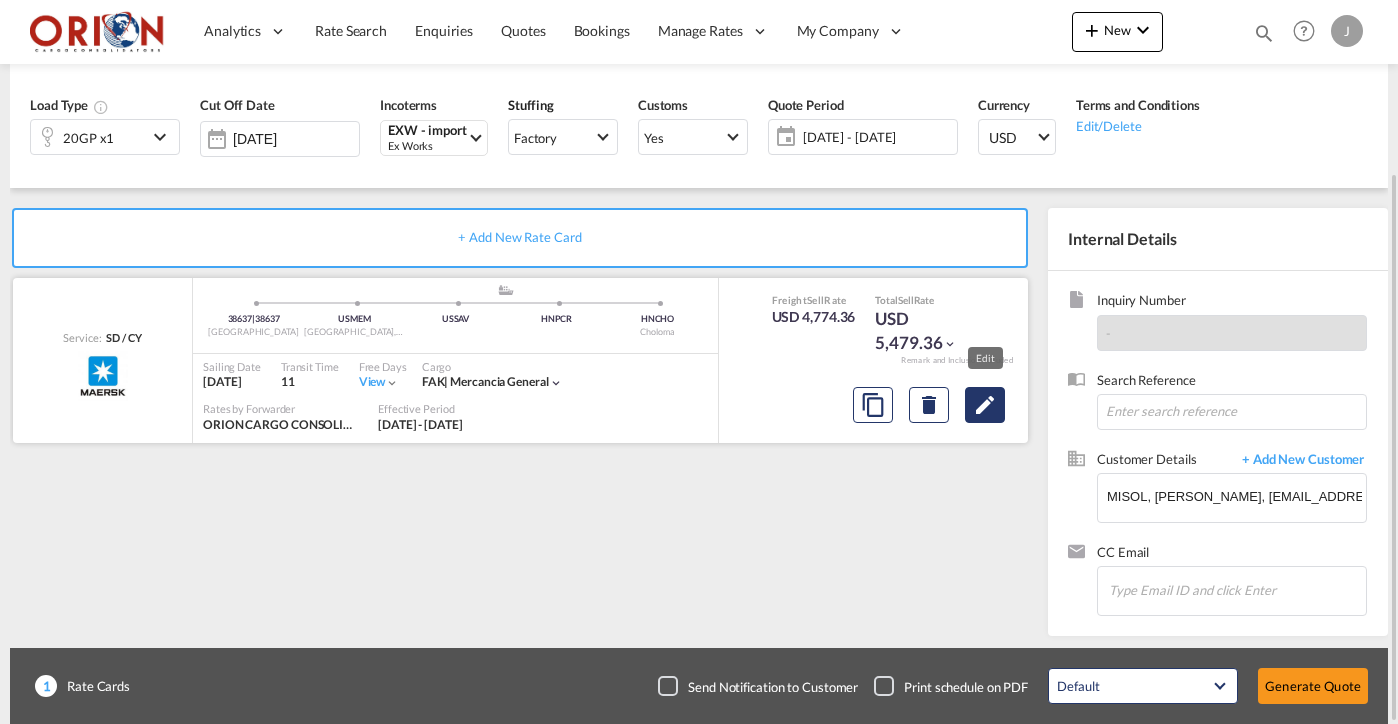 click at bounding box center [985, 405] 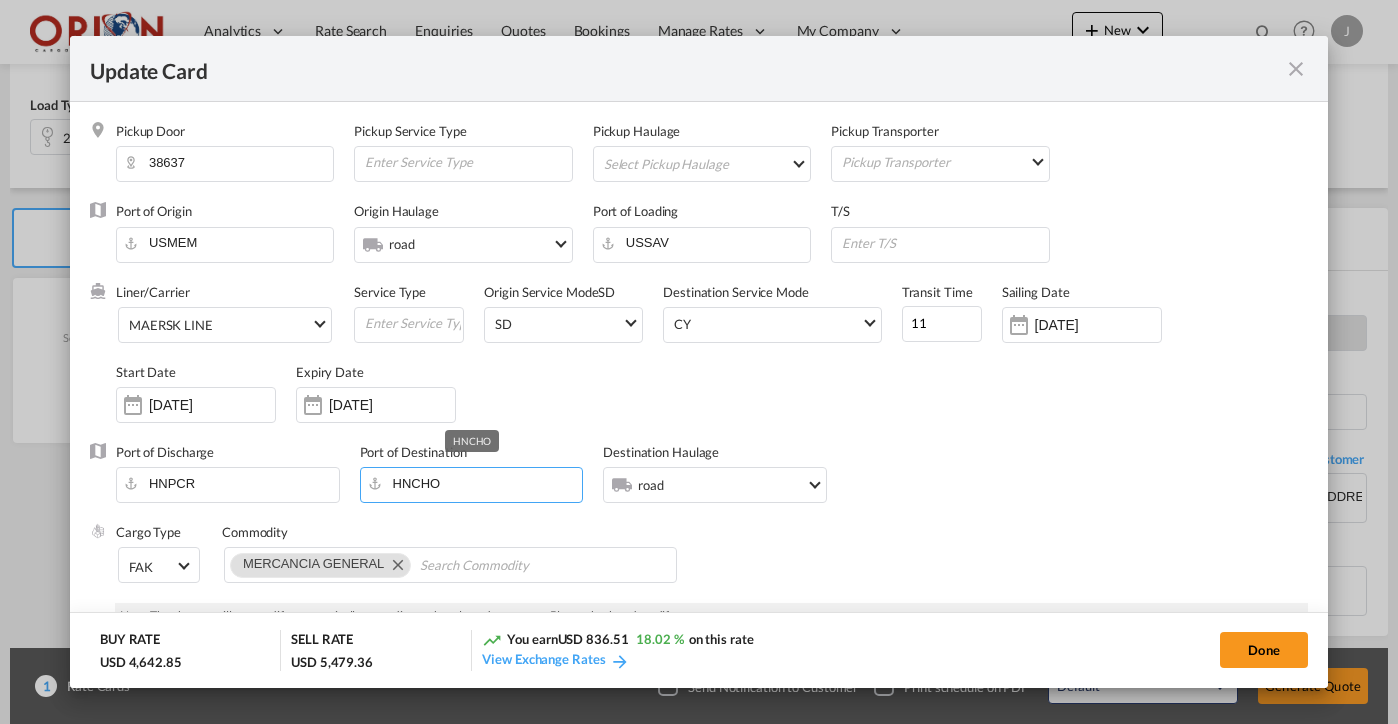 click on "HNCHO" at bounding box center (476, 483) 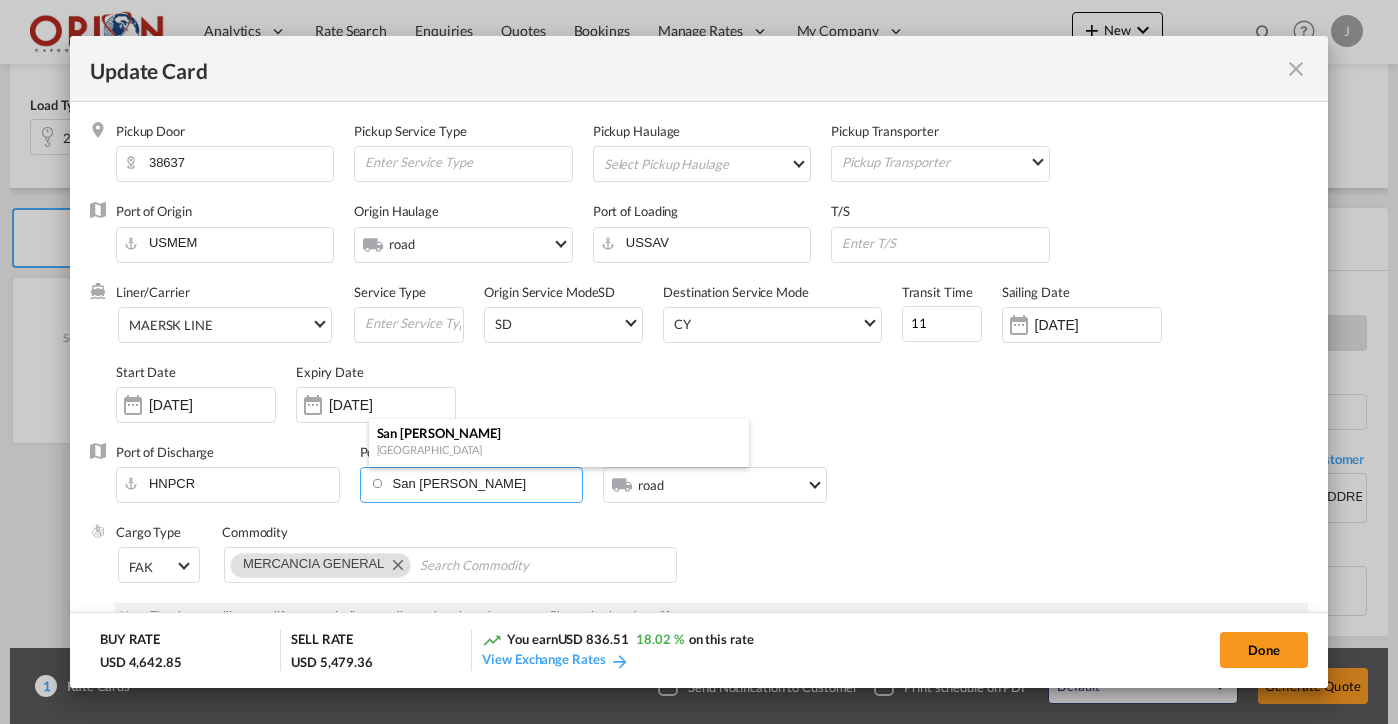 click on "[GEOGRAPHIC_DATA]" at bounding box center (553, 449) 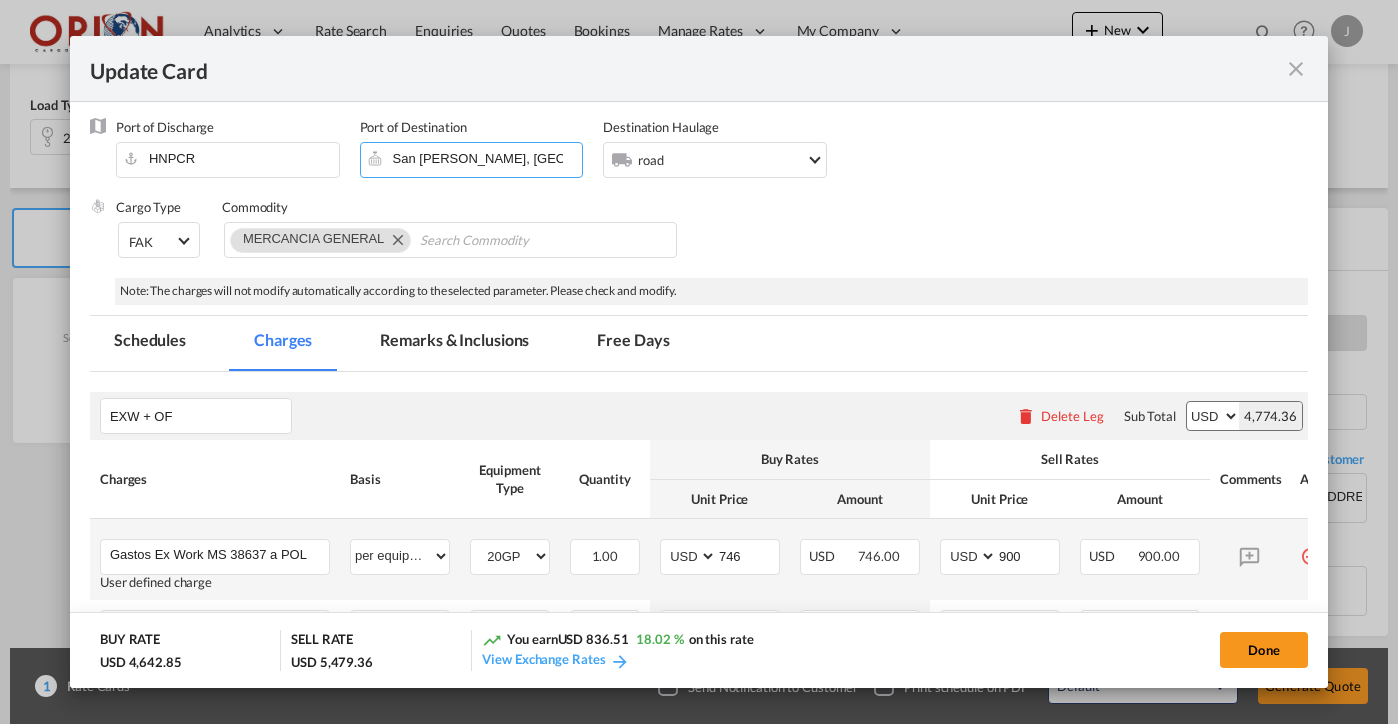 scroll, scrollTop: 663, scrollLeft: 0, axis: vertical 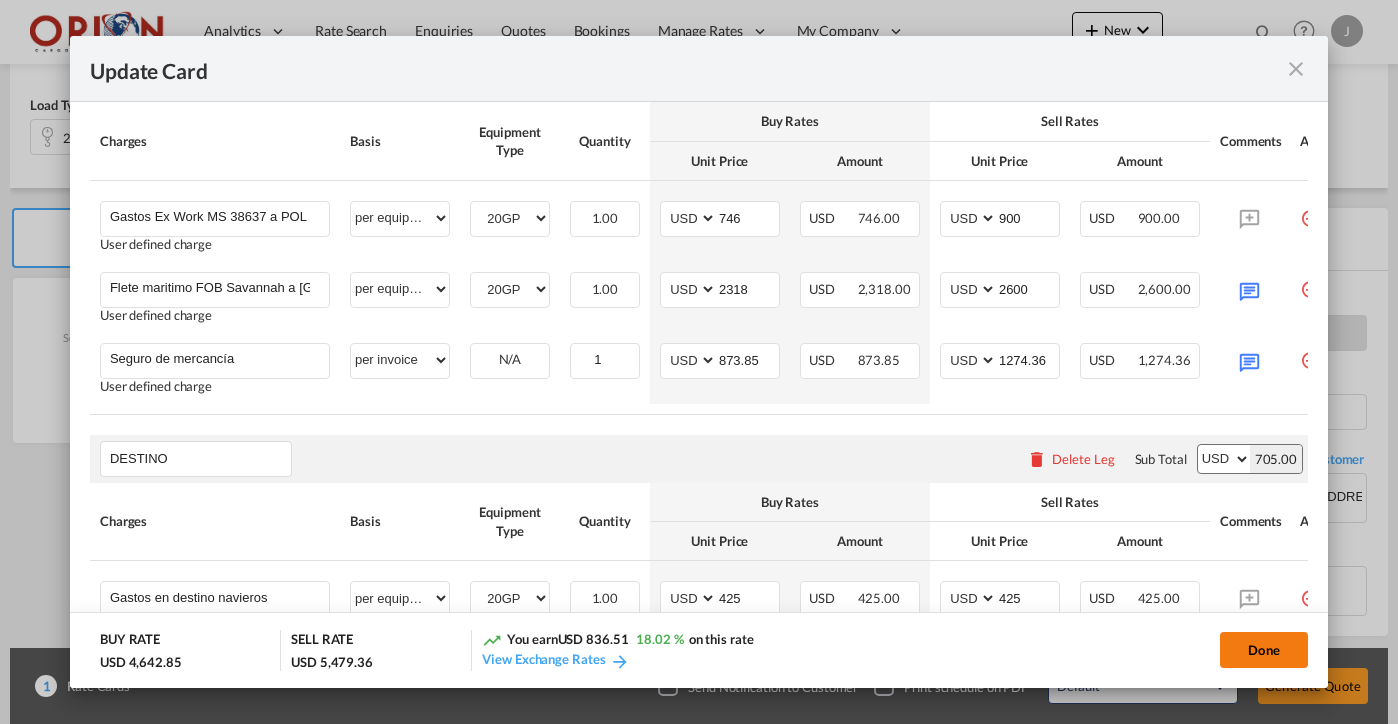 click on "Done" 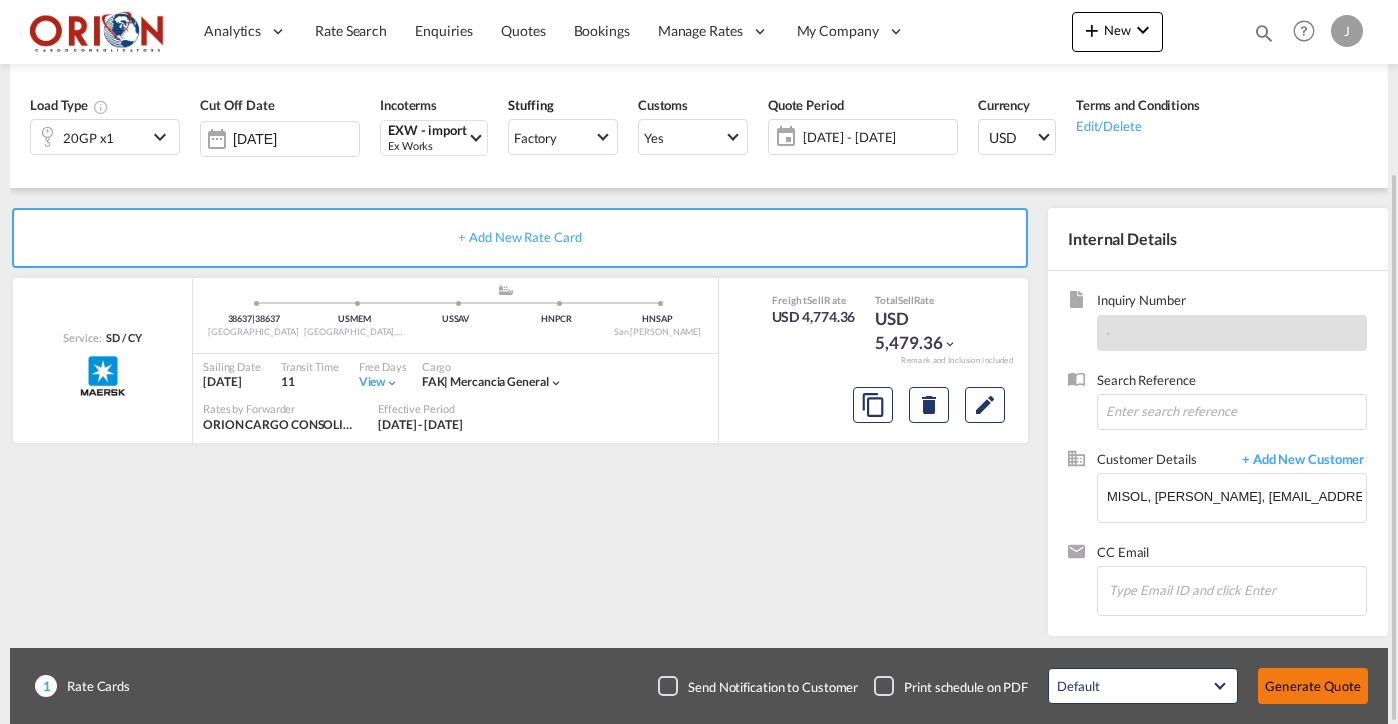 click on "Generate Quote" at bounding box center (1313, 686) 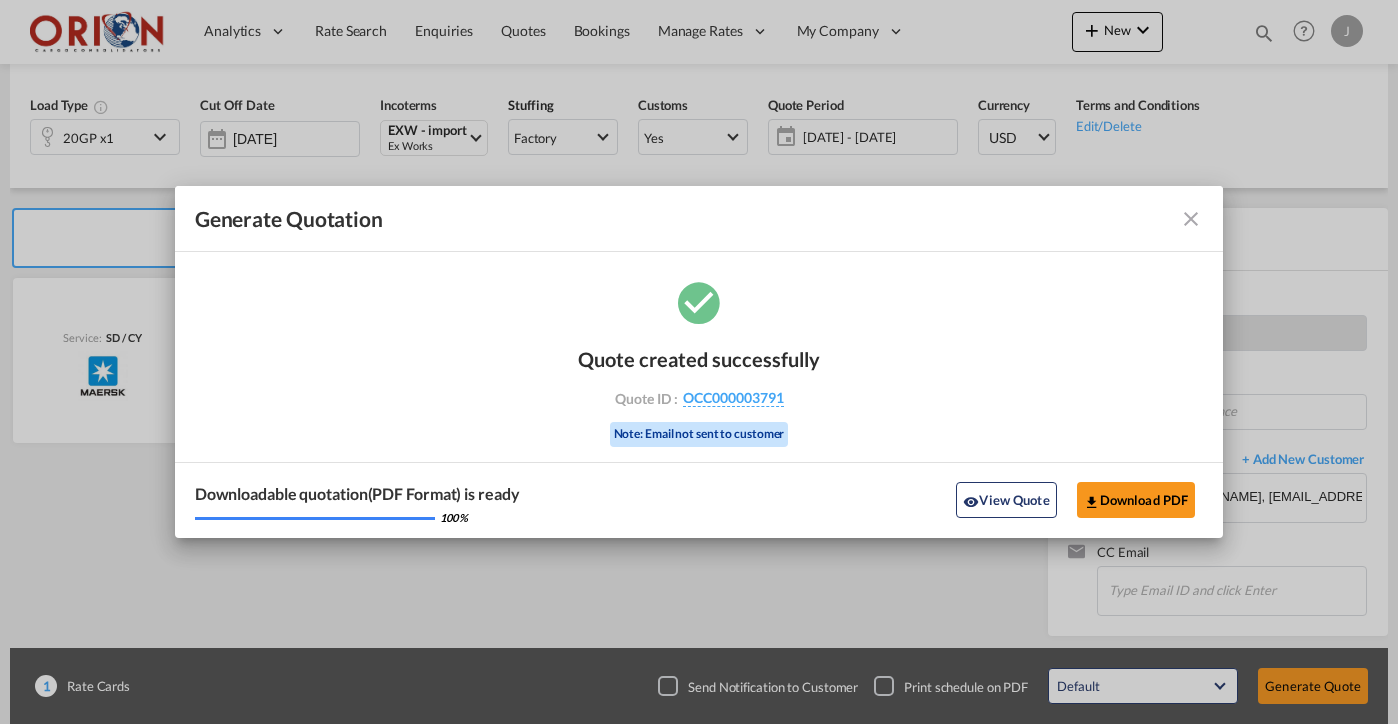 click at bounding box center (1191, 219) 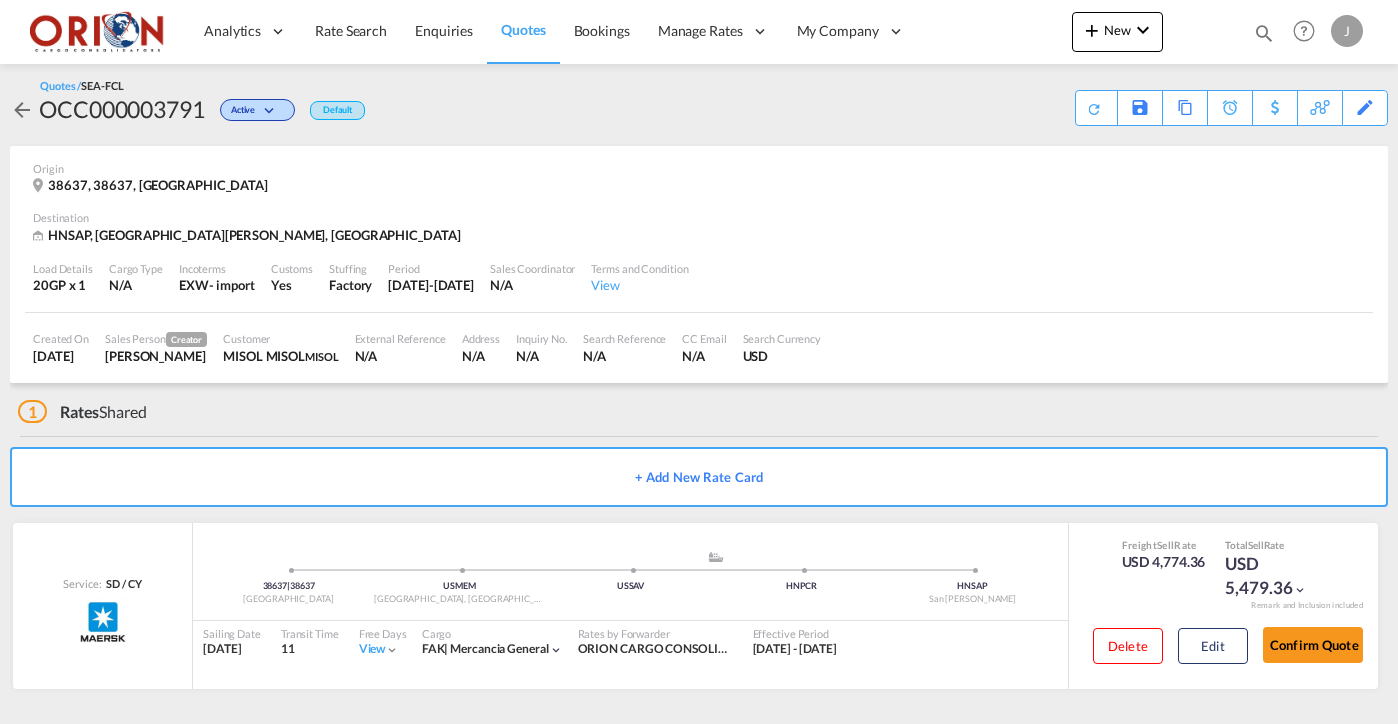 scroll, scrollTop: 1, scrollLeft: 0, axis: vertical 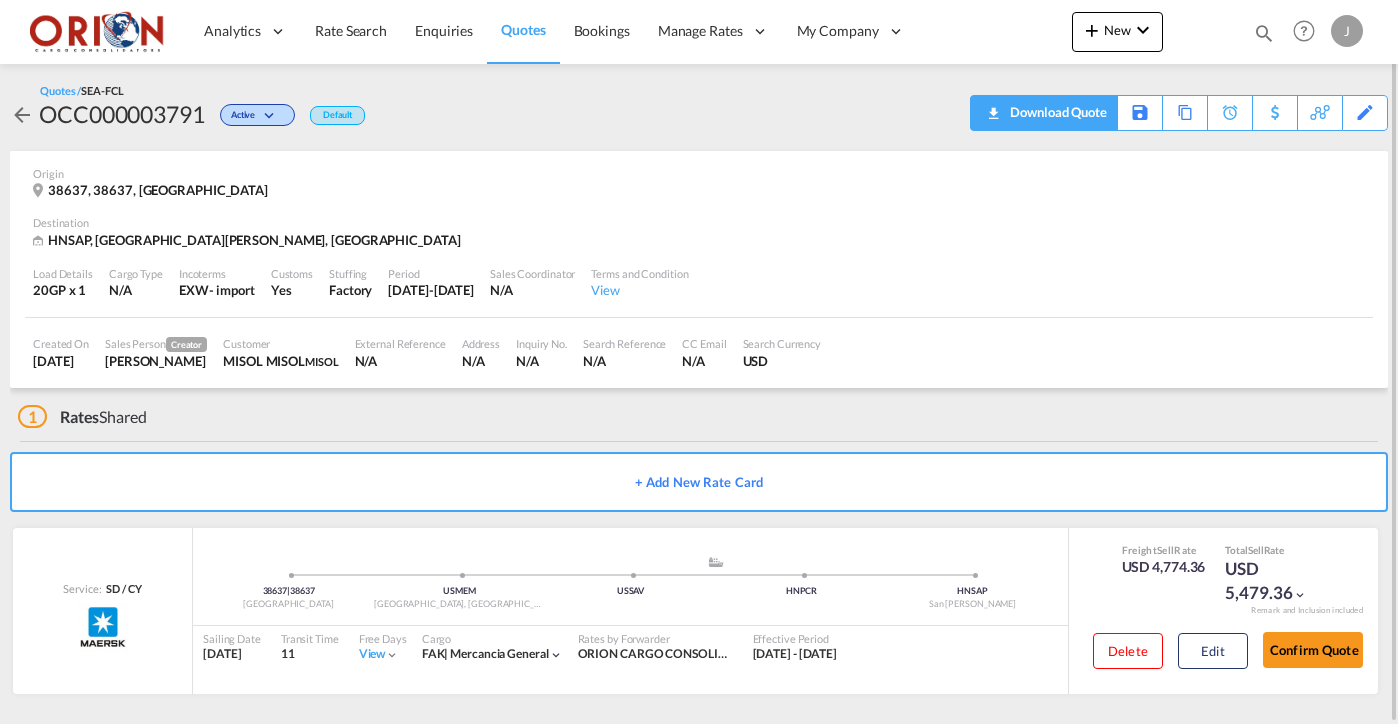 click on "Download Quote" at bounding box center [1056, 112] 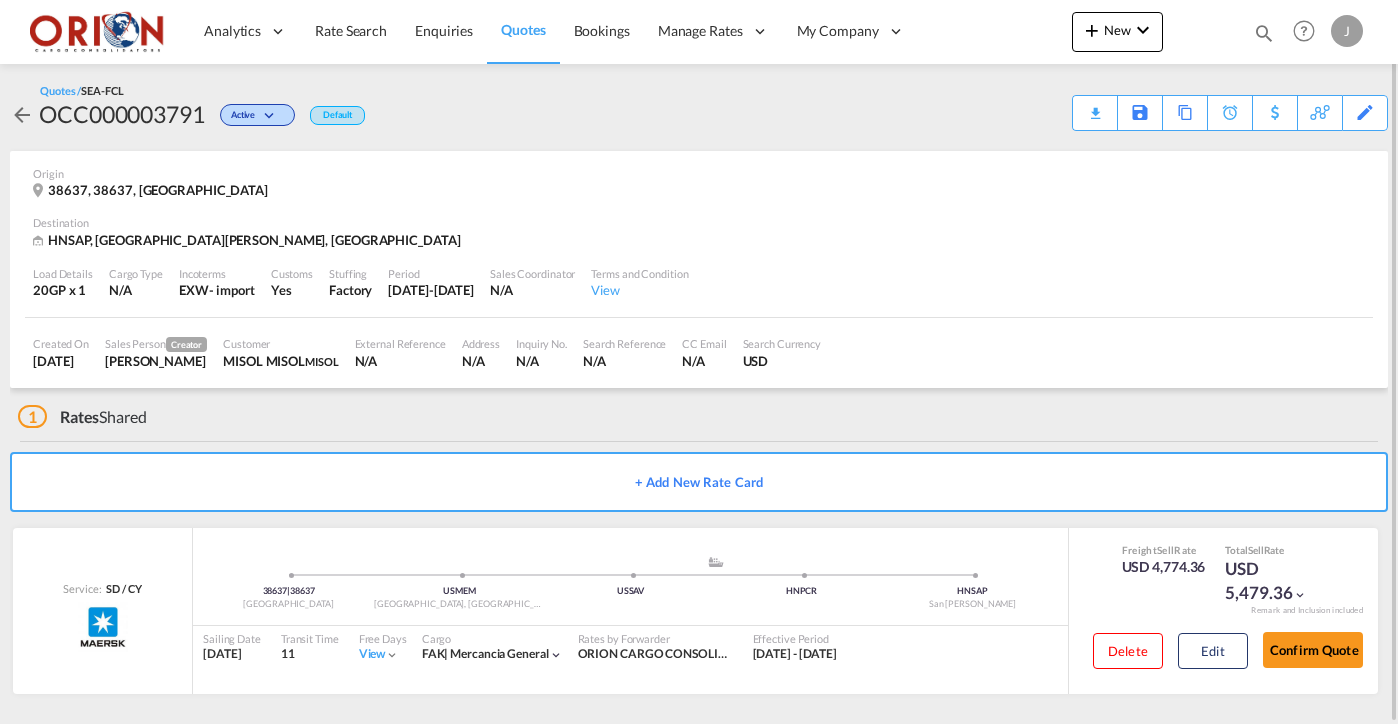click on "Quotes" at bounding box center (523, 31) 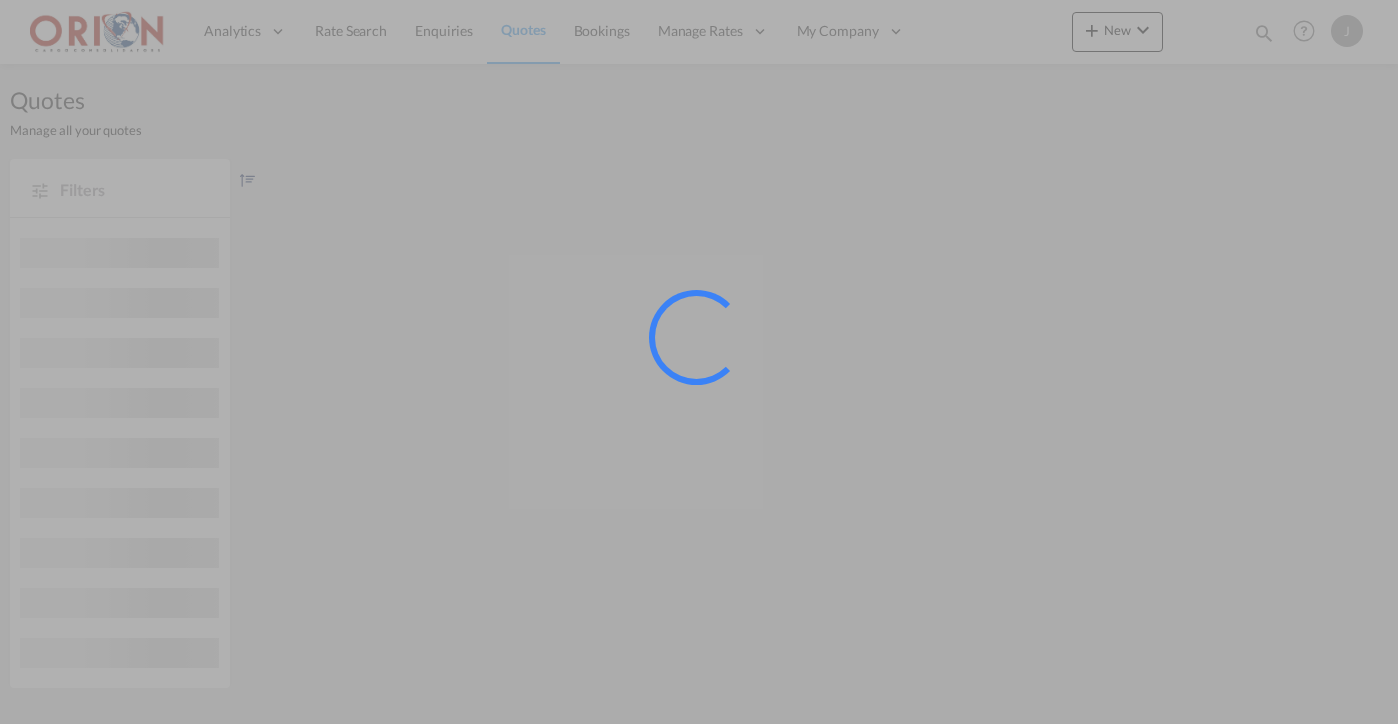 scroll, scrollTop: 0, scrollLeft: 0, axis: both 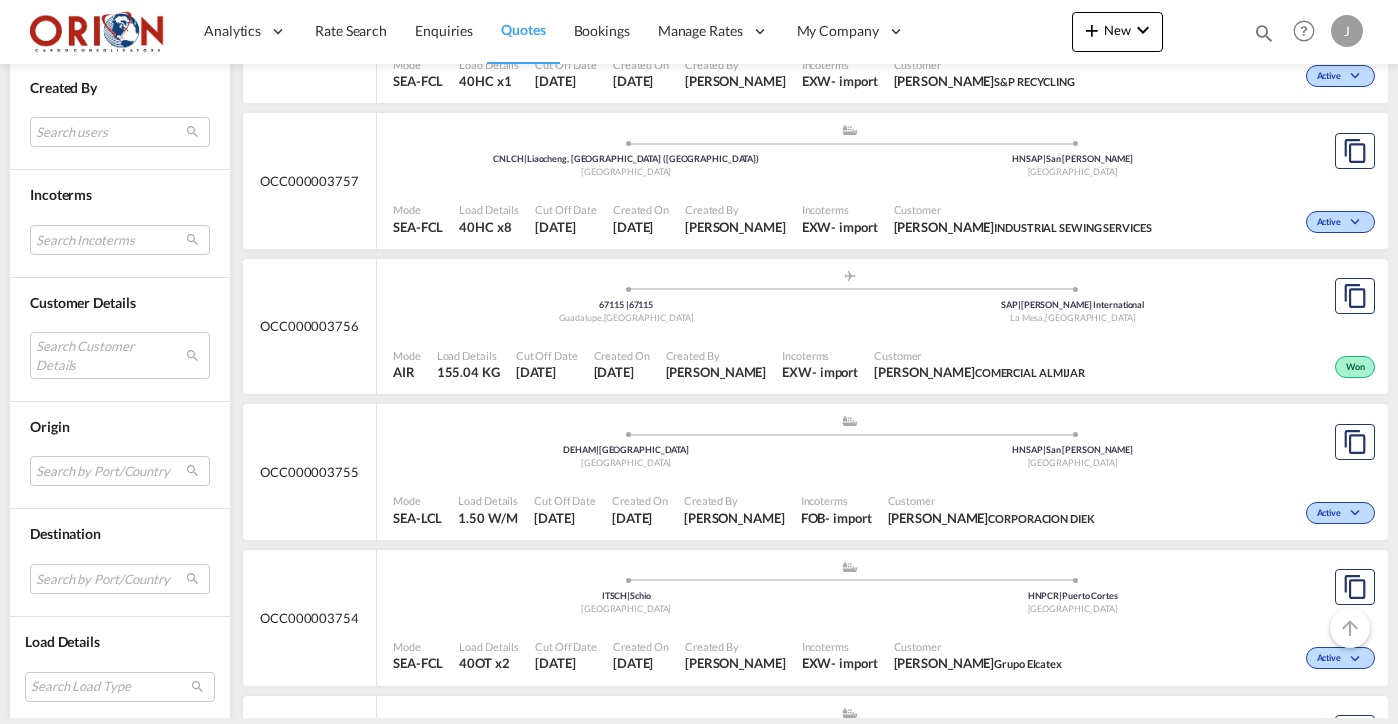 click on "Created On" at bounding box center (640, 500) 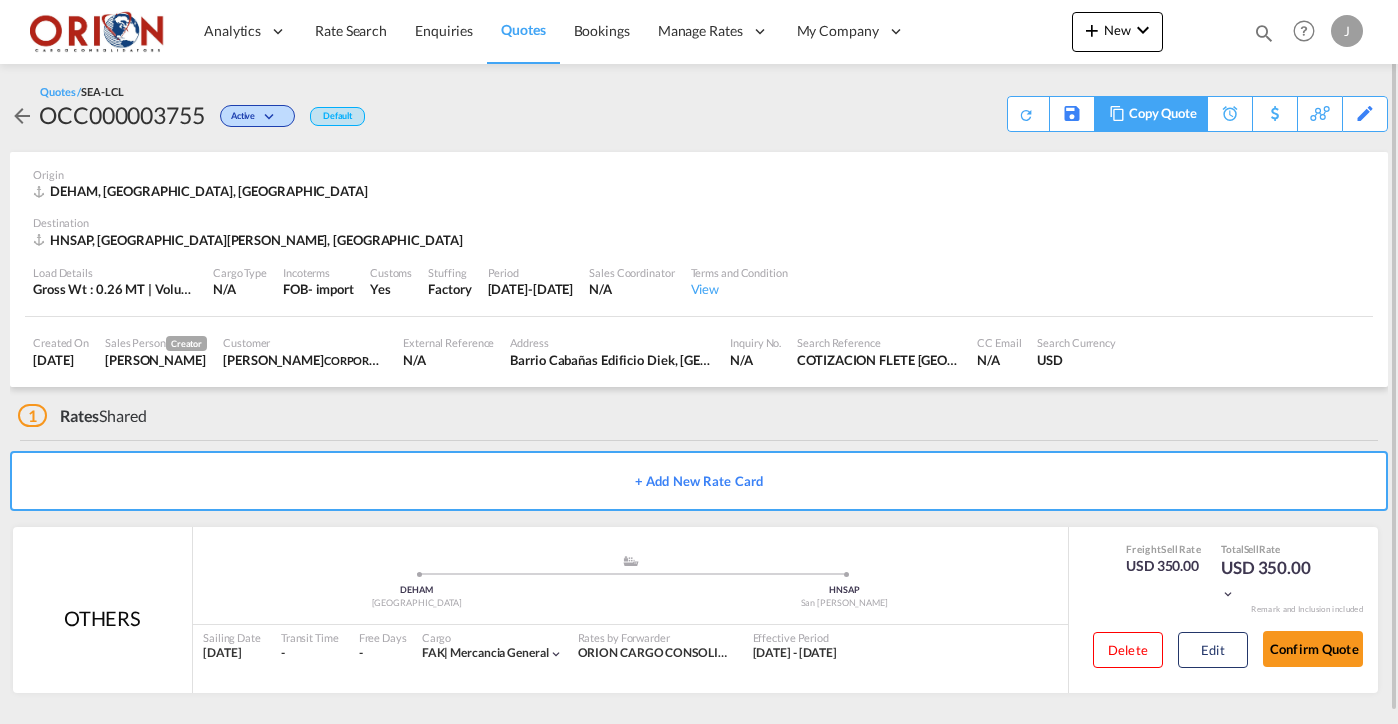click on "Copy Quote" at bounding box center (1163, 114) 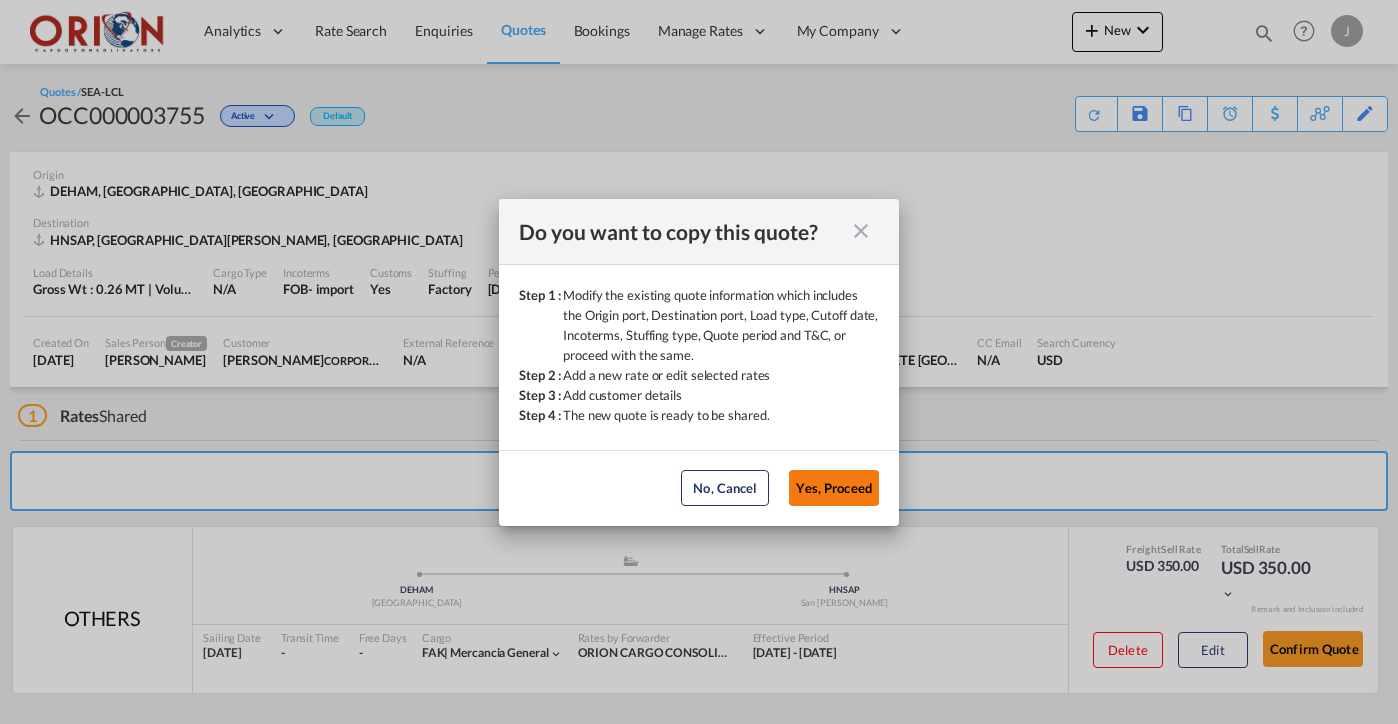 click on "Yes, Proceed" 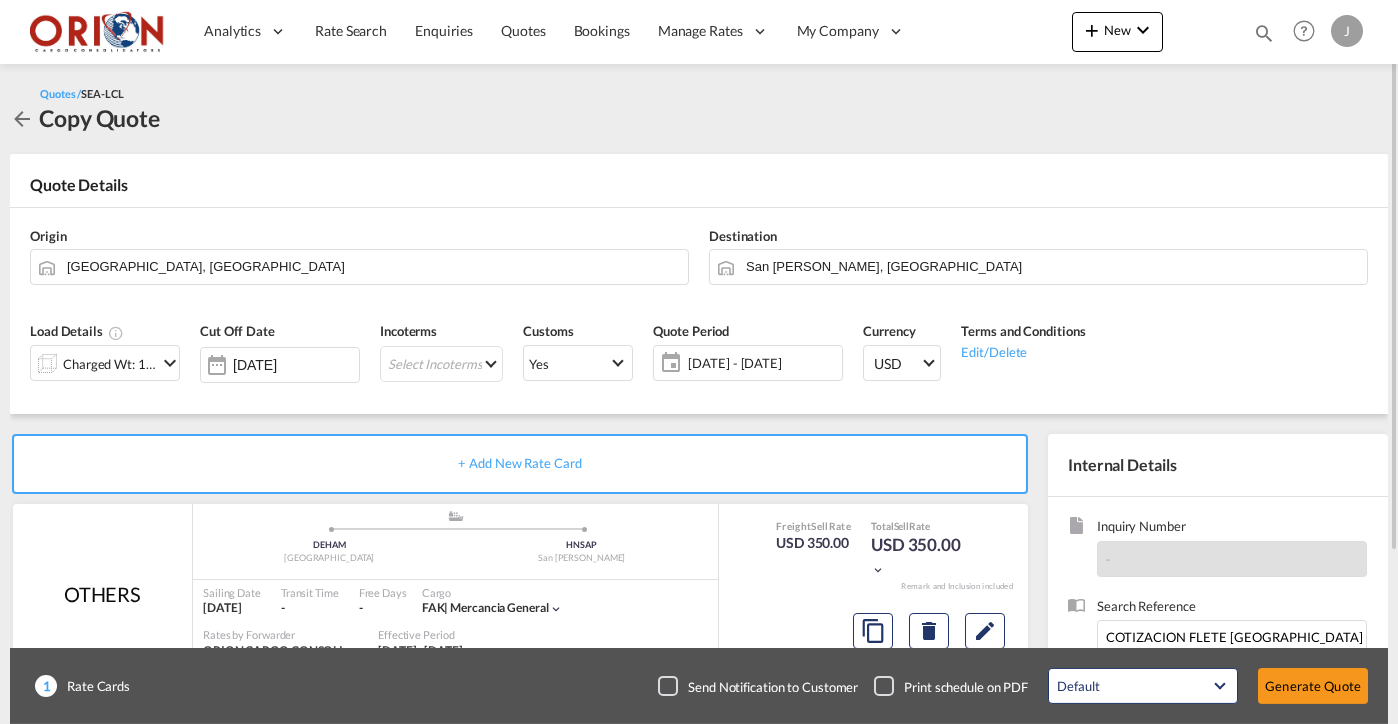 click on "[DATE] - [DATE]" 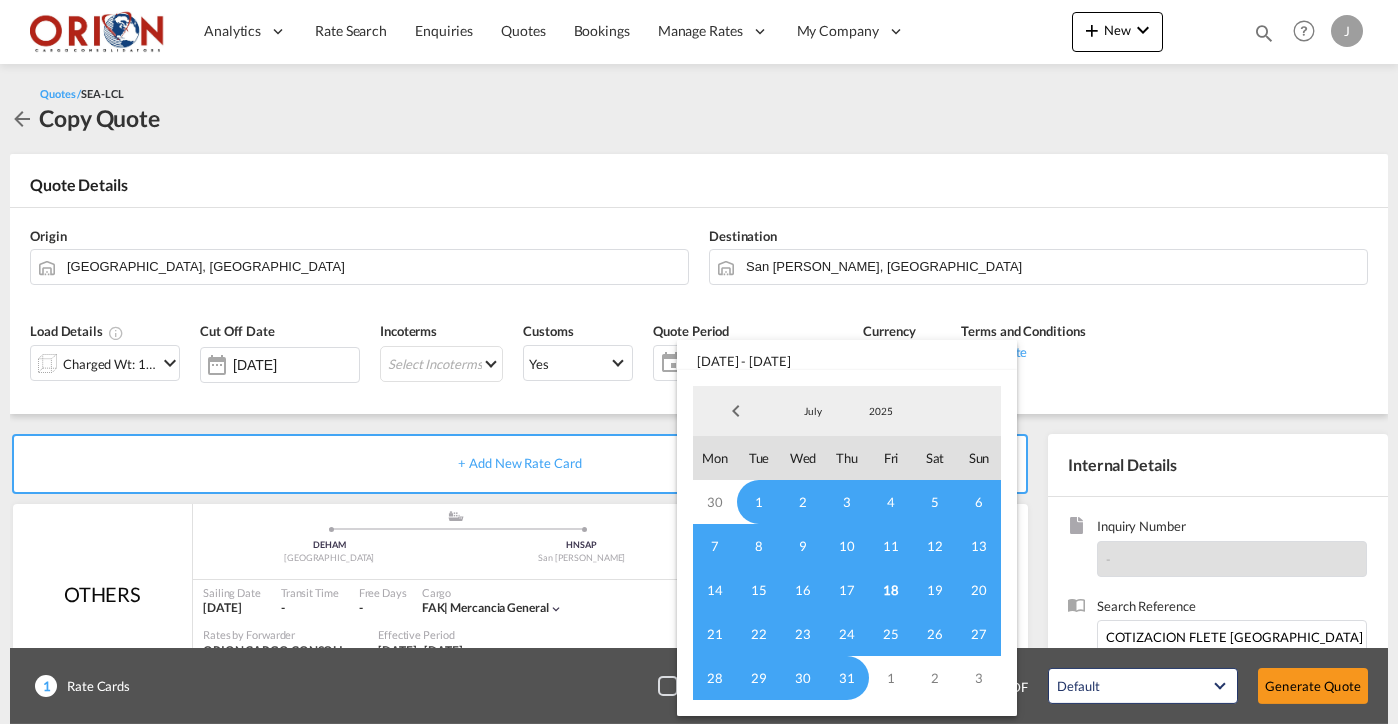 click on "18" at bounding box center [891, 590] 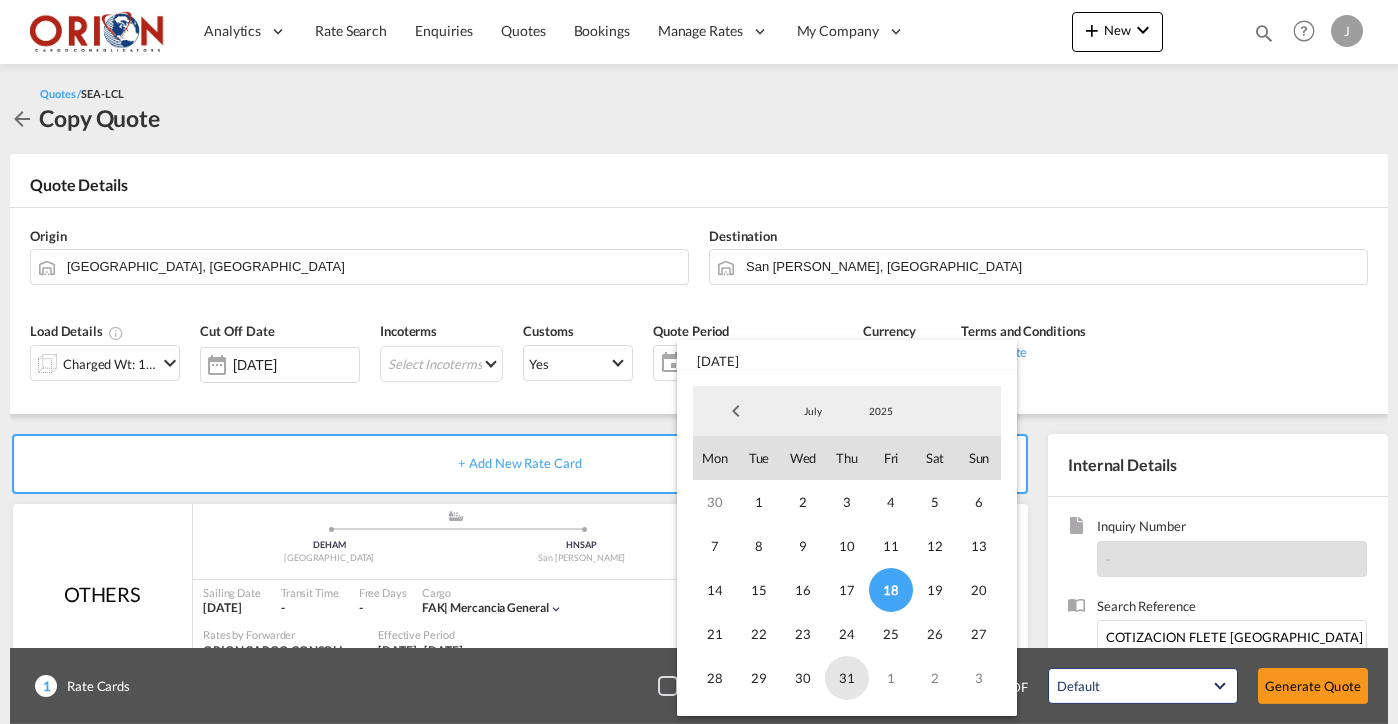 click on "31" at bounding box center [847, 678] 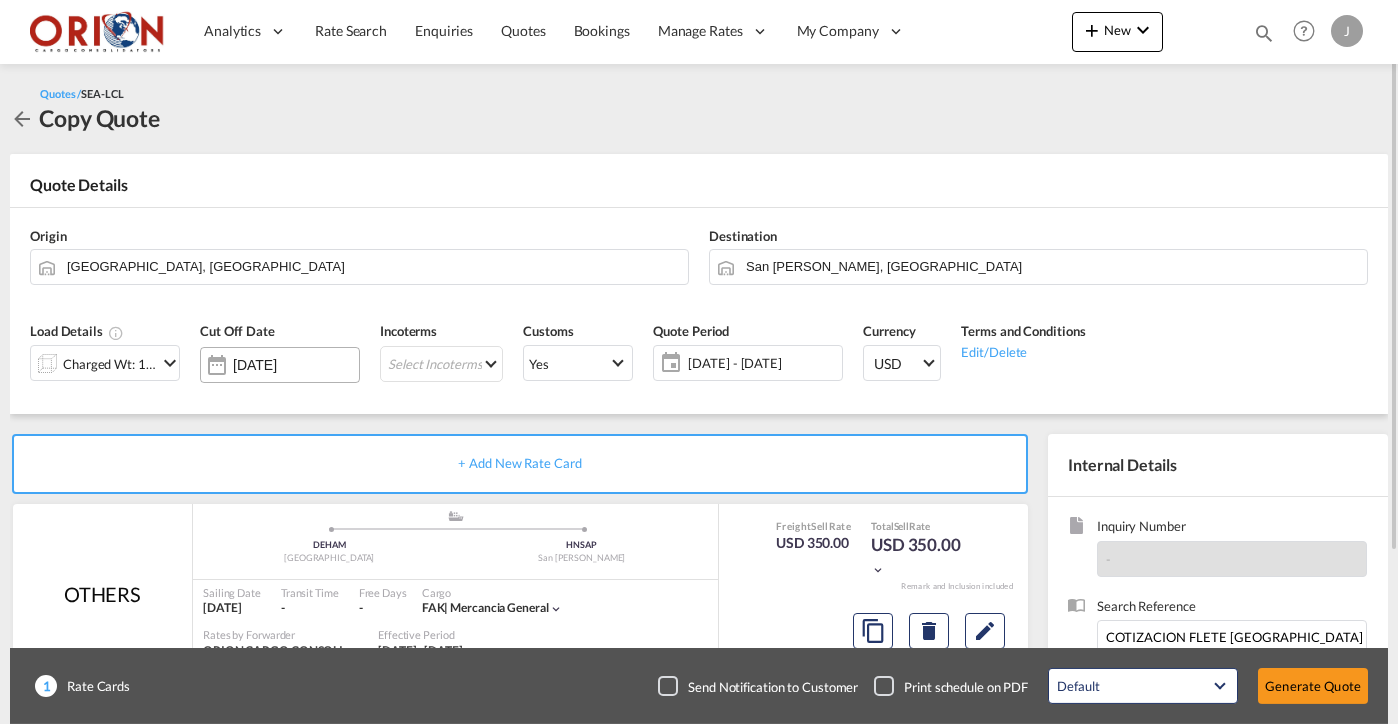click on "[DATE]" at bounding box center [296, 365] 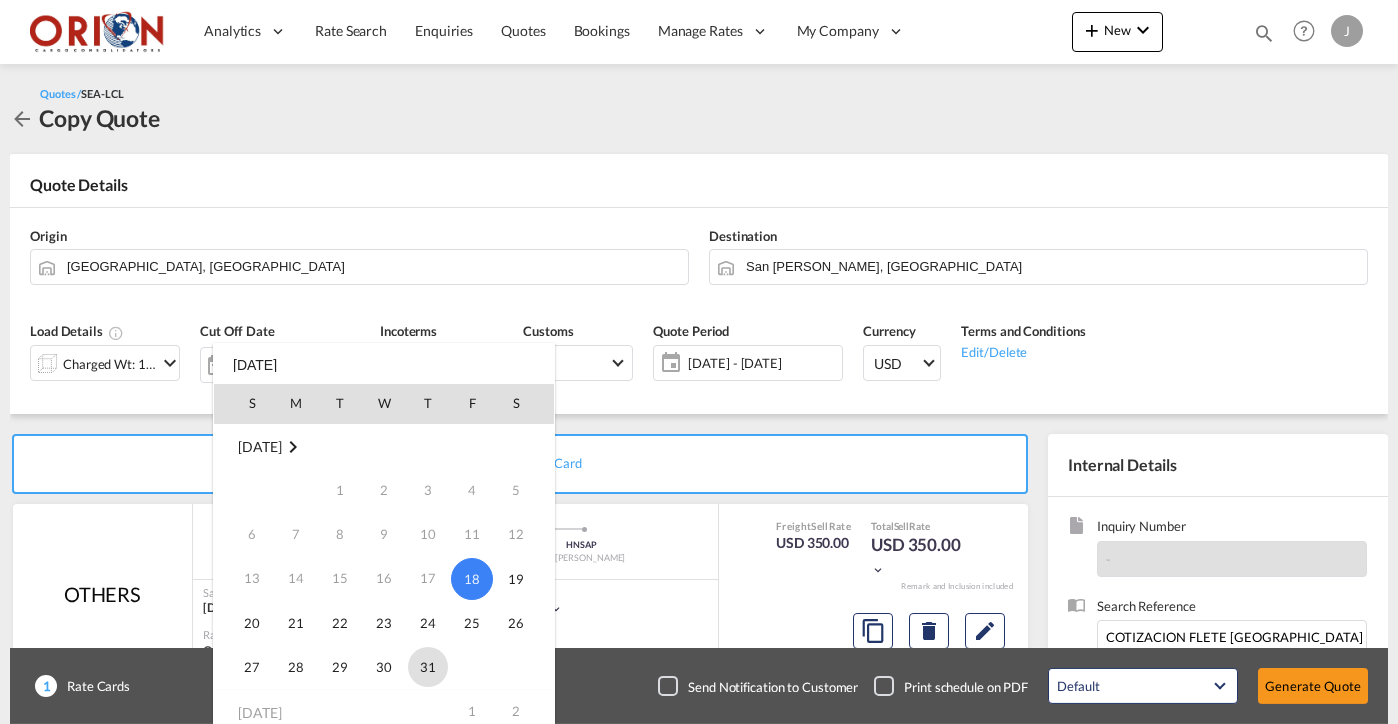 click on "31" at bounding box center [428, 667] 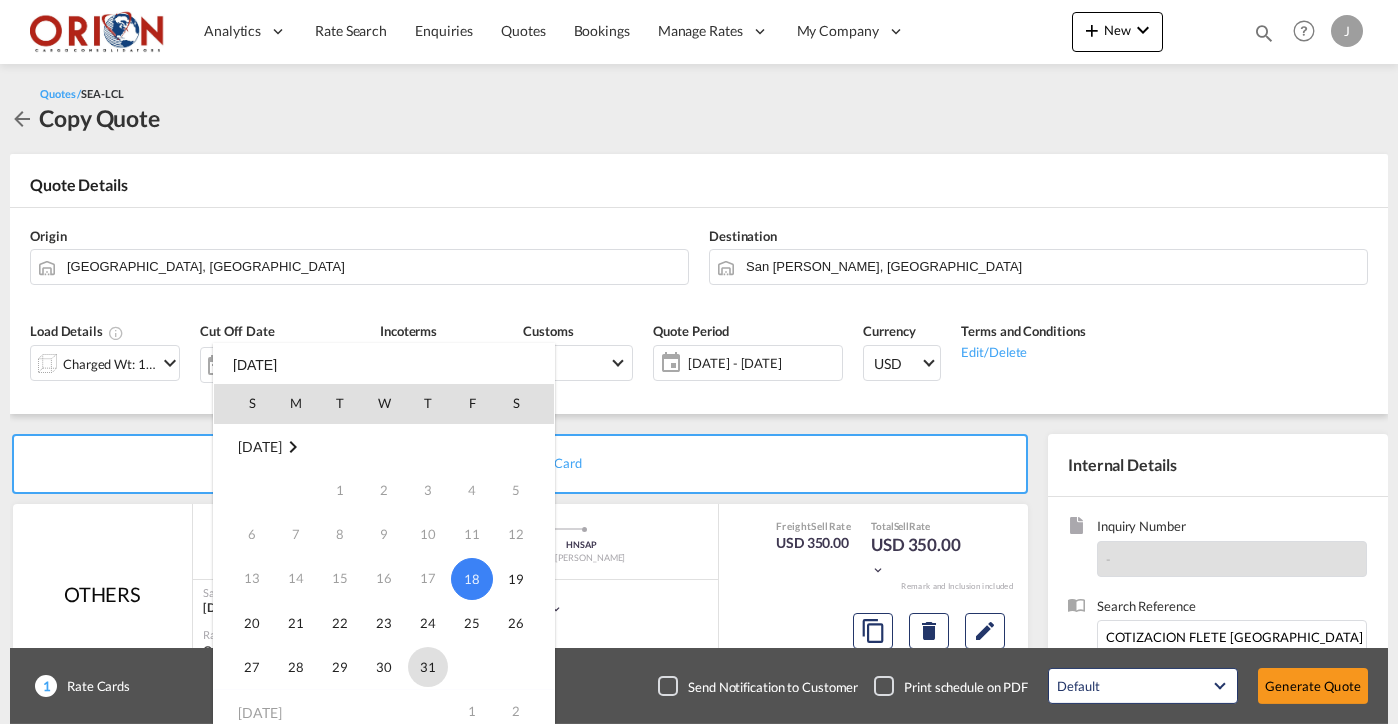 type on "[DATE]" 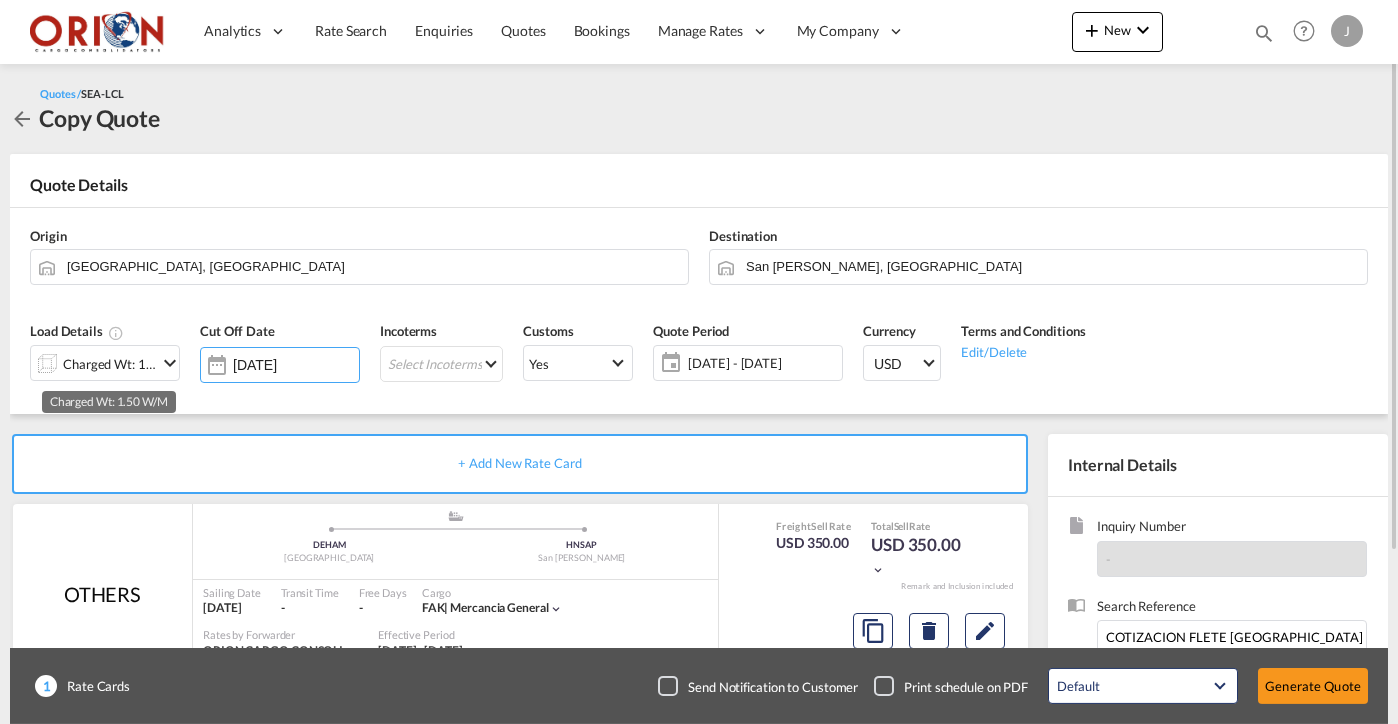 click on "Charged Wt: 1.50 W/M" at bounding box center [110, 364] 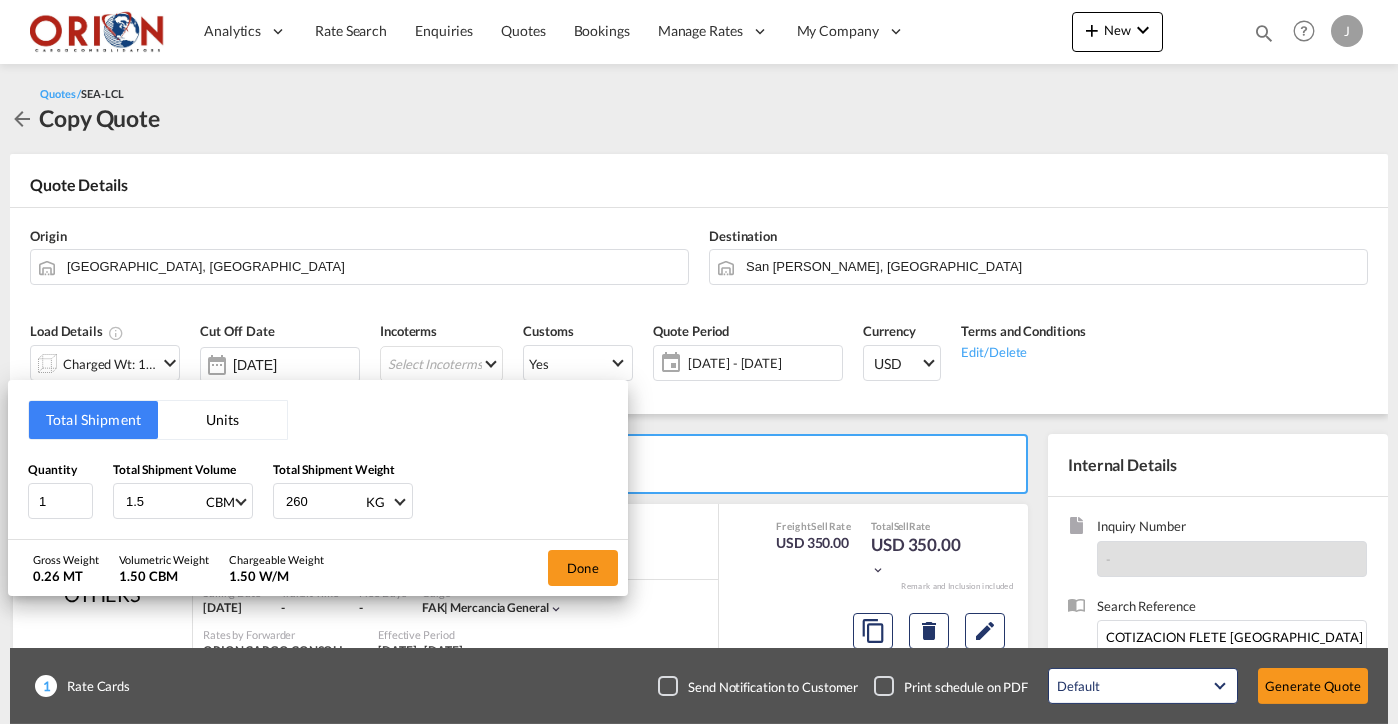 click on "1.5" at bounding box center [164, 501] 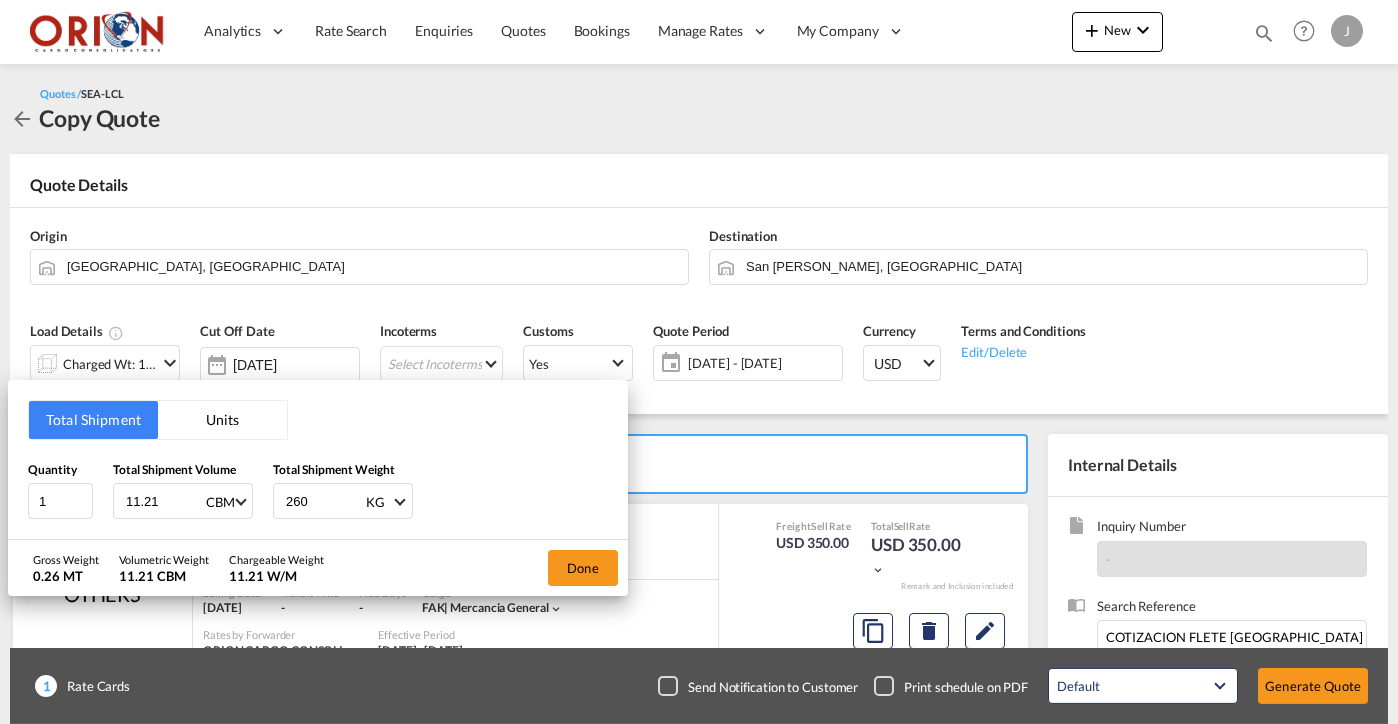 type on "11.21" 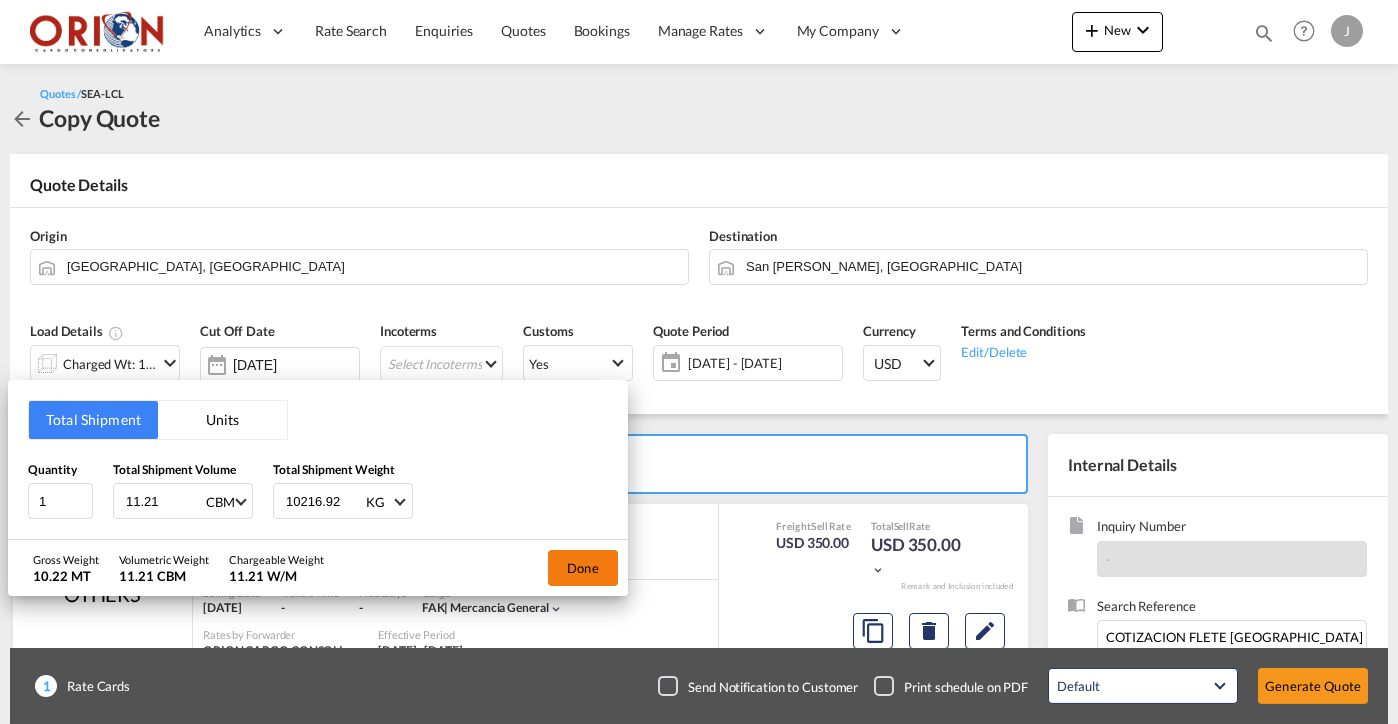 type on "10216.92" 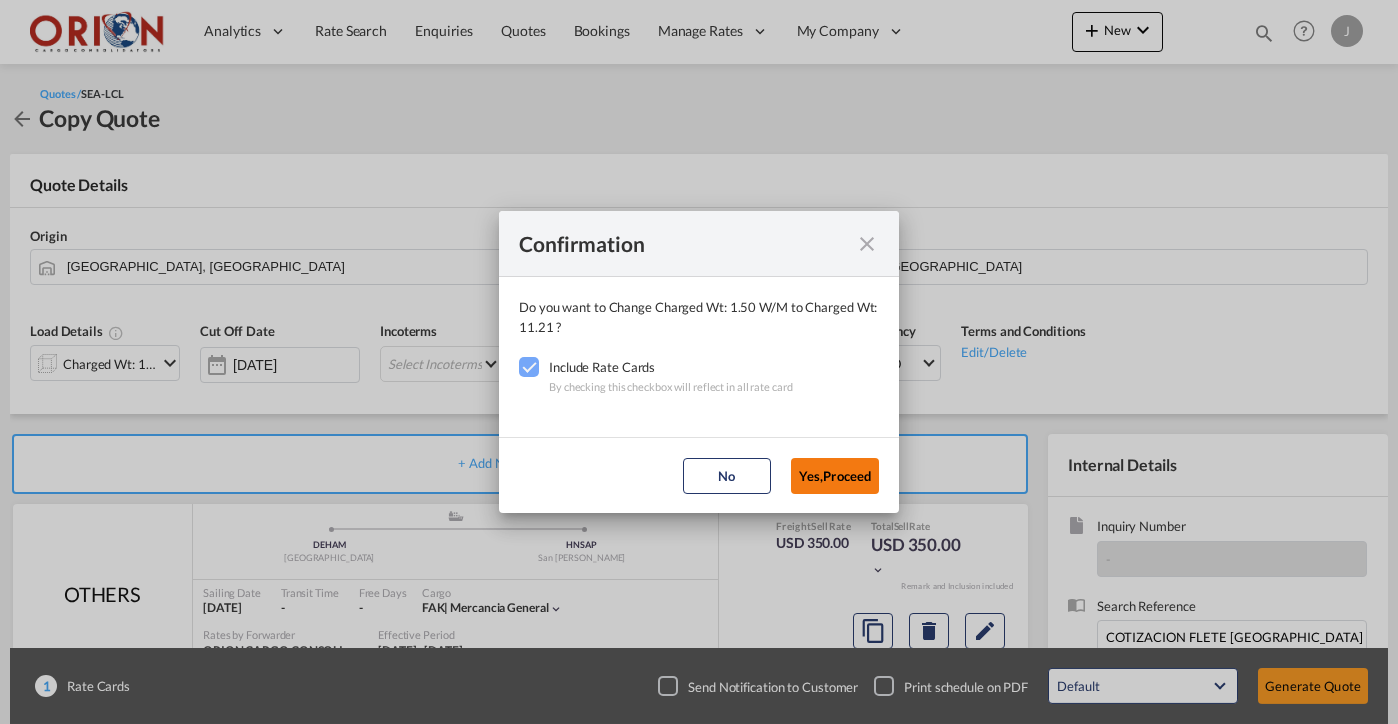 click on "Yes,Proceed" at bounding box center (835, 476) 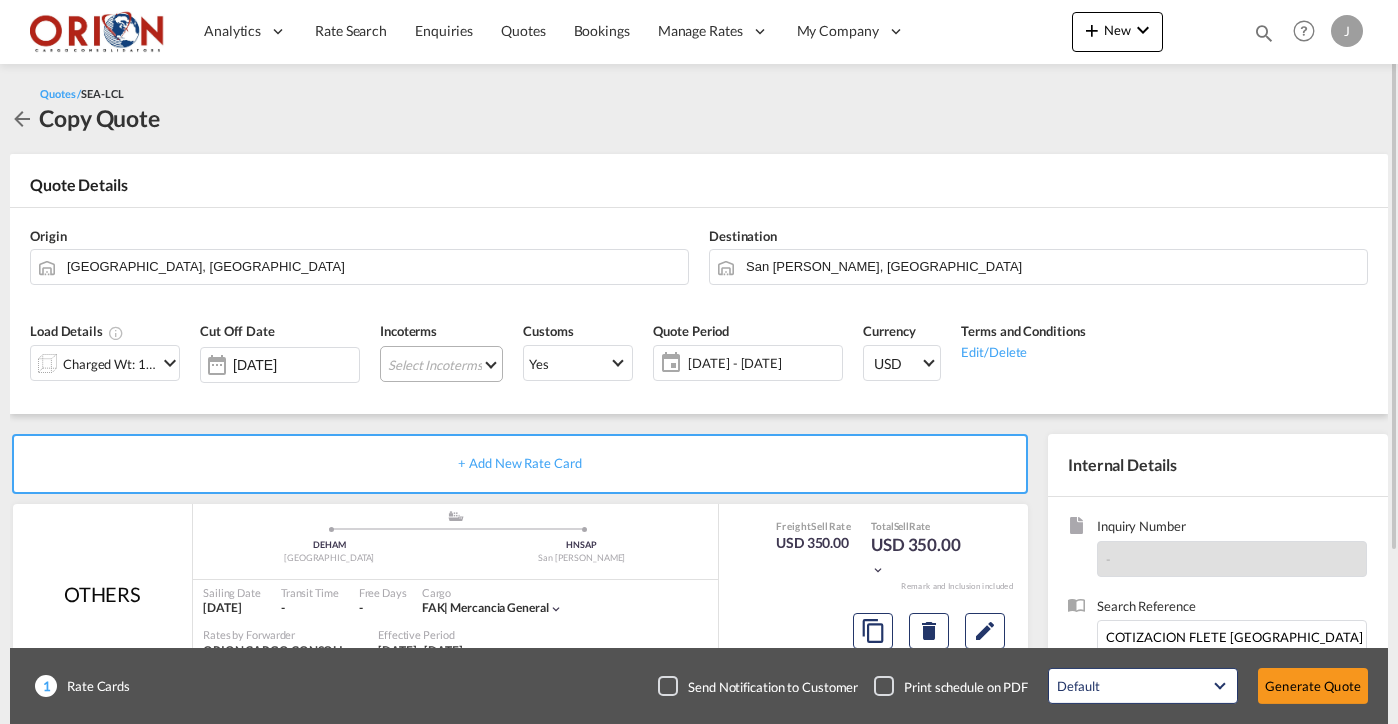 click on "Select Incoterms
DPU - import
Delivery at Place Unloaded CFR - import
Cost and Freight CPT - import
Carrier Paid to CPT - export
Carrier Paid to DAP - export
Delivered at Place DPU - export
Delivery at Place Unloaded FAS - import
Free Alongside Ship FOB - export
Free on Board FOB - import
Free on Board CIF - export
Cost,Insurance and Freight CIP - export
Carriage and Insurance Paid to CIF - import
Cost,Insurance and Freight DDP - export
Delivery Duty Paid FAS - export
Free Alongside Ship FCA - import
Free Carrier EXW - import
Ex Works CFR - export
Cost and Freight DAP - import
Delivered at Place CIP - import
Carriage and Insurance Paid to FCA - export
Free Carrier" at bounding box center (441, 364) 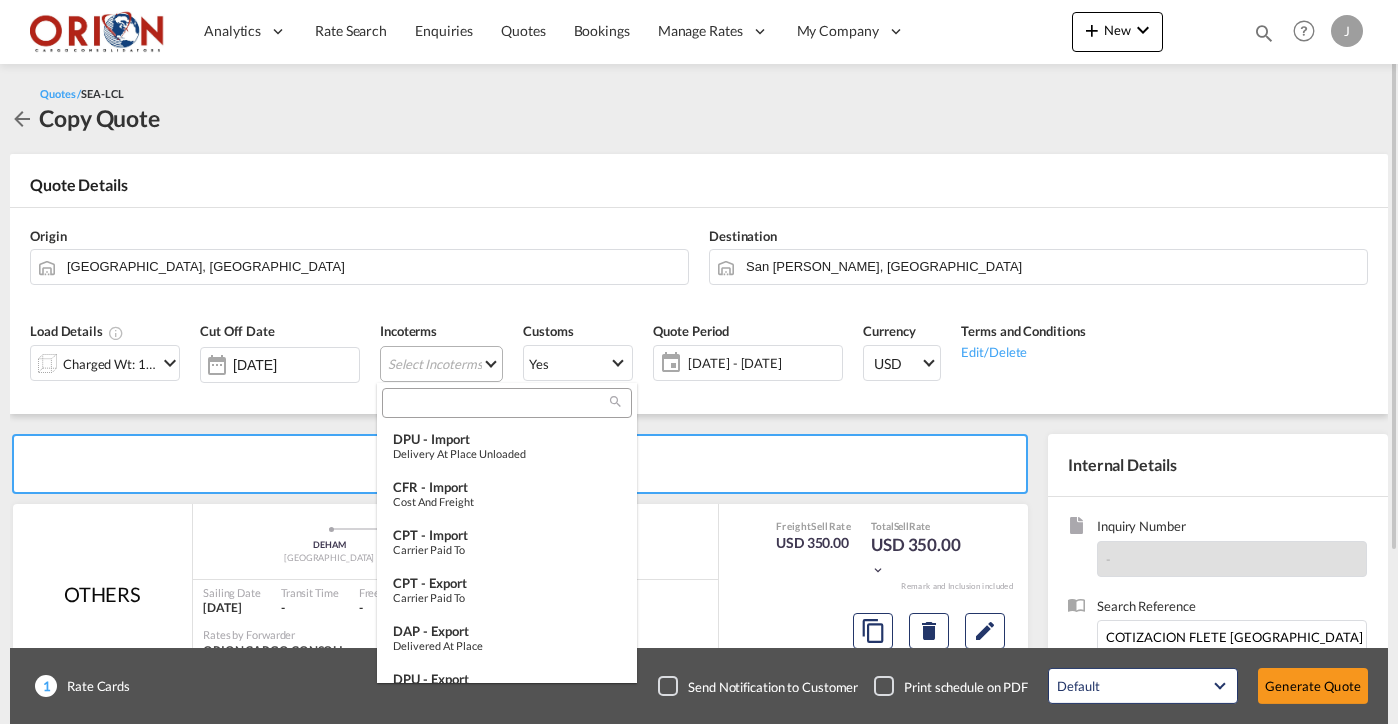 type on "[object Object]" 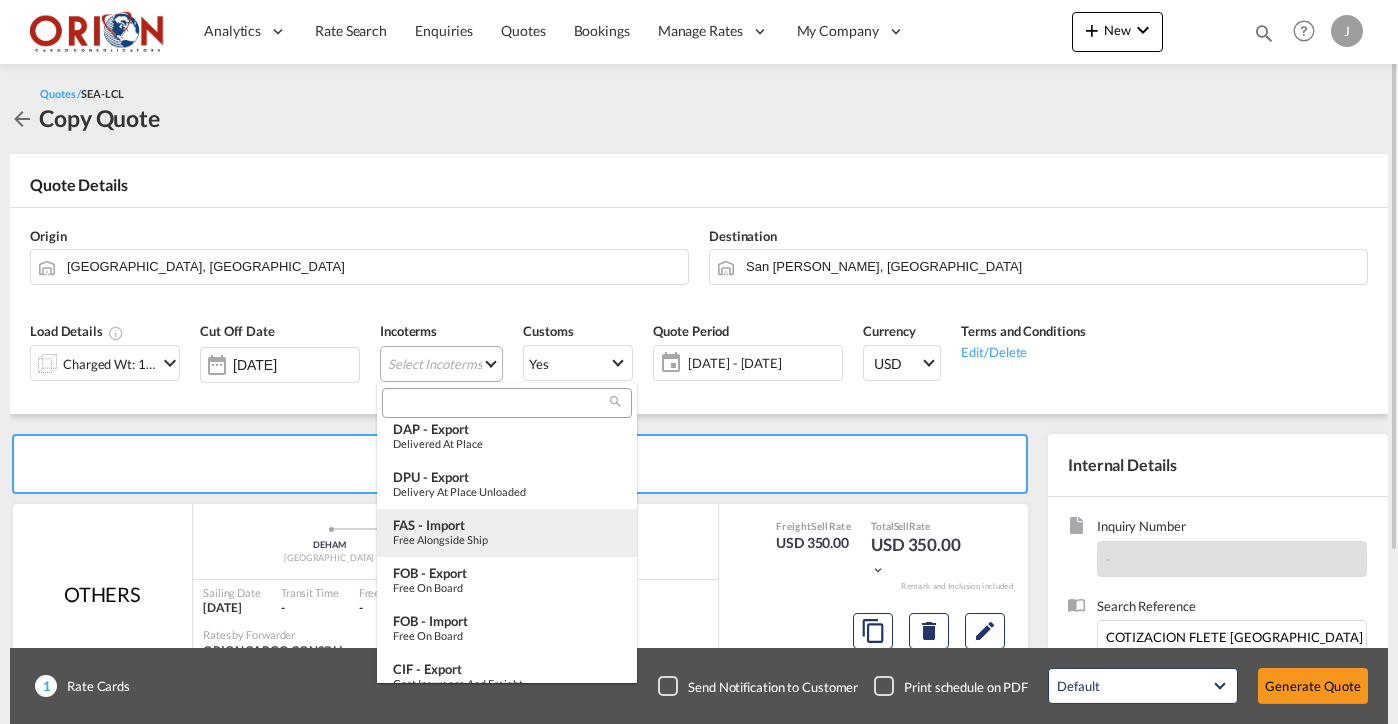 type on "[object Object]" 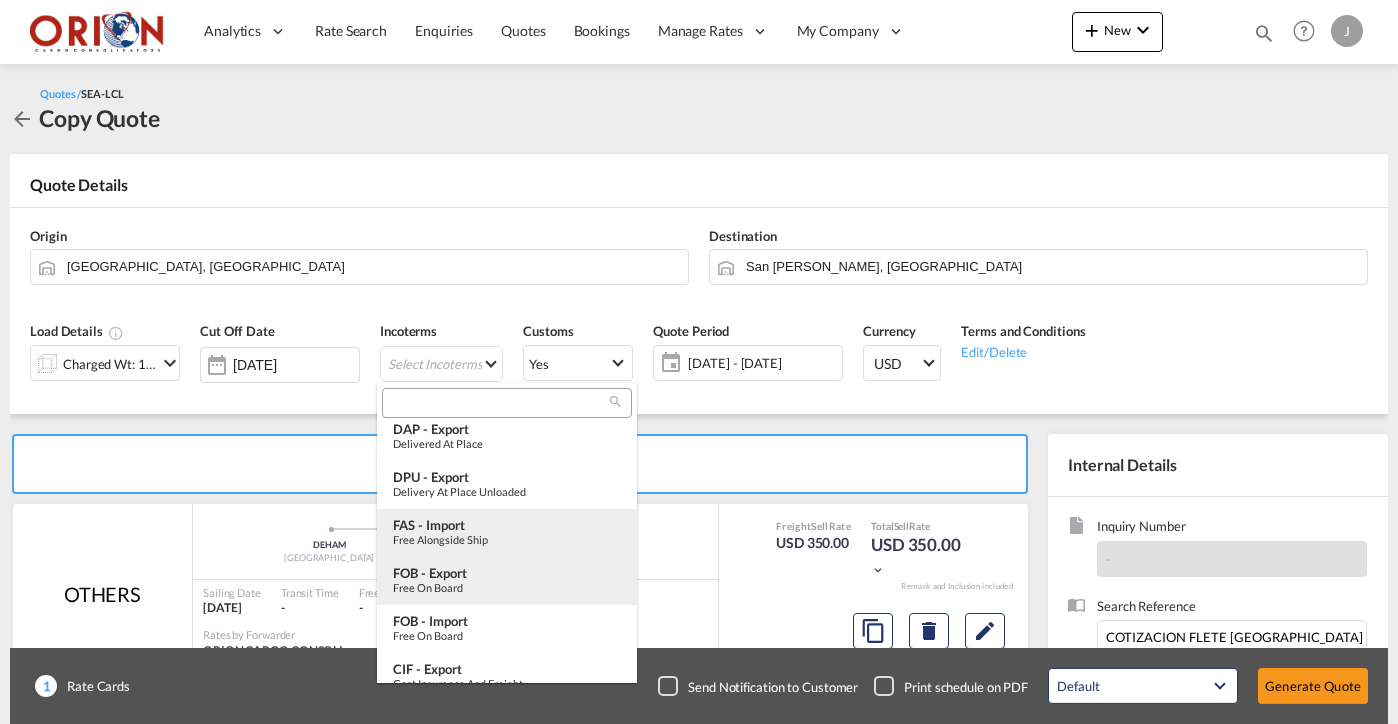 scroll, scrollTop: 217, scrollLeft: 0, axis: vertical 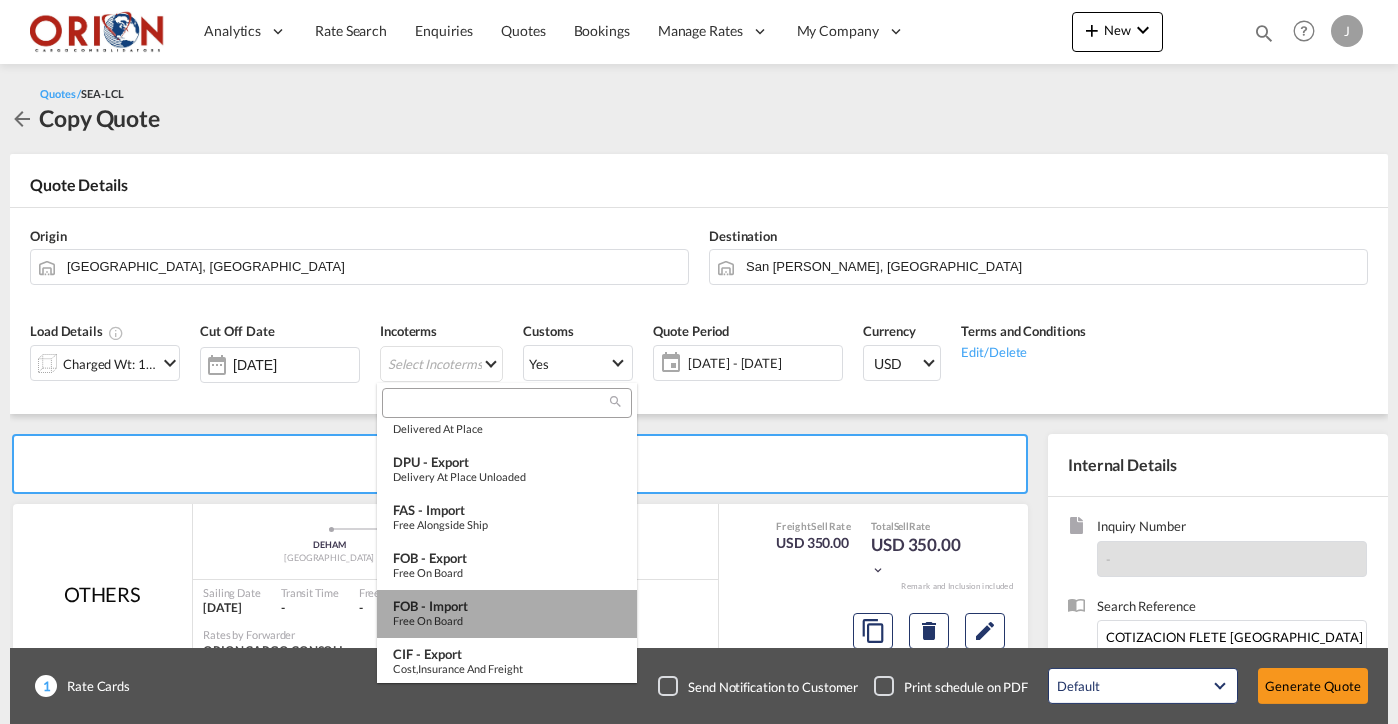 click on "FOB - import" at bounding box center [507, 606] 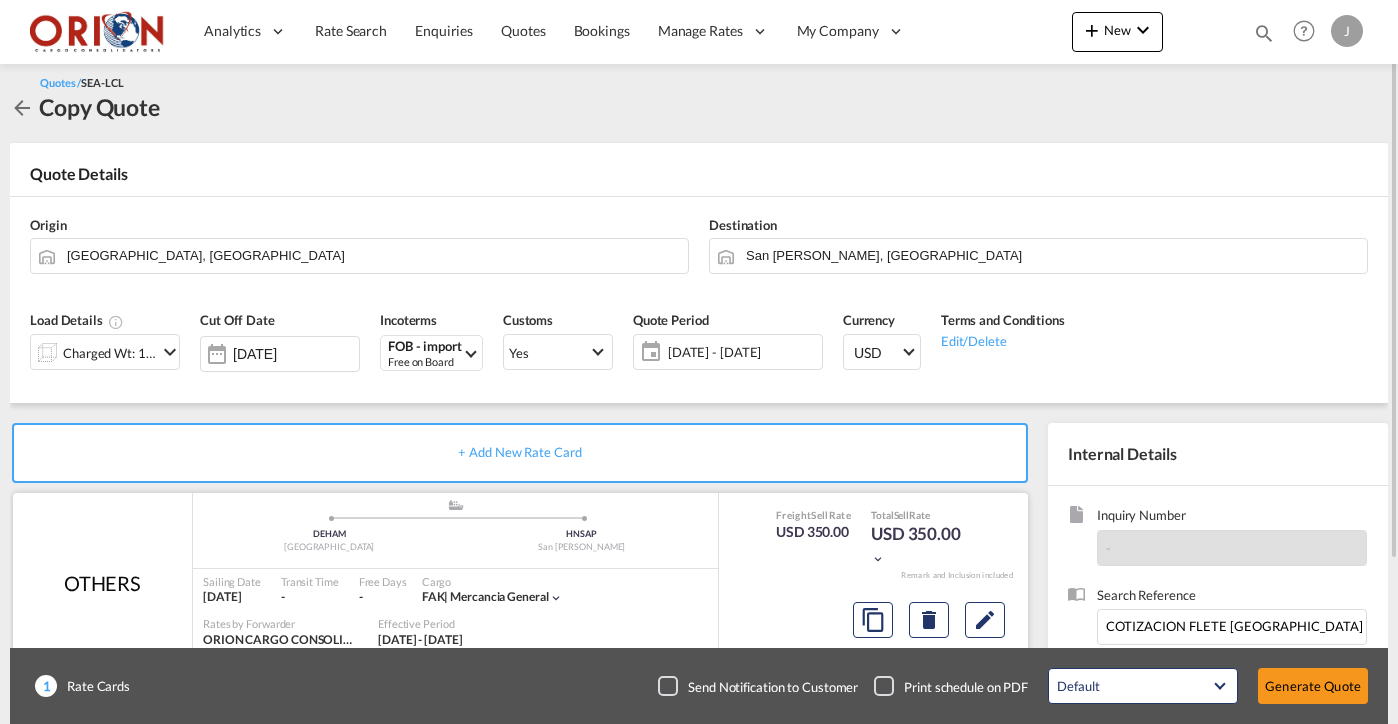 scroll, scrollTop: 161, scrollLeft: 0, axis: vertical 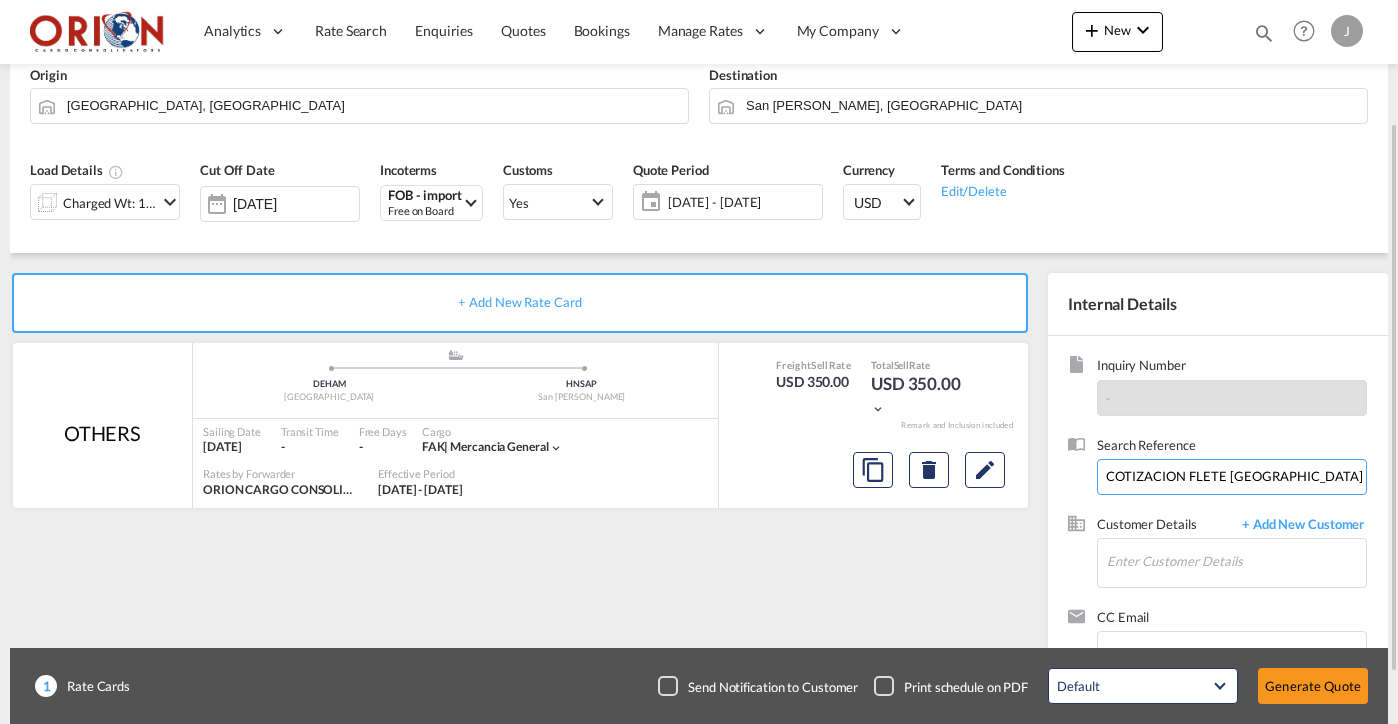 click on "COTIZACION FLETE [GEOGRAPHIC_DATA] , [GEOGRAPHIC_DATA] - PTO CORTES  // ORION" at bounding box center (1232, 477) 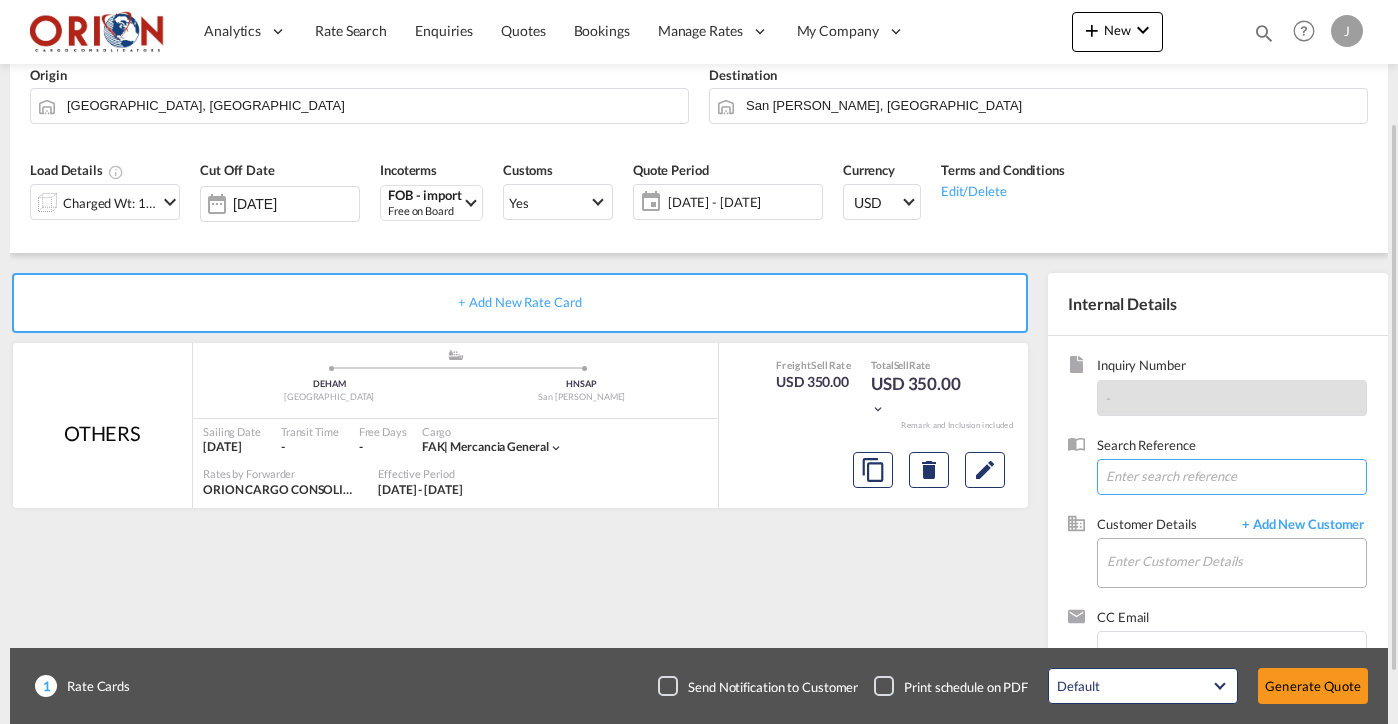 type 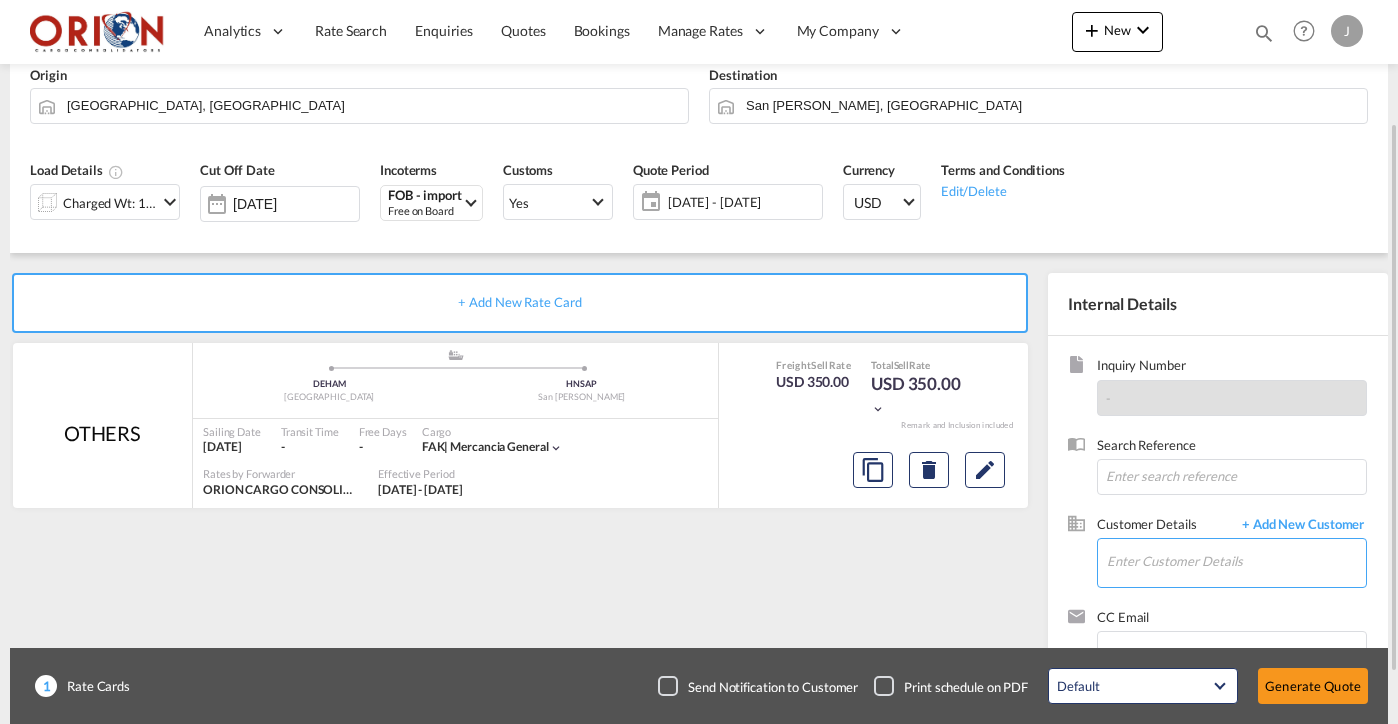 click on "Enter Customer Details" at bounding box center (1236, 561) 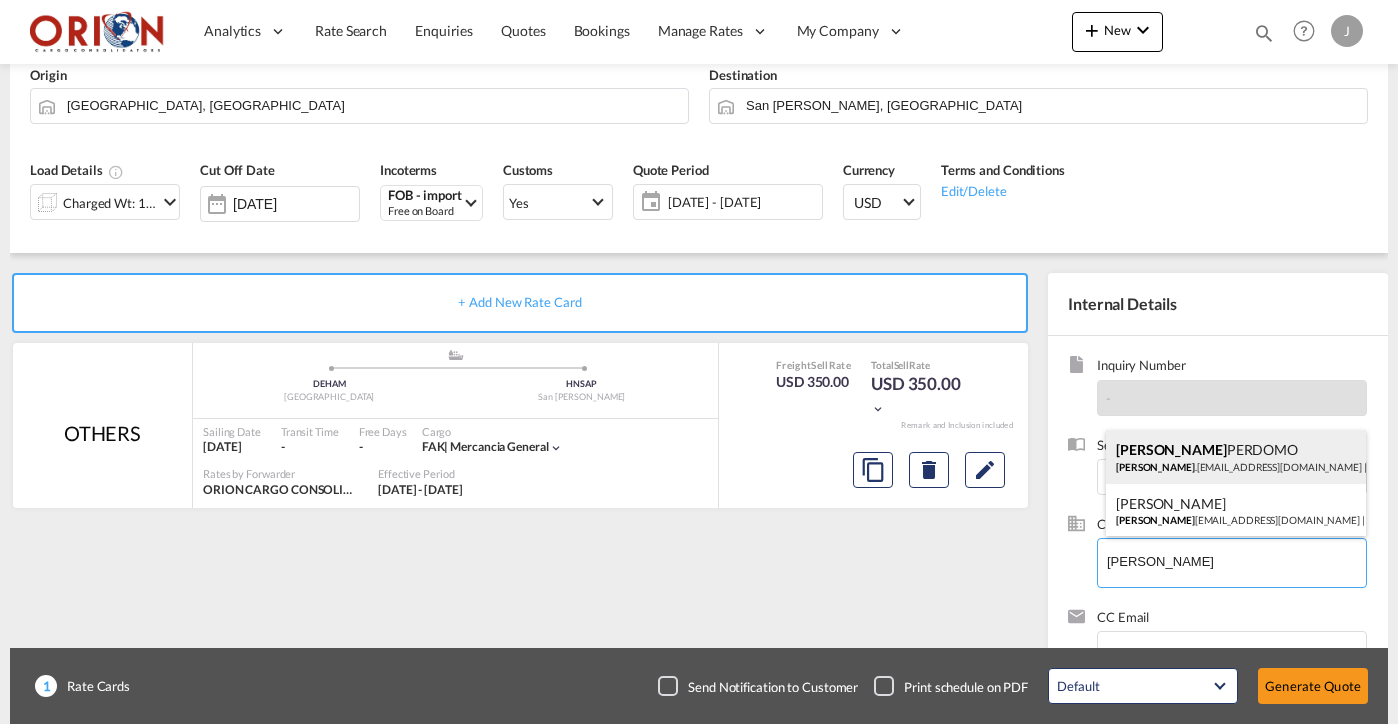 click on "[PERSON_NAME] .[EMAIL_ADDRESS][DOMAIN_NAME]    |    ENT" at bounding box center [1236, 457] 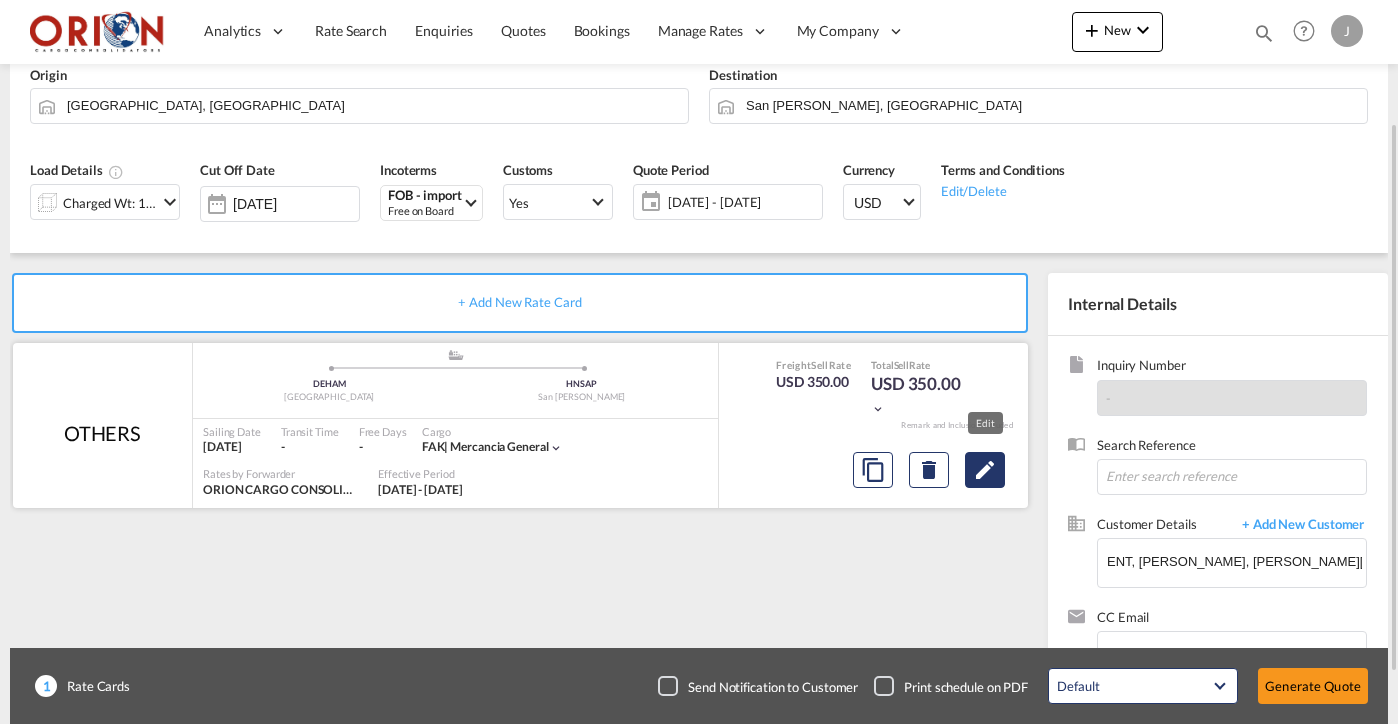 click at bounding box center (985, 470) 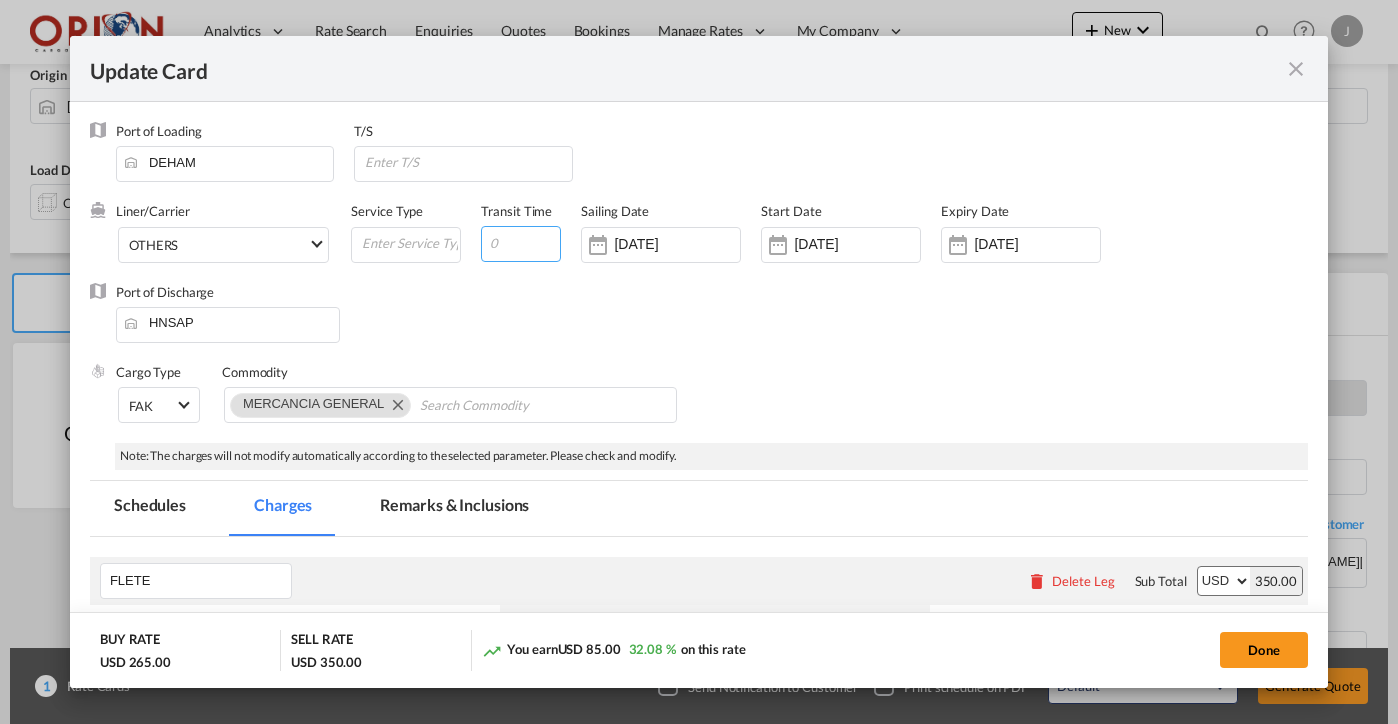 click at bounding box center [521, 244] 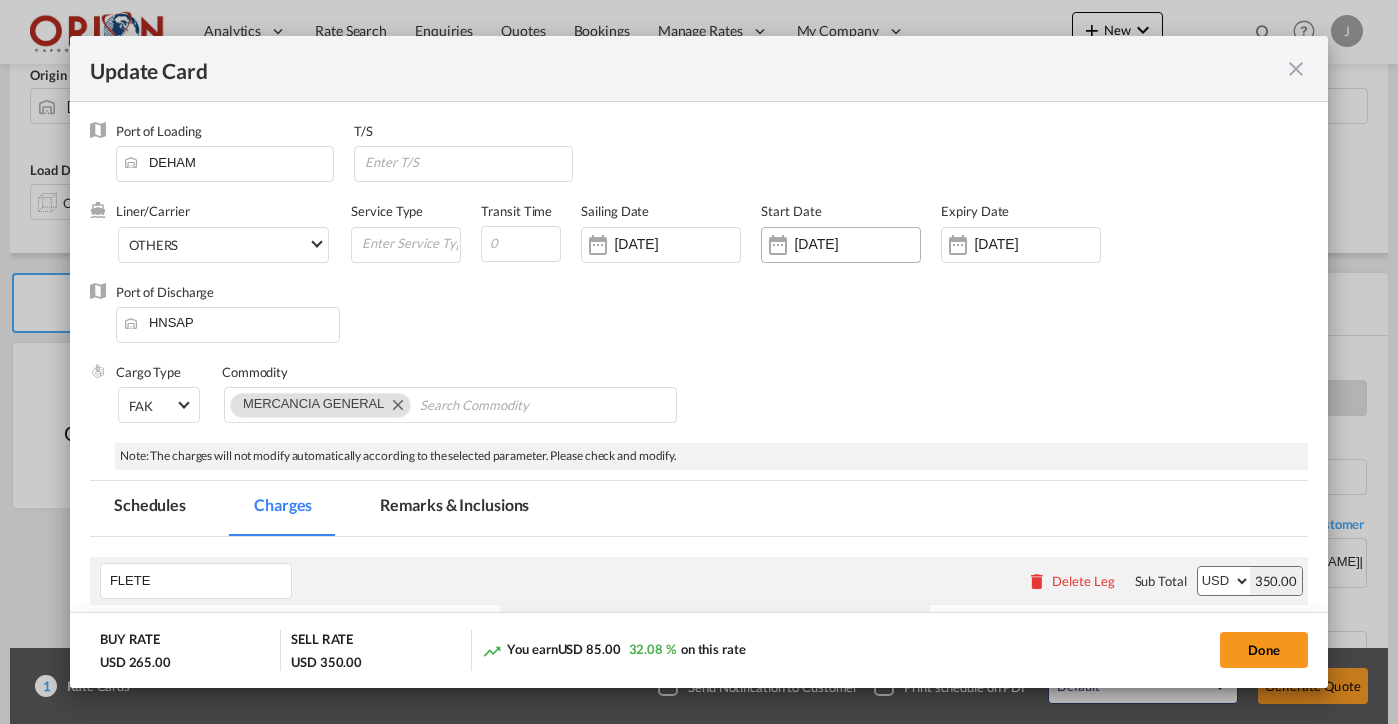 click on "[DATE]" at bounding box center [857, 244] 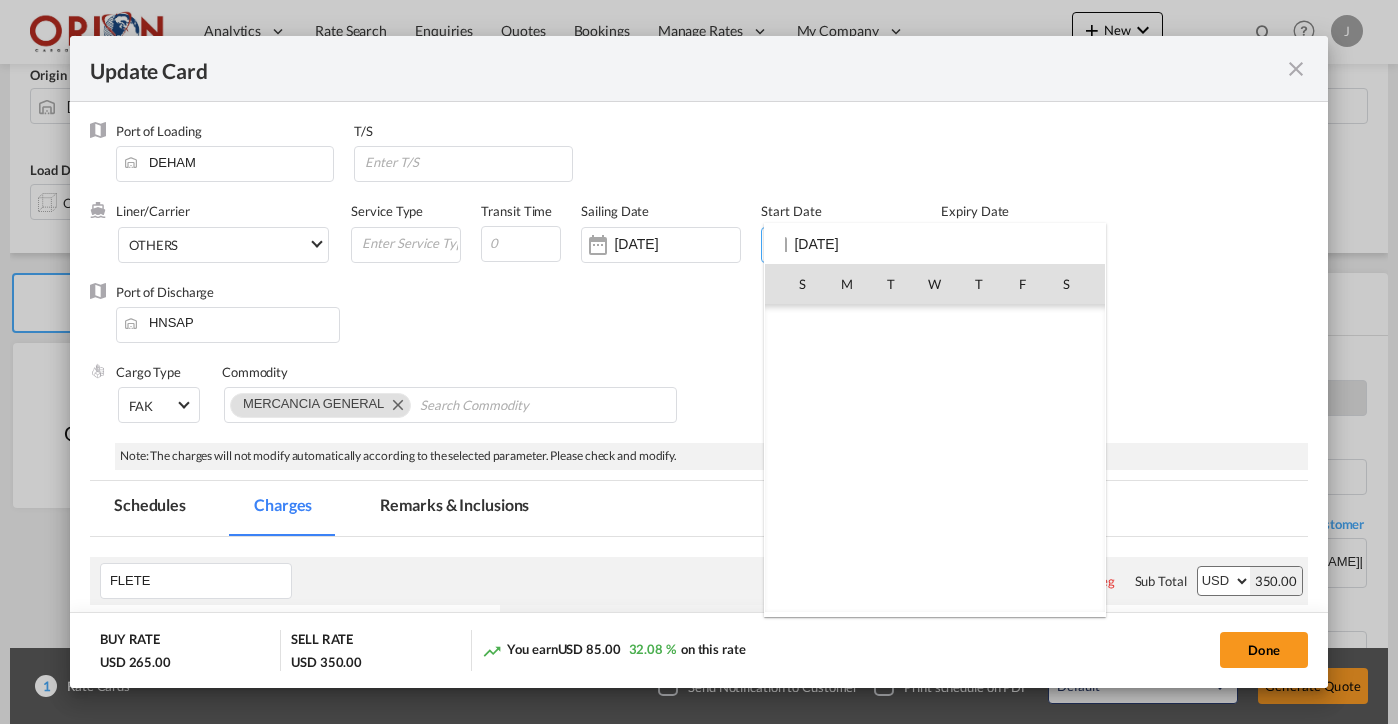 scroll, scrollTop: 462690, scrollLeft: 0, axis: vertical 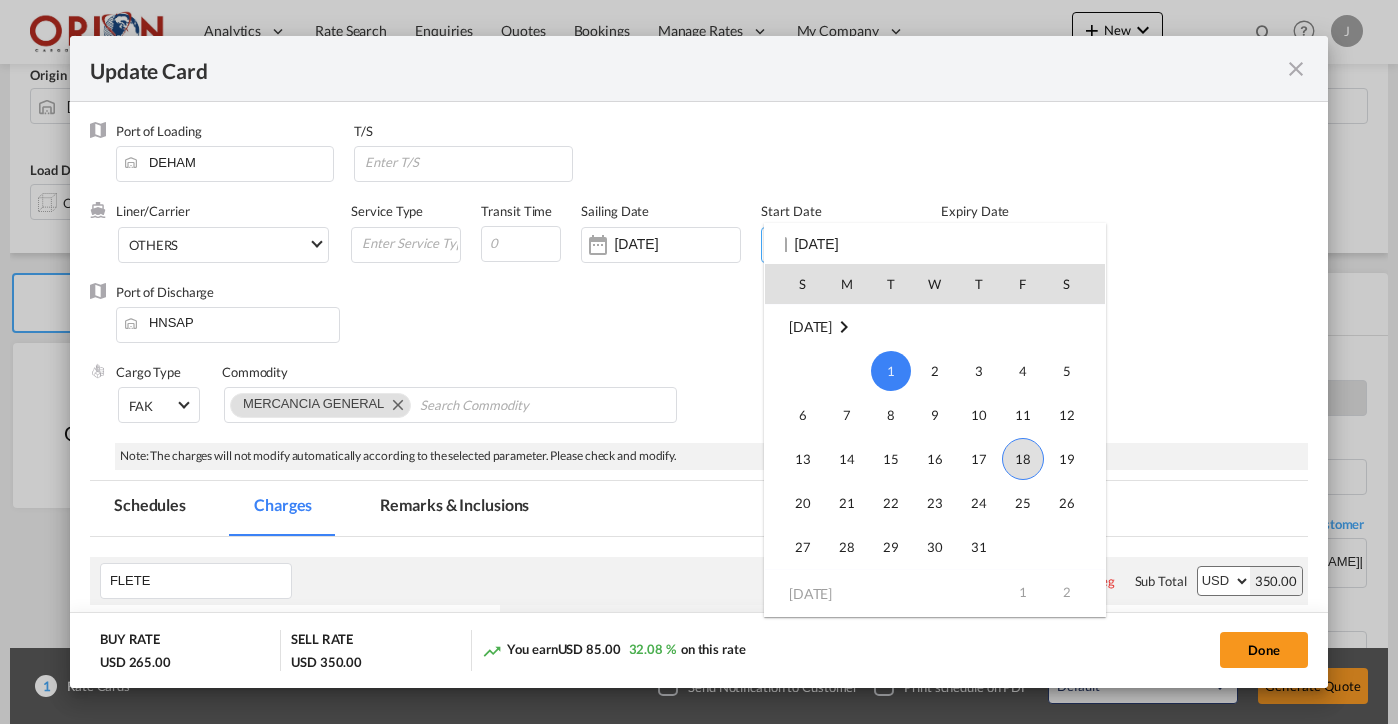 click on "18" at bounding box center (1023, 459) 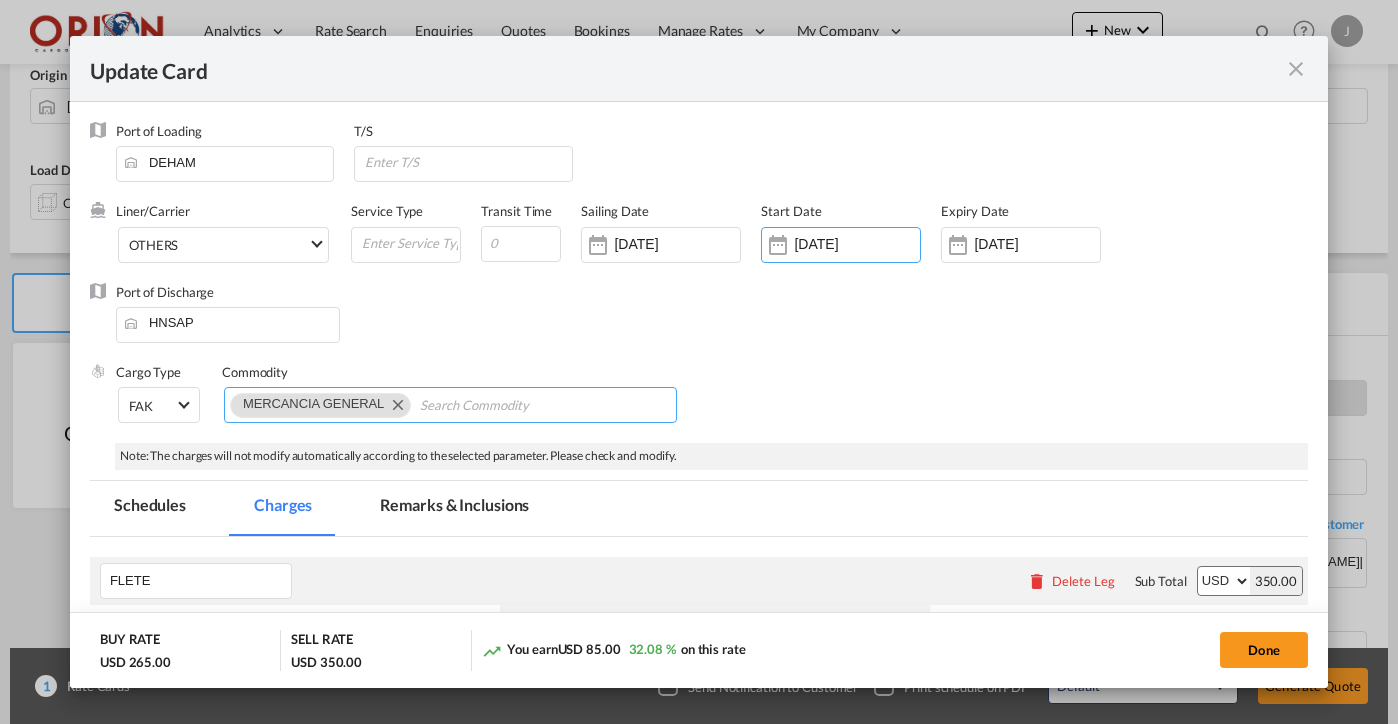 click at bounding box center [397, 404] 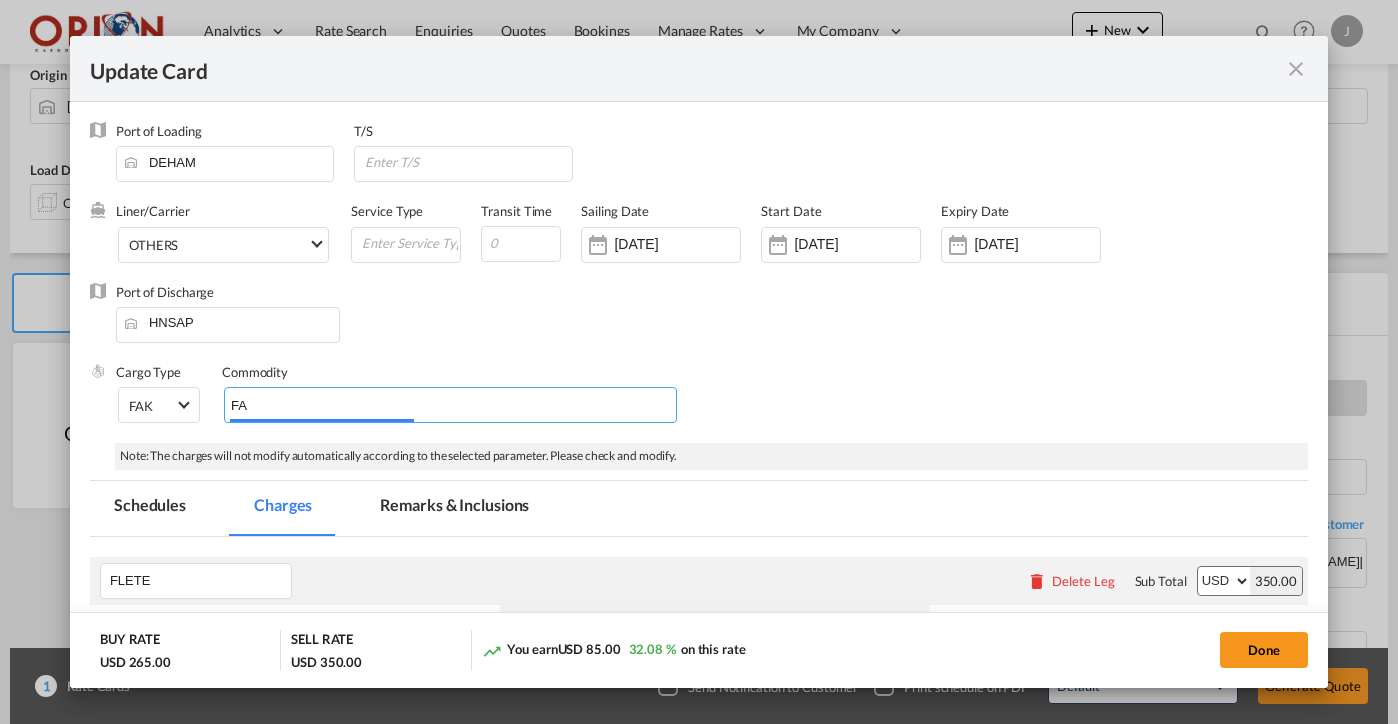 type on "FAK" 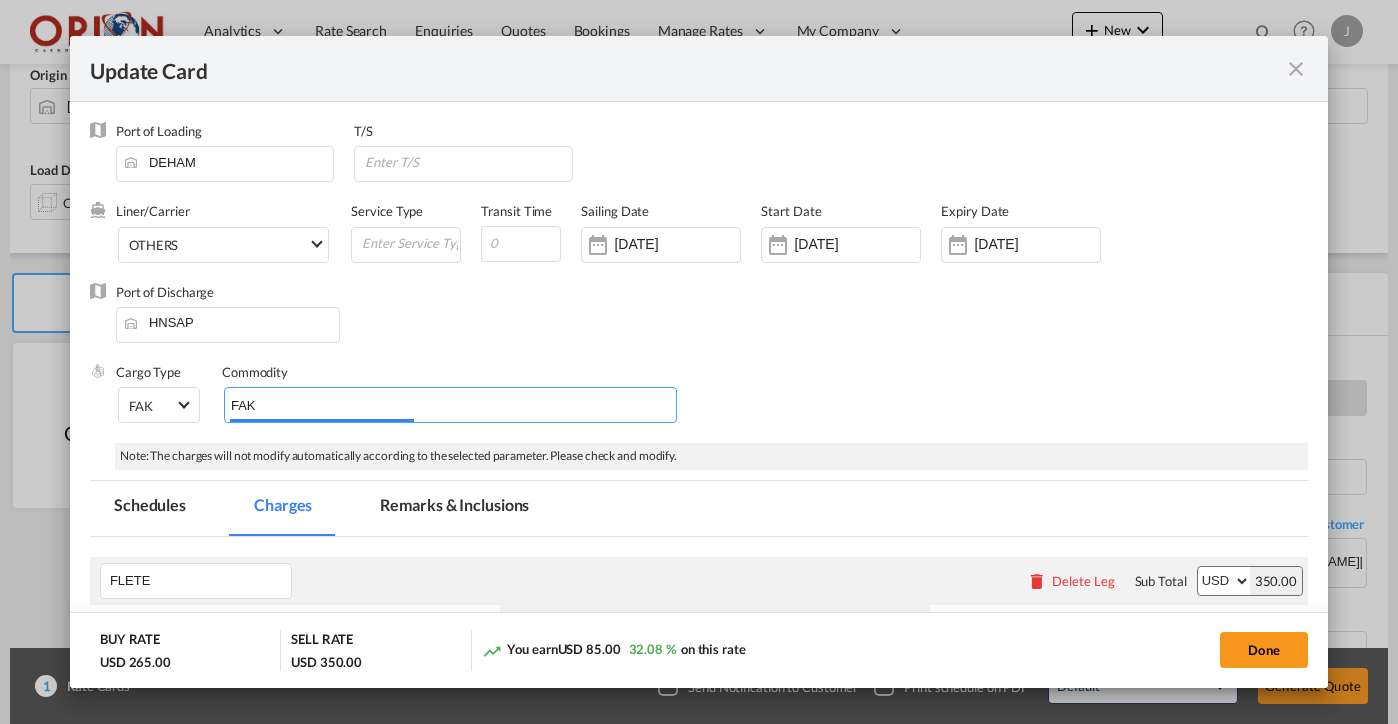type 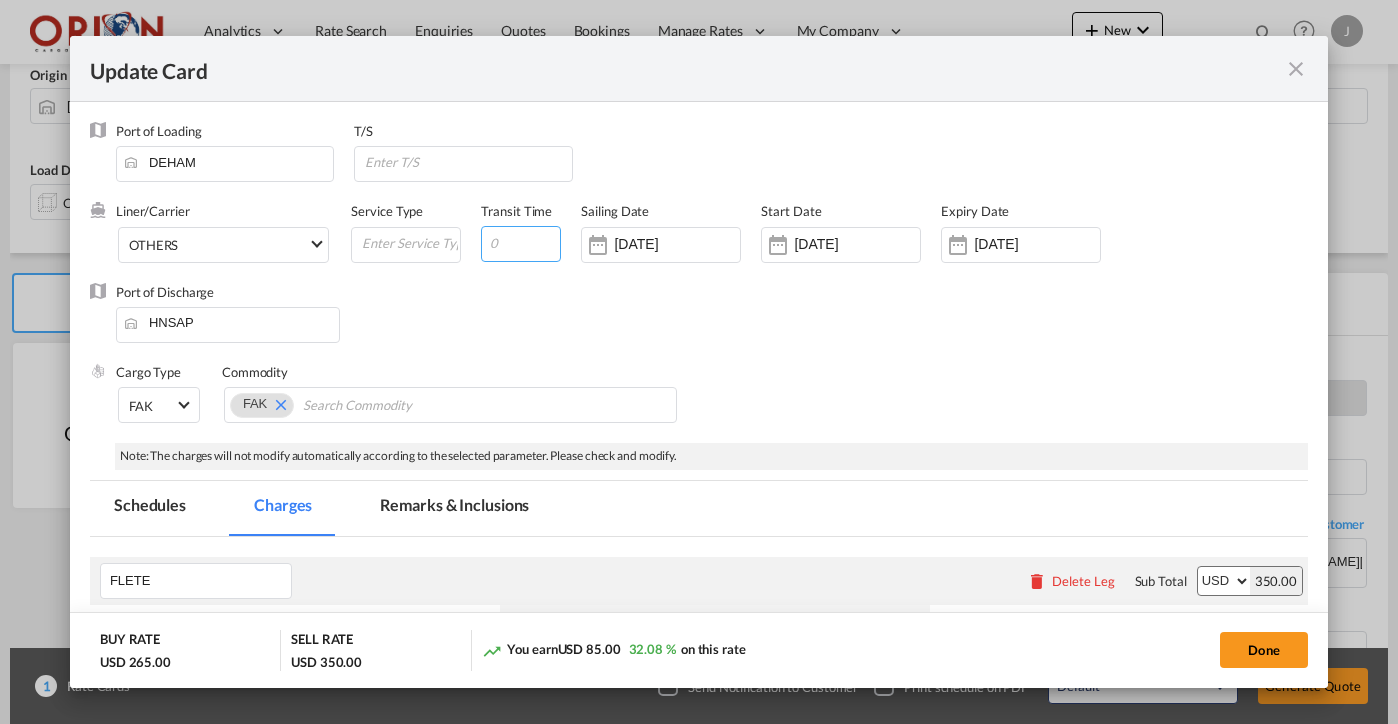 click at bounding box center [521, 244] 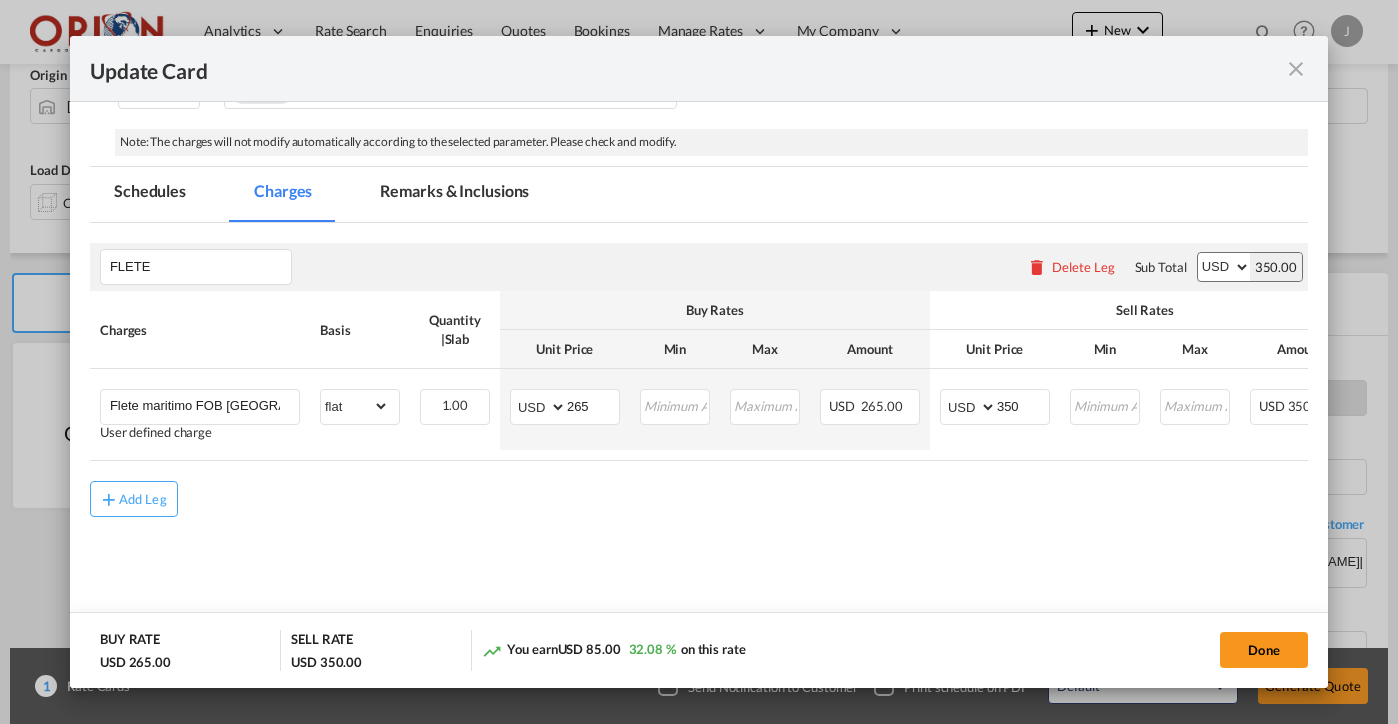 scroll, scrollTop: 312, scrollLeft: 0, axis: vertical 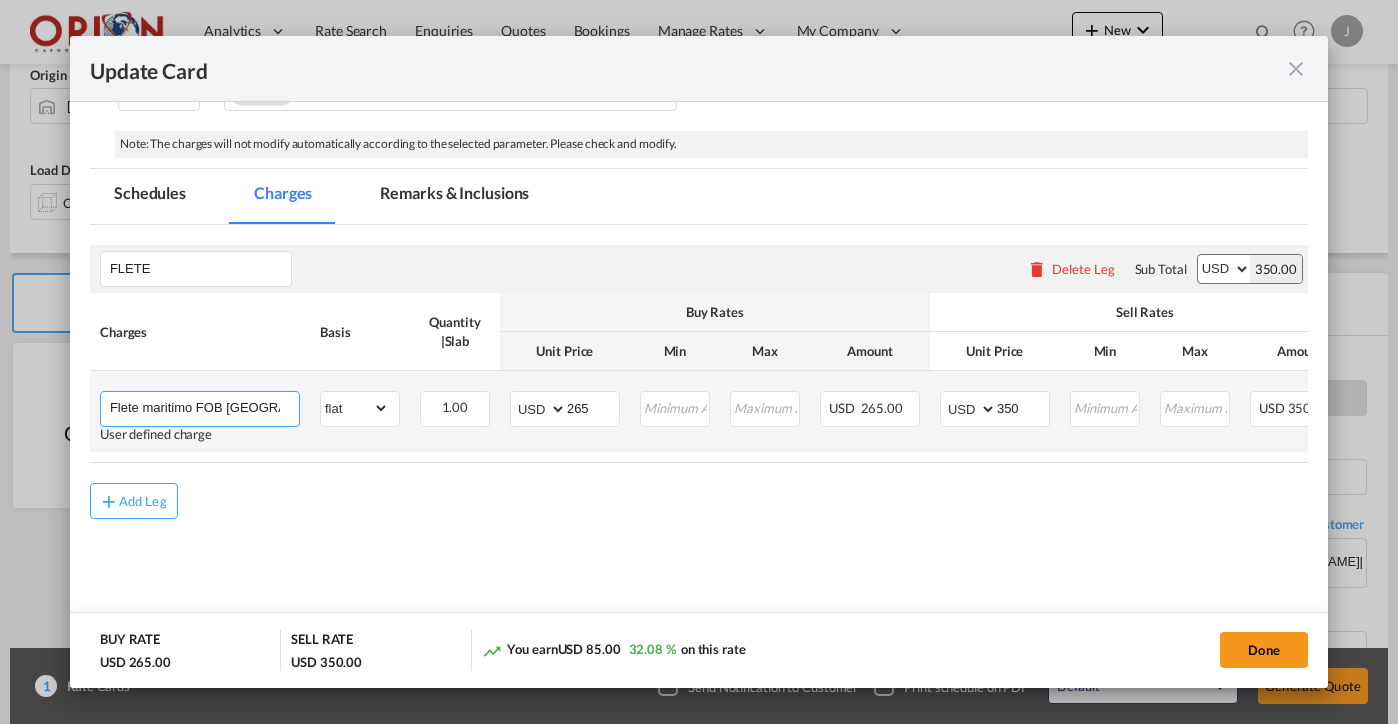 click on "Flete maritimo FOB [GEOGRAPHIC_DATA] to [GEOGRAPHIC_DATA][PERSON_NAME][GEOGRAPHIC_DATA]" at bounding box center (204, 407) 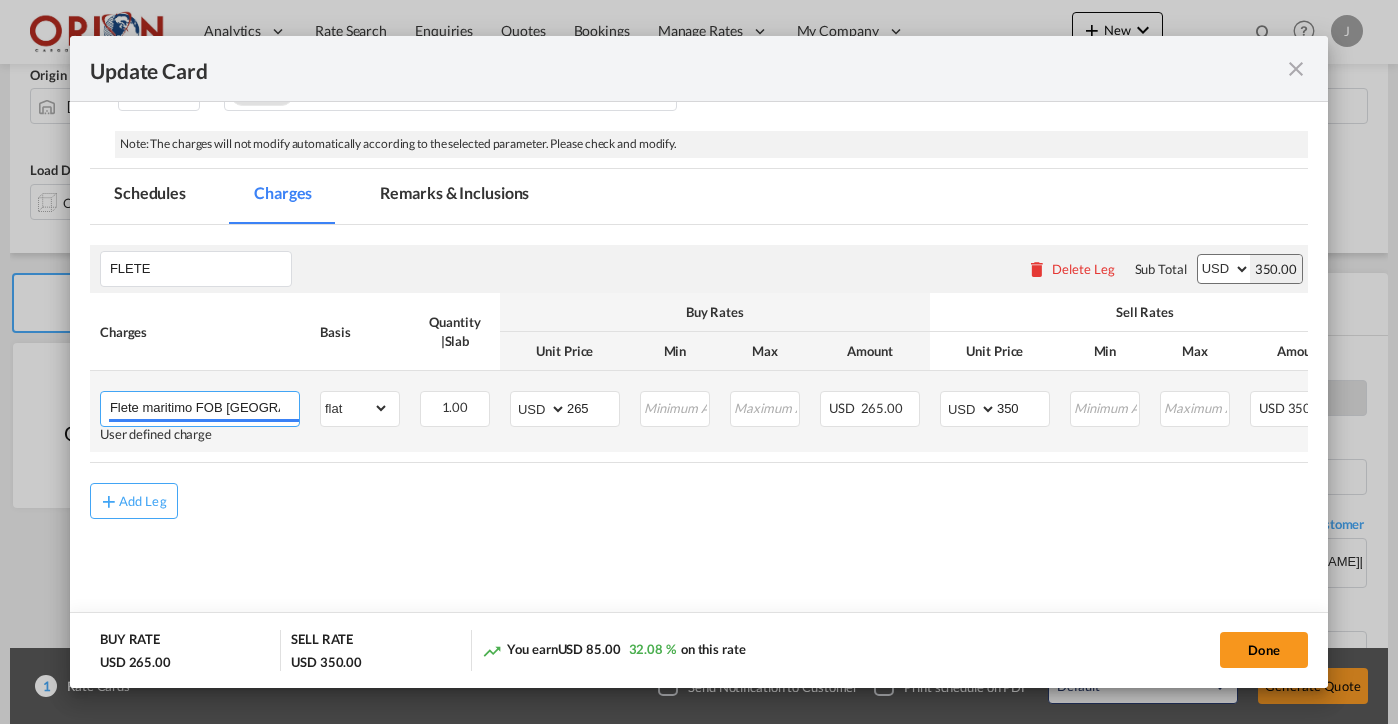 click on "Flete maritimo FOB [GEOGRAPHIC_DATA] to [GEOGRAPHIC_DATA][PERSON_NAME][GEOGRAPHIC_DATA]" at bounding box center (204, 407) 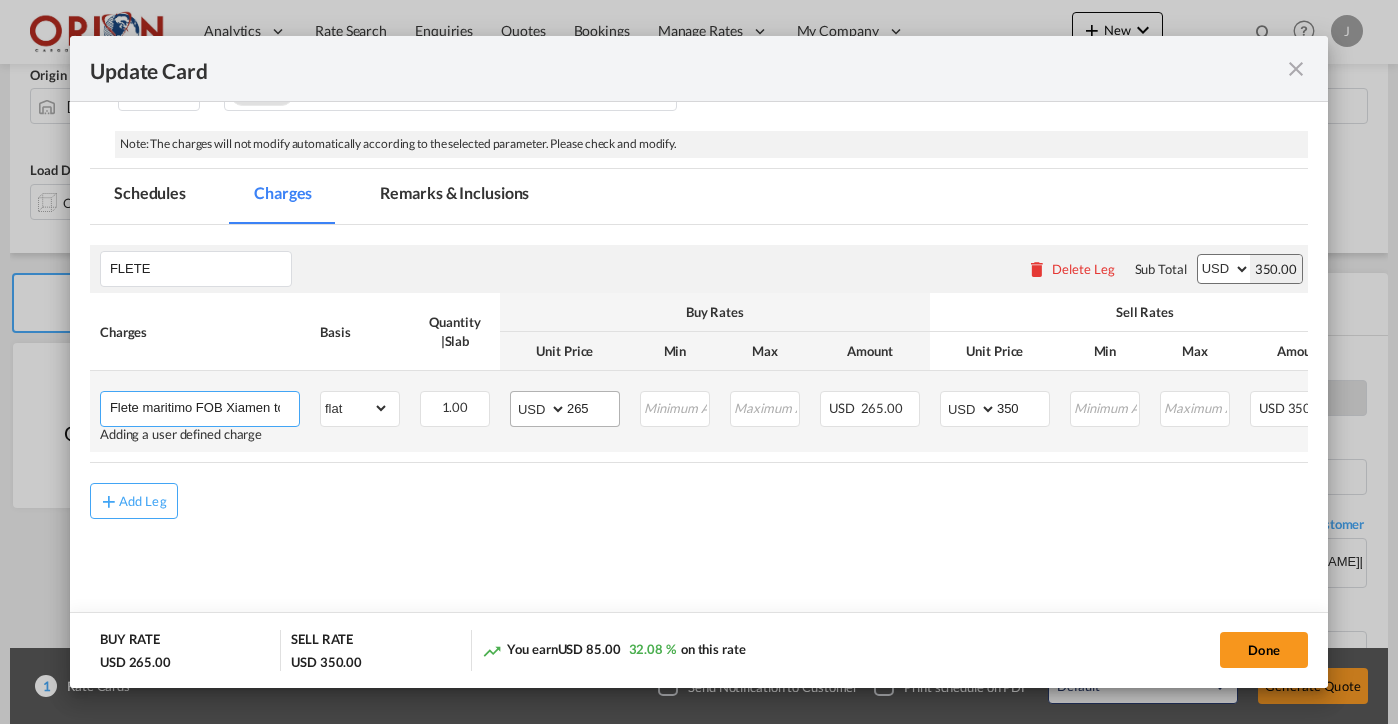 type on "Flete maritimo FOB Xiamen to [GEOGRAPHIC_DATA][PERSON_NAME][GEOGRAPHIC_DATA]" 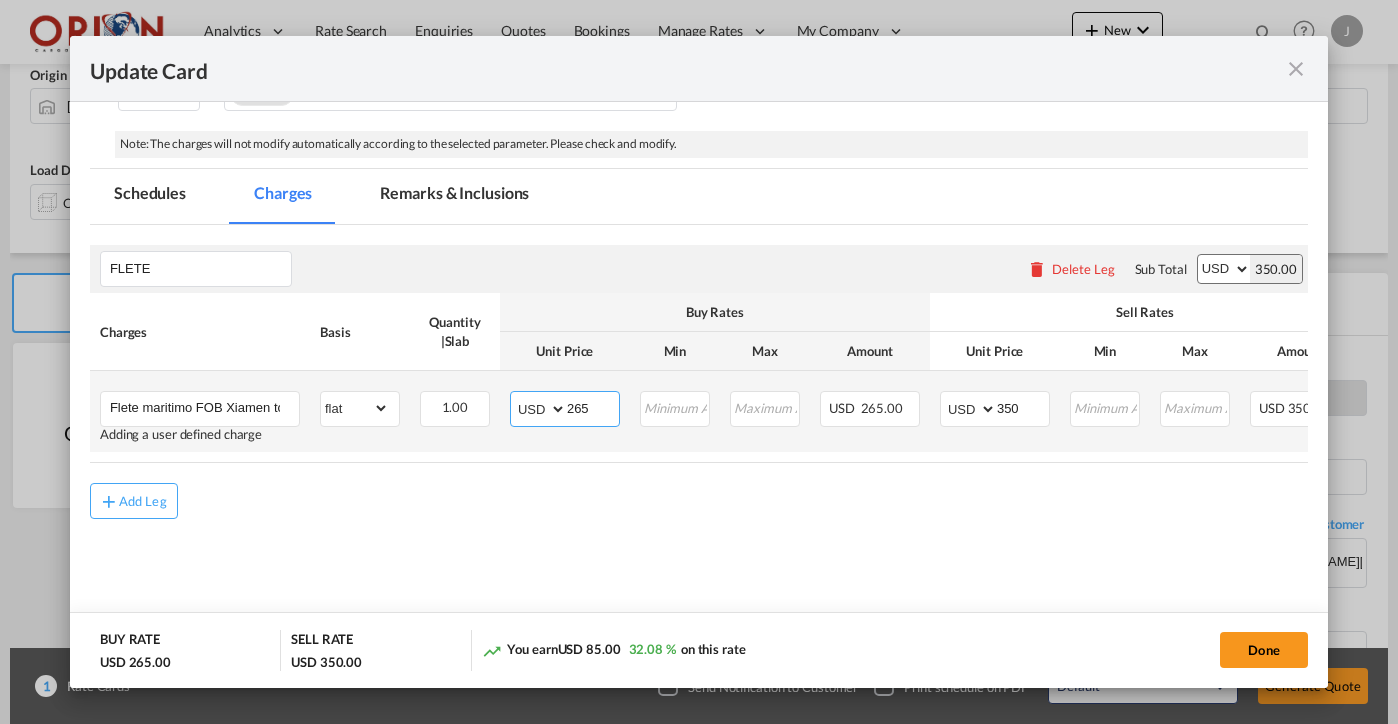 click on "265" at bounding box center [593, 407] 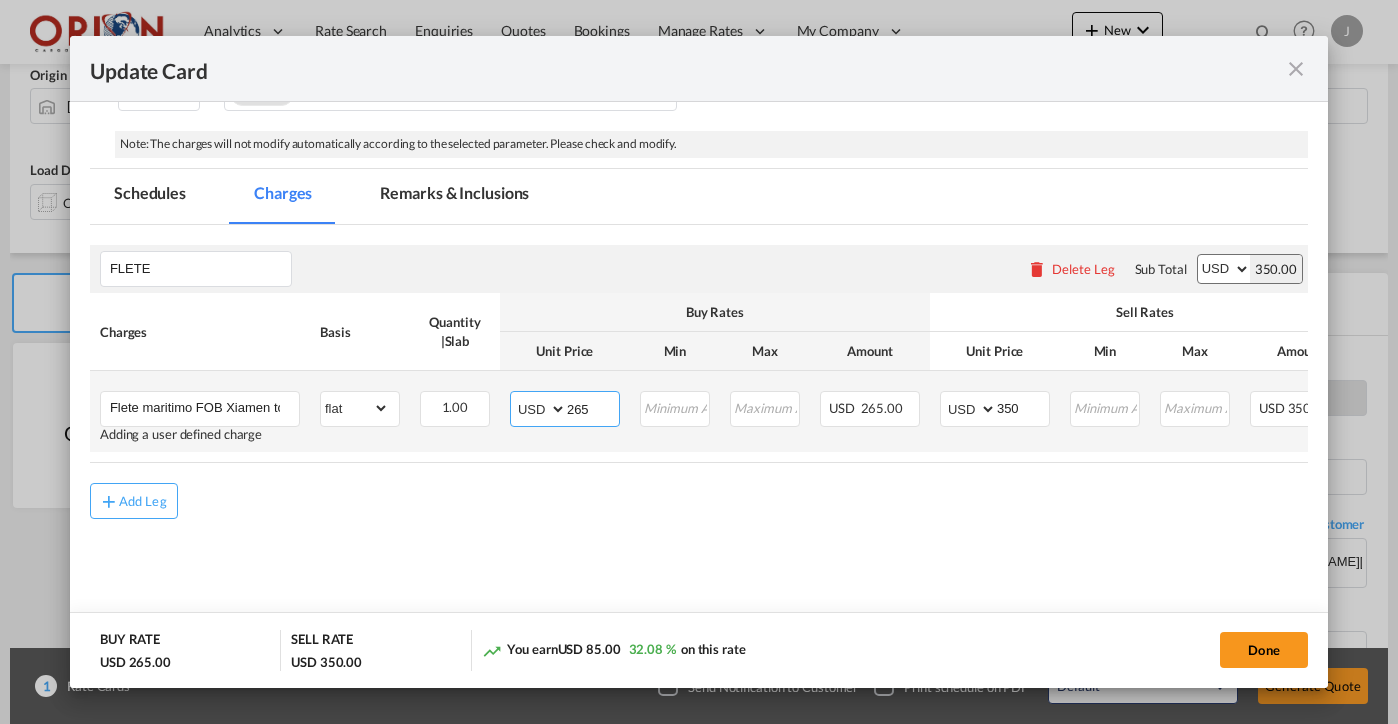 click on "265" at bounding box center [593, 407] 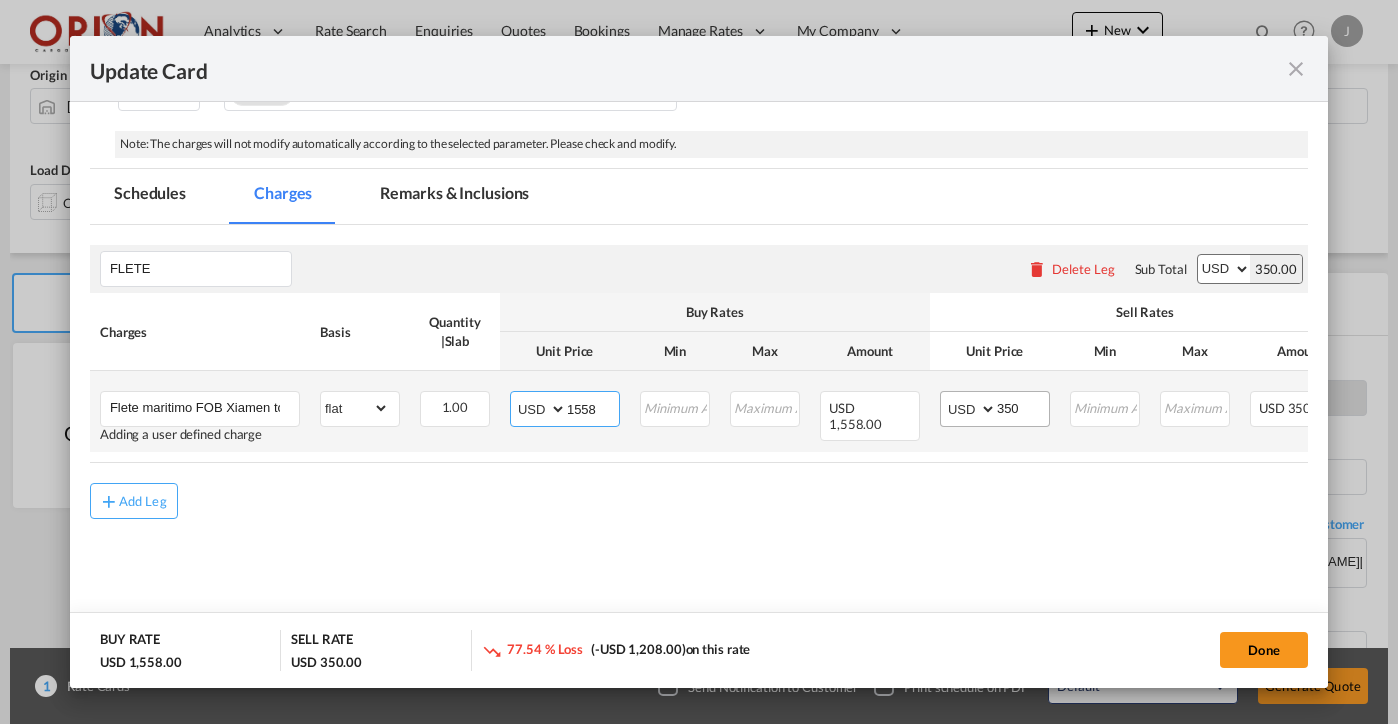 type on "1558" 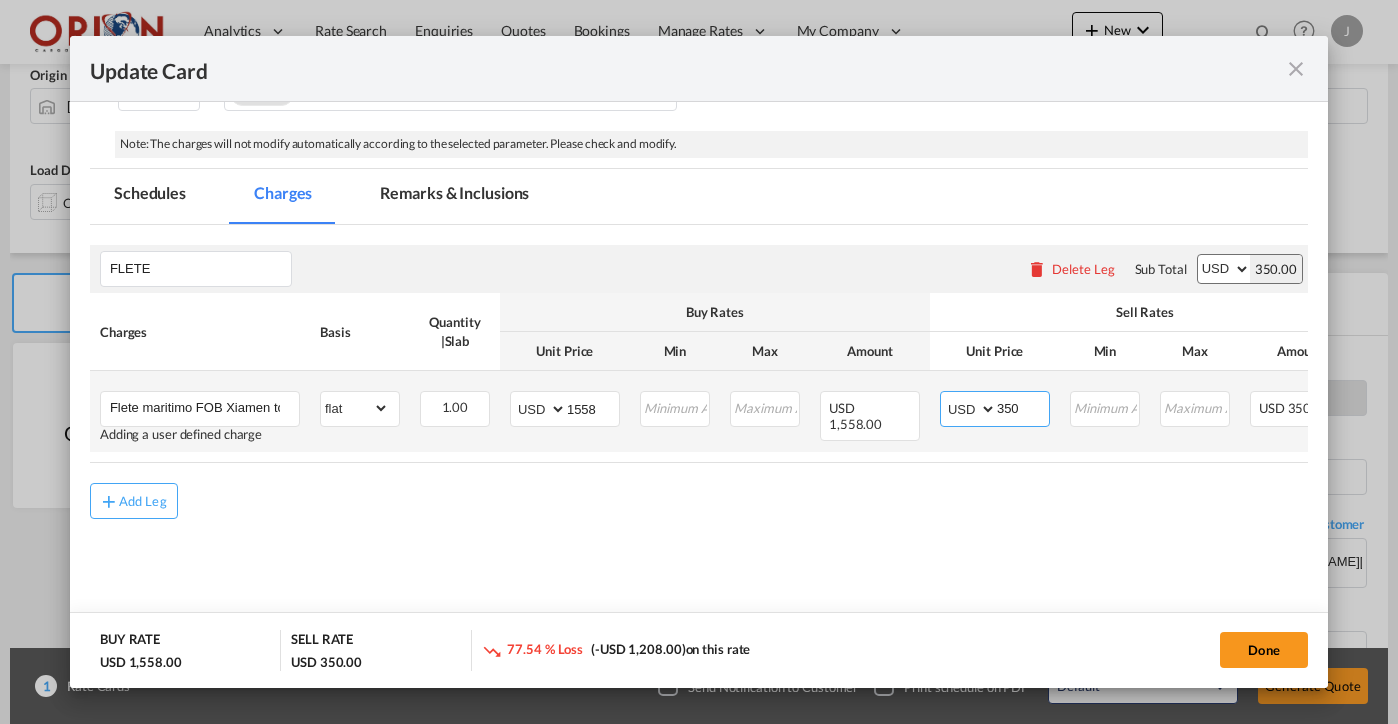 click on "350" at bounding box center (1023, 407) 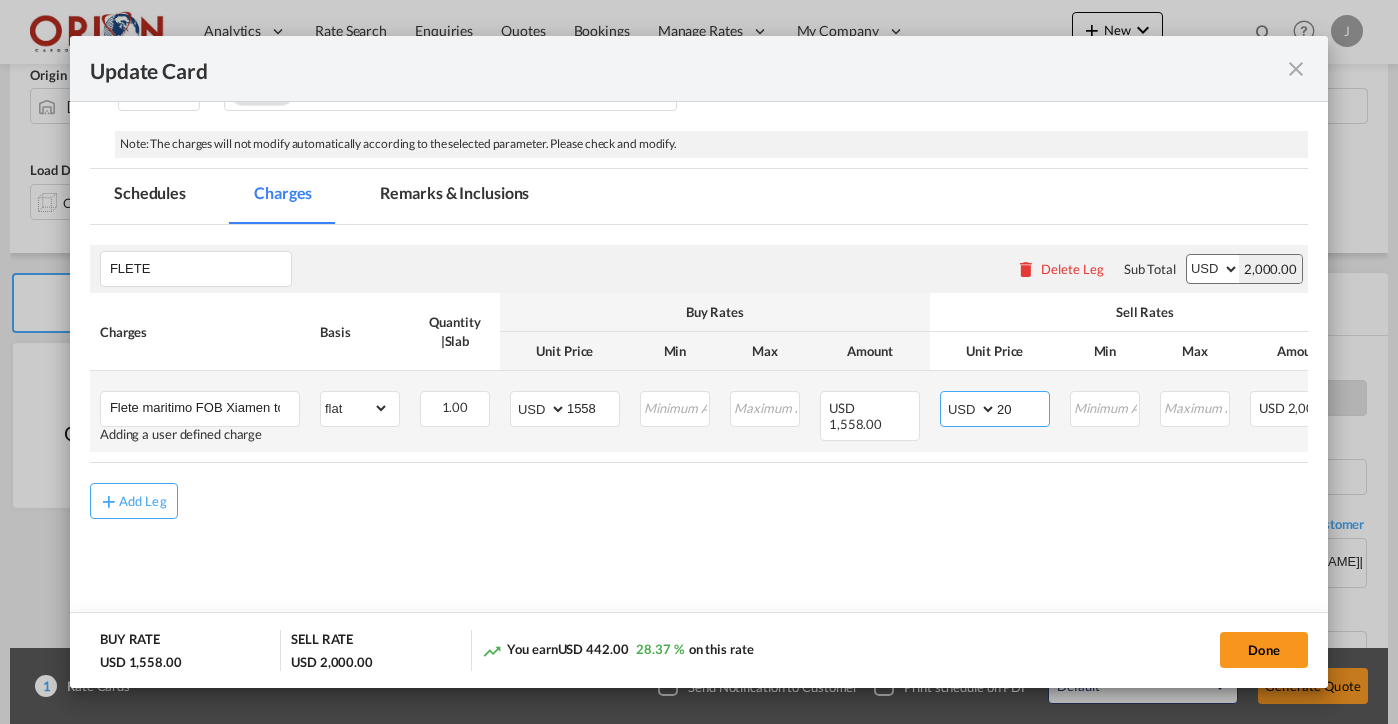 type on "2" 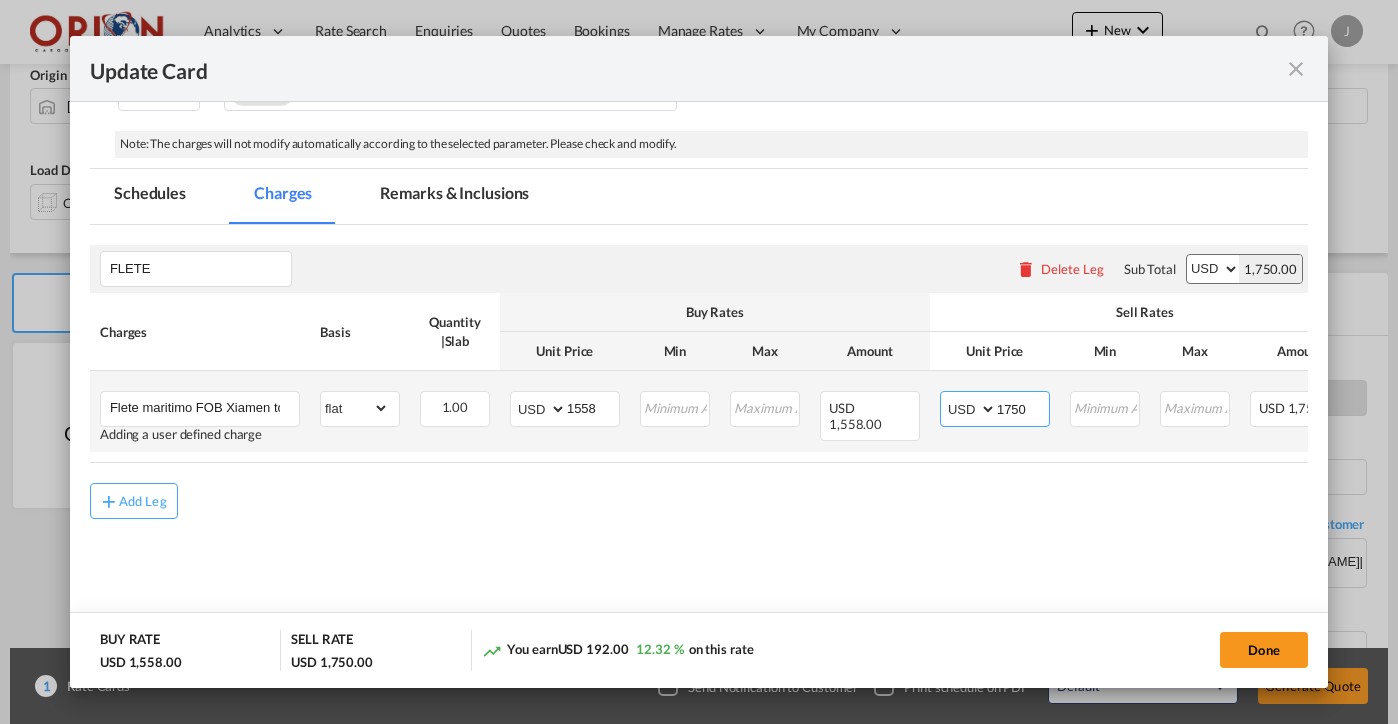 click on "1750" at bounding box center (1023, 407) 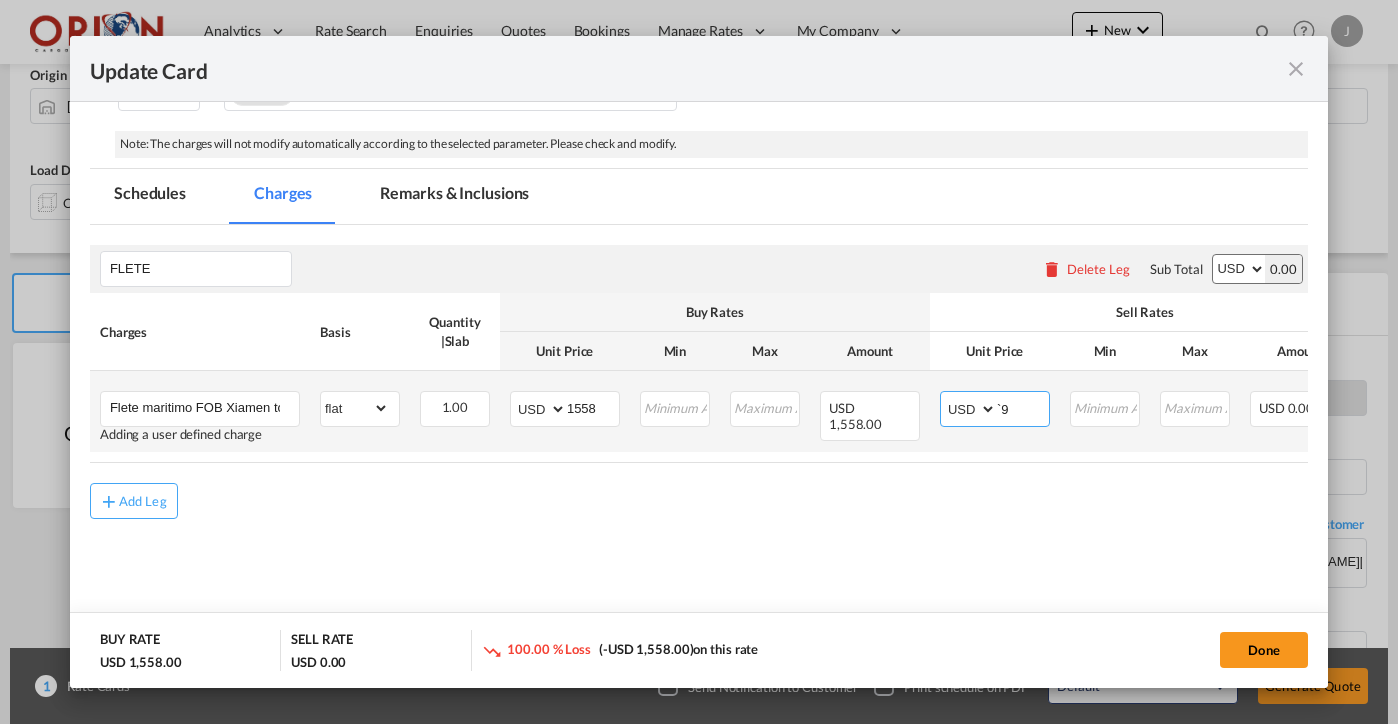 type on "`" 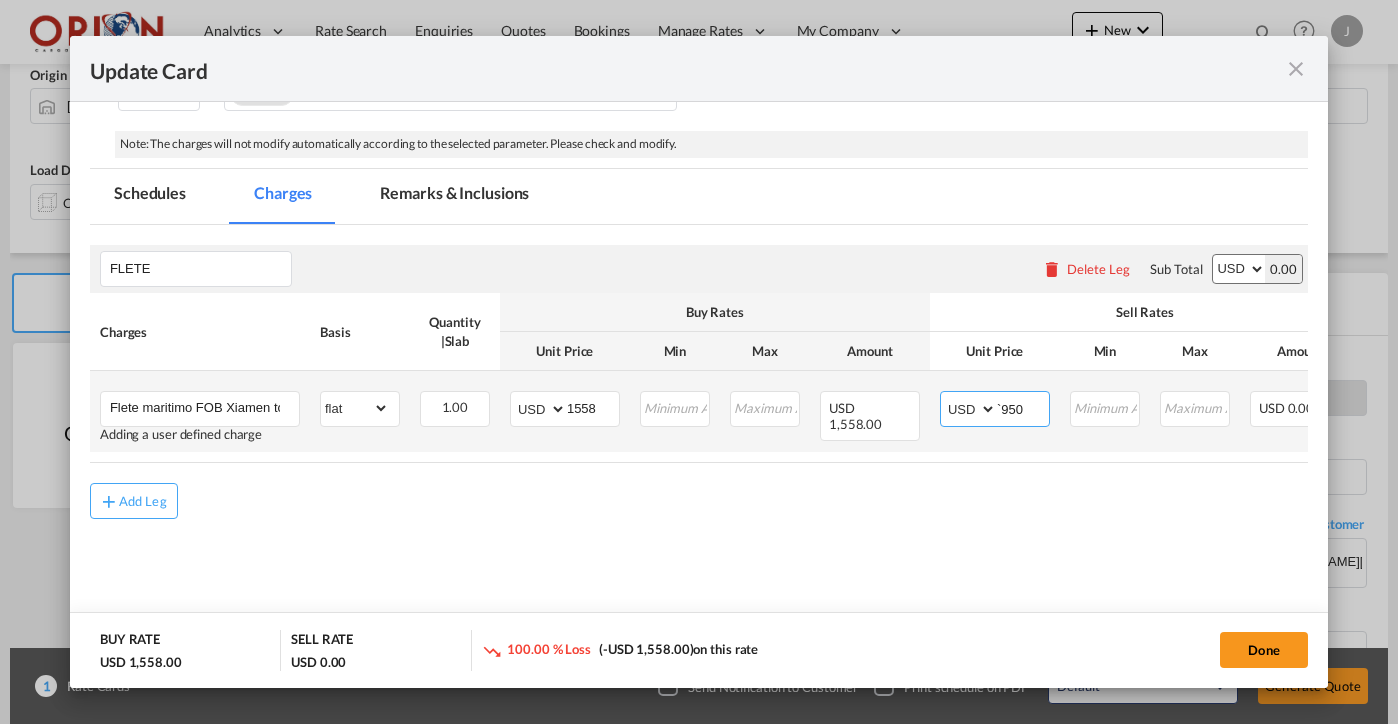 scroll, scrollTop: 0, scrollLeft: 0, axis: both 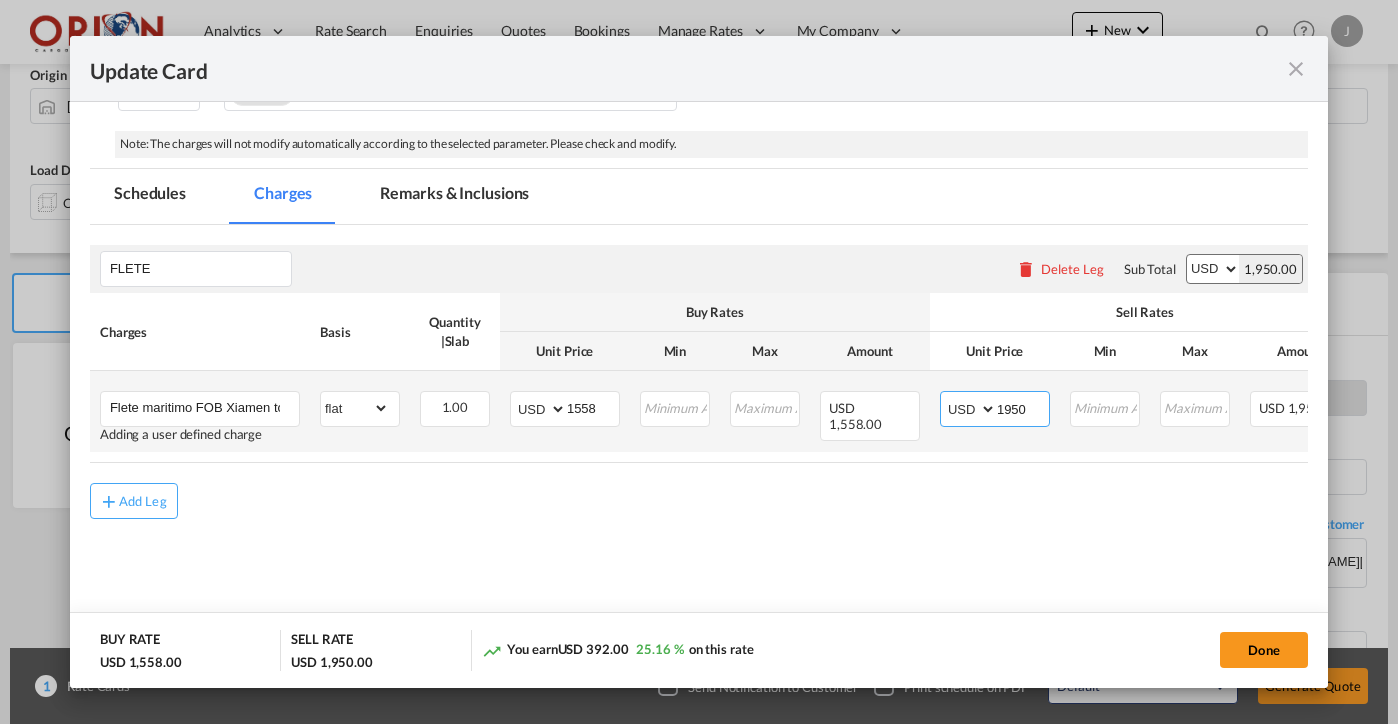click on "1950" at bounding box center (1023, 407) 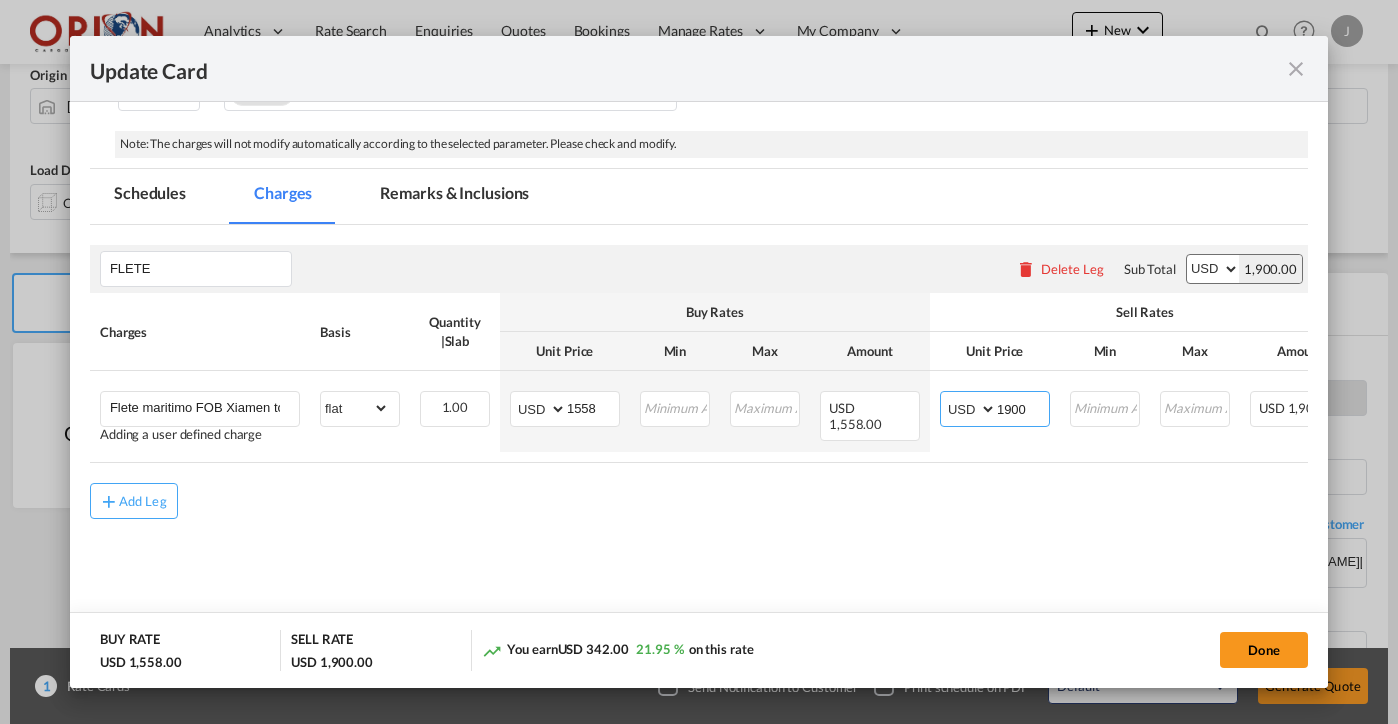 type on "1900" 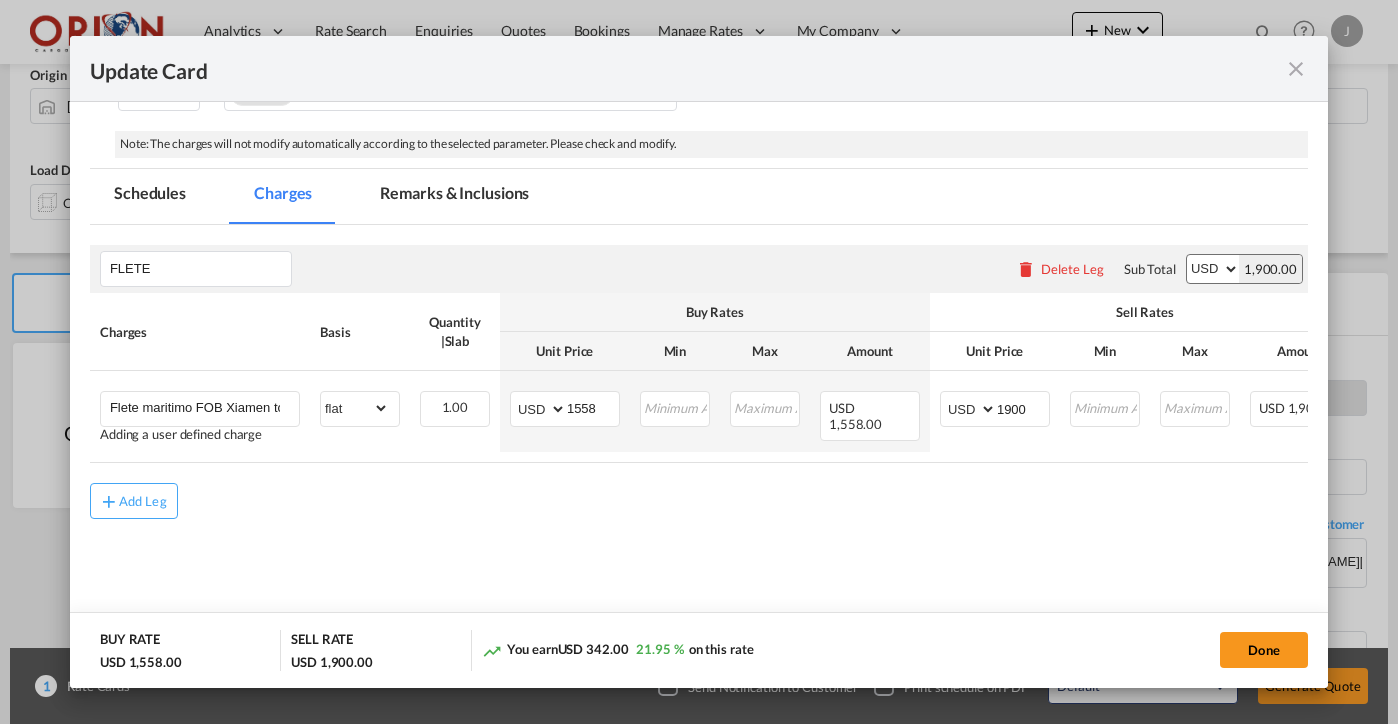 click on "Remarks & Inclusions" at bounding box center [454, 196] 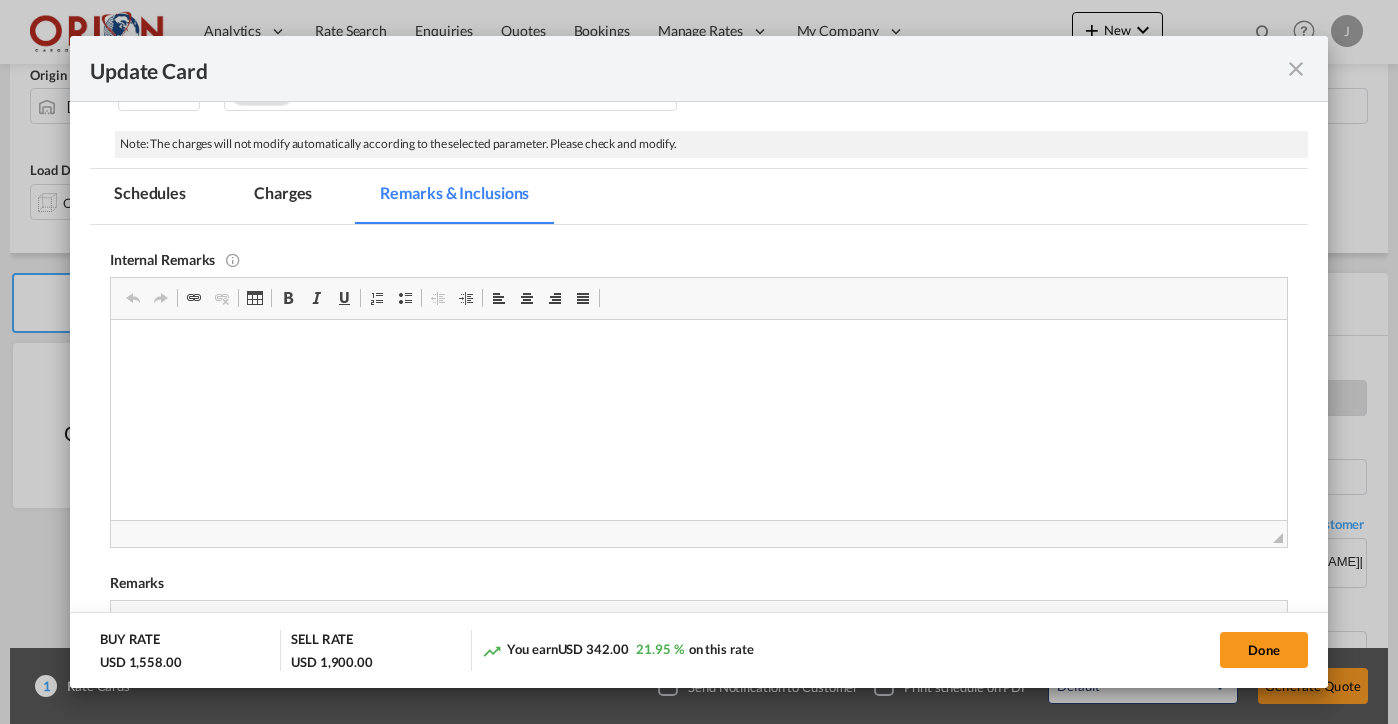 scroll, scrollTop: 0, scrollLeft: 0, axis: both 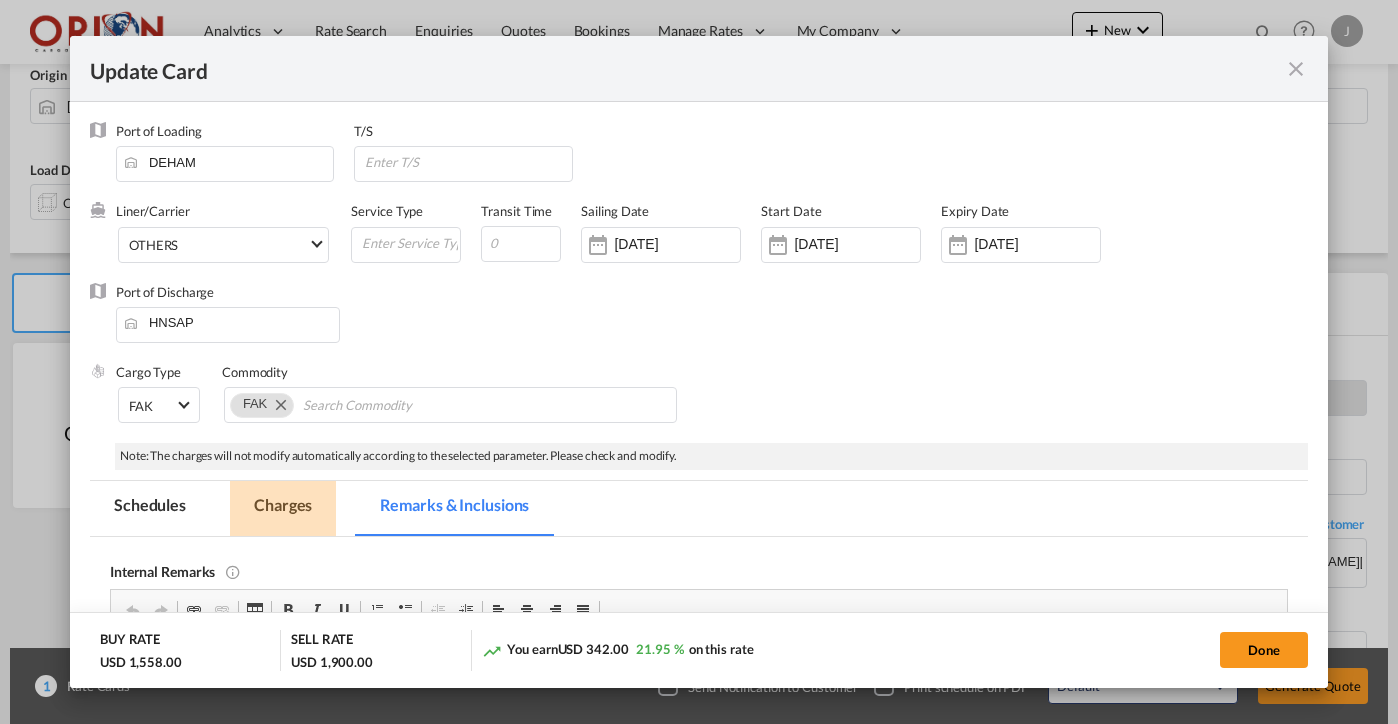 click on "Charges" at bounding box center (283, 508) 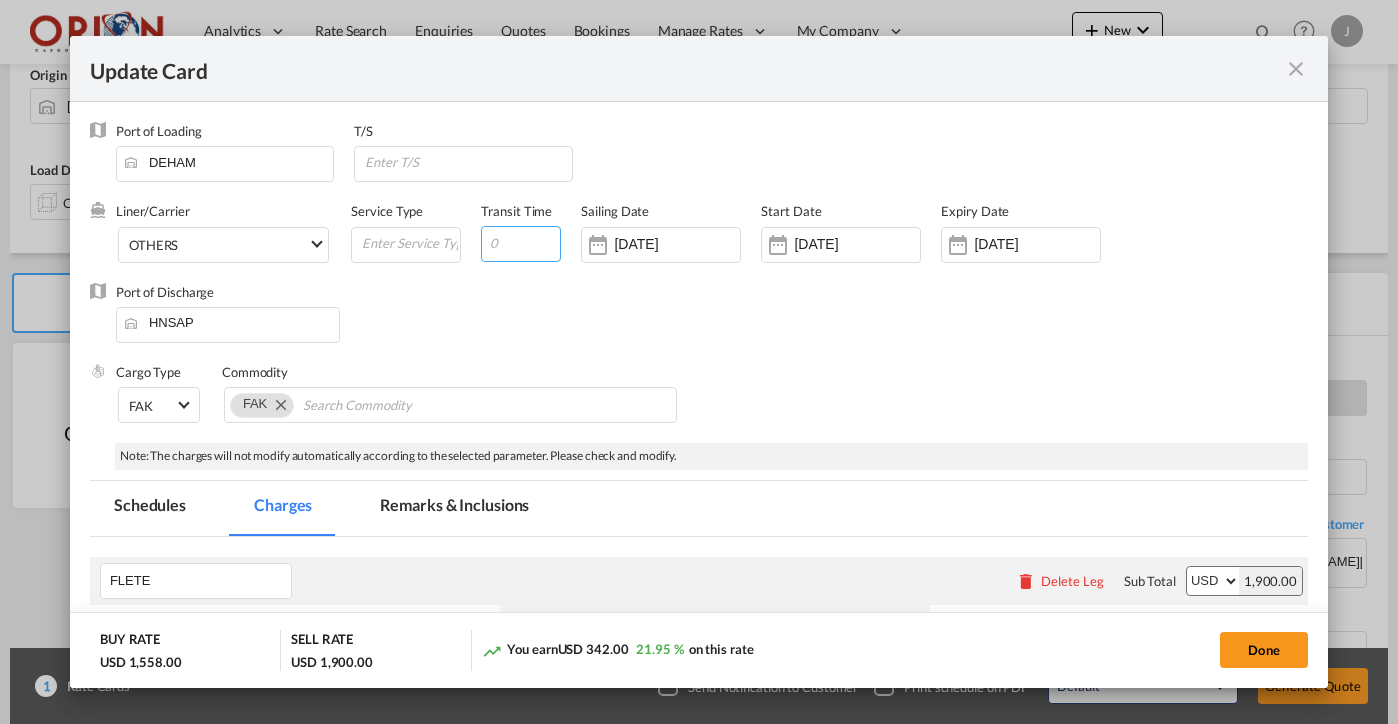 click at bounding box center (521, 244) 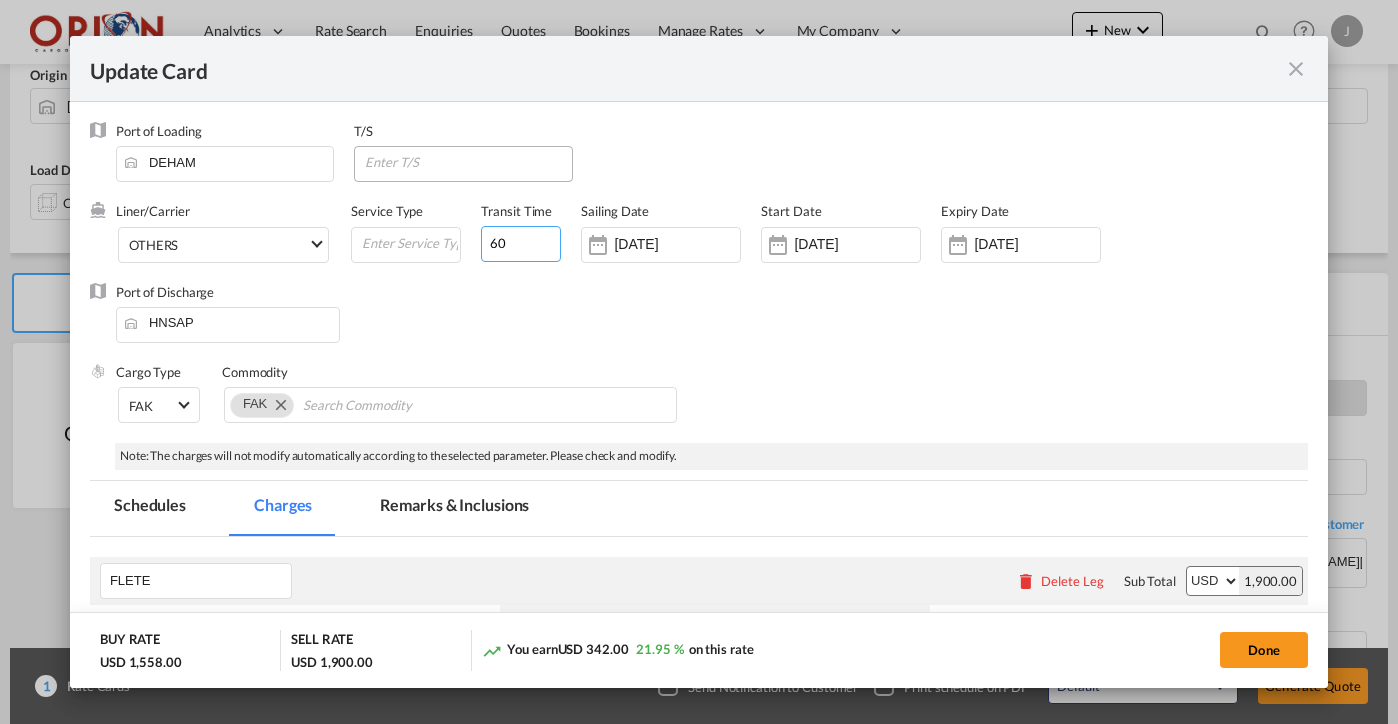 type on "60" 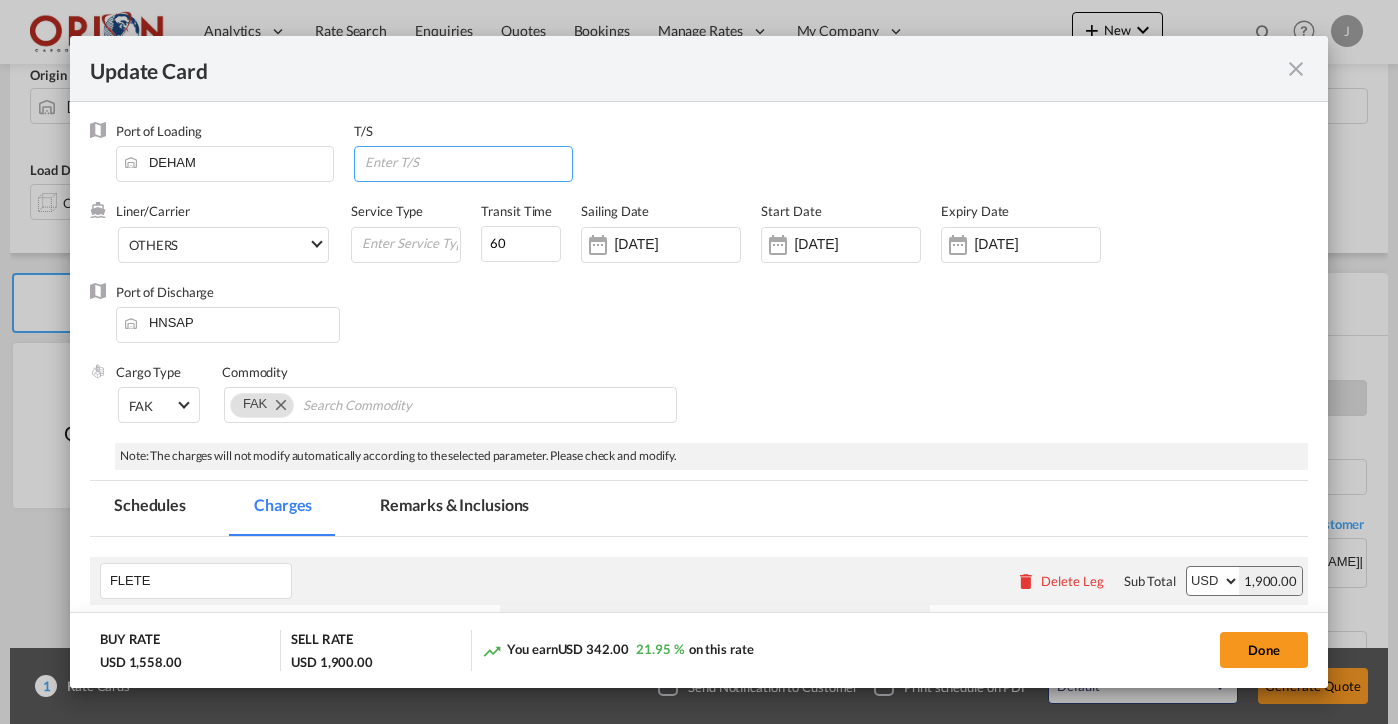 click at bounding box center (467, 162) 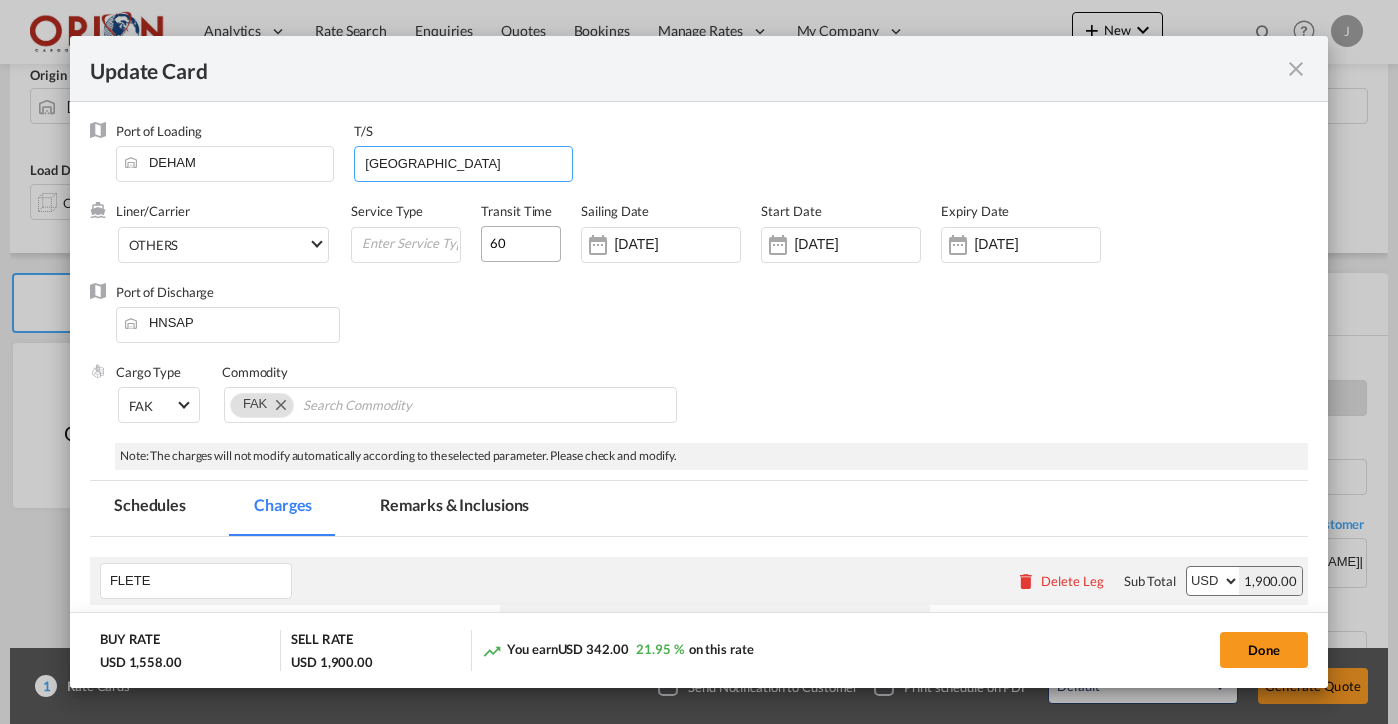 type on "[GEOGRAPHIC_DATA]" 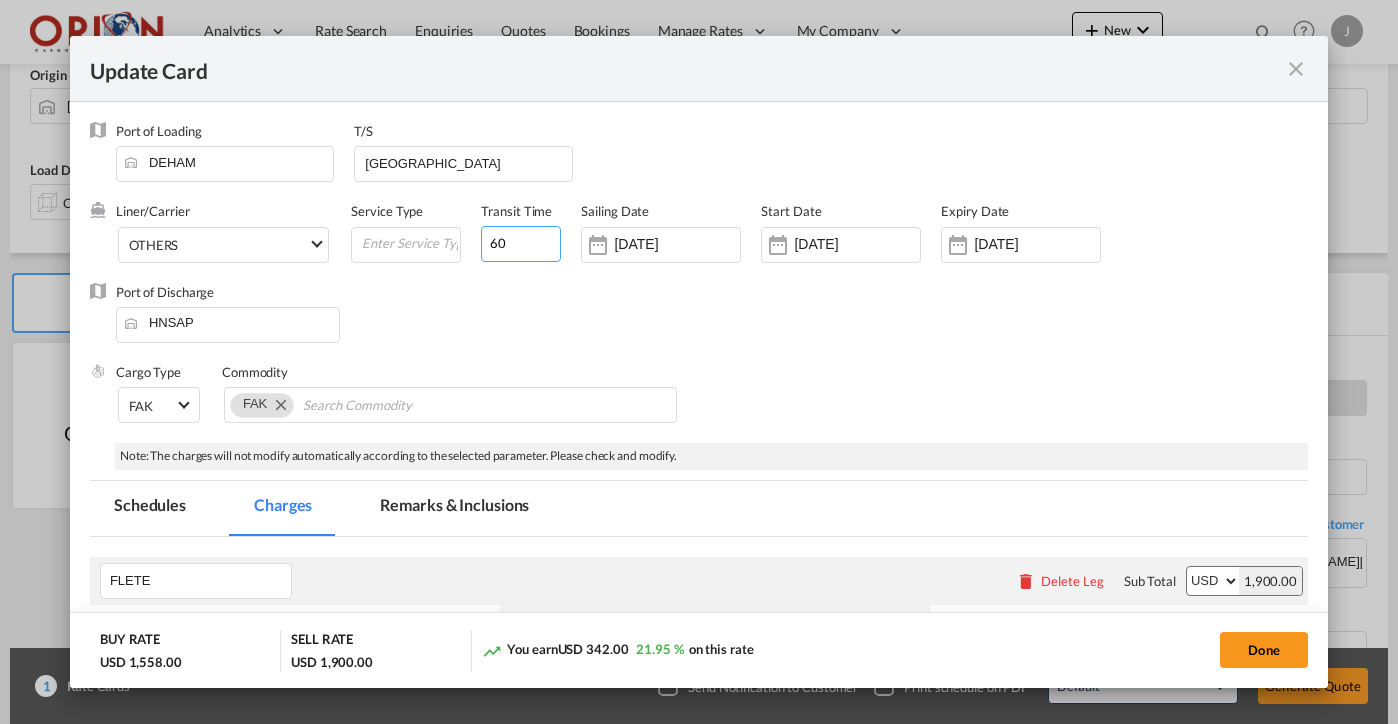 click on "60" at bounding box center (521, 244) 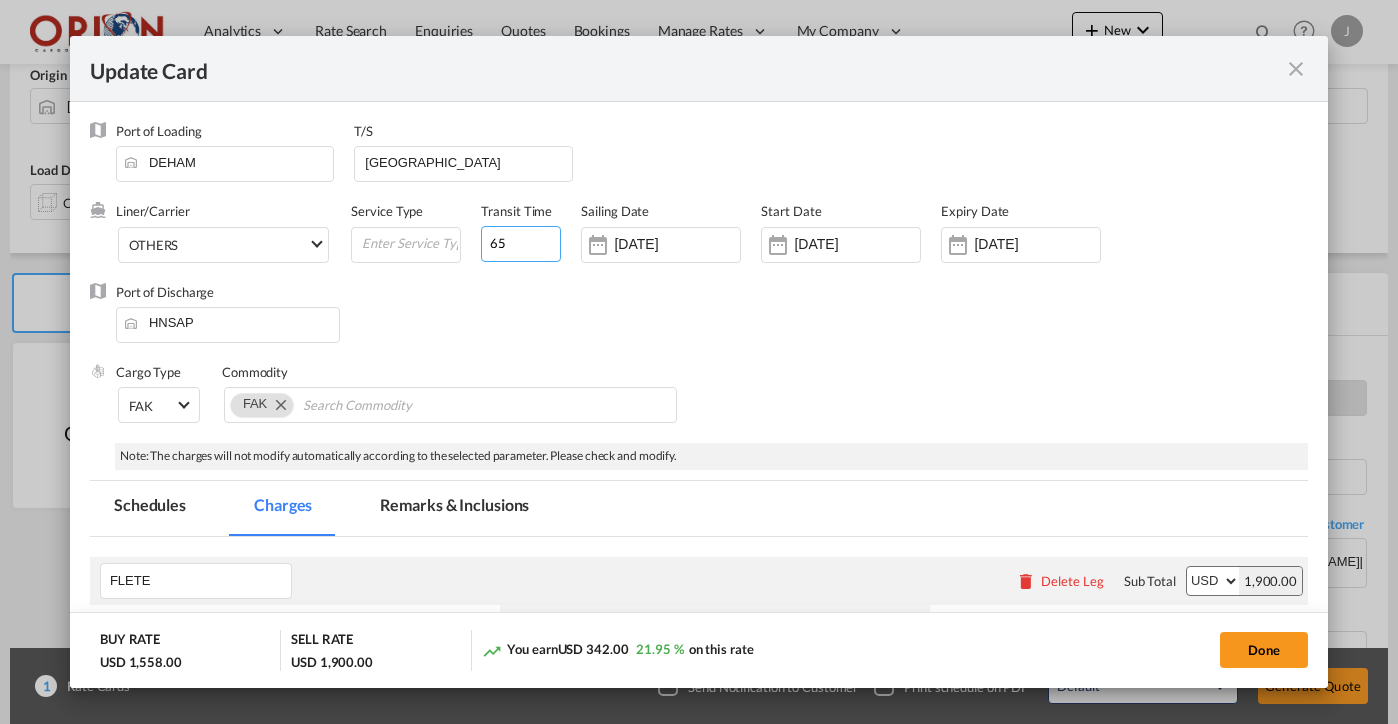 scroll, scrollTop: 10, scrollLeft: 0, axis: vertical 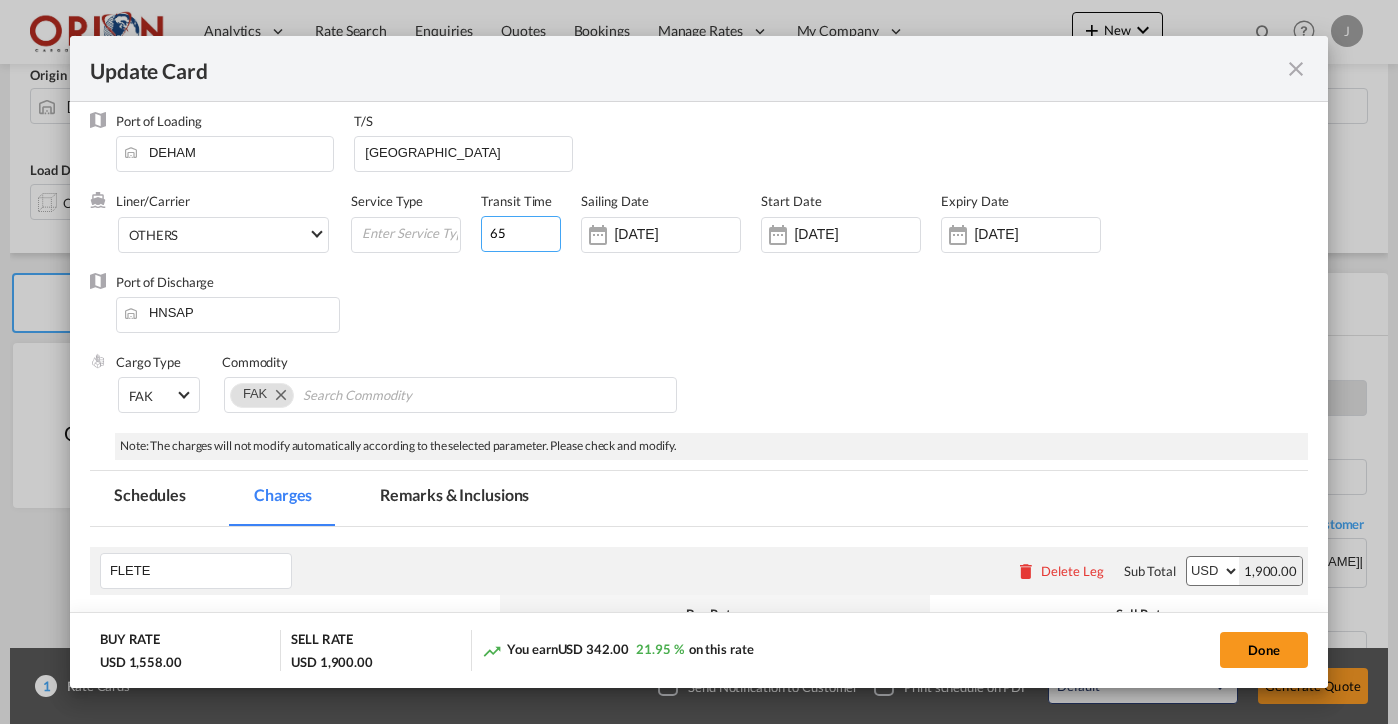 type on "65" 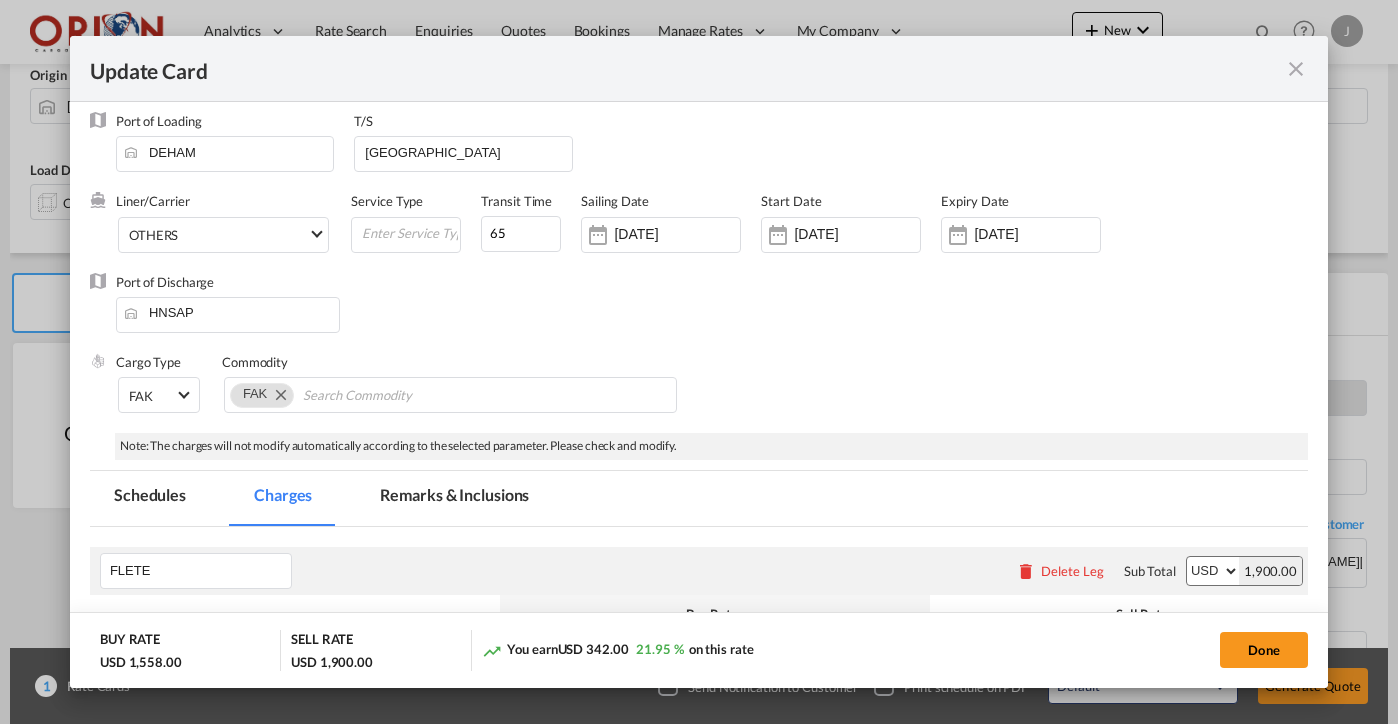 click on "Remarks & Inclusions" at bounding box center (454, 498) 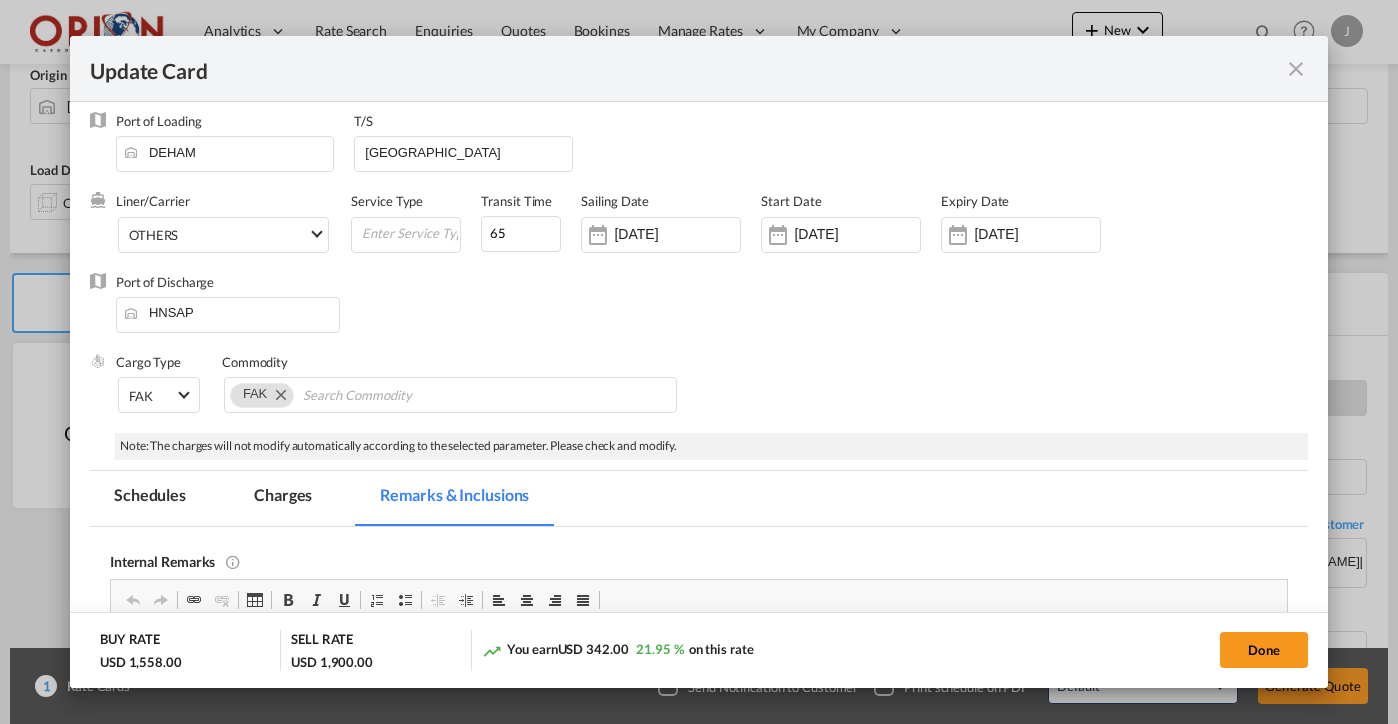 scroll, scrollTop: 594, scrollLeft: 0, axis: vertical 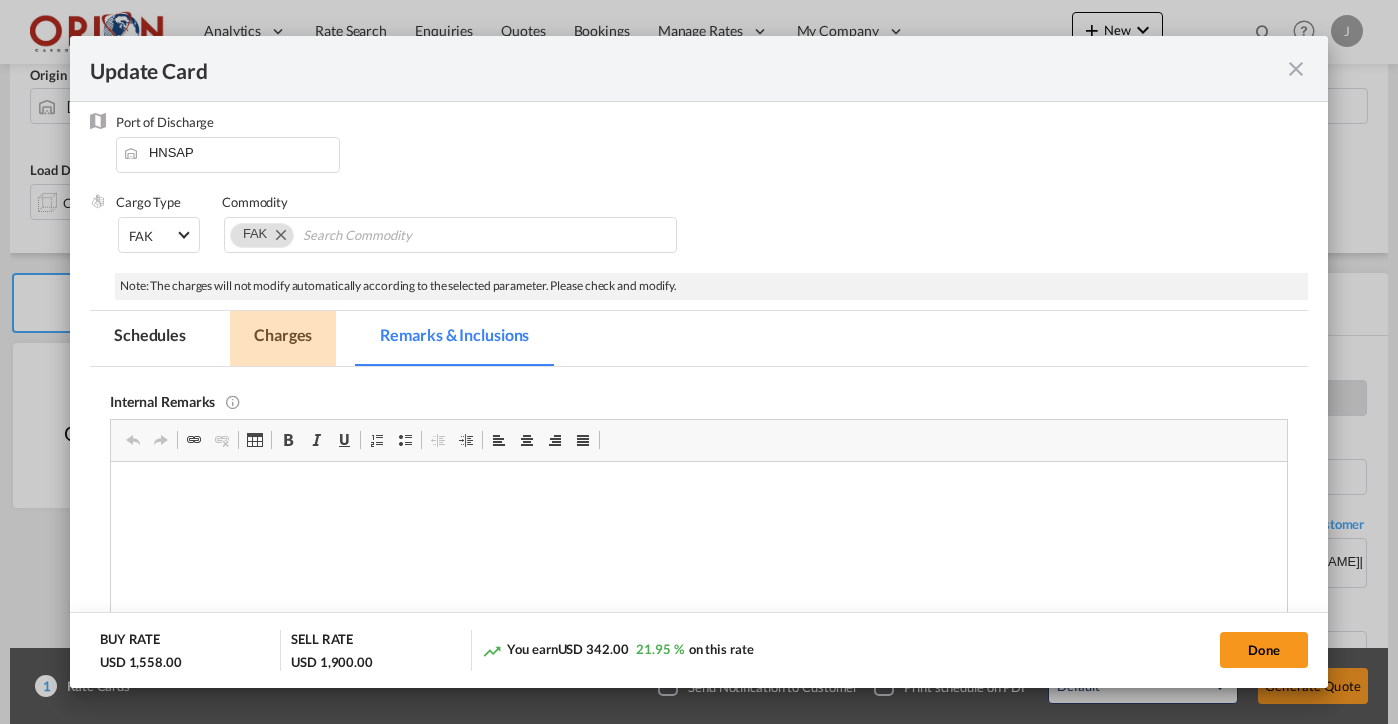 click on "Charges" at bounding box center [283, 338] 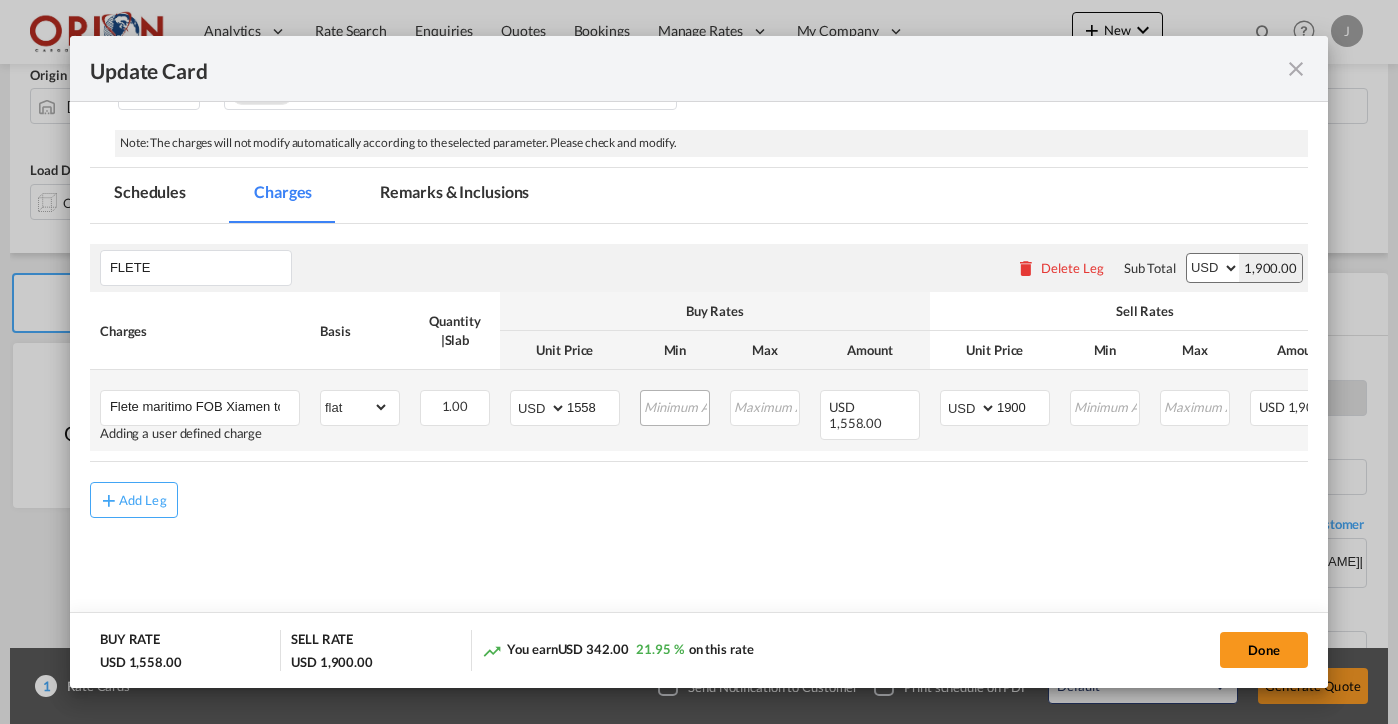 scroll, scrollTop: 312, scrollLeft: 0, axis: vertical 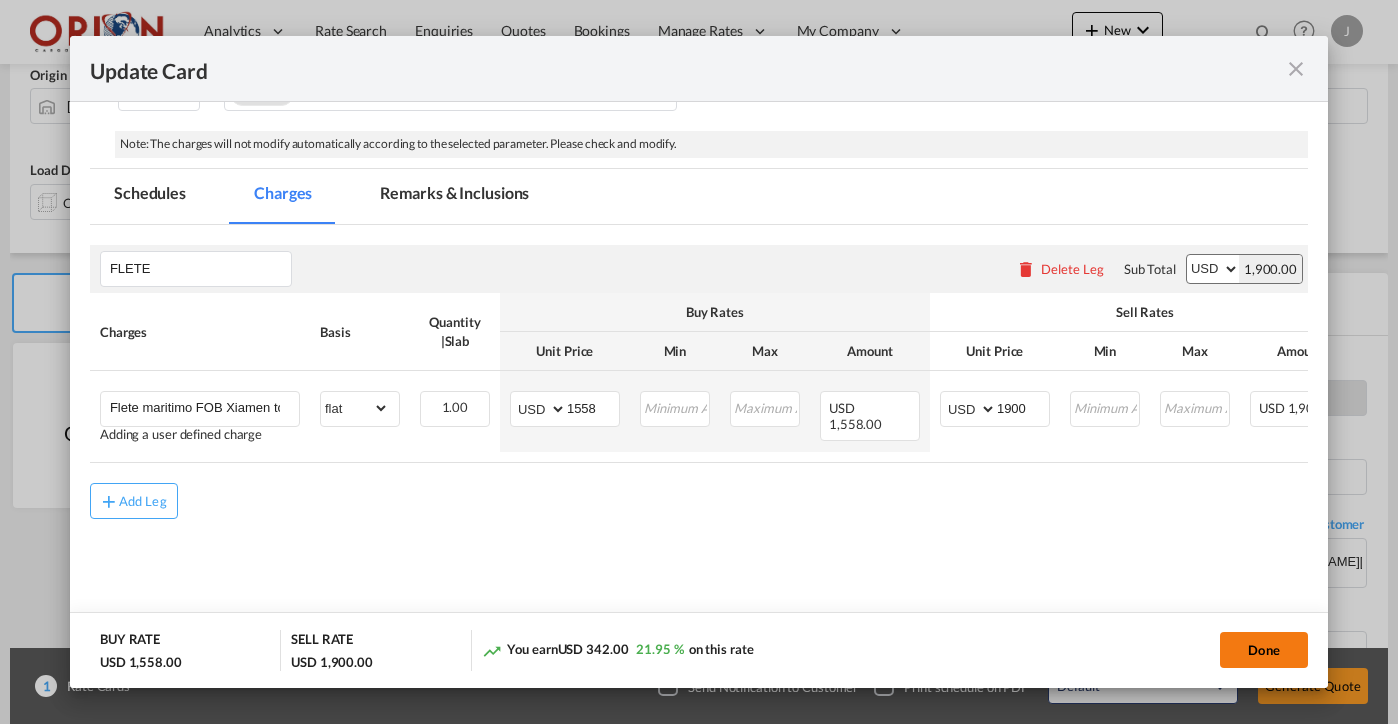 click on "Done" 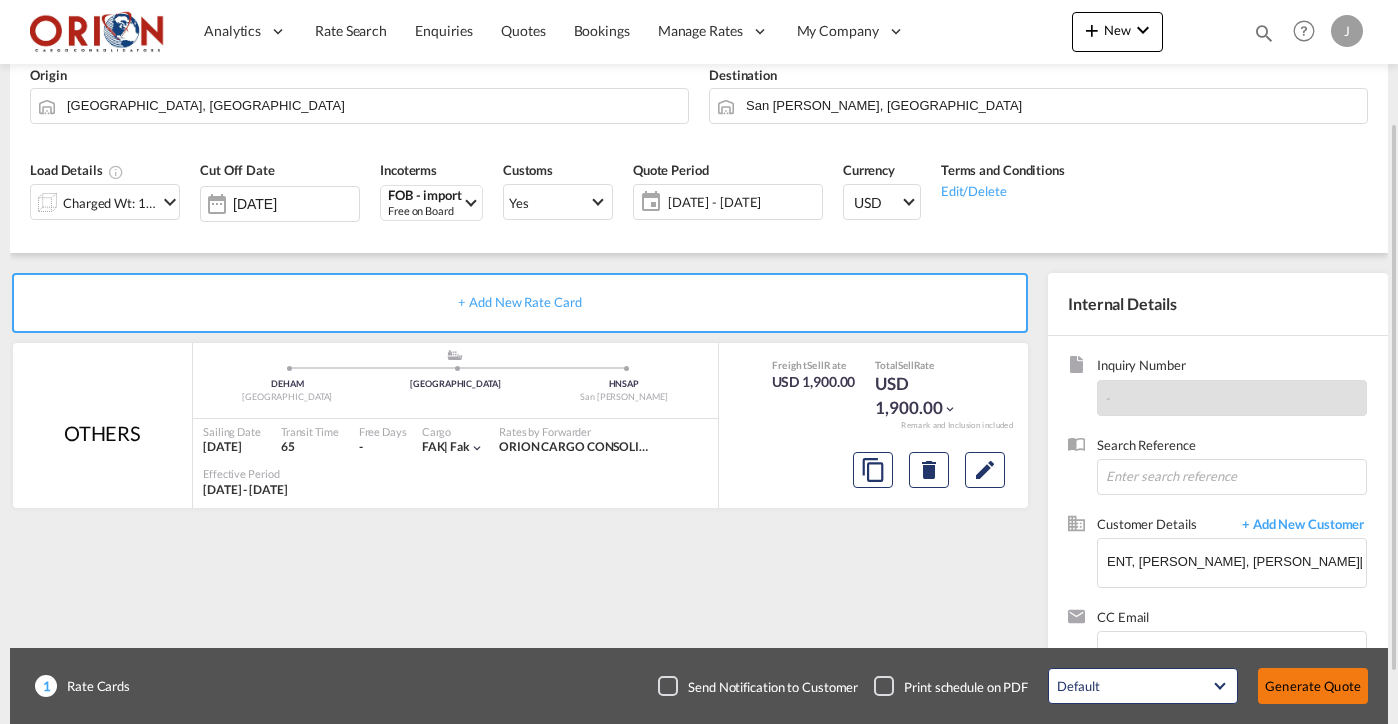 click on "Generate Quote" at bounding box center [1313, 686] 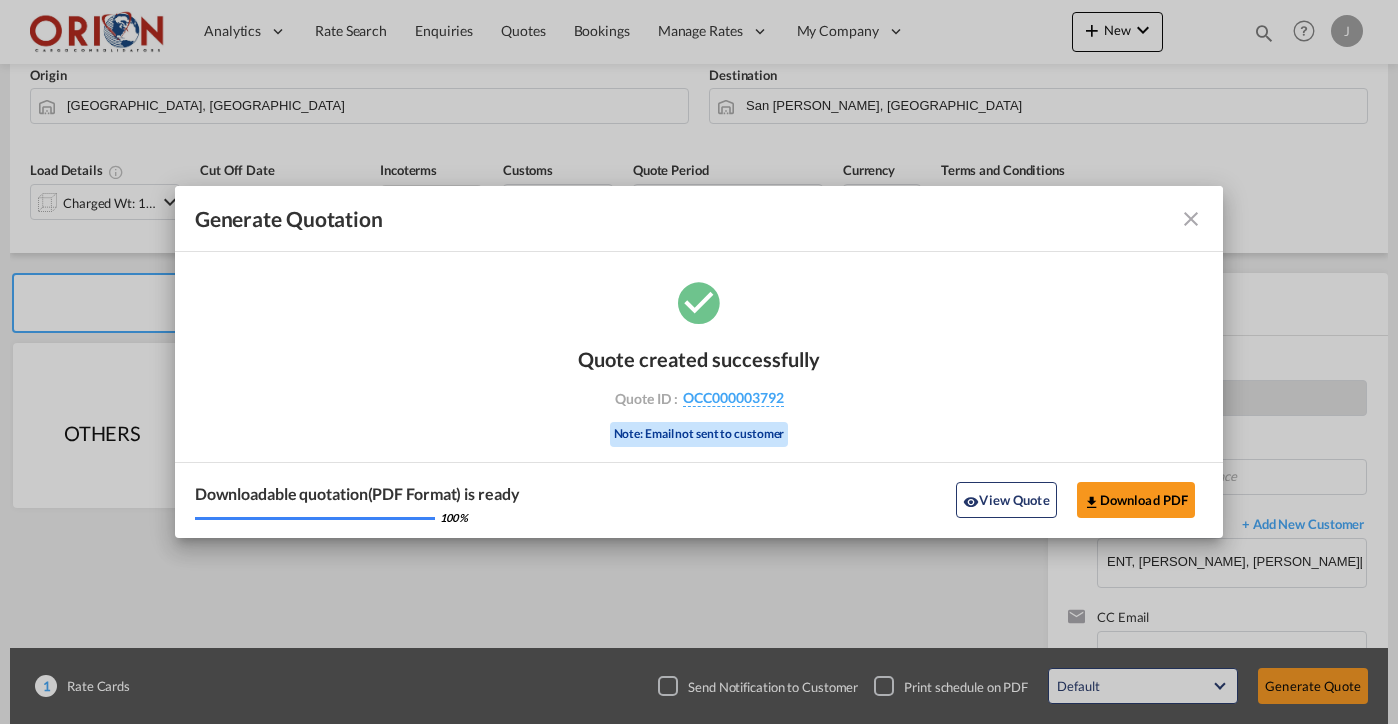 click at bounding box center (1191, 219) 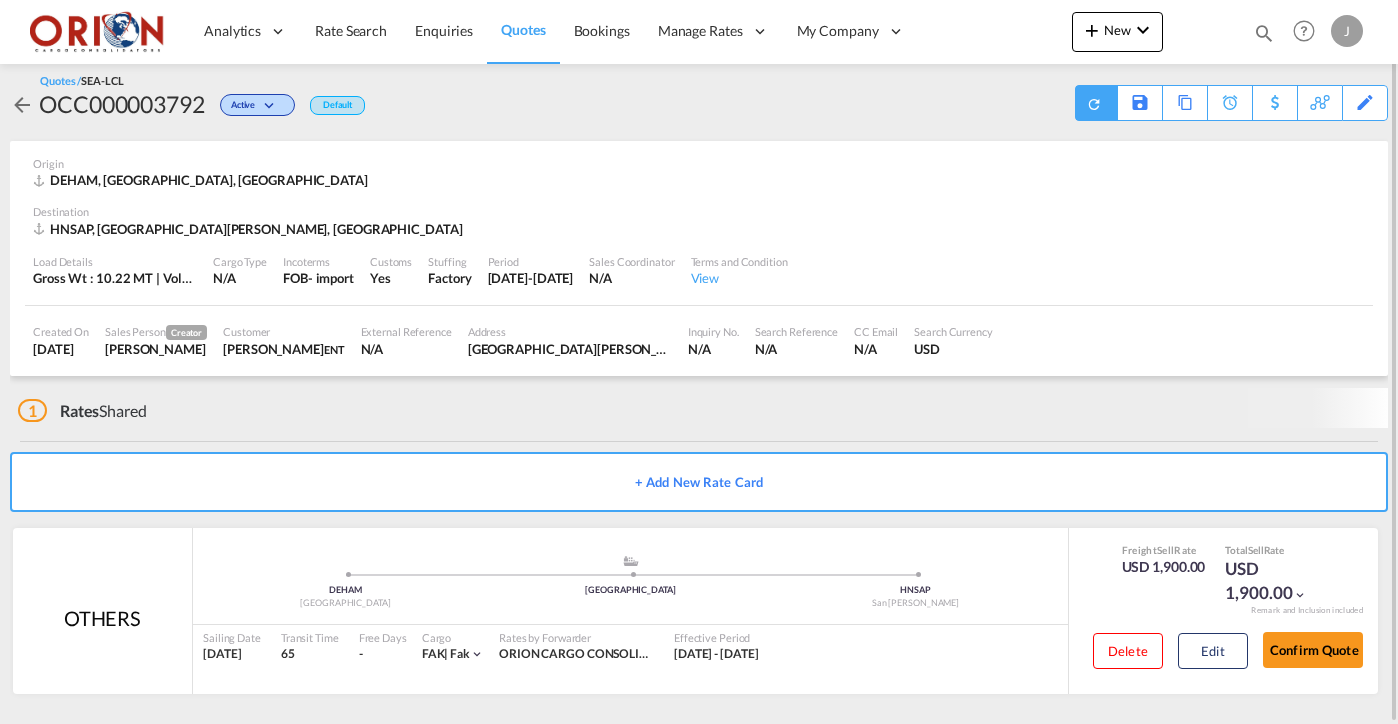 scroll, scrollTop: 0, scrollLeft: 0, axis: both 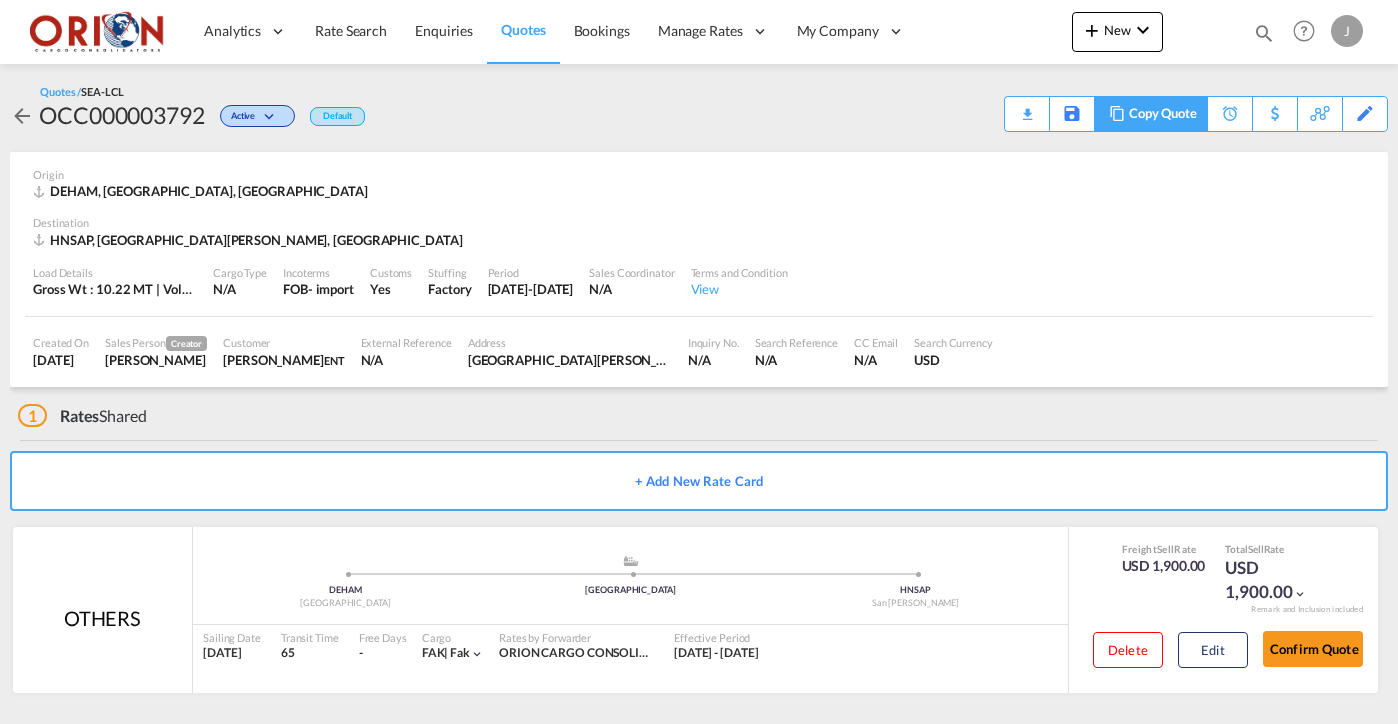 click on "Copy Quote" at bounding box center (1150, 114) 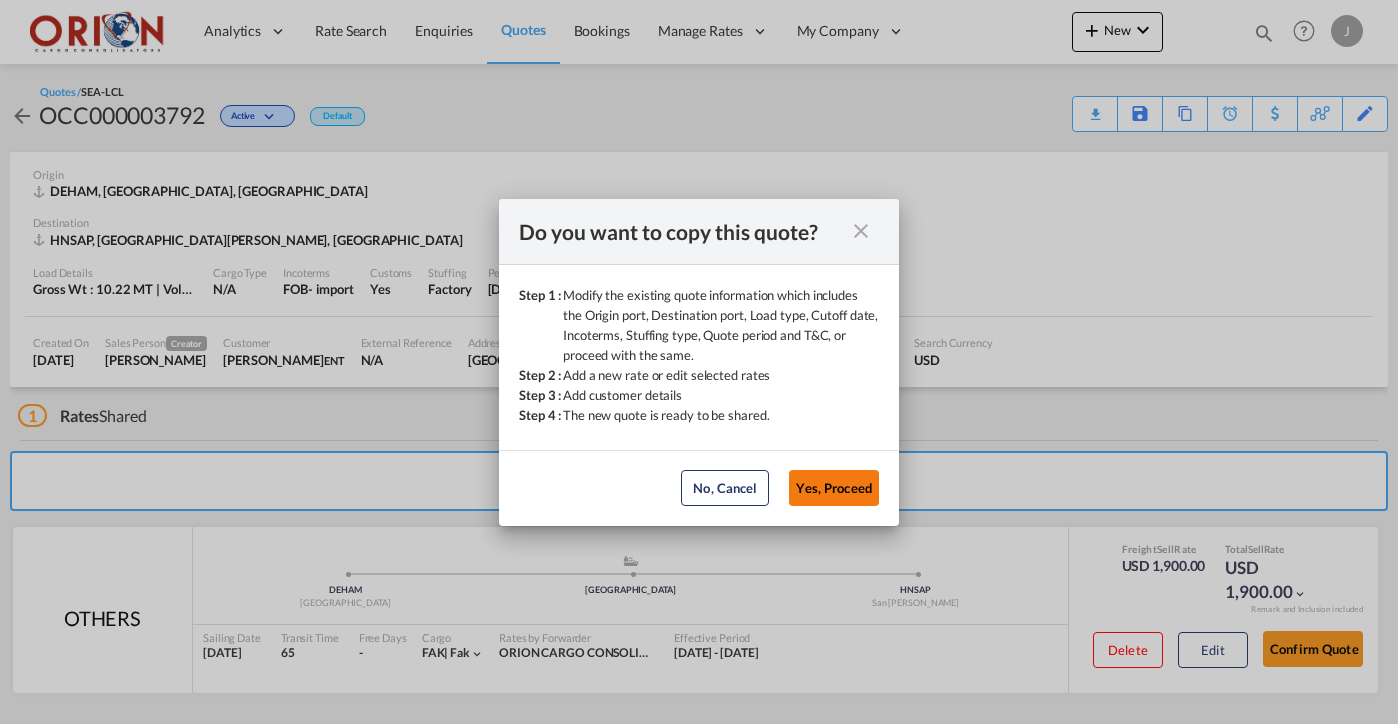click on "Yes, Proceed" 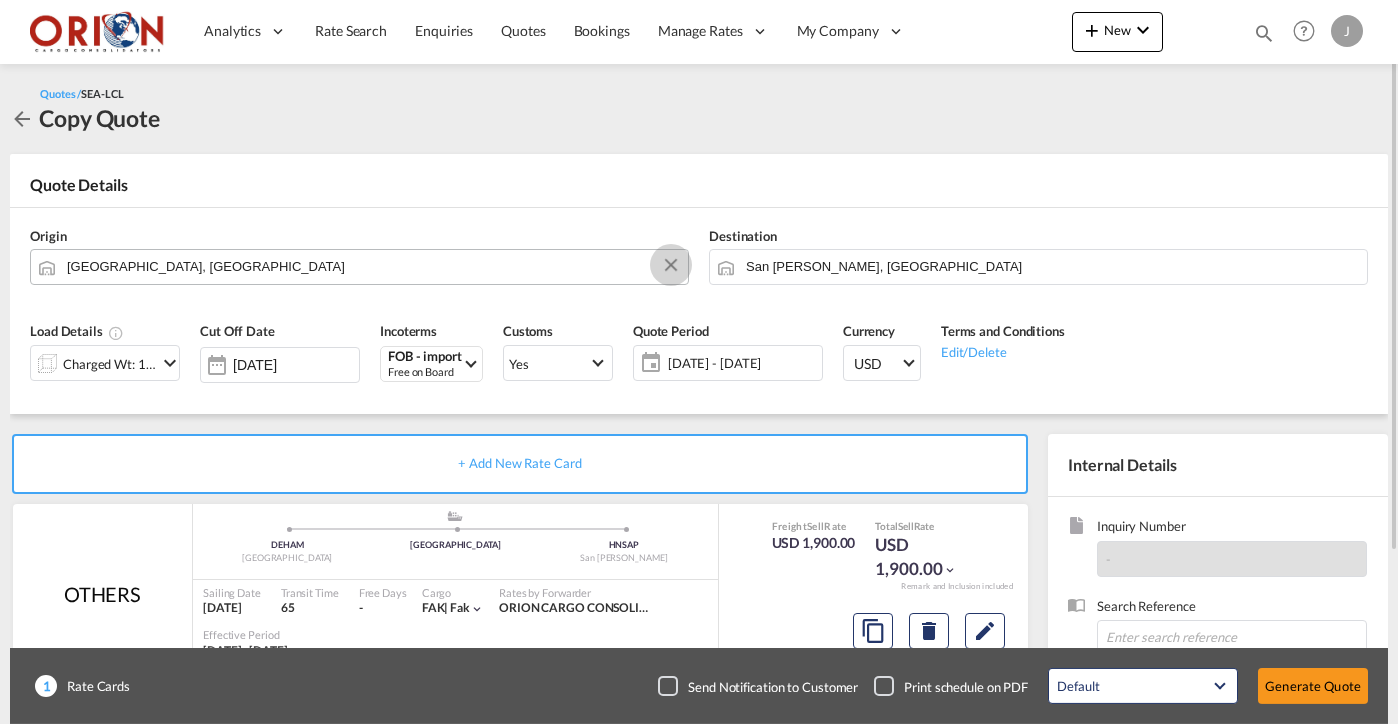 click at bounding box center [671, 265] 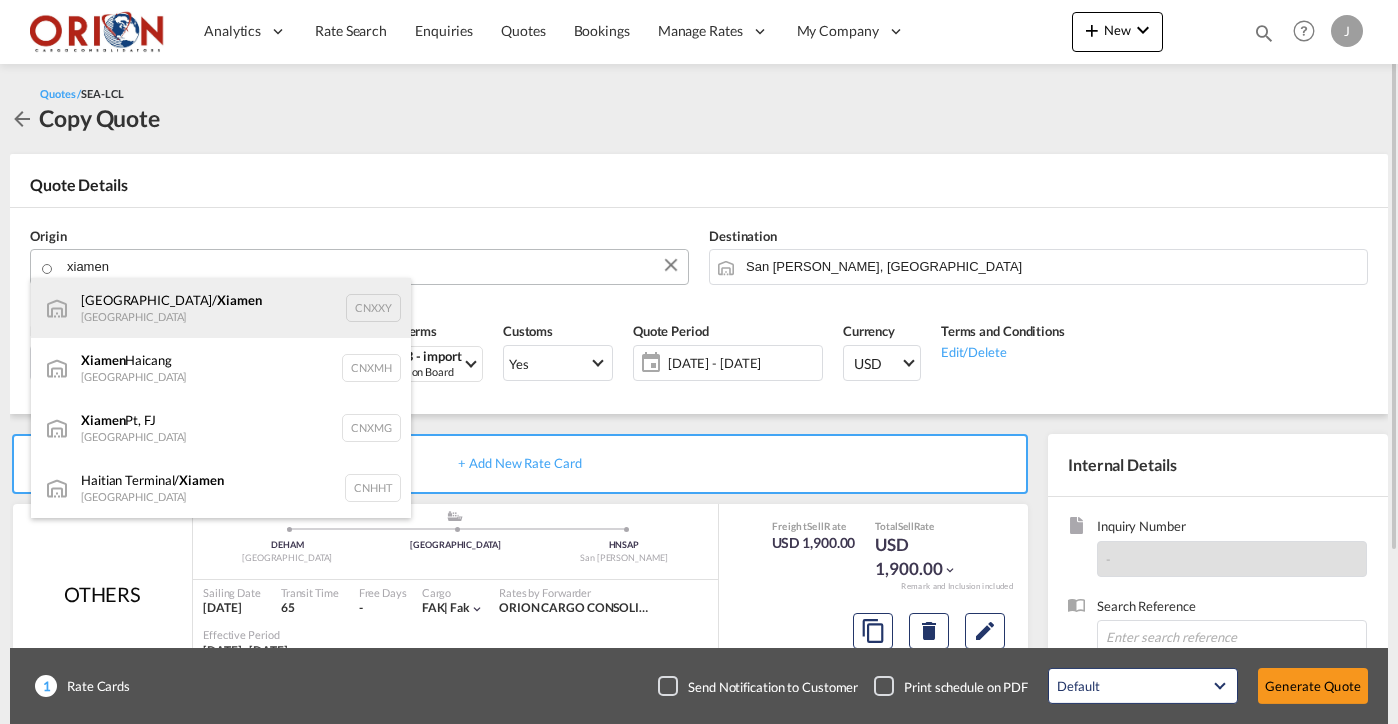 scroll, scrollTop: -1, scrollLeft: 0, axis: vertical 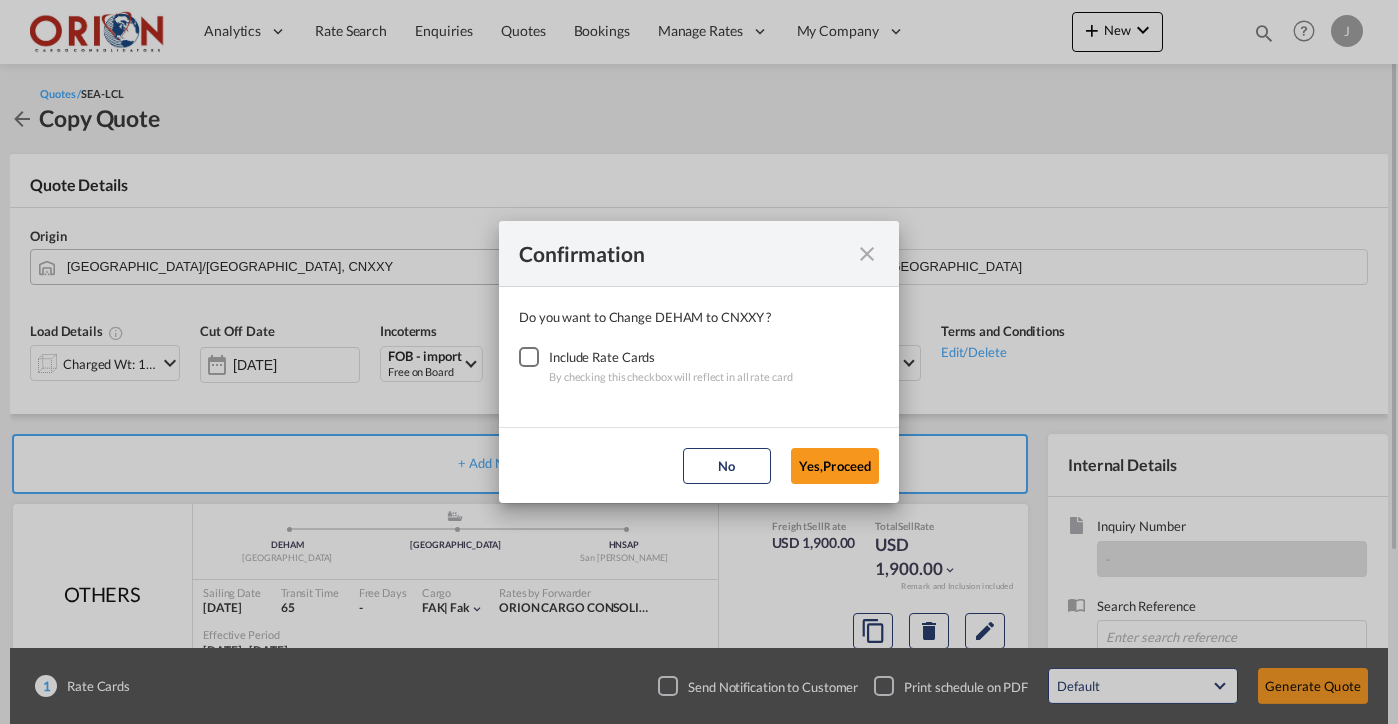 click at bounding box center [529, 357] 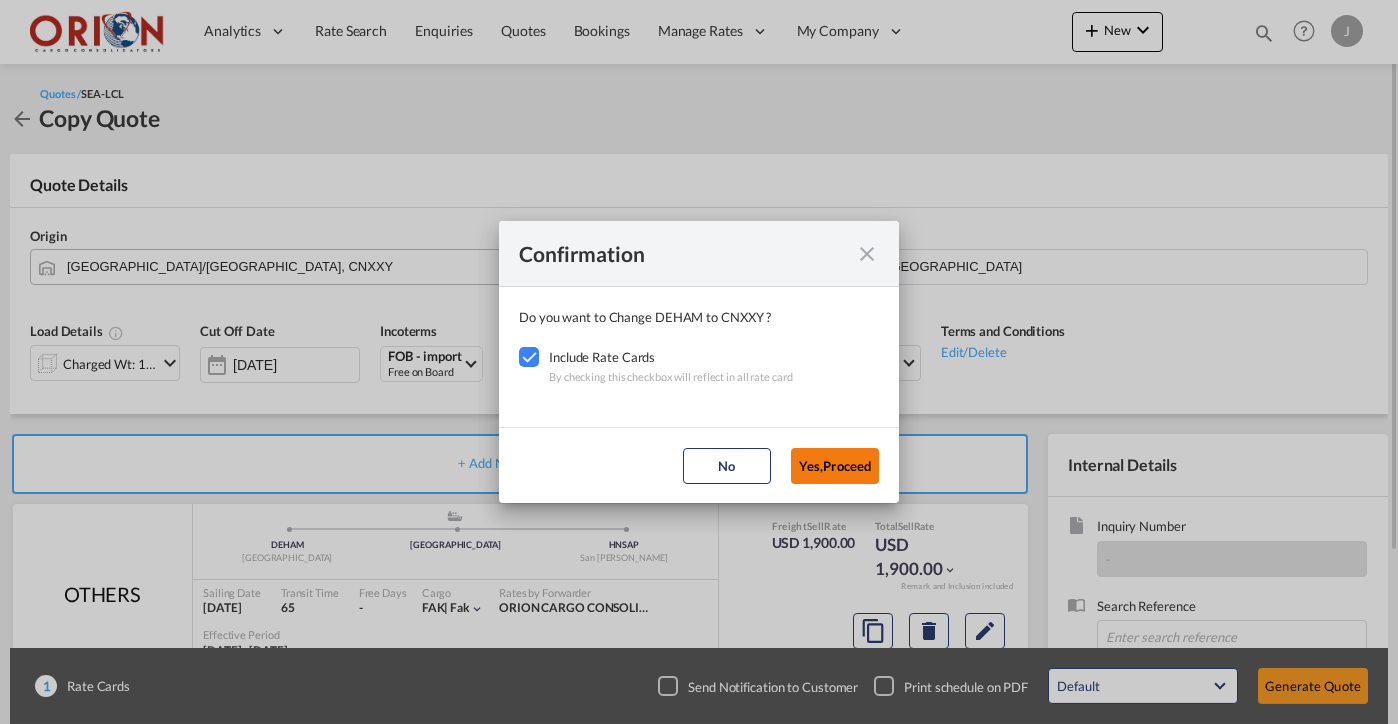 click on "Yes,Proceed" at bounding box center (835, 466) 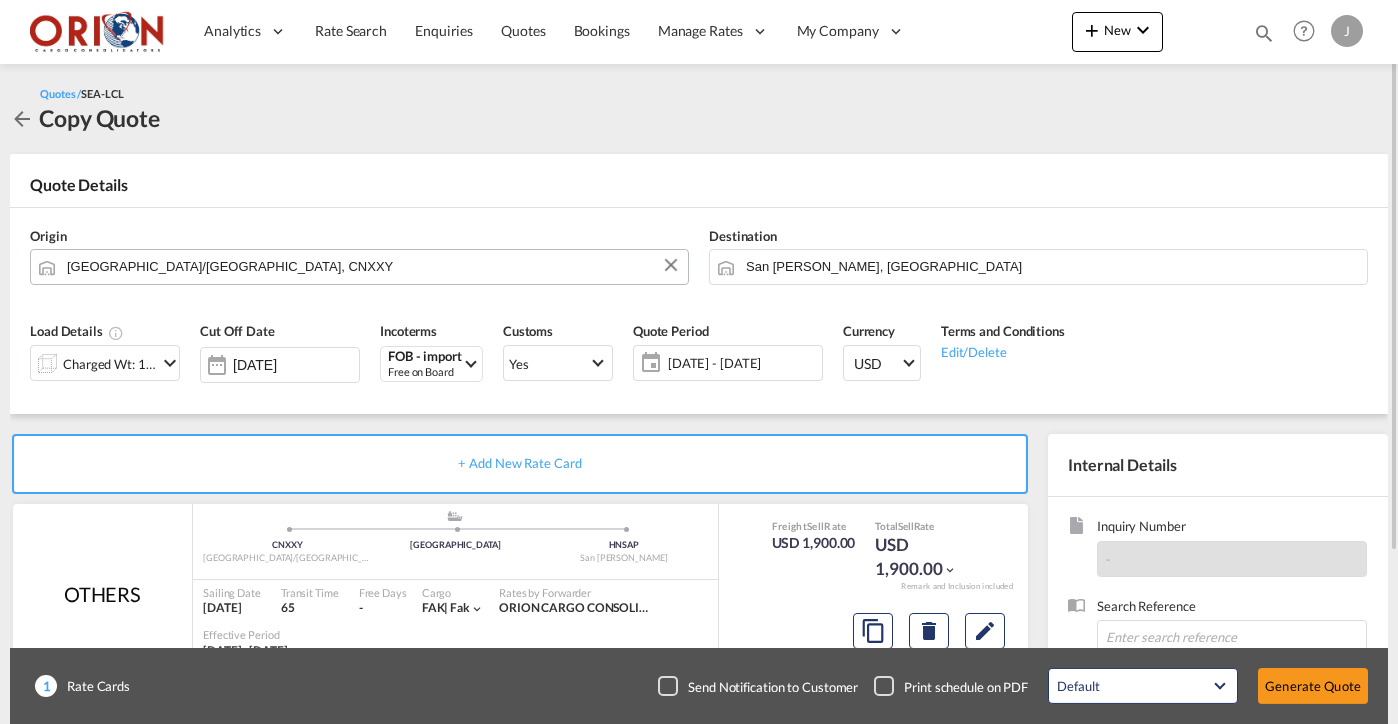 click on "[DATE] - [DATE]         [DATE] - [DATE]      July January February March April May June July August September October November [DATE] 2015 2016 2017 2018 2019 2020 2021 2022 2023 2024 2025 2026 2027 2028 2029 2030 2031 2032 2033 2034 Mon Tue Wed Thu Fri Sat Sun 30 1 2 3 4 5 6 7 8 9 10 11 12 13 14 15 16 17 18 19 20 21 22 23 24 25 26 27 28 29 30 31 1 2 [DATE] January February March April May June July August September October November [DATE] 2015 2016 2017 2018 2019 2020 2021 2022 2023 2024 2025 2026 2027 2028 2029 2030 2031 2032 2033 2034 28 29 30 31 1 2 3 4 5 6 7 8 9 10 11 12 13 14 15 16 17 18 19 20 21 22 23 24 25 26 27 28 29 30 31" at bounding box center (728, 363) 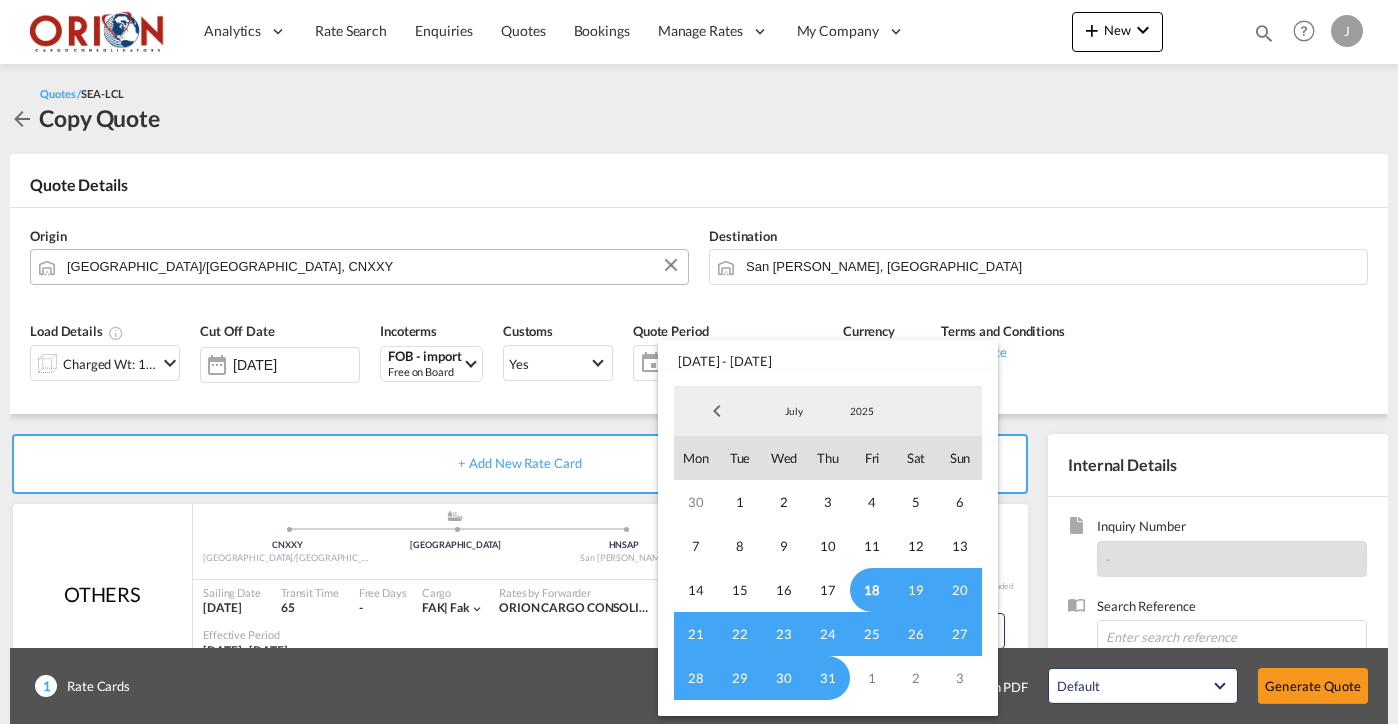 click on "18" at bounding box center [872, 590] 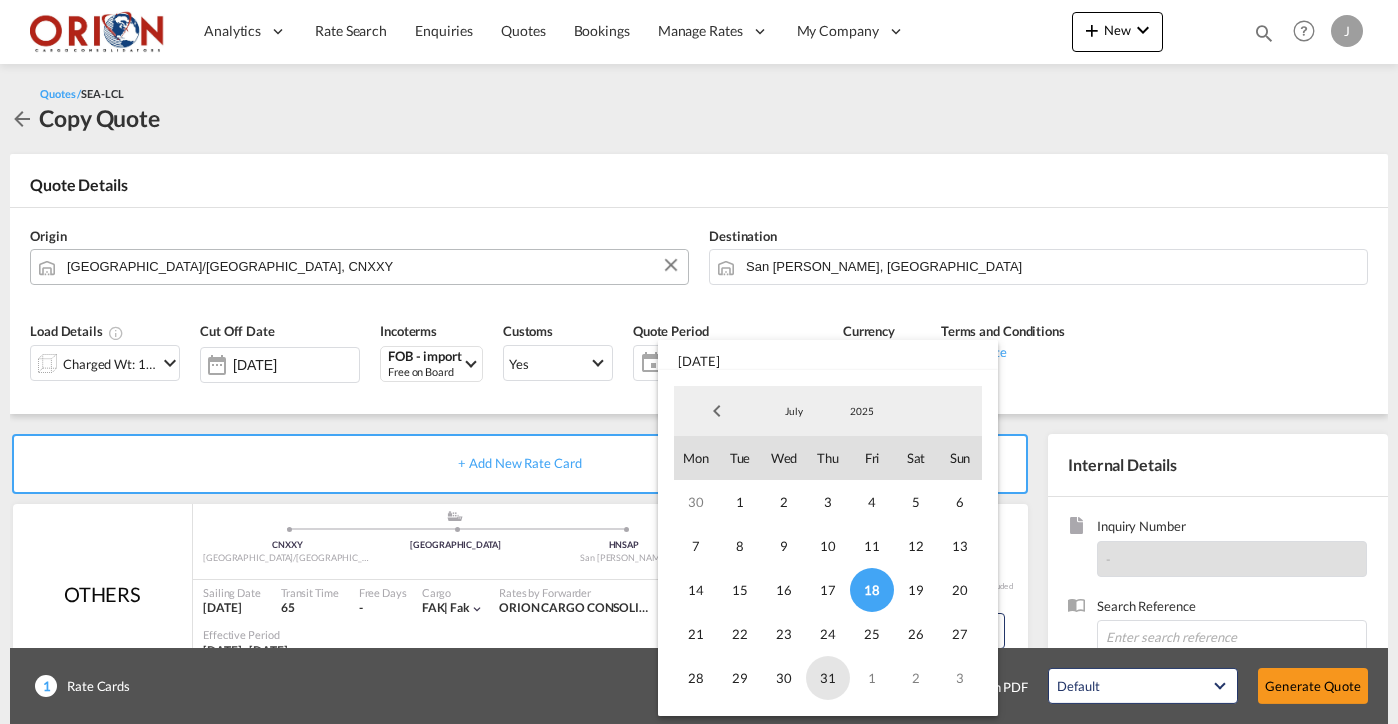 click on "31" at bounding box center (828, 678) 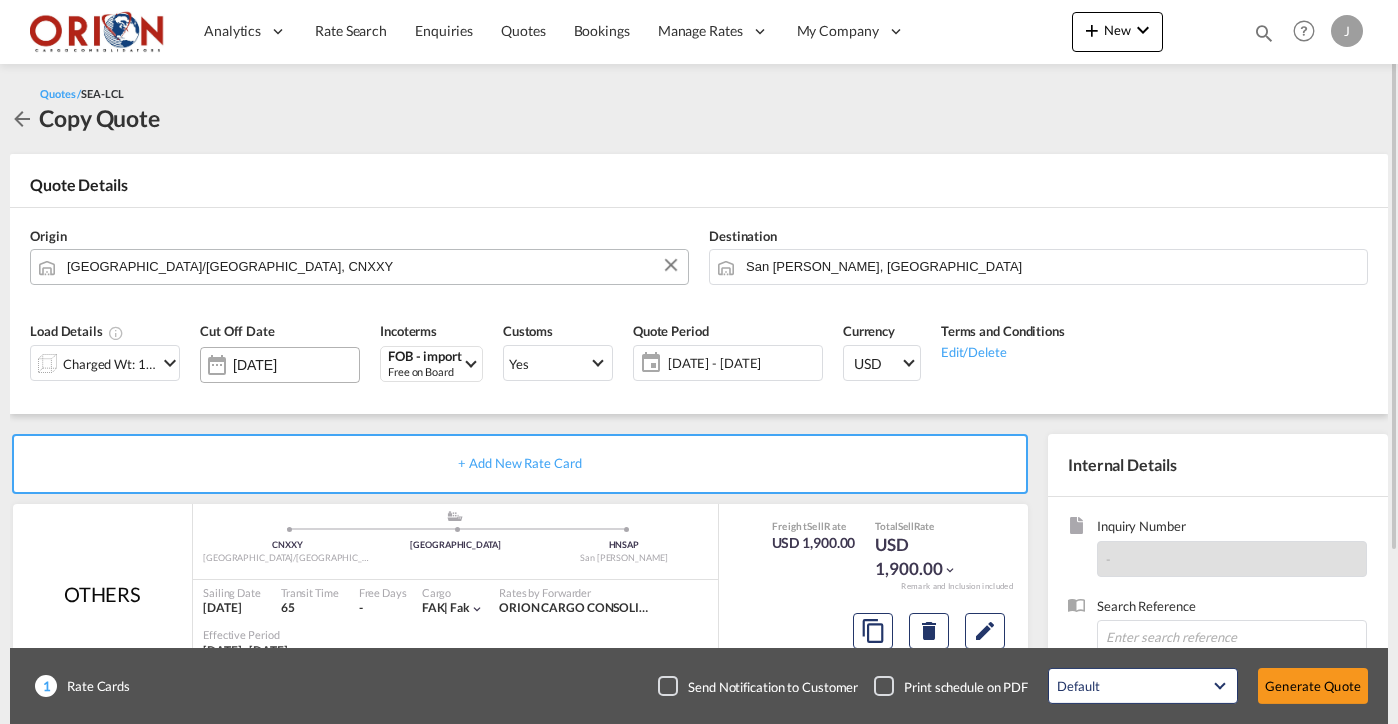 click on "[DATE]" at bounding box center (280, 365) 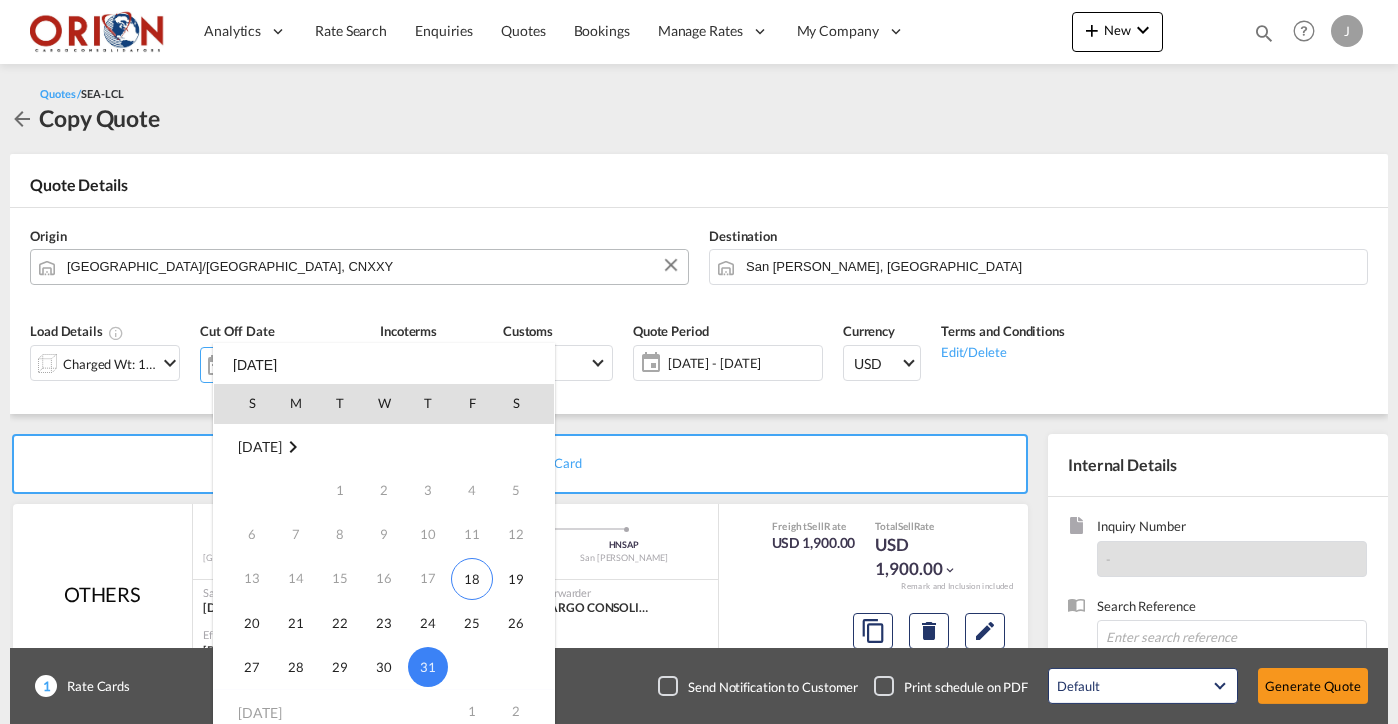 click on "31" at bounding box center [428, 667] 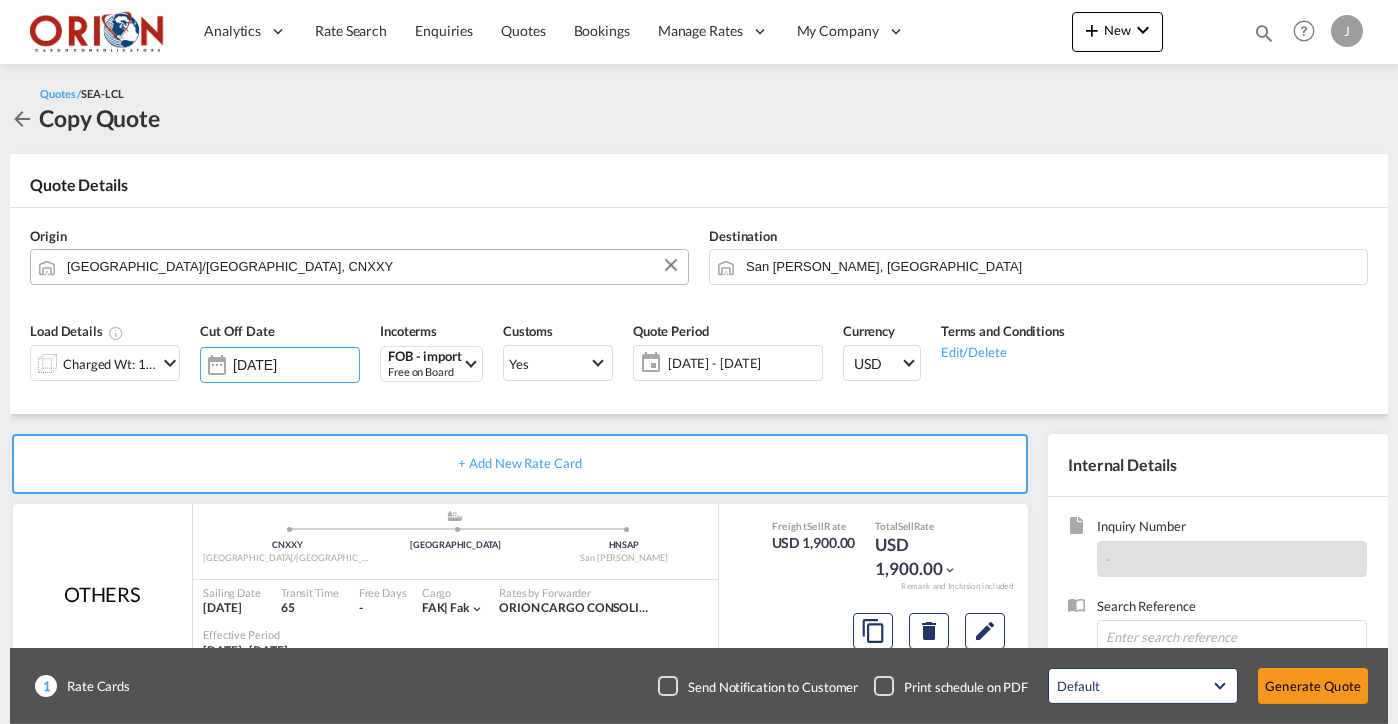 scroll, scrollTop: 169, scrollLeft: 0, axis: vertical 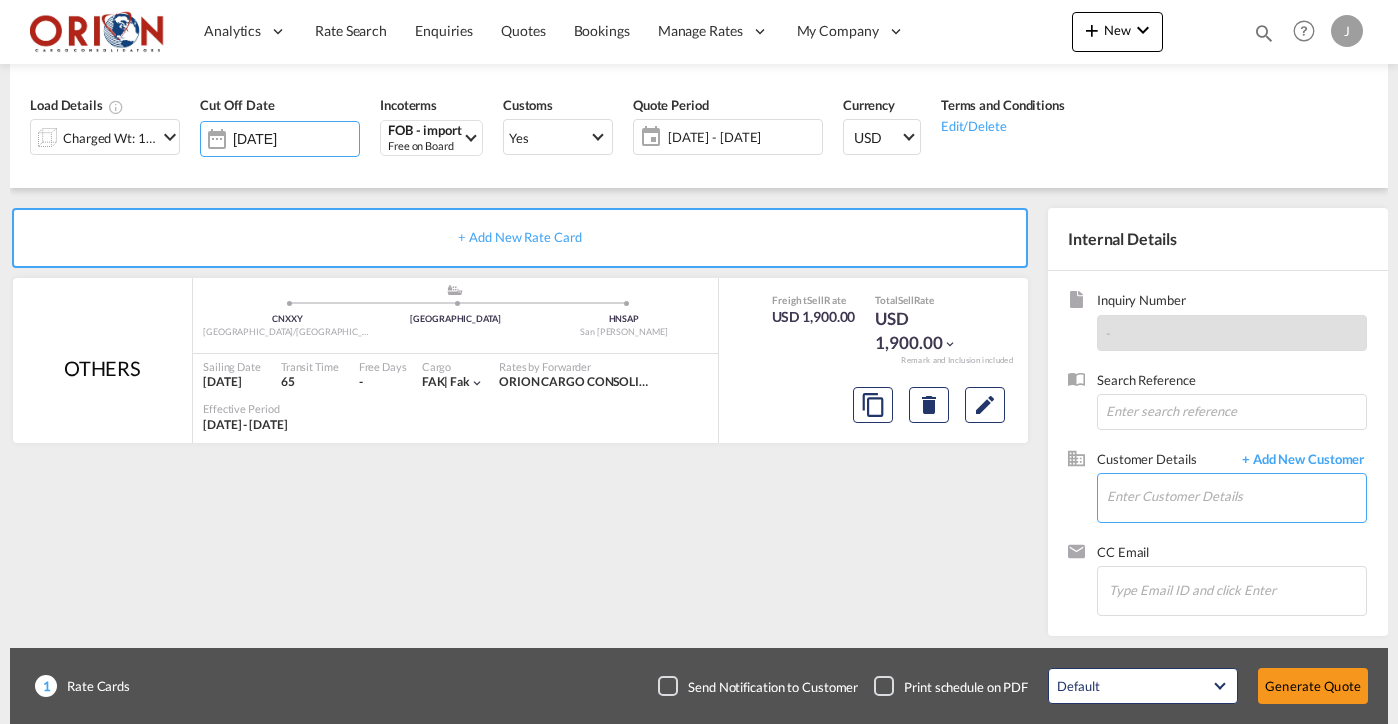 click on "Enter Customer Details" at bounding box center [1236, 496] 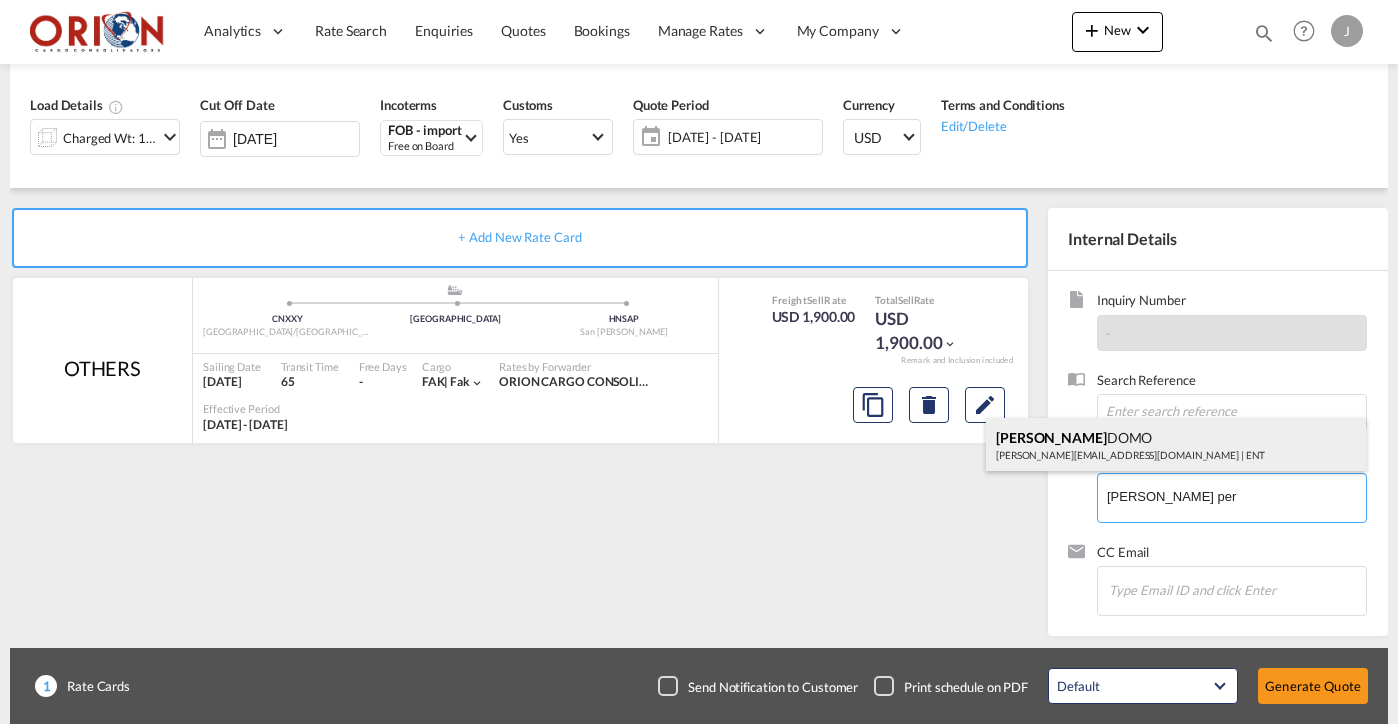 click on "[PERSON_NAME] PER [PERSON_NAME] [PERSON_NAME][EMAIL_ADDRESS][DOMAIN_NAME]    |    ENT" at bounding box center [1176, 445] 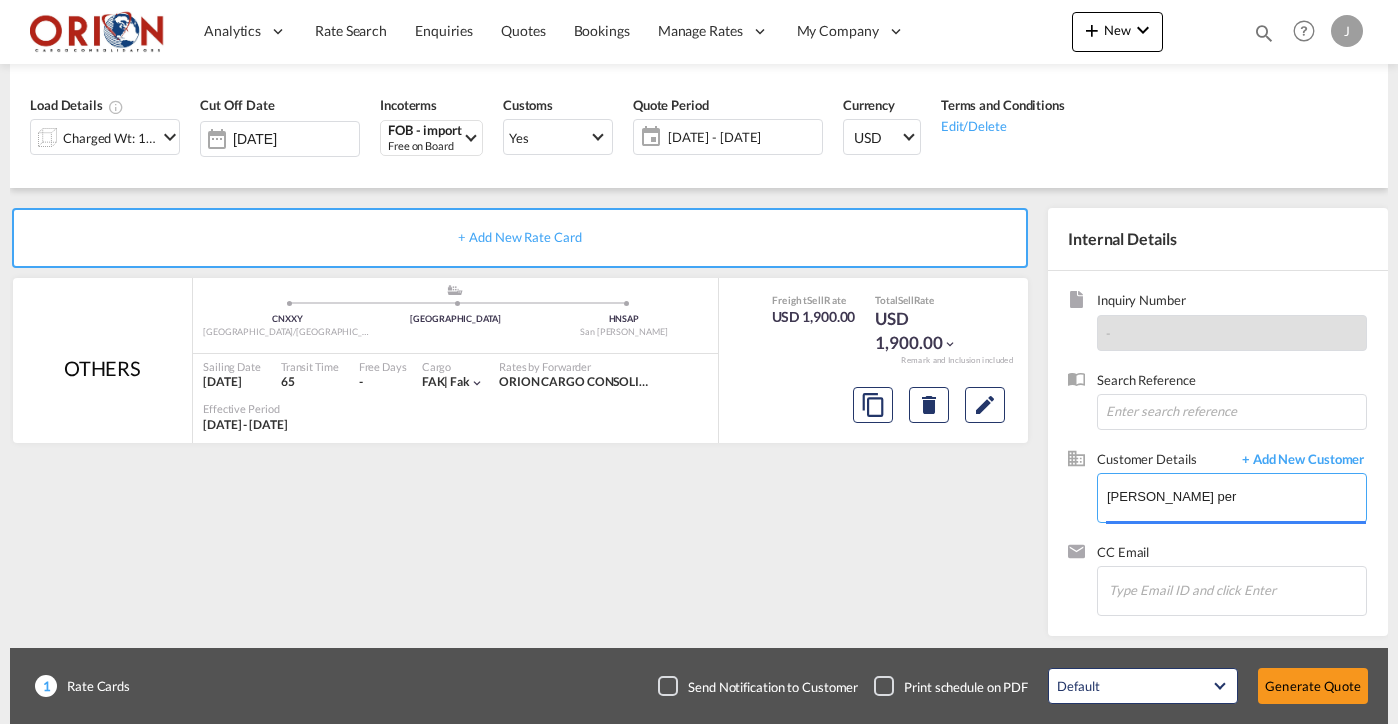 type on "ENT, [PERSON_NAME], [PERSON_NAME][EMAIL_ADDRESS][DOMAIN_NAME]" 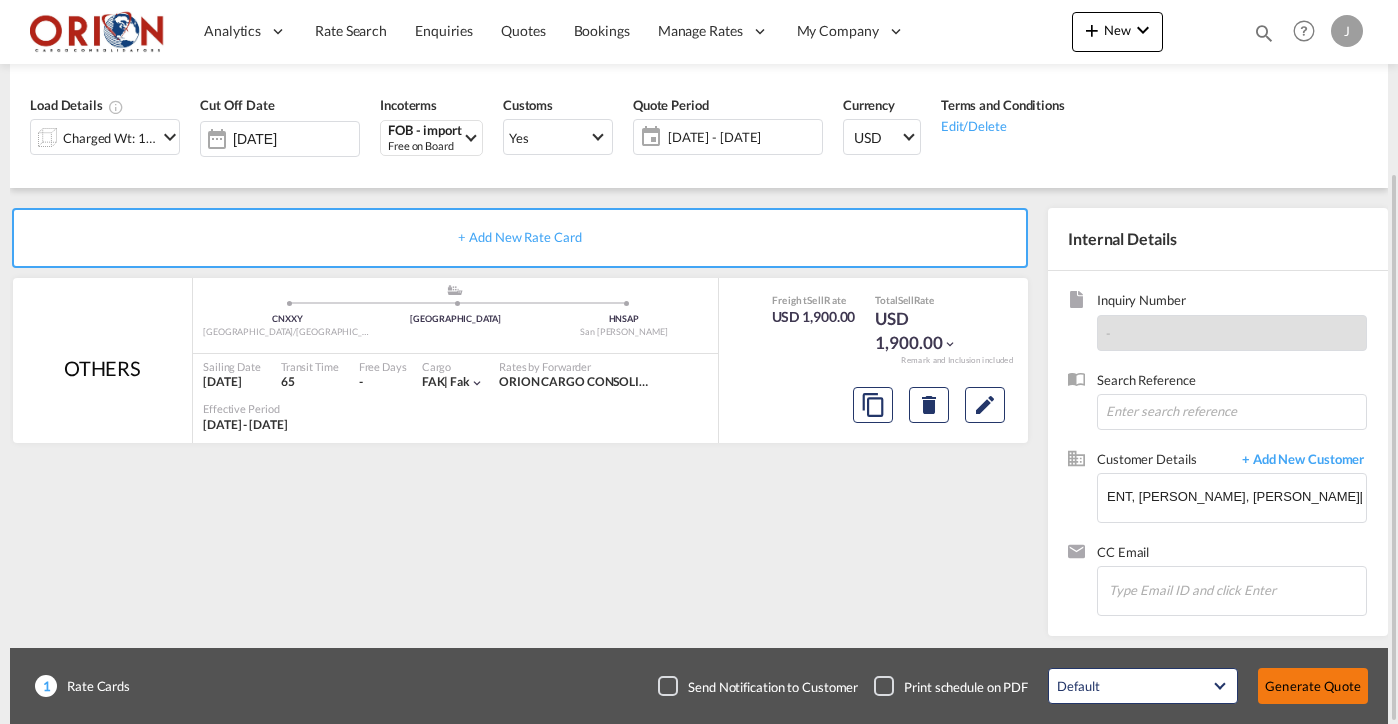 click on "Generate Quote" at bounding box center [1313, 686] 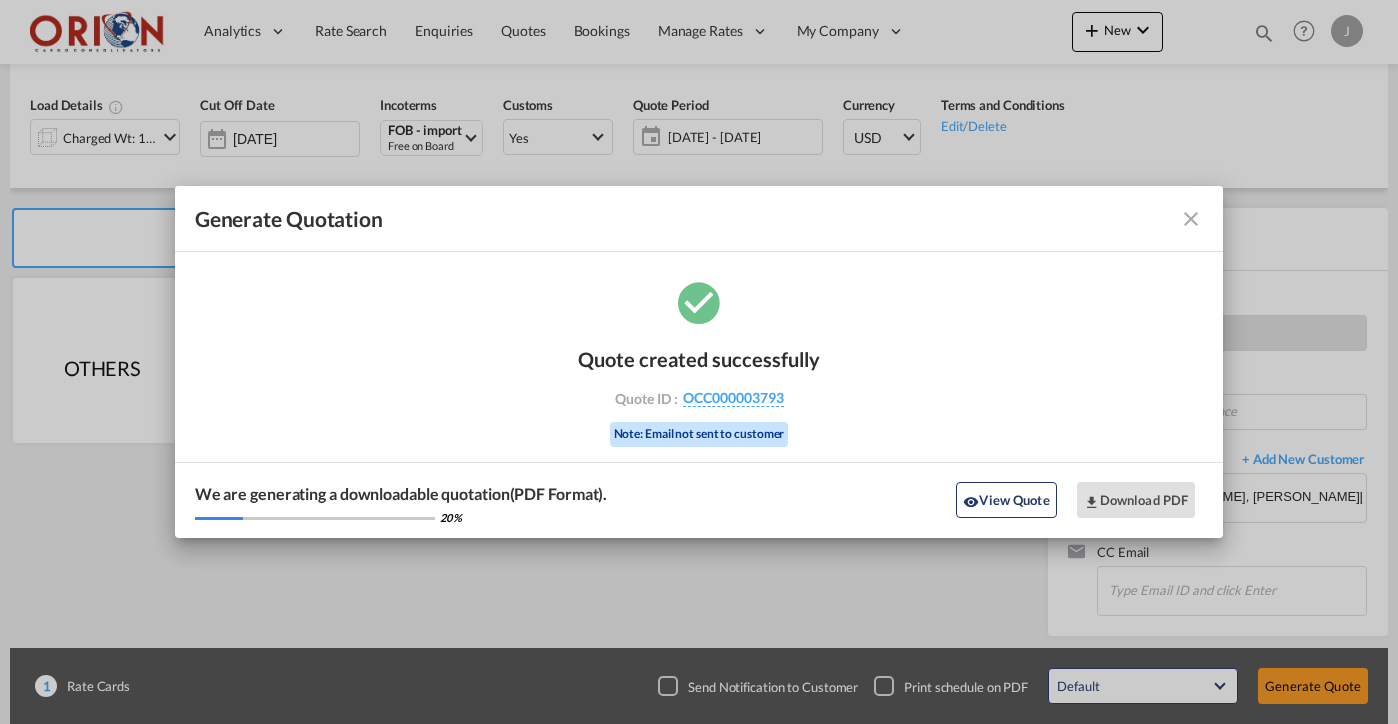 click at bounding box center (1191, 219) 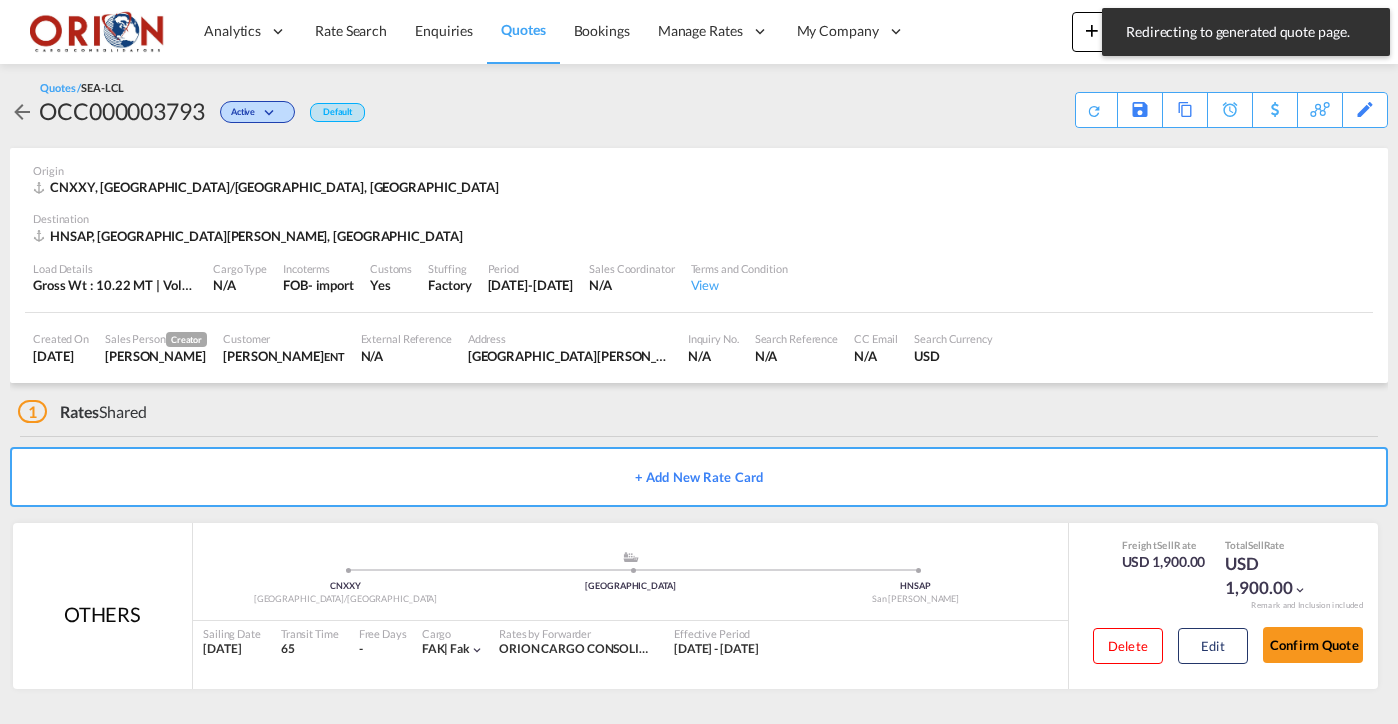 scroll, scrollTop: 0, scrollLeft: 0, axis: both 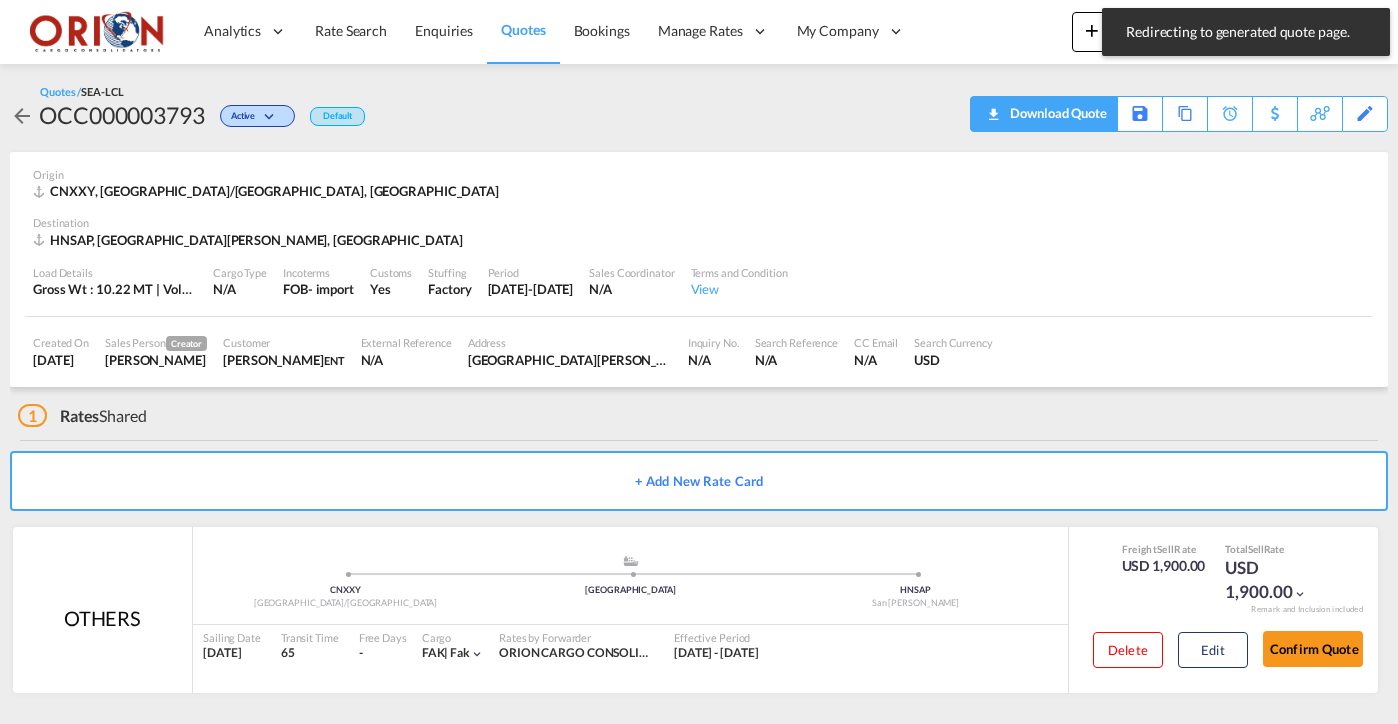 click on "Download Quote" at bounding box center [1056, 113] 